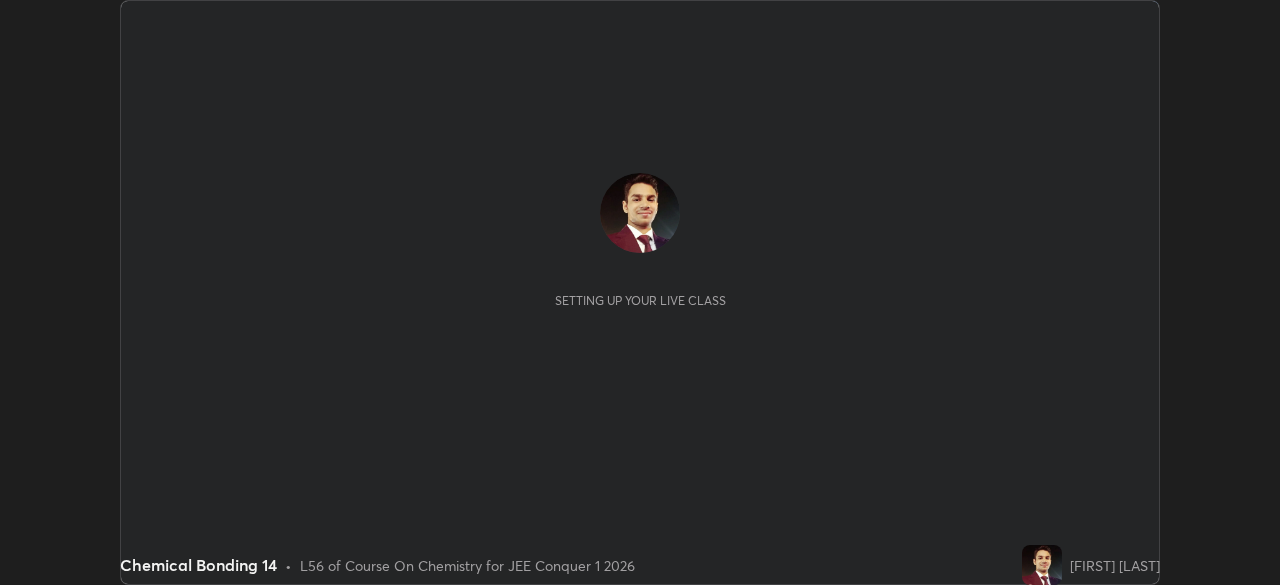 scroll, scrollTop: 0, scrollLeft: 0, axis: both 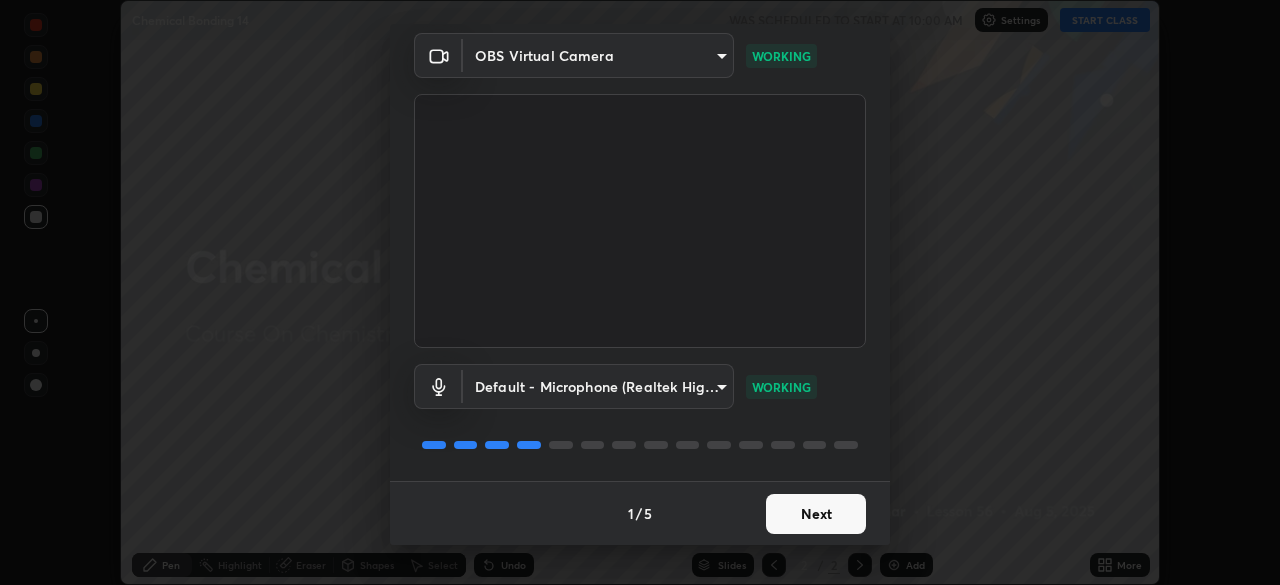 click on "Next" at bounding box center [816, 514] 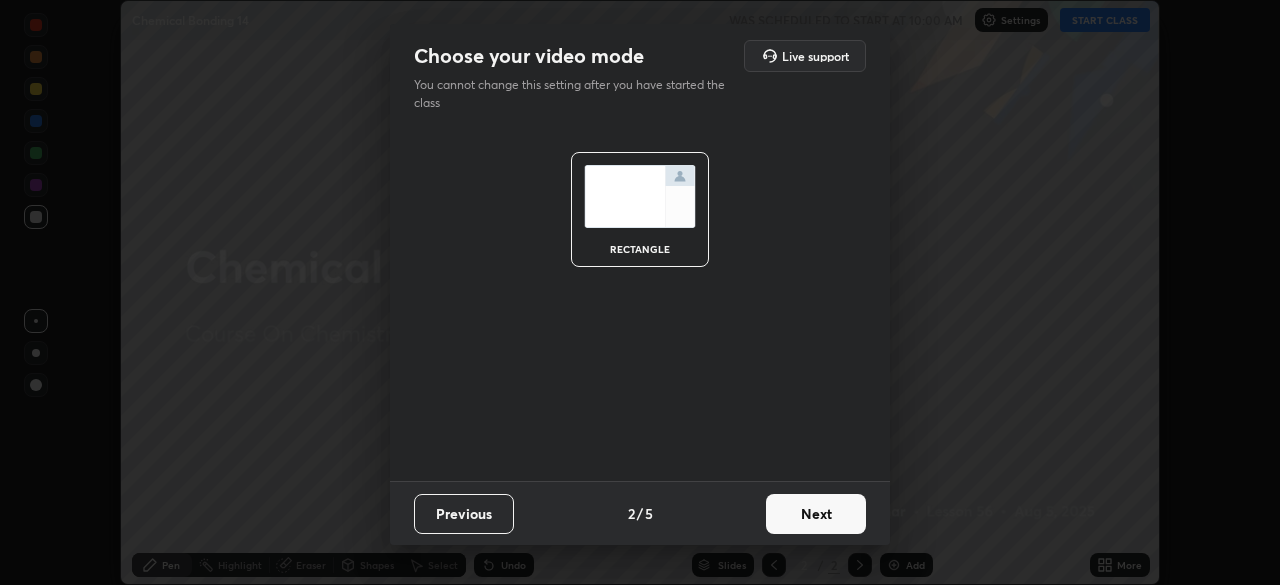 scroll, scrollTop: 0, scrollLeft: 0, axis: both 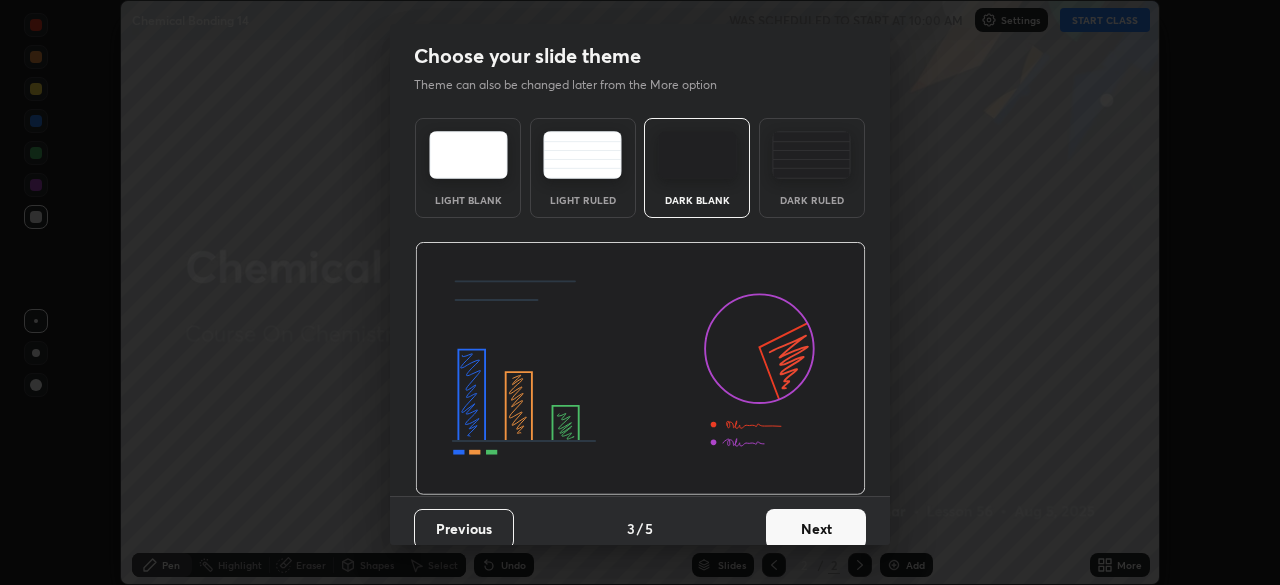 click on "Next" at bounding box center [816, 529] 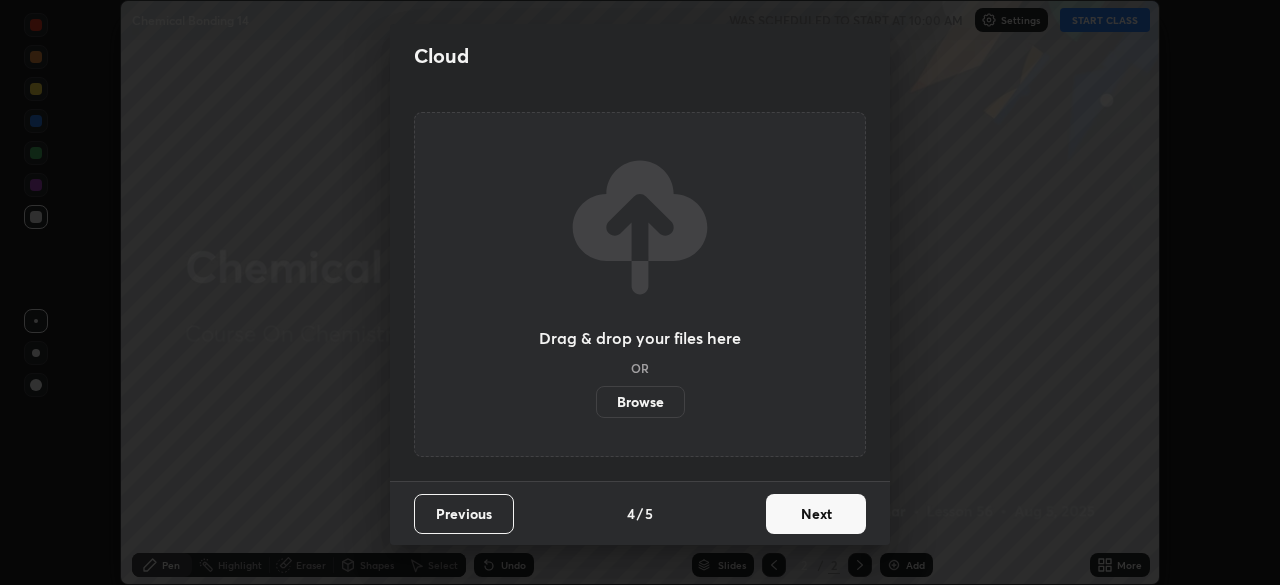 click on "Next" at bounding box center [816, 514] 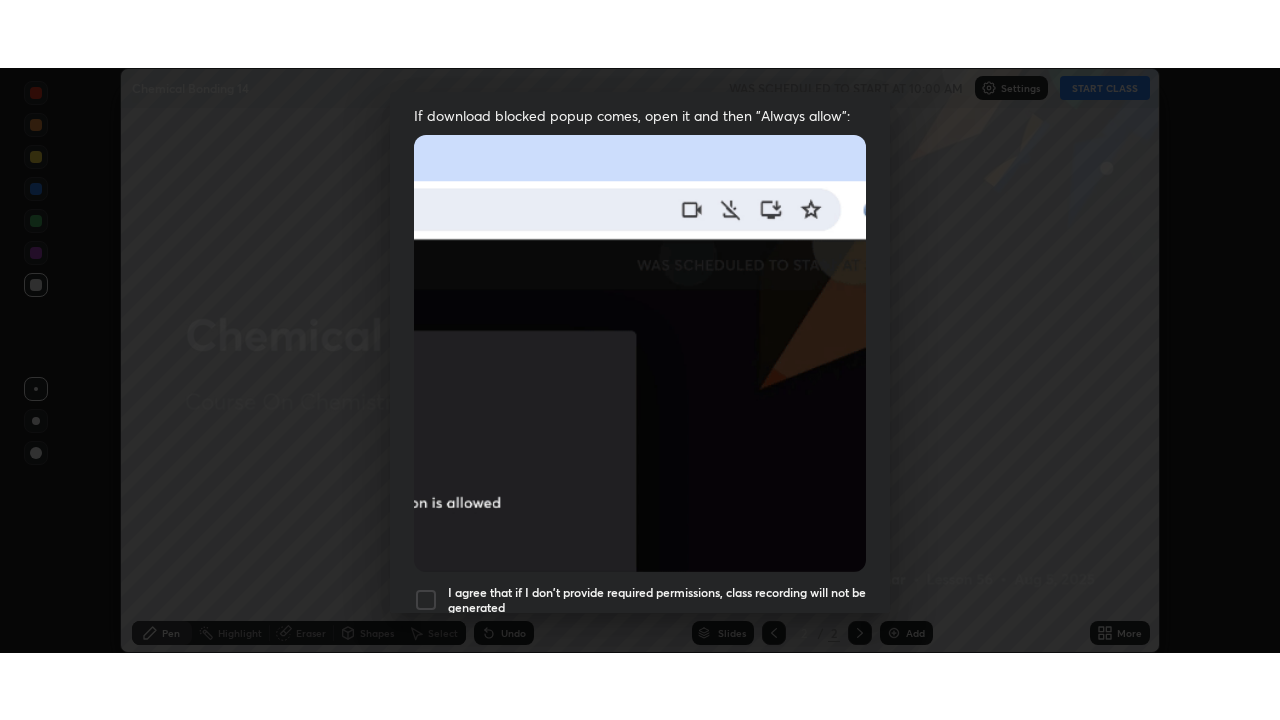 scroll, scrollTop: 479, scrollLeft: 0, axis: vertical 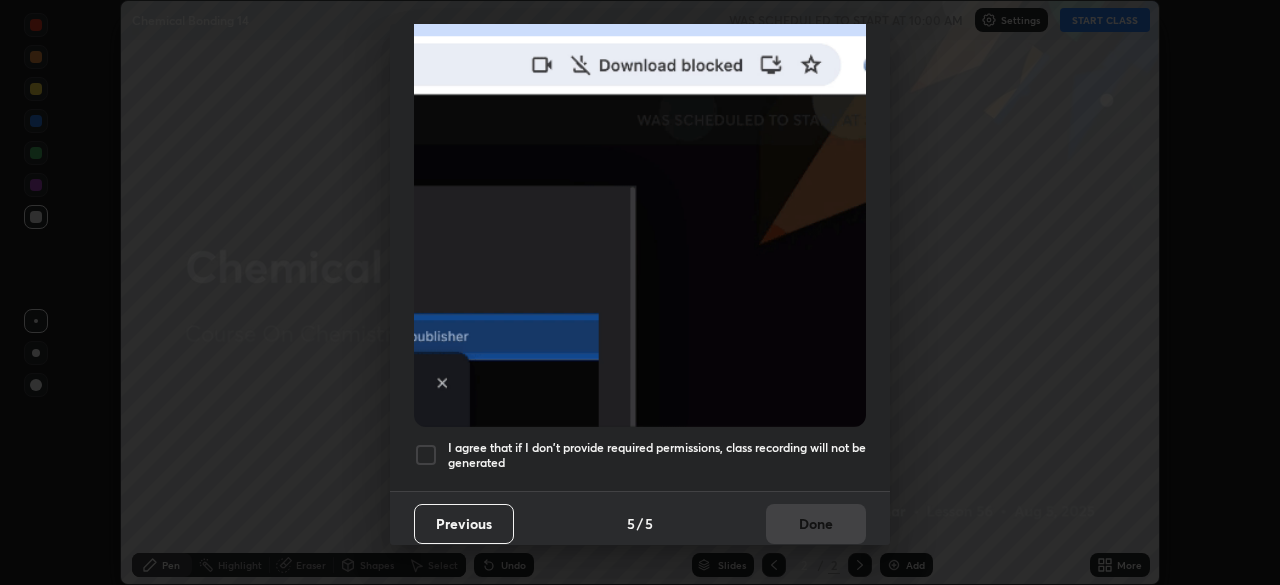 click at bounding box center [426, 455] 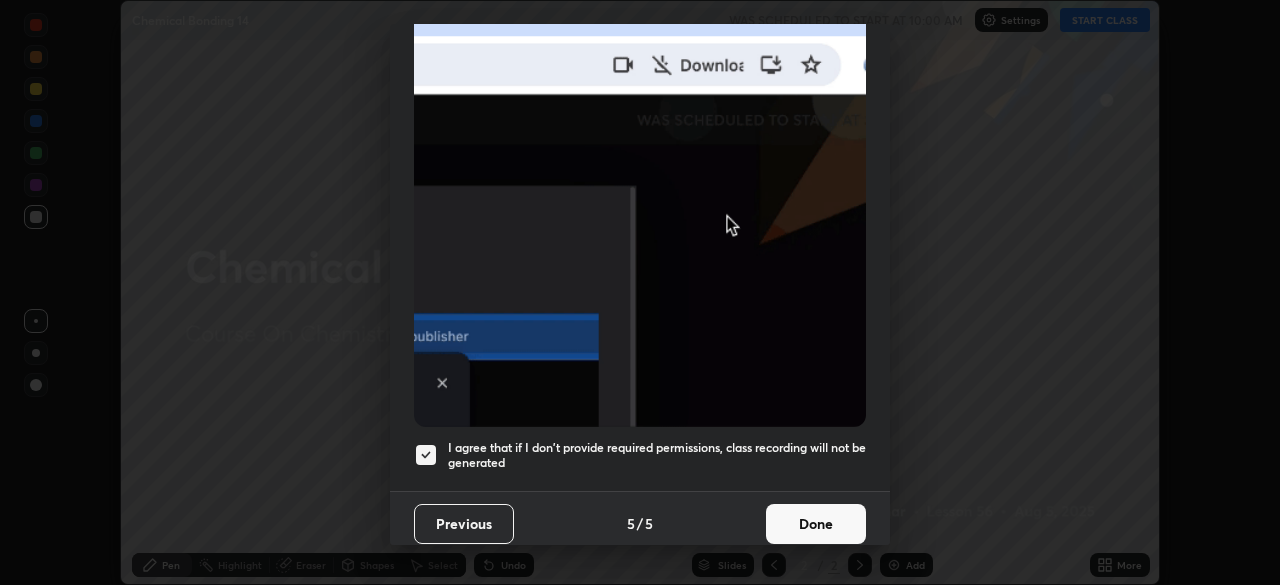 click on "Done" at bounding box center [816, 524] 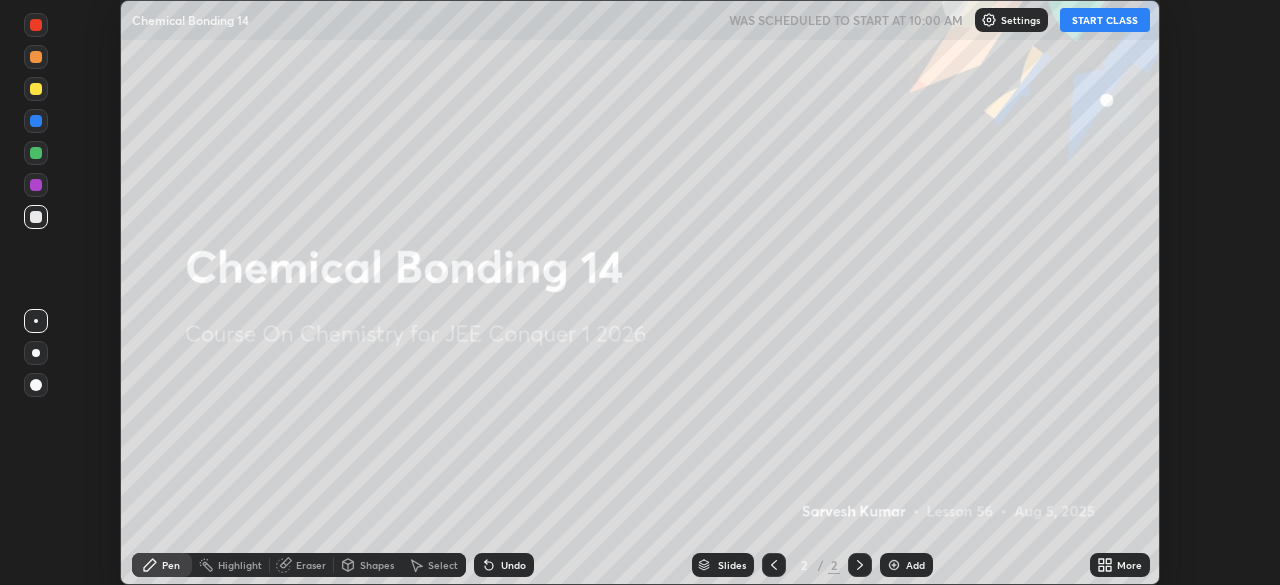 click on "START CLASS" at bounding box center [1105, 20] 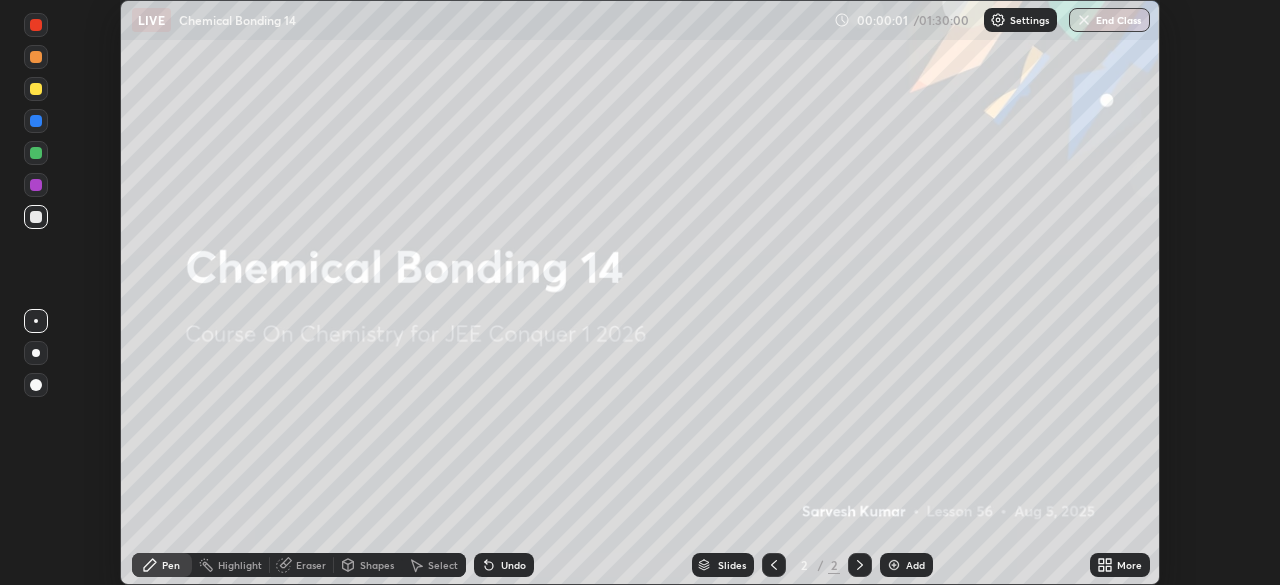 click on "More" at bounding box center (1120, 565) 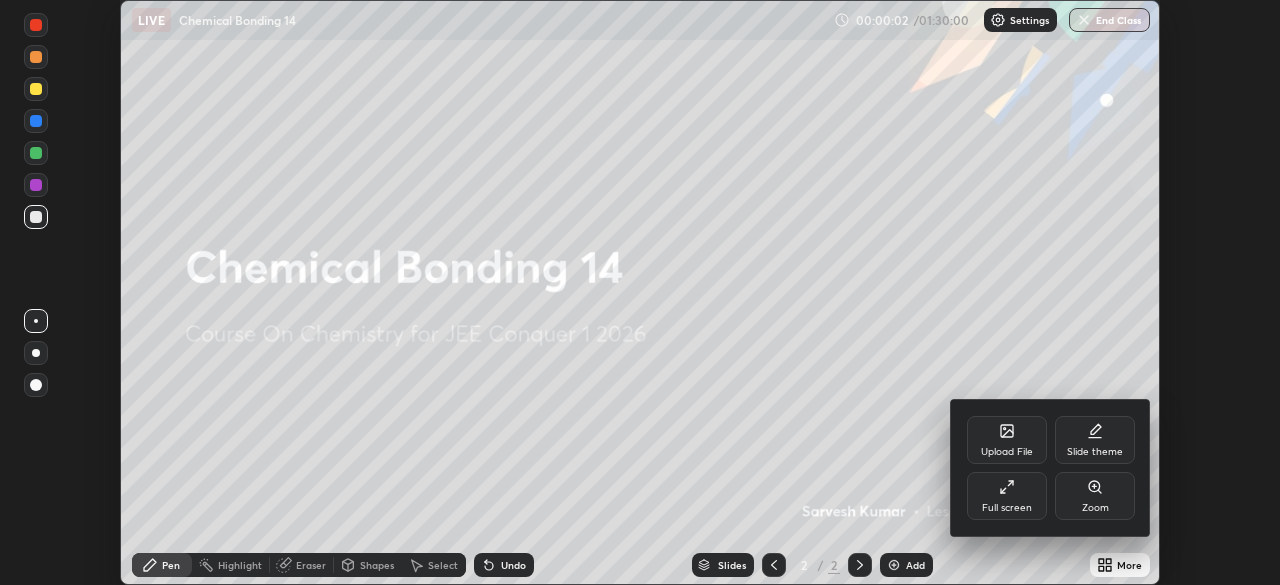 click on "Full screen" at bounding box center (1007, 496) 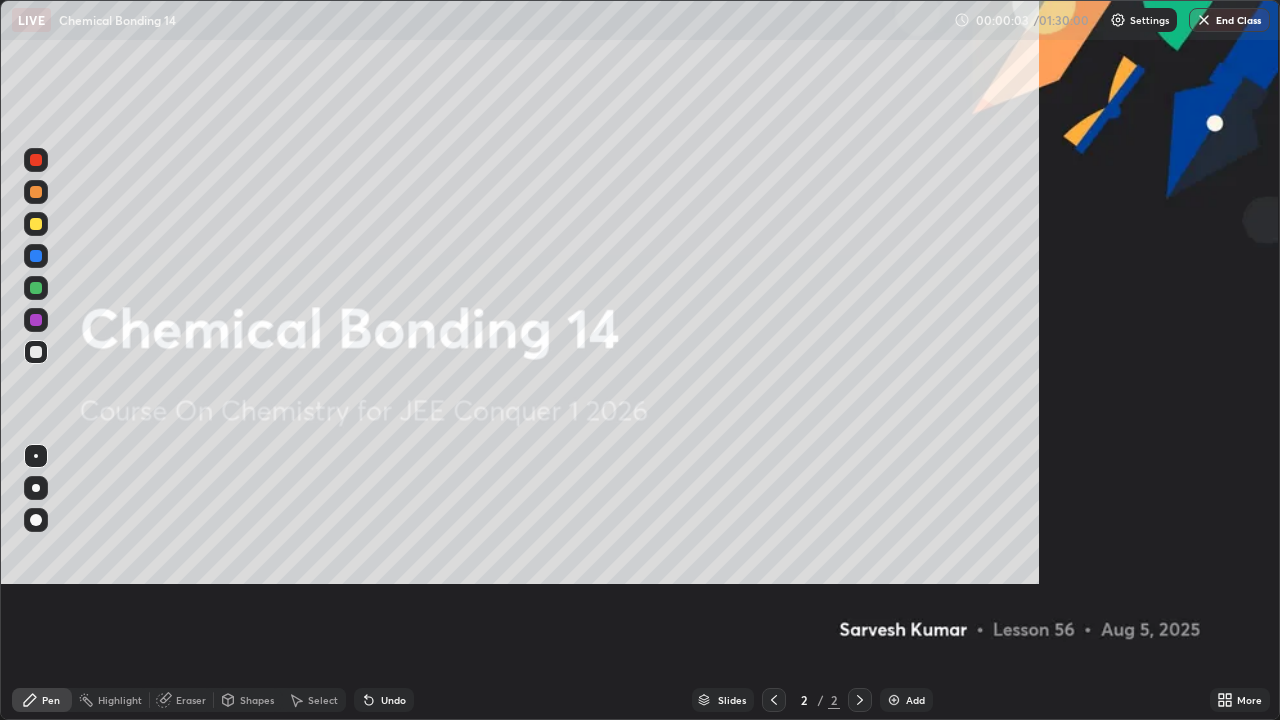 scroll, scrollTop: 99280, scrollLeft: 98720, axis: both 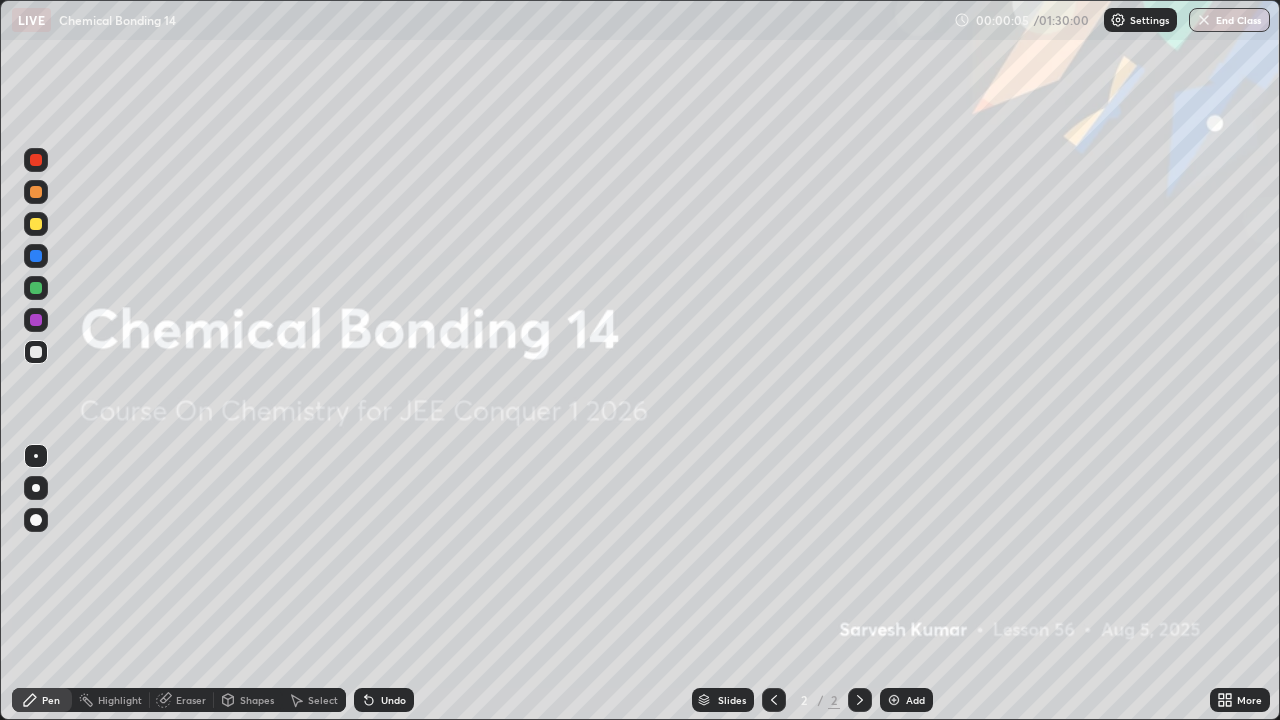 click at bounding box center (894, 700) 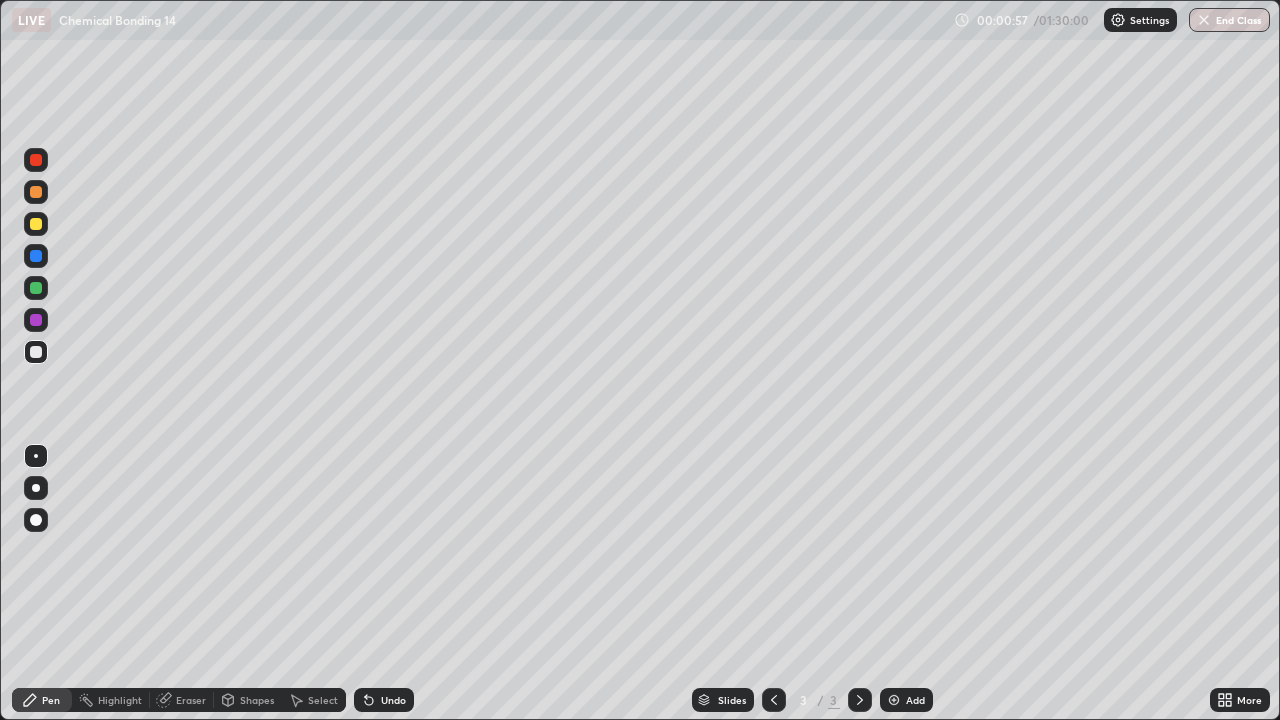 click 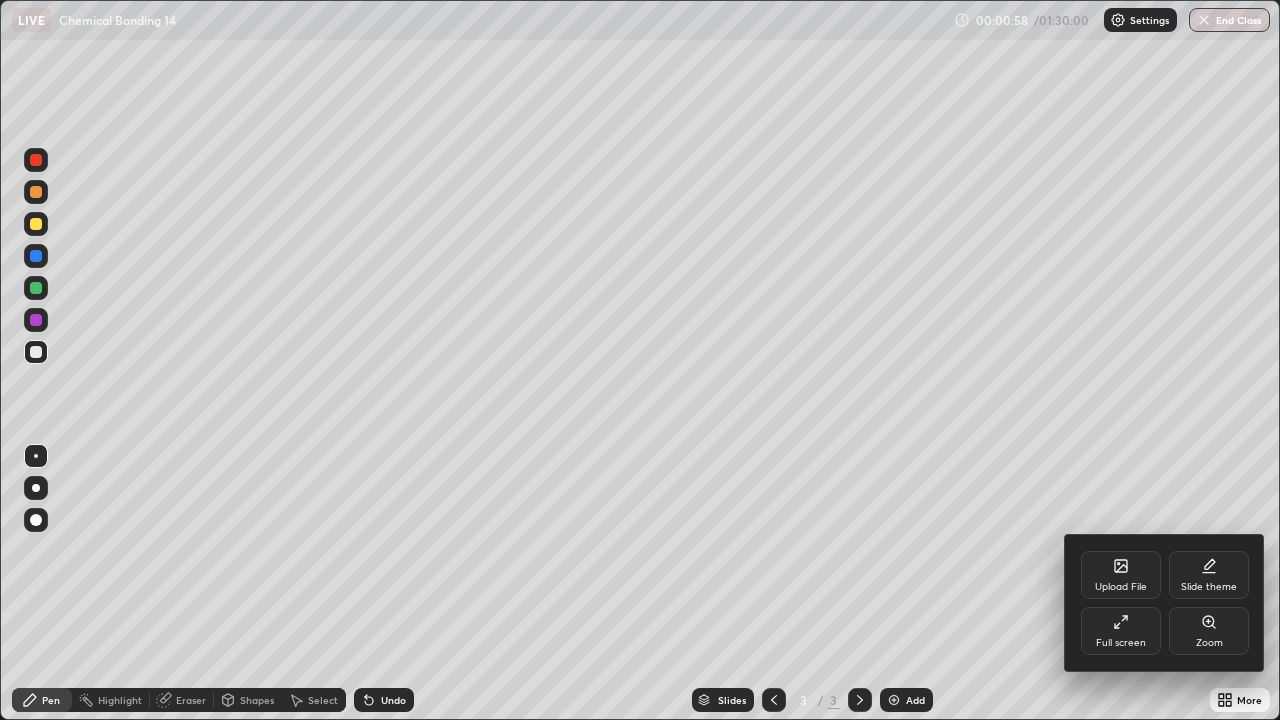 click on "Upload File" at bounding box center [1121, 575] 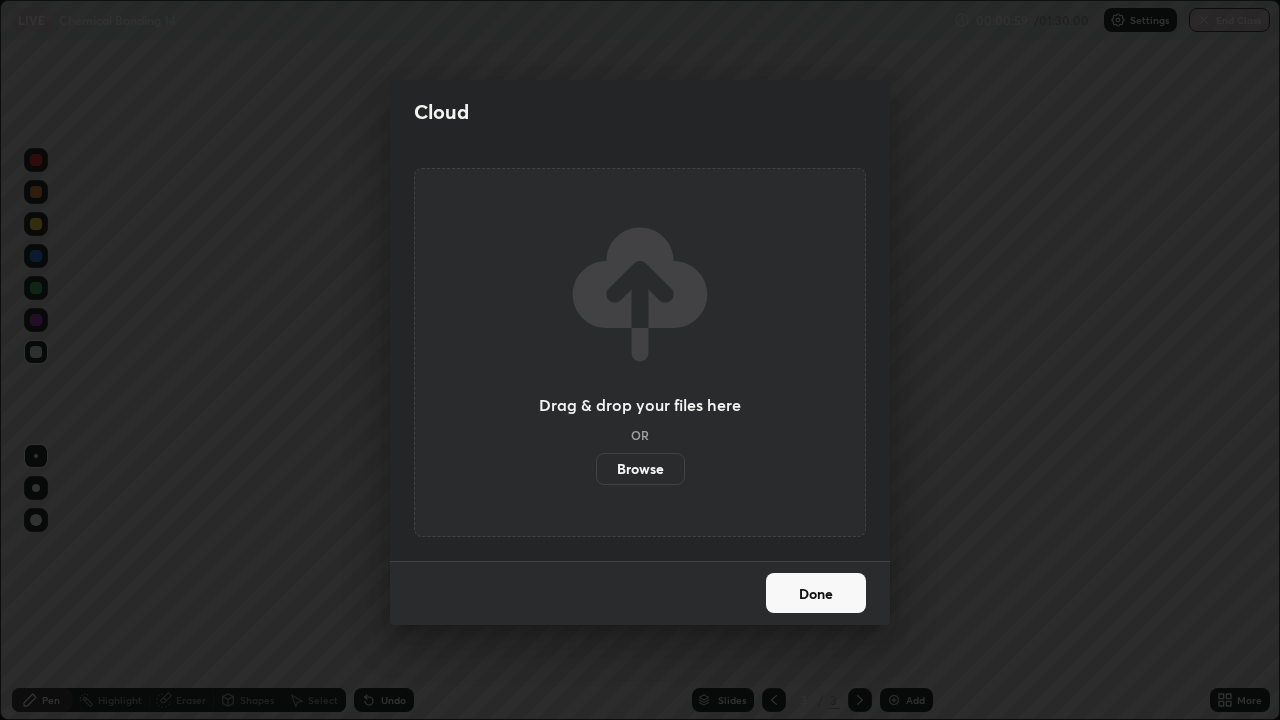 click on "Done" at bounding box center [816, 593] 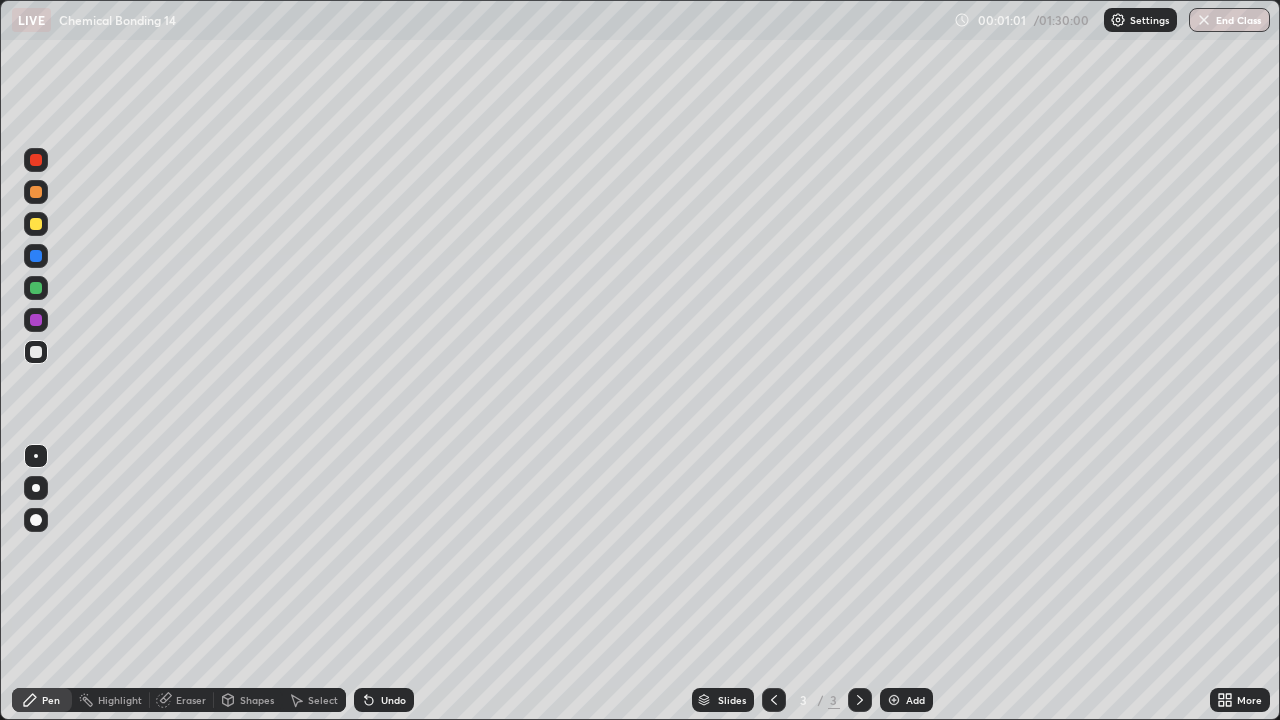 click 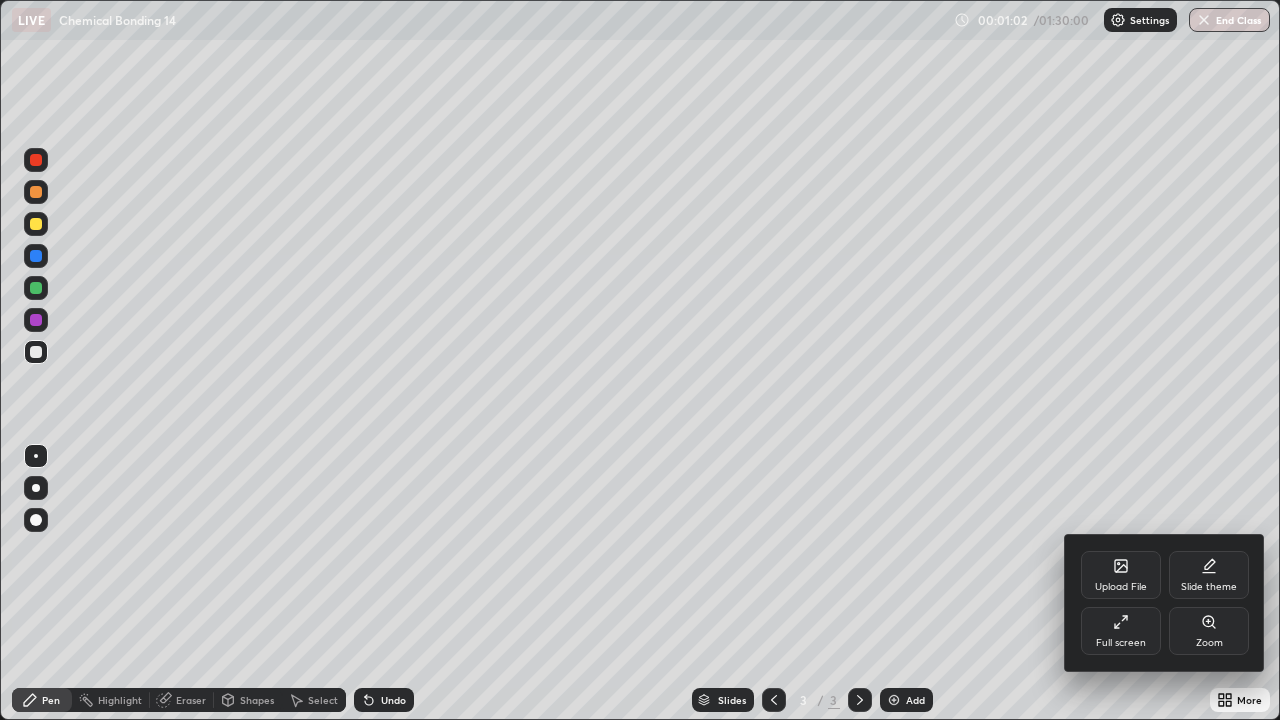 click on "Full screen" at bounding box center (1121, 631) 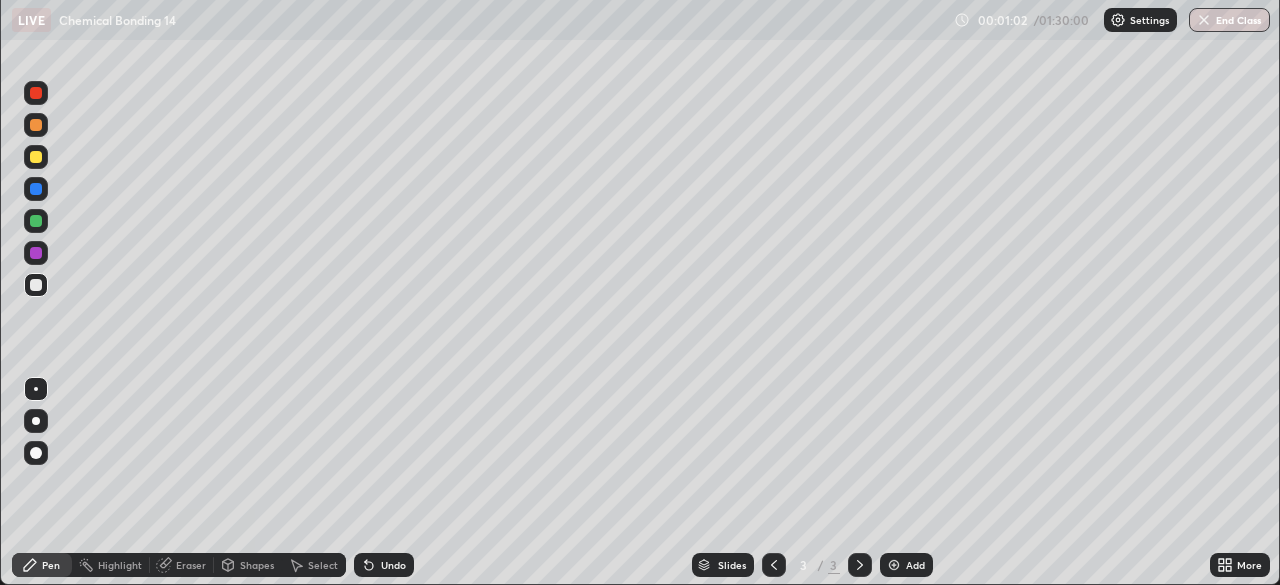 scroll, scrollTop: 585, scrollLeft: 1280, axis: both 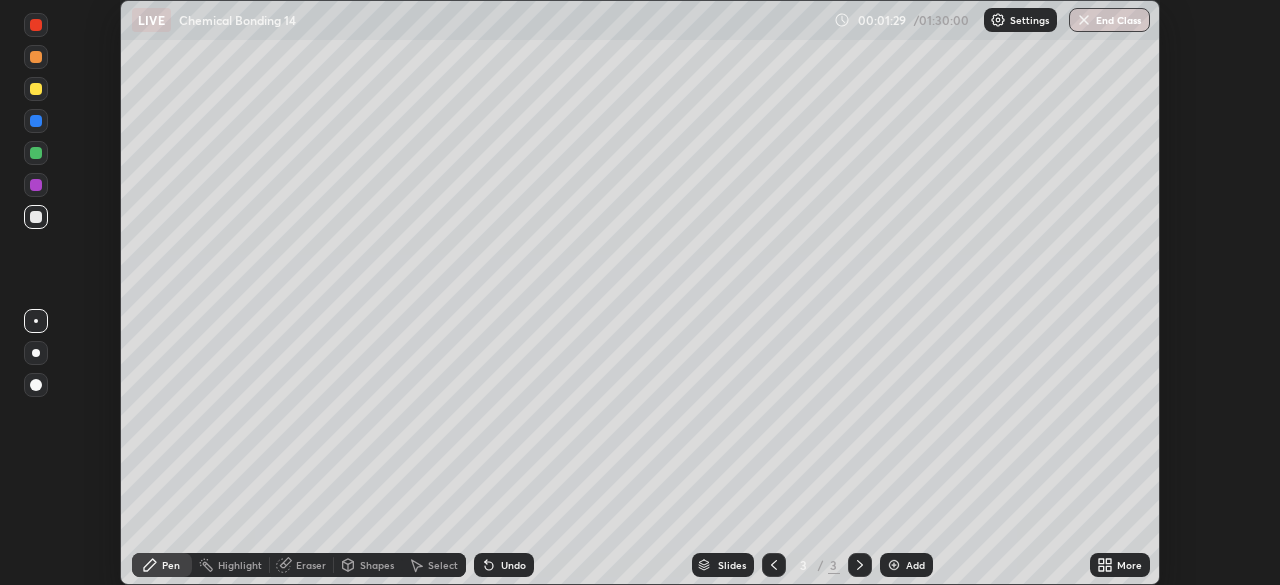 click on "More" at bounding box center [1120, 565] 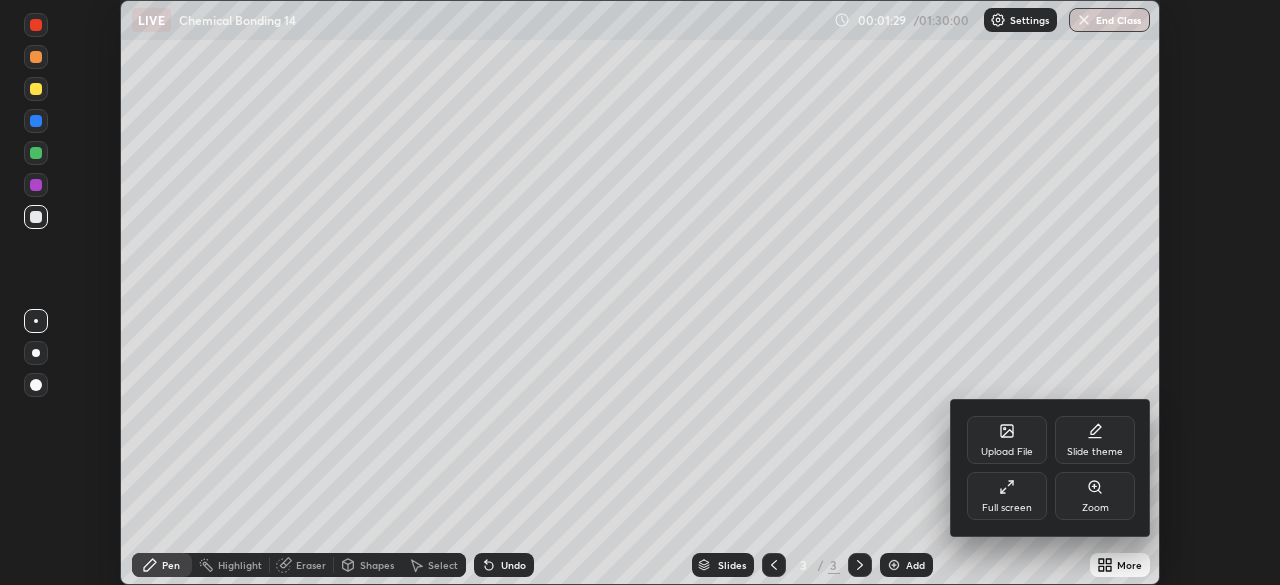 click on "Upload File" at bounding box center [1007, 452] 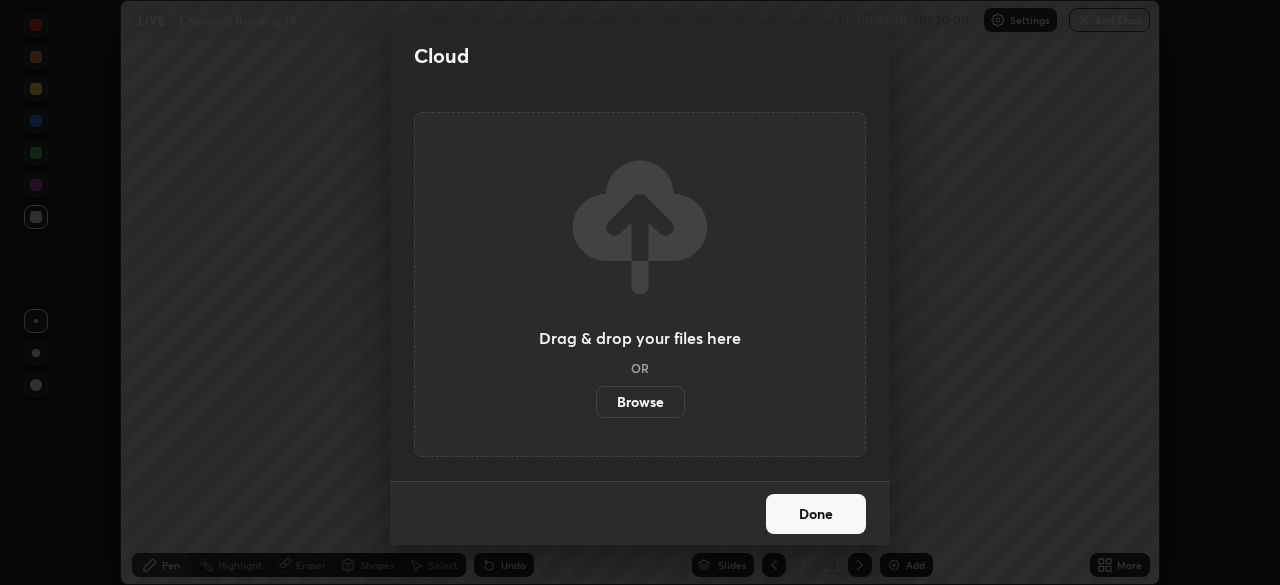 click on "Browse" at bounding box center (640, 402) 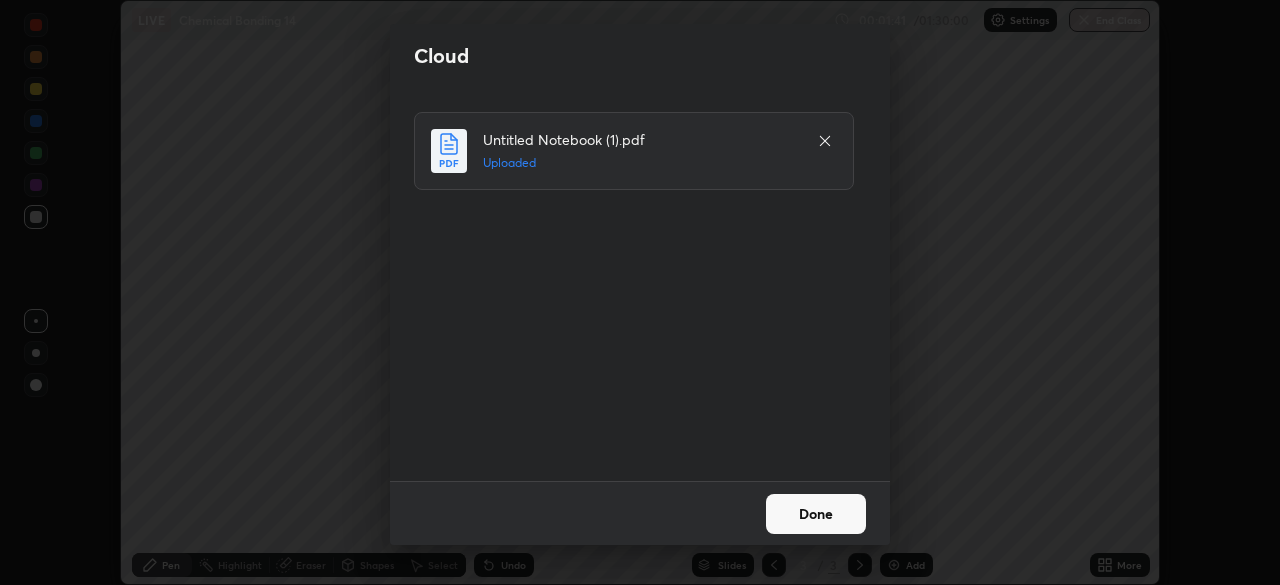 click on "Done" at bounding box center [816, 514] 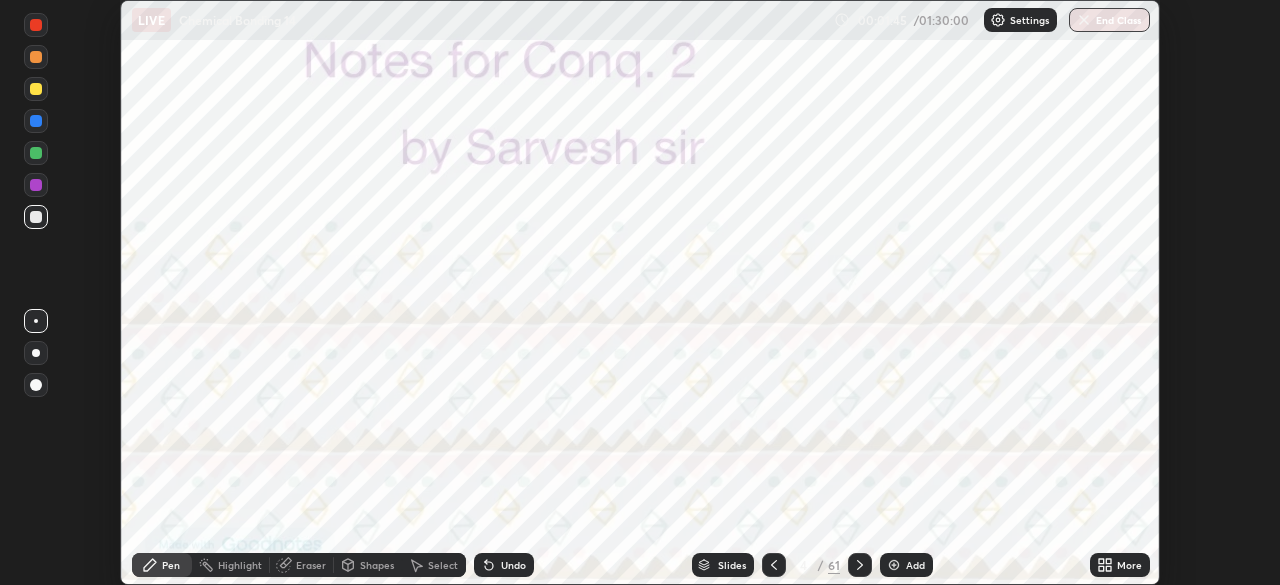 click on "Slides" at bounding box center [723, 565] 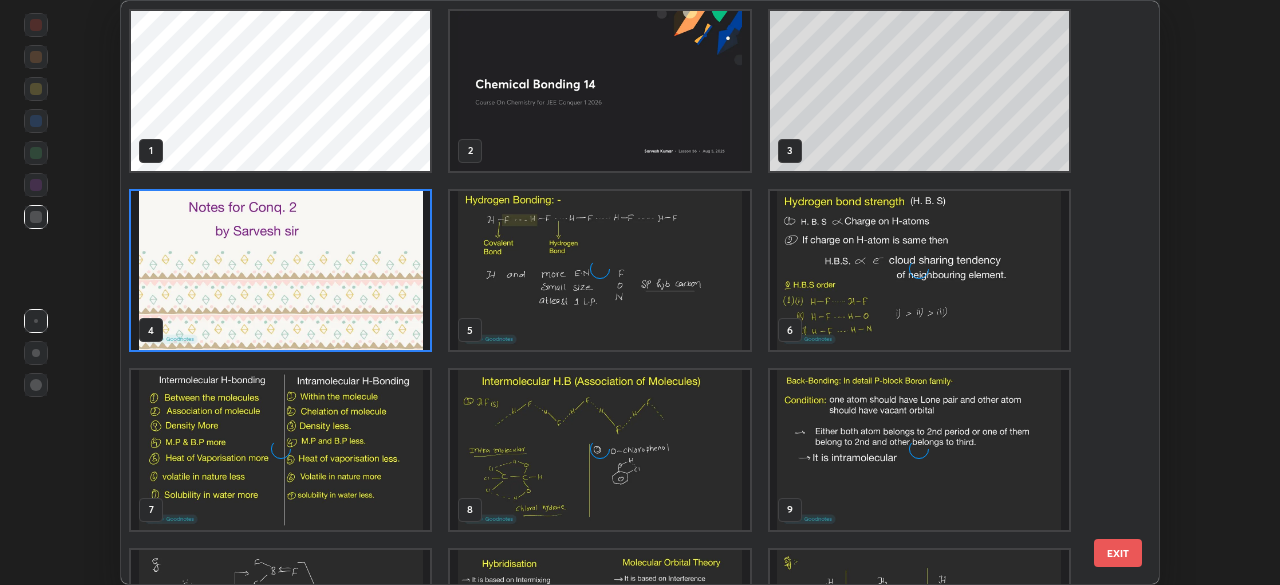 scroll, scrollTop: 7, scrollLeft: 11, axis: both 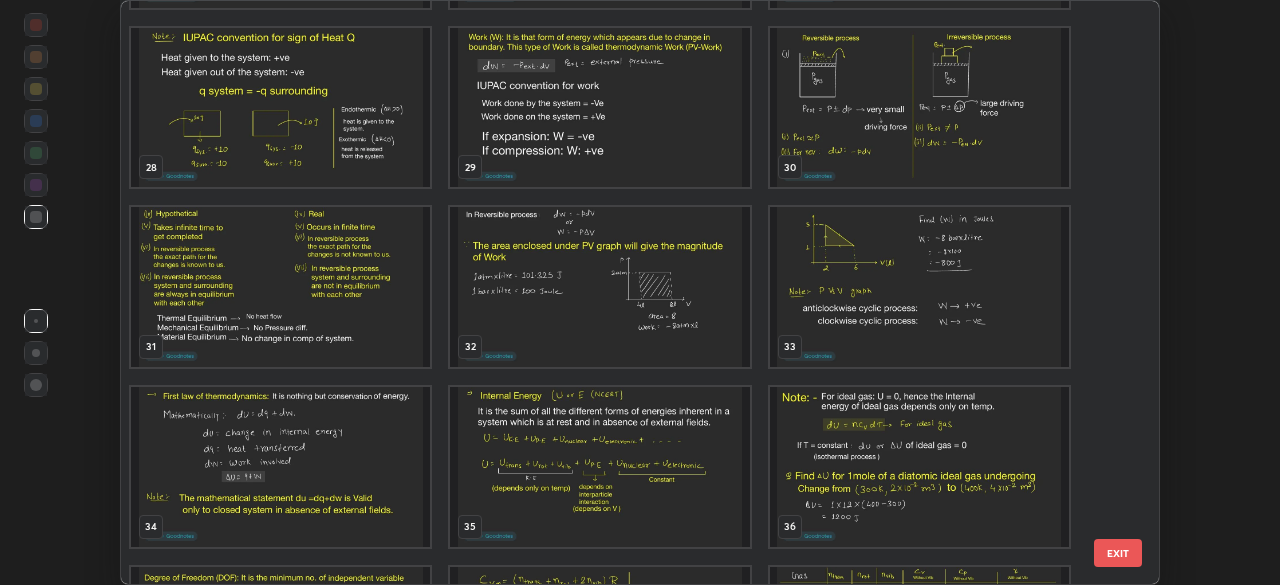 click at bounding box center (599, 108) 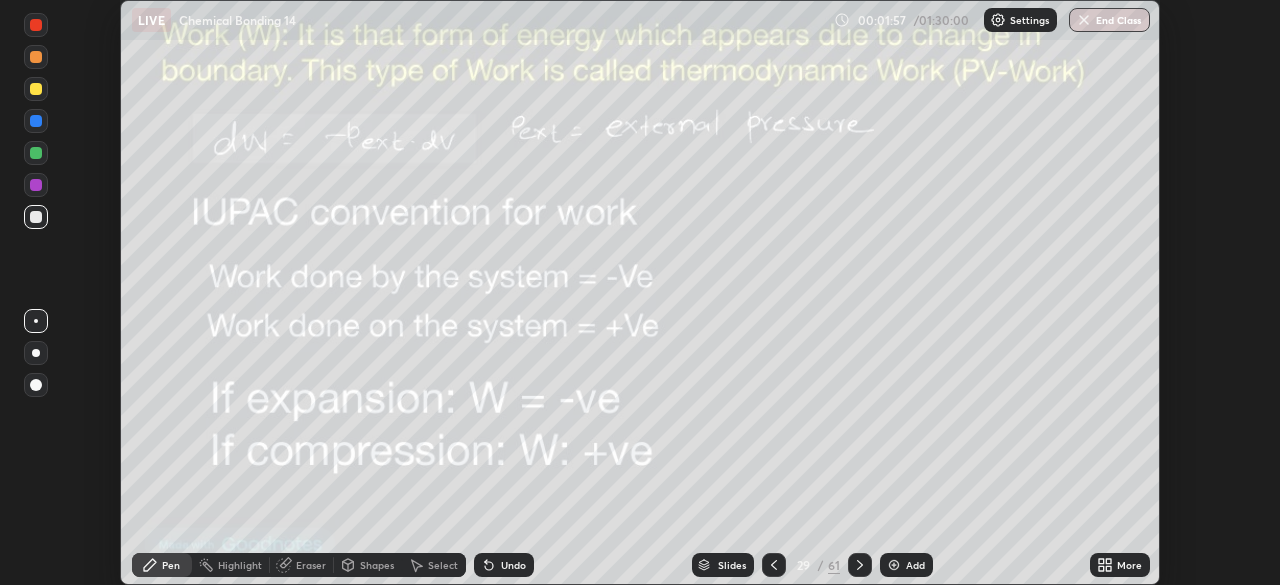 click 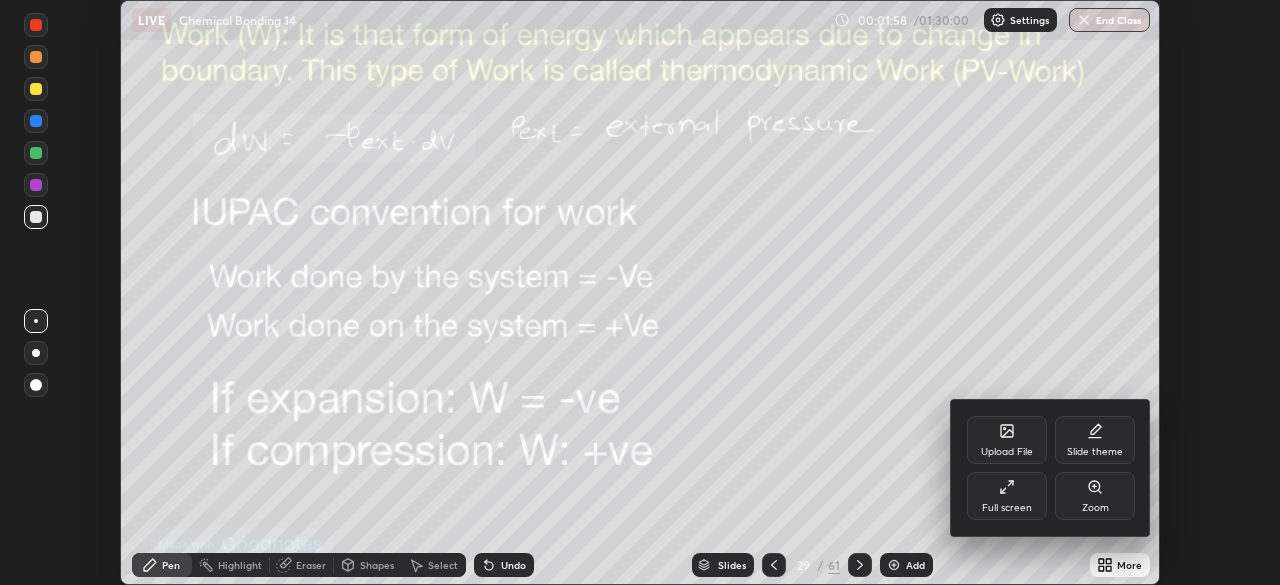 click on "Full screen" at bounding box center (1007, 496) 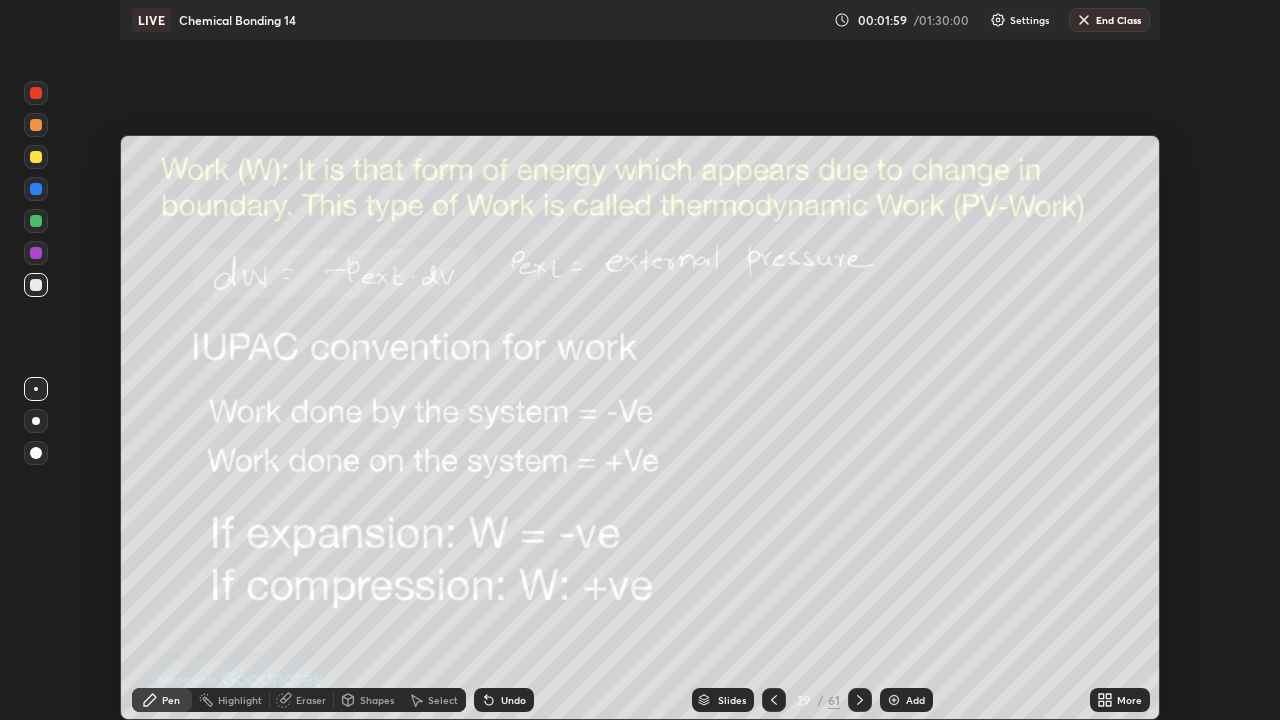 scroll, scrollTop: 99280, scrollLeft: 98720, axis: both 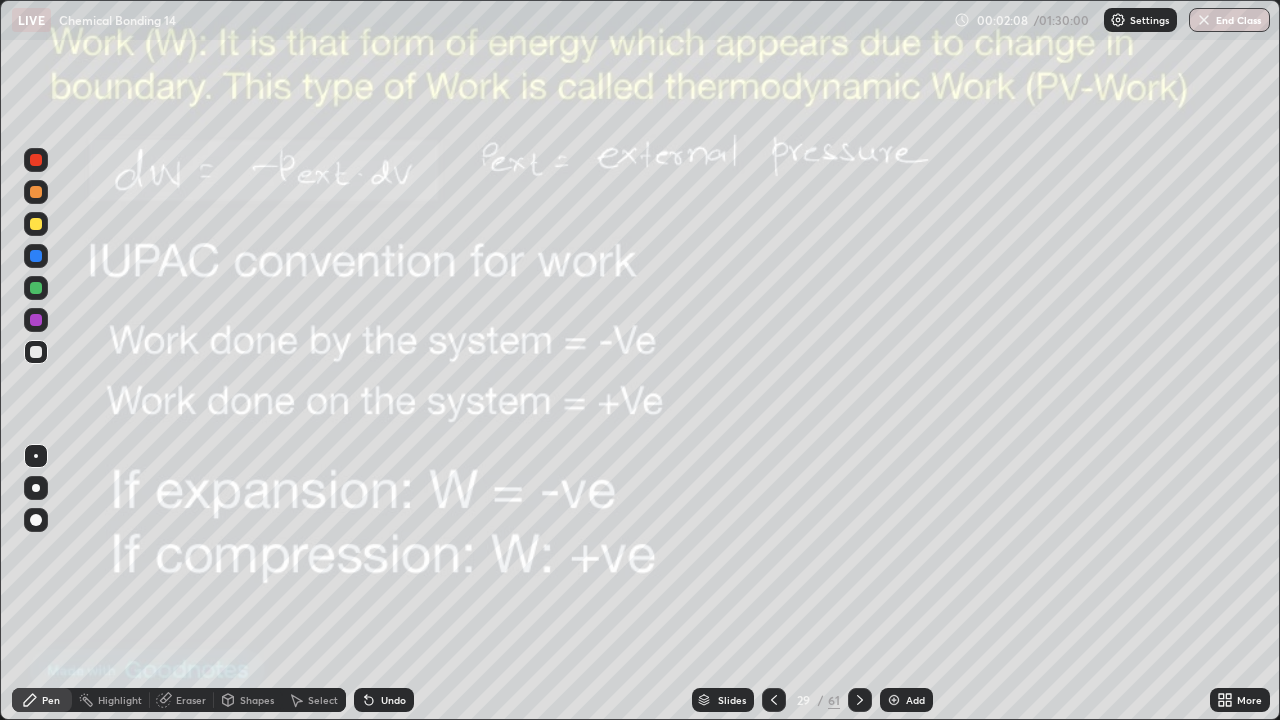 click at bounding box center [860, 700] 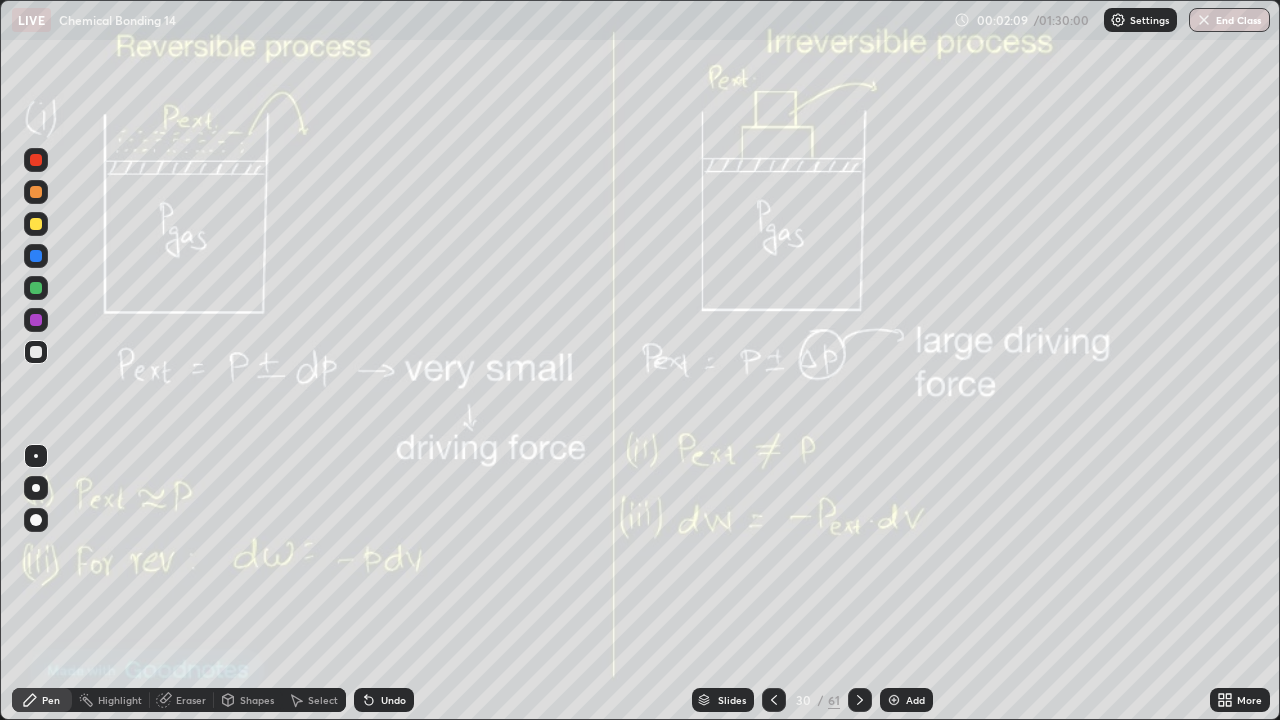 click 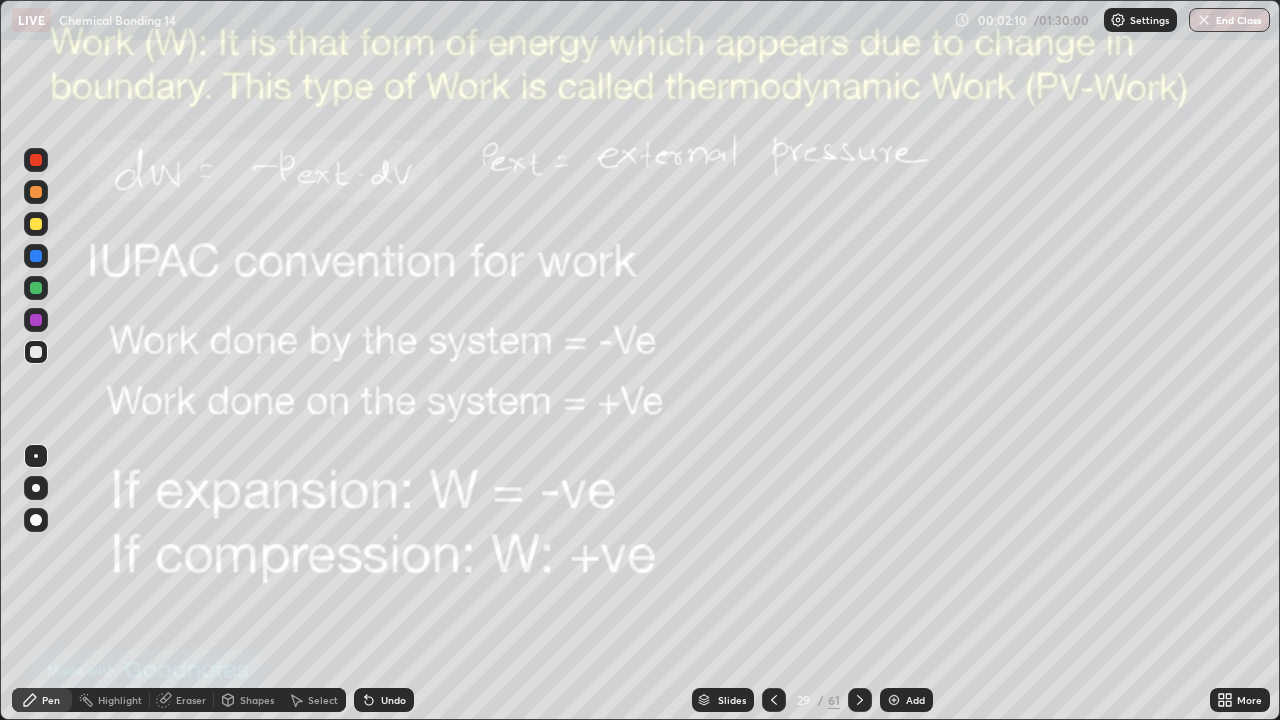 click on "Add" at bounding box center (915, 700) 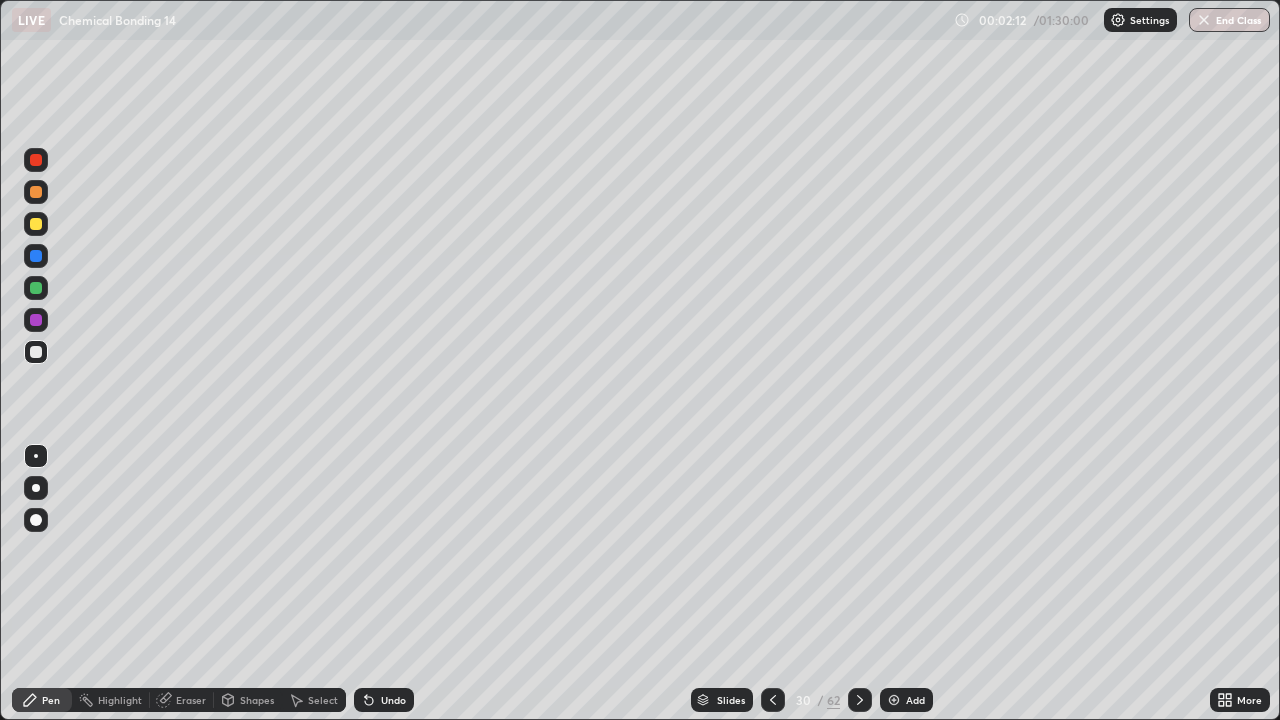 click on "Shapes" at bounding box center [257, 700] 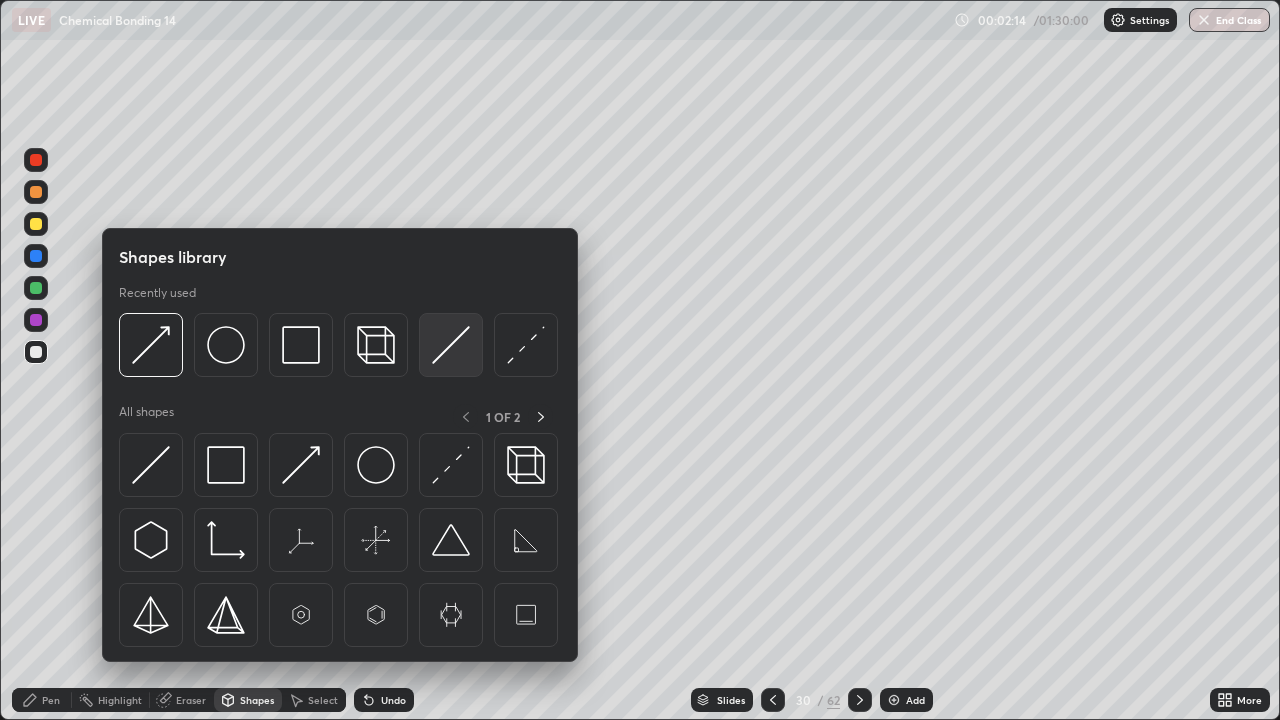 click at bounding box center (451, 345) 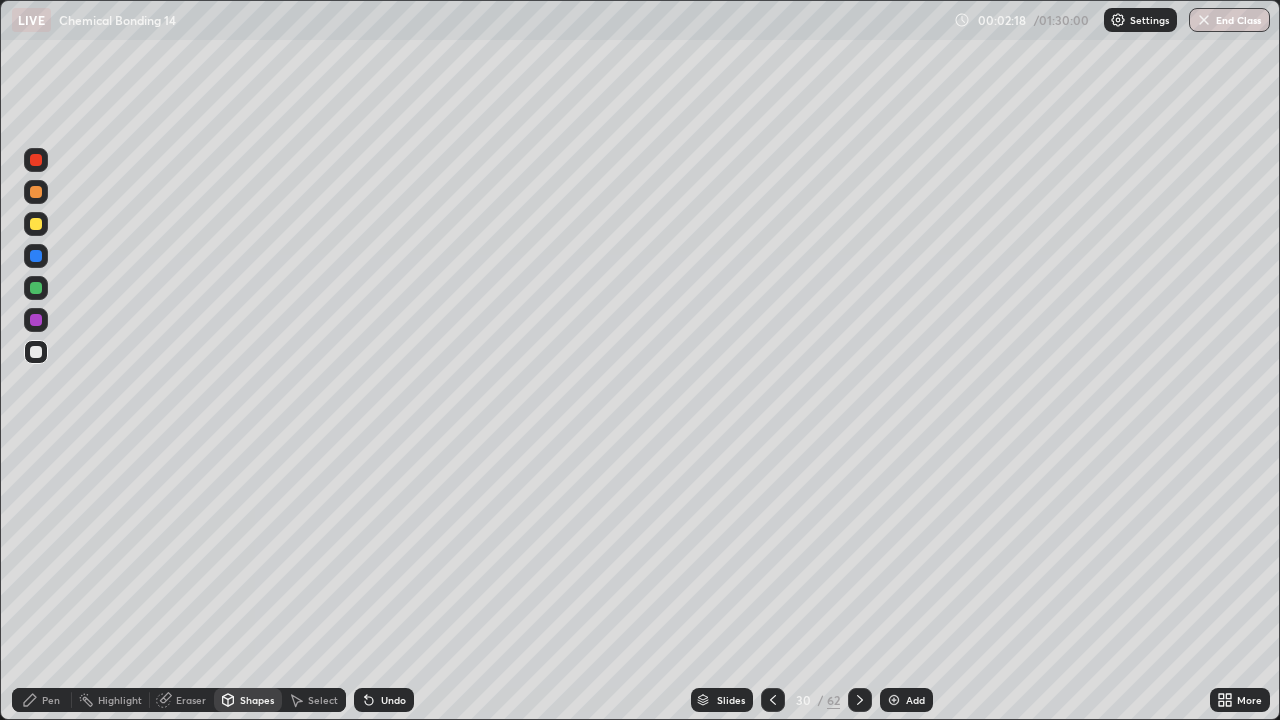 click 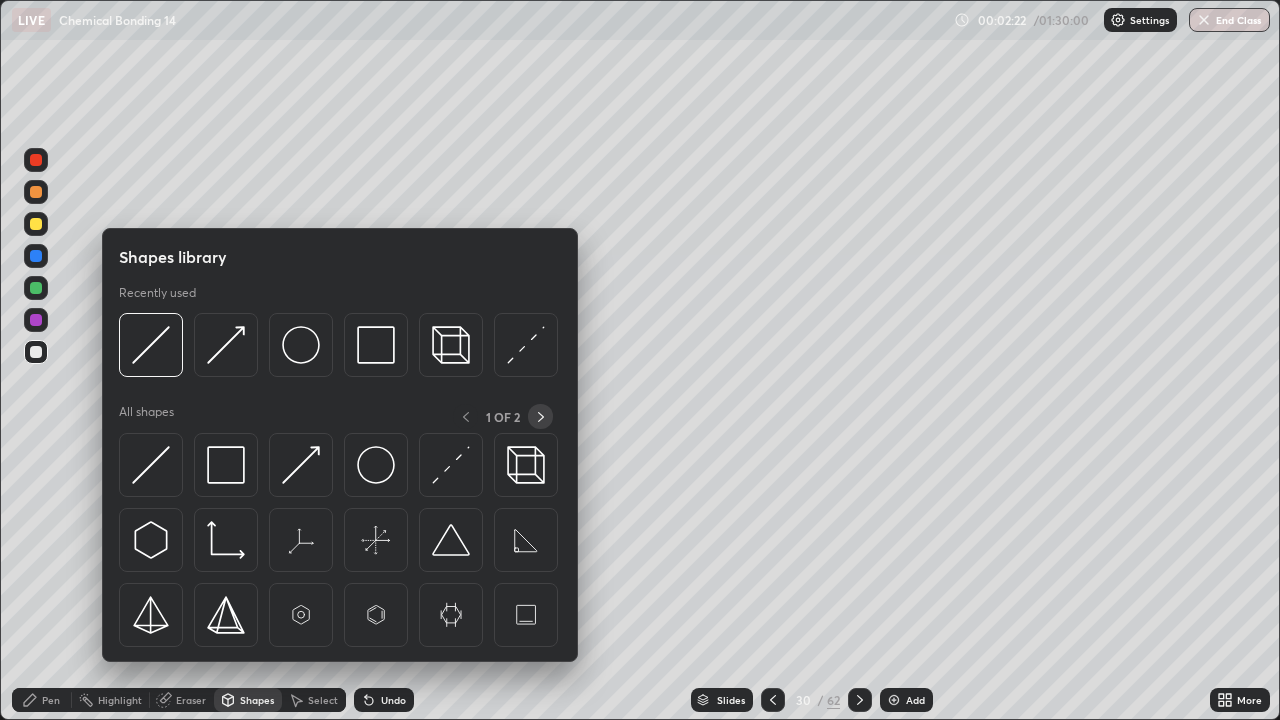 click 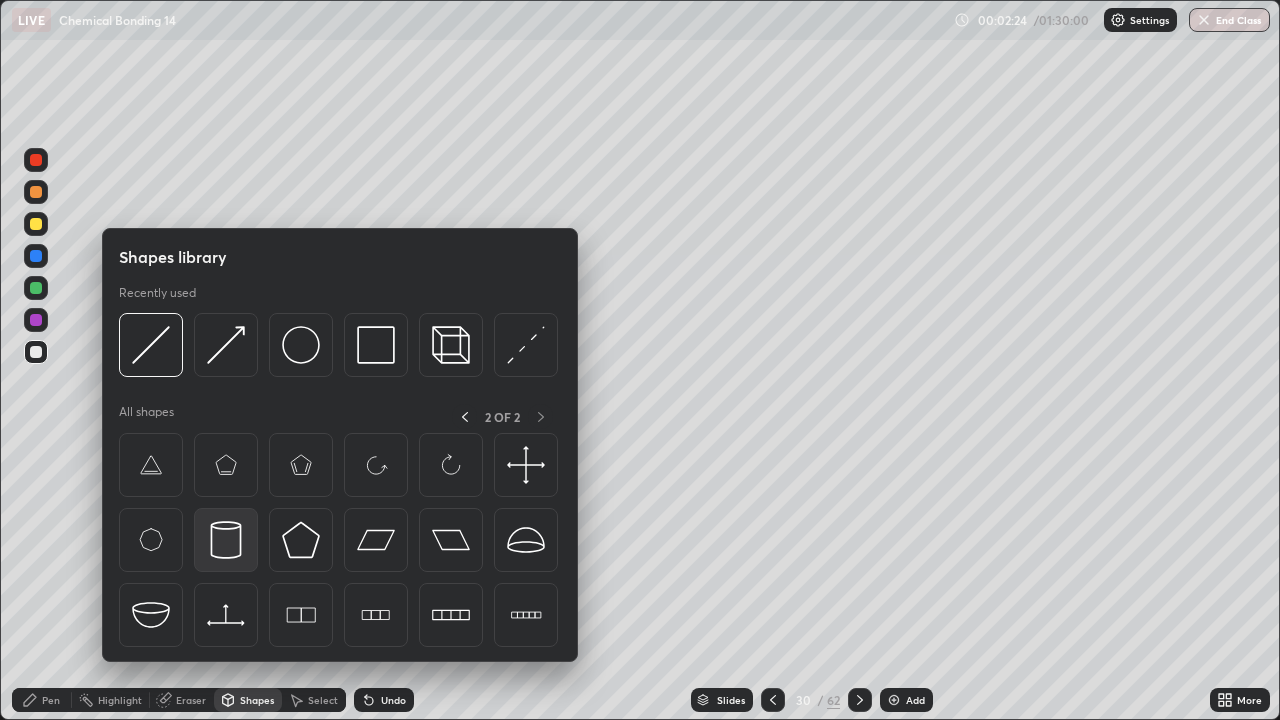 click at bounding box center [226, 540] 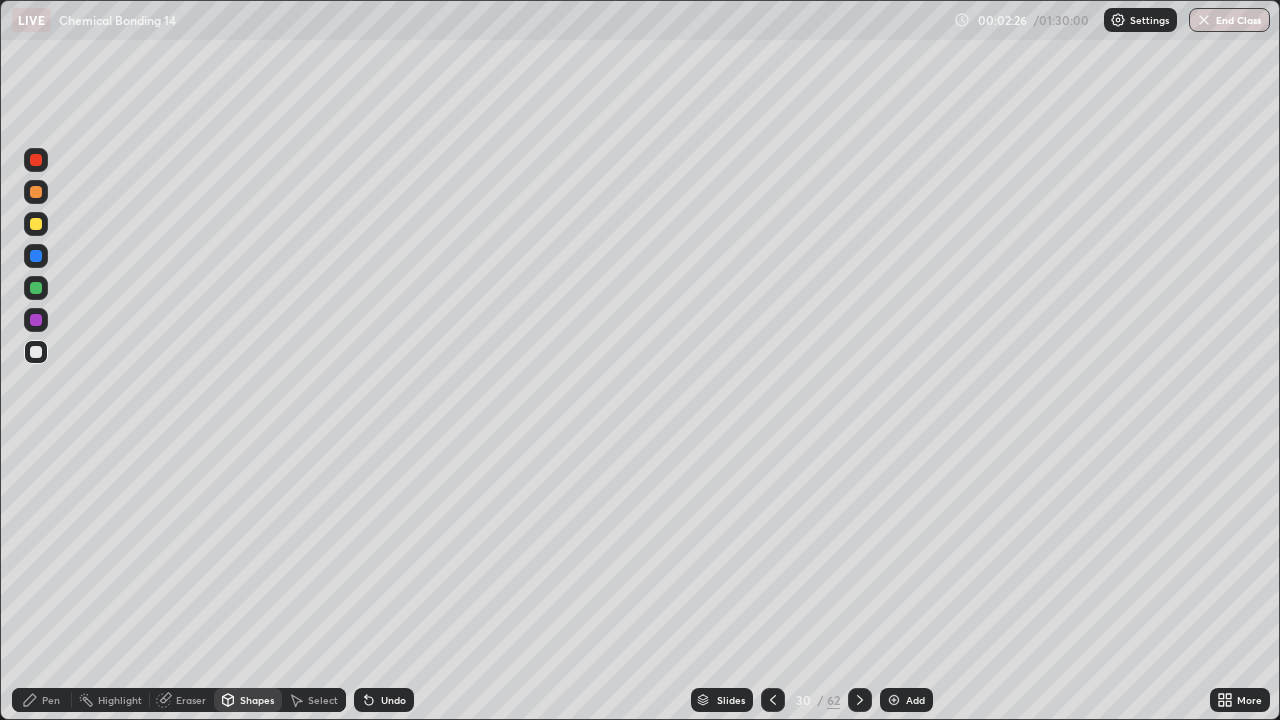 click on "Undo" at bounding box center (384, 700) 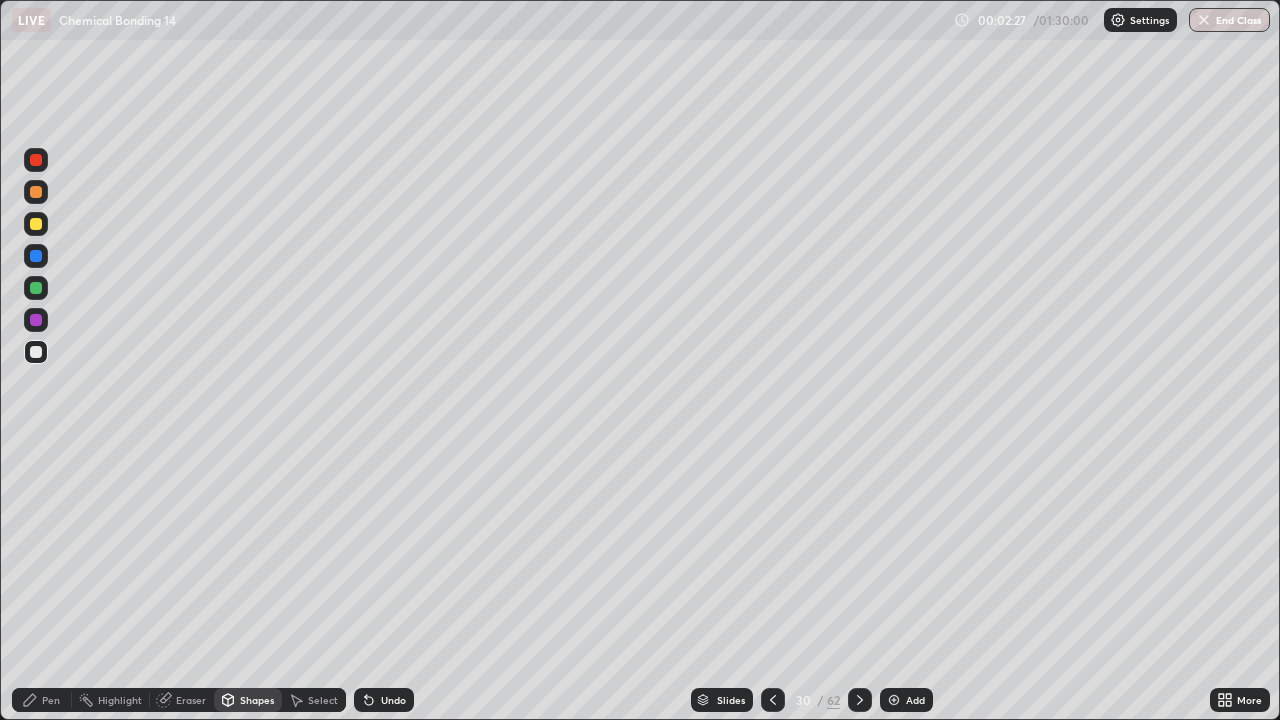 click on "Shapes" at bounding box center [257, 700] 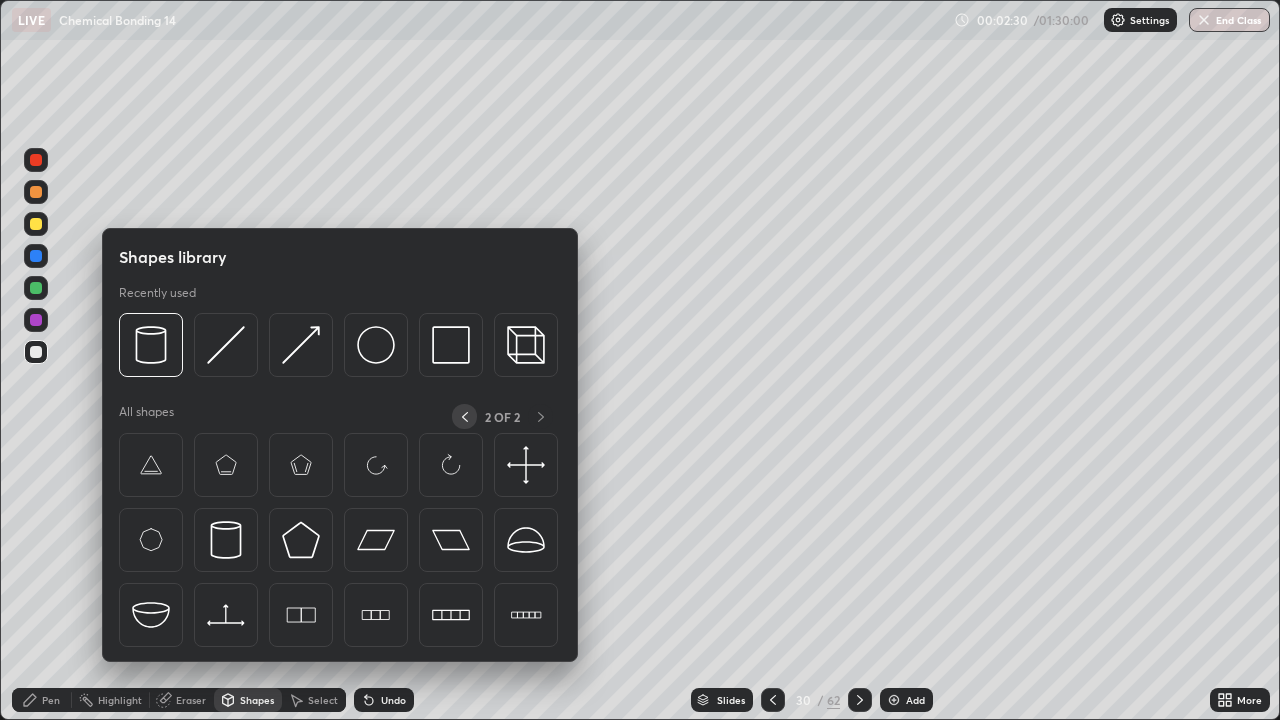 click 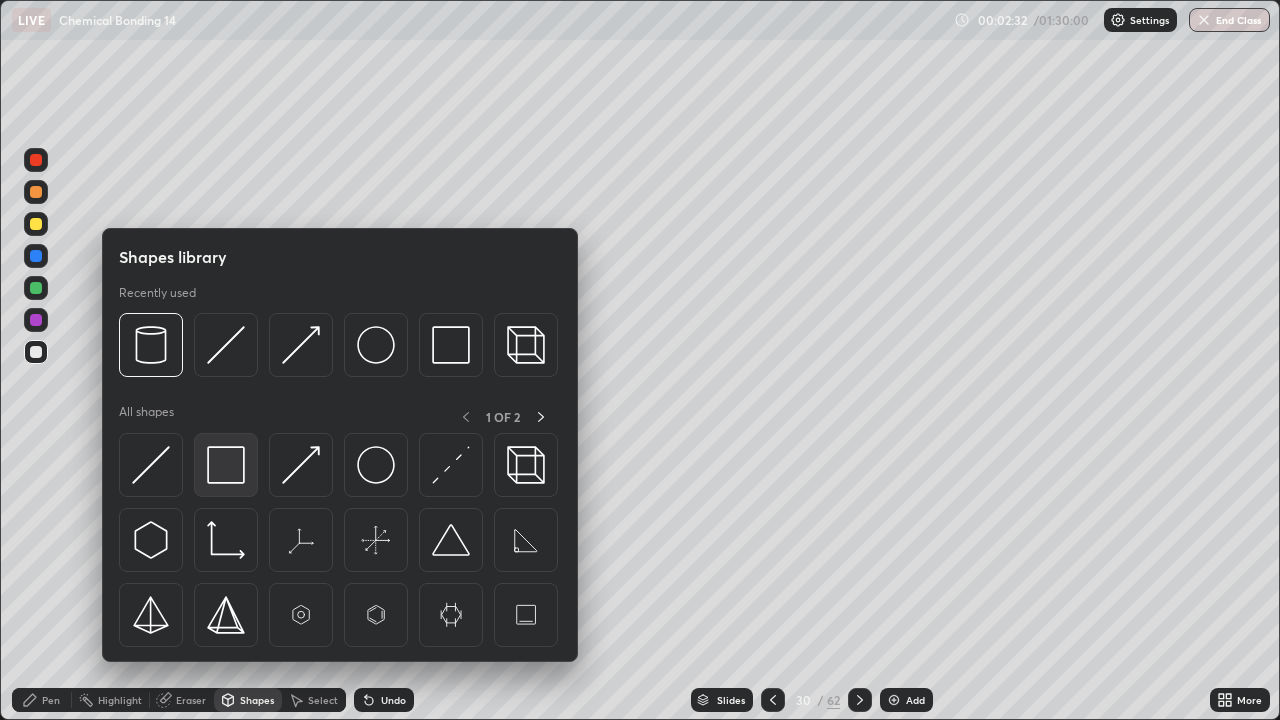 click at bounding box center (226, 465) 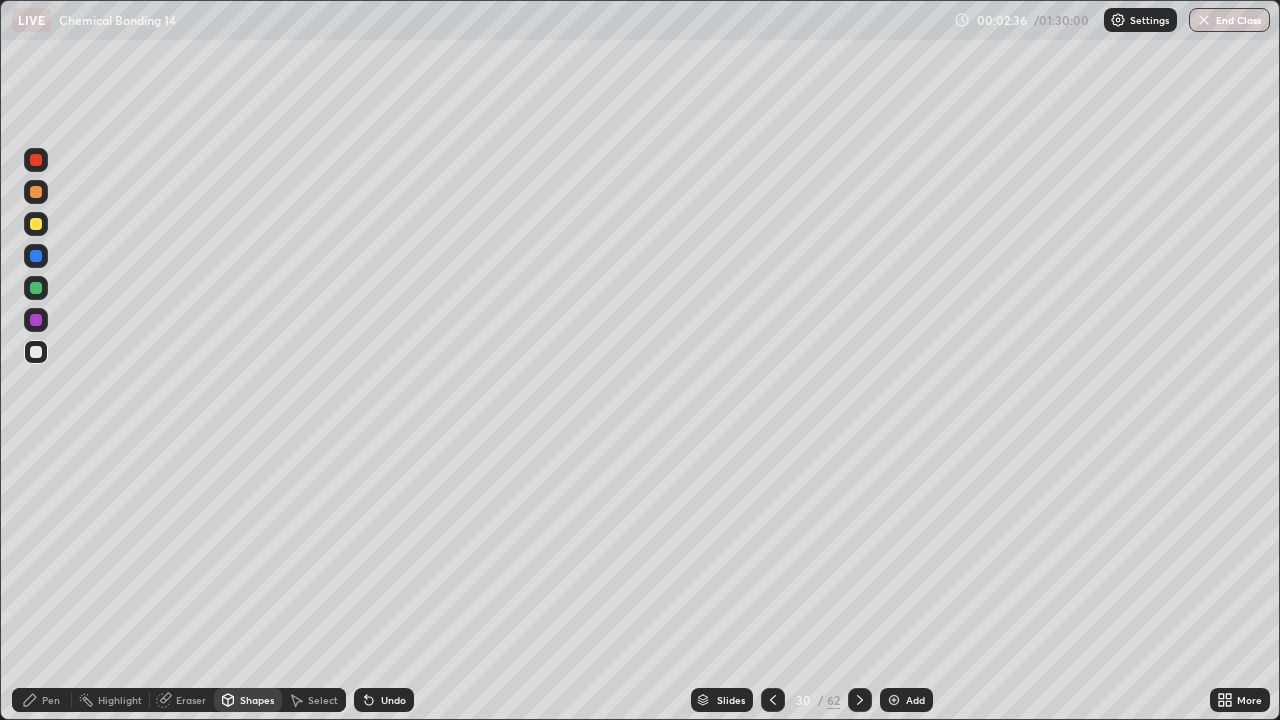 click 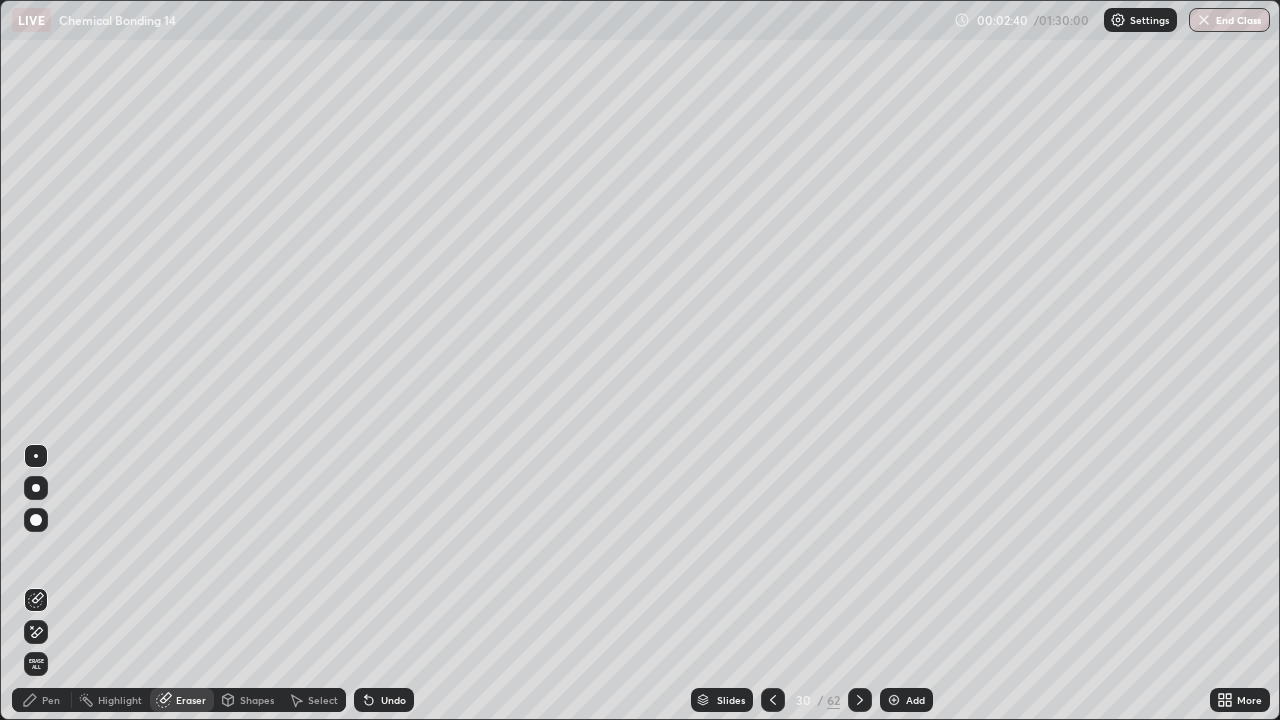 click 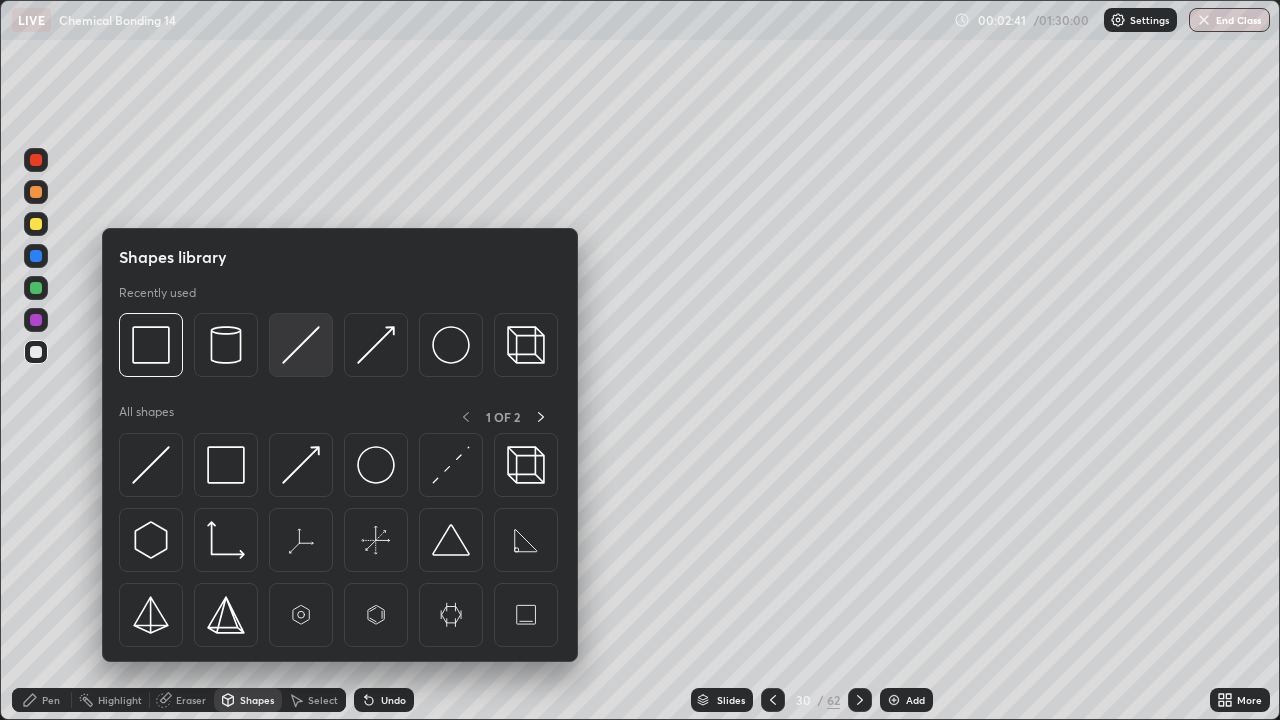 click at bounding box center (301, 345) 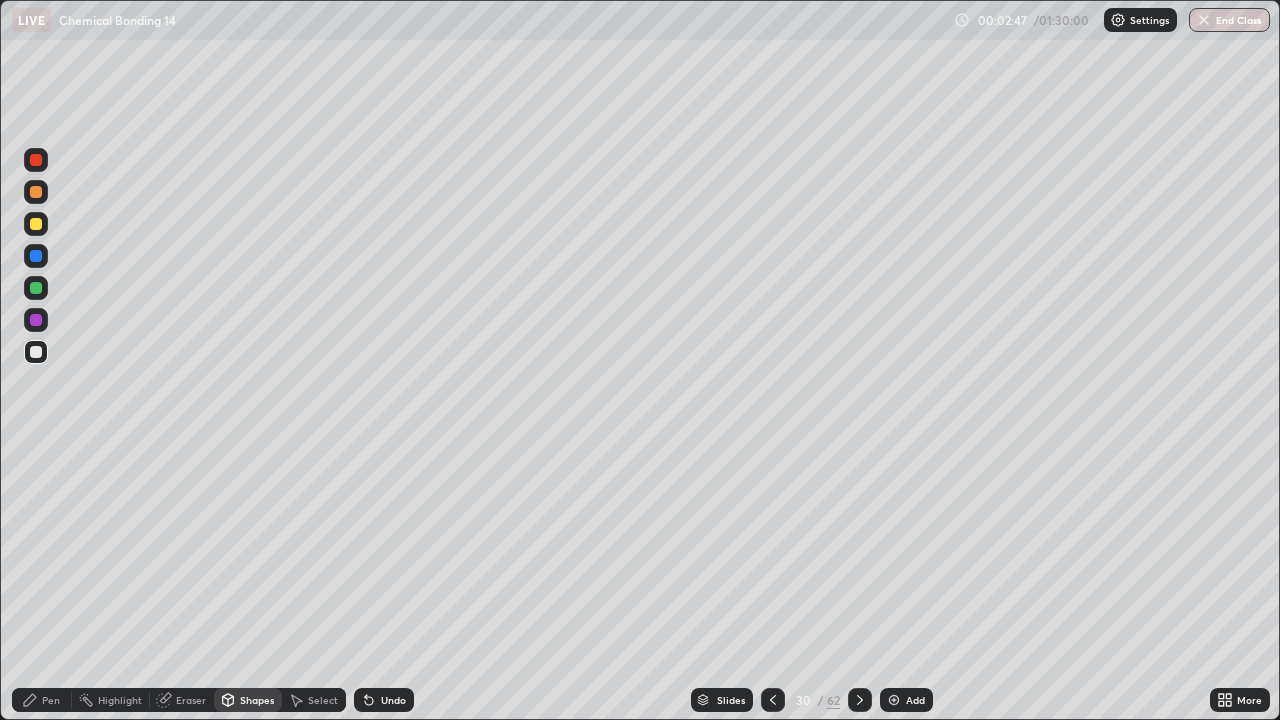 click on "Pen" at bounding box center (42, 700) 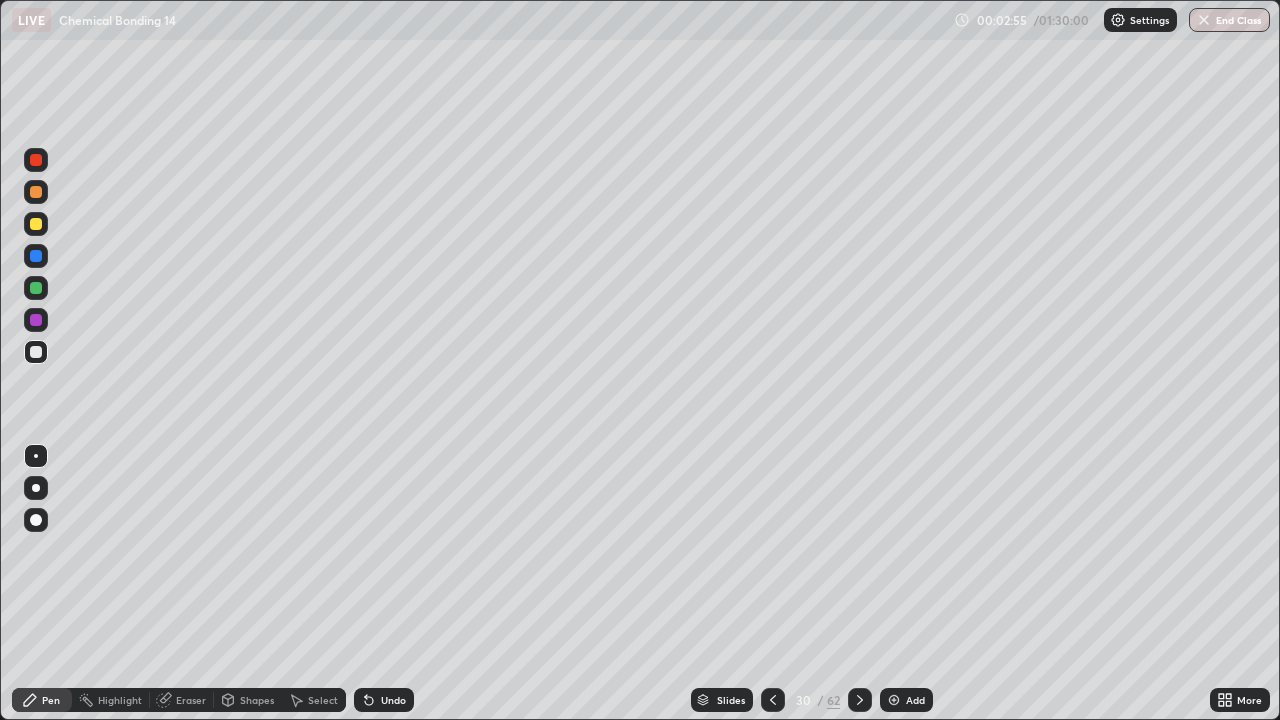 click 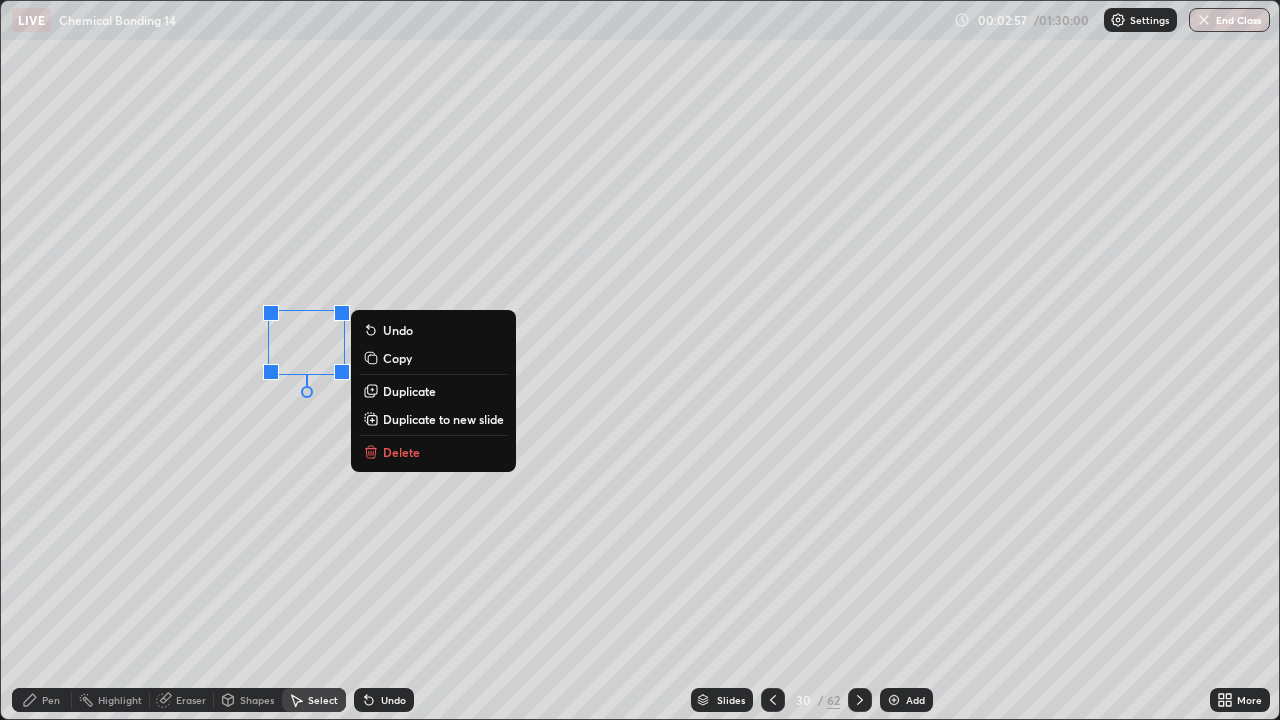 click on "Duplicate" at bounding box center [409, 391] 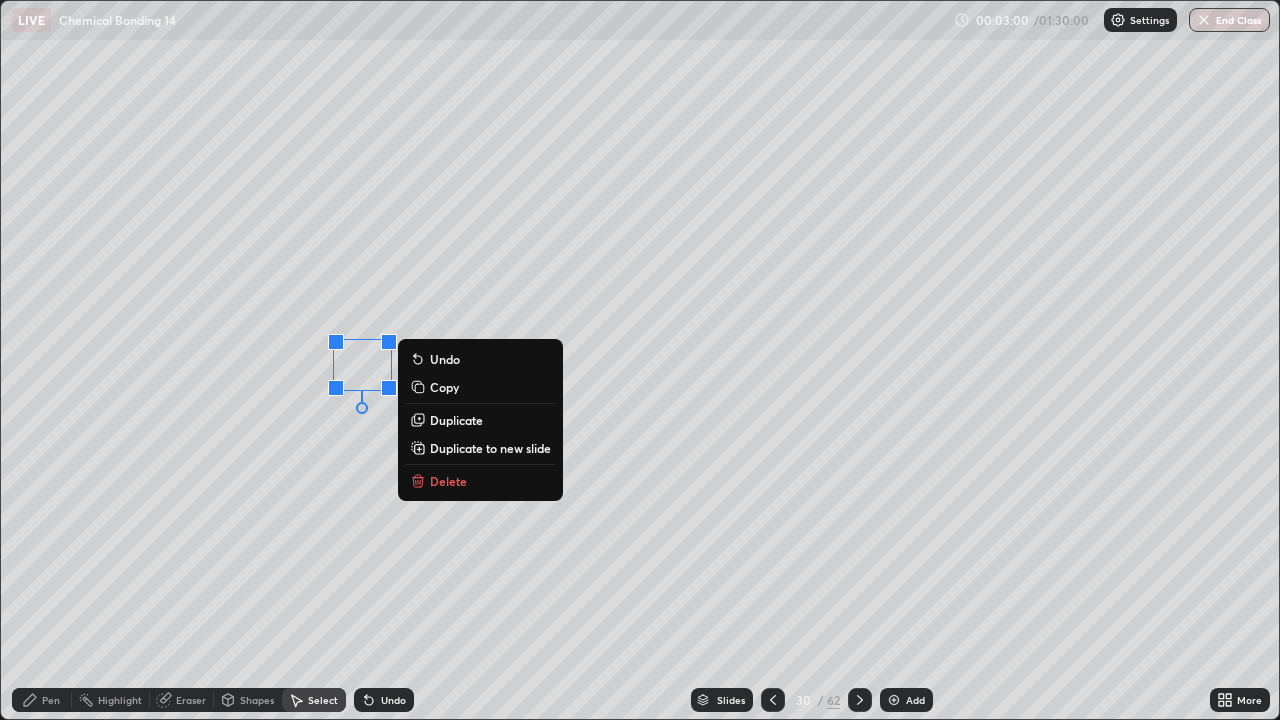 click on "0 ° Undo Copy Duplicate Duplicate to new slide Delete" at bounding box center [640, 360] 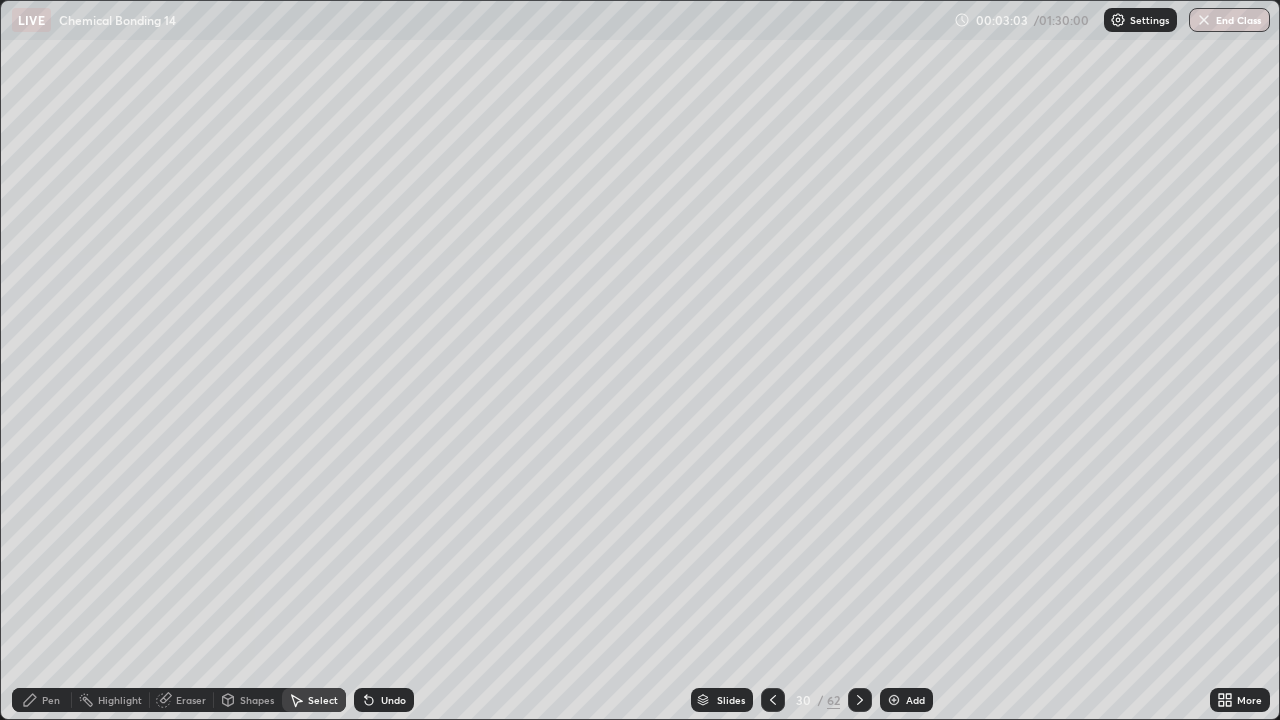 click 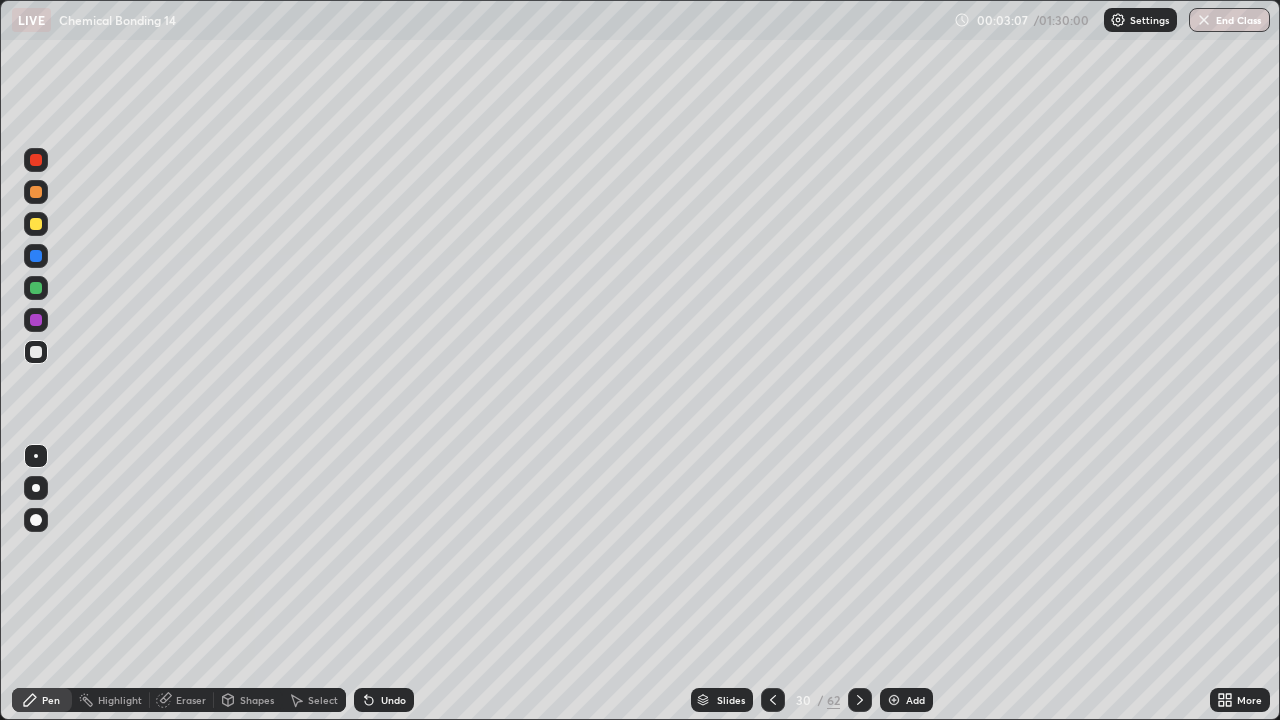 click on "Eraser" at bounding box center [182, 700] 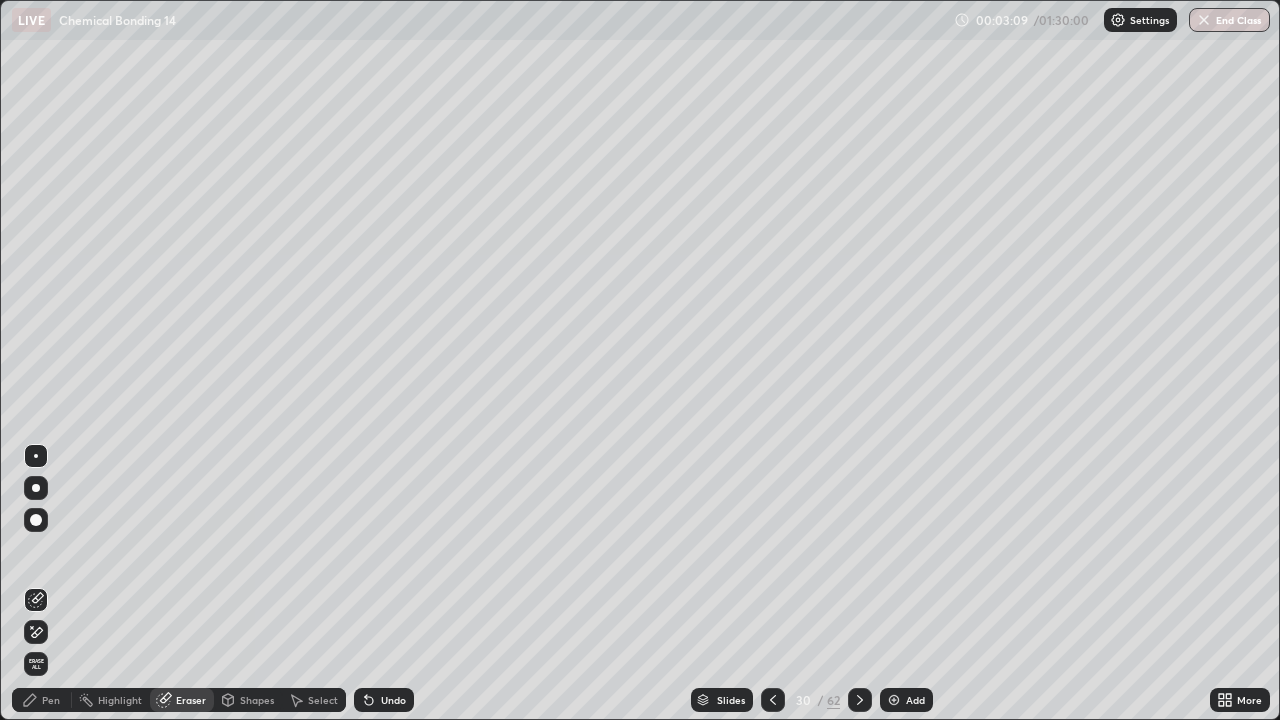 click on "Pen" at bounding box center (51, 700) 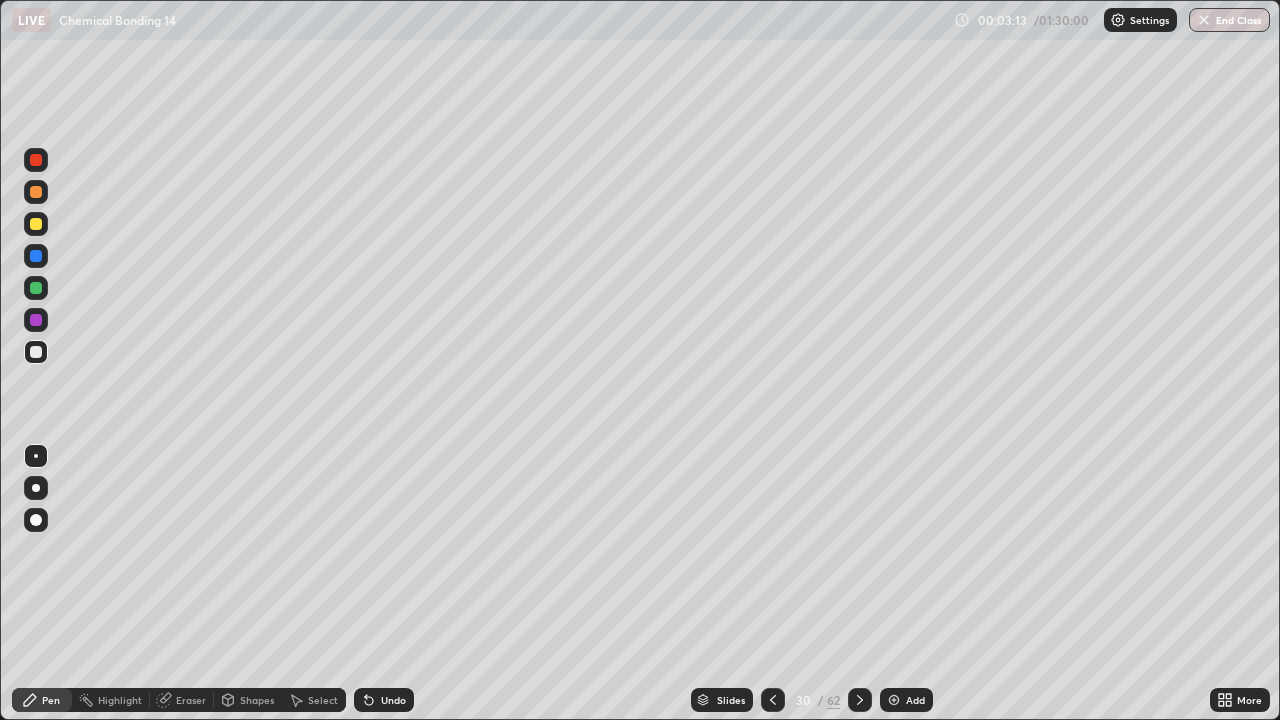 click on "Undo" at bounding box center [393, 700] 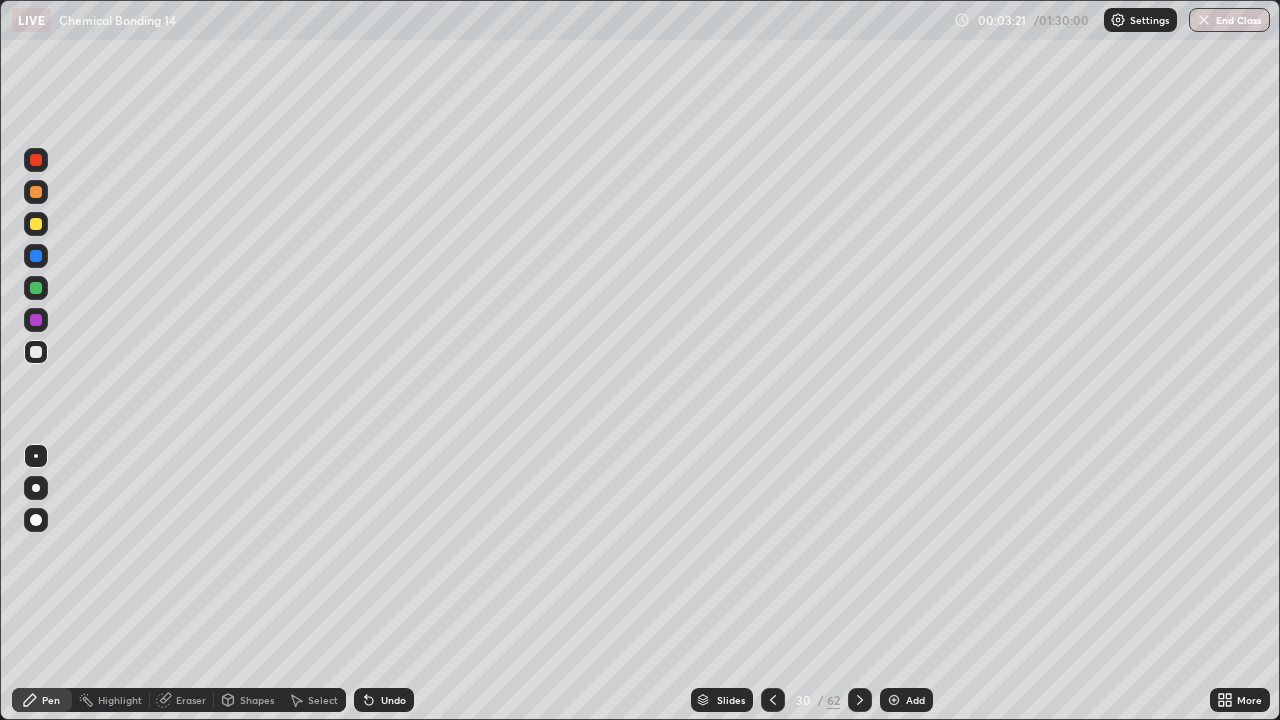 click at bounding box center (36, 288) 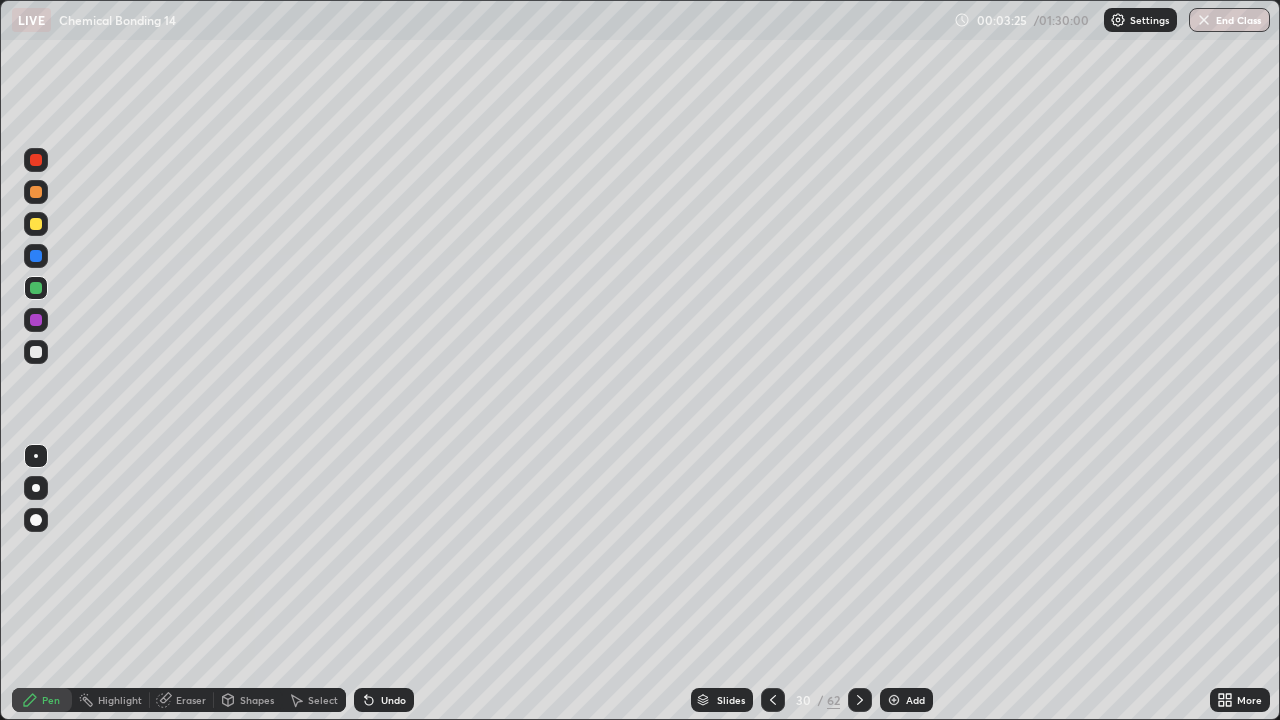 click on "Undo" at bounding box center [393, 700] 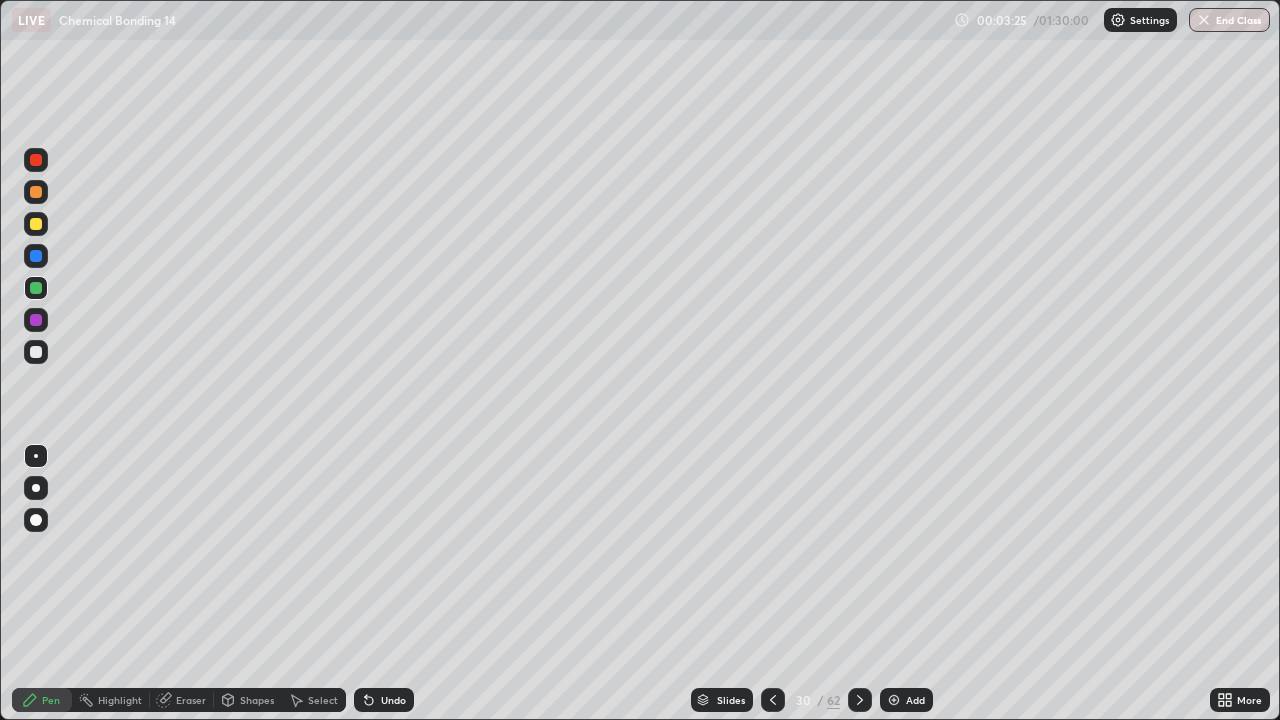 click on "Undo" at bounding box center (384, 700) 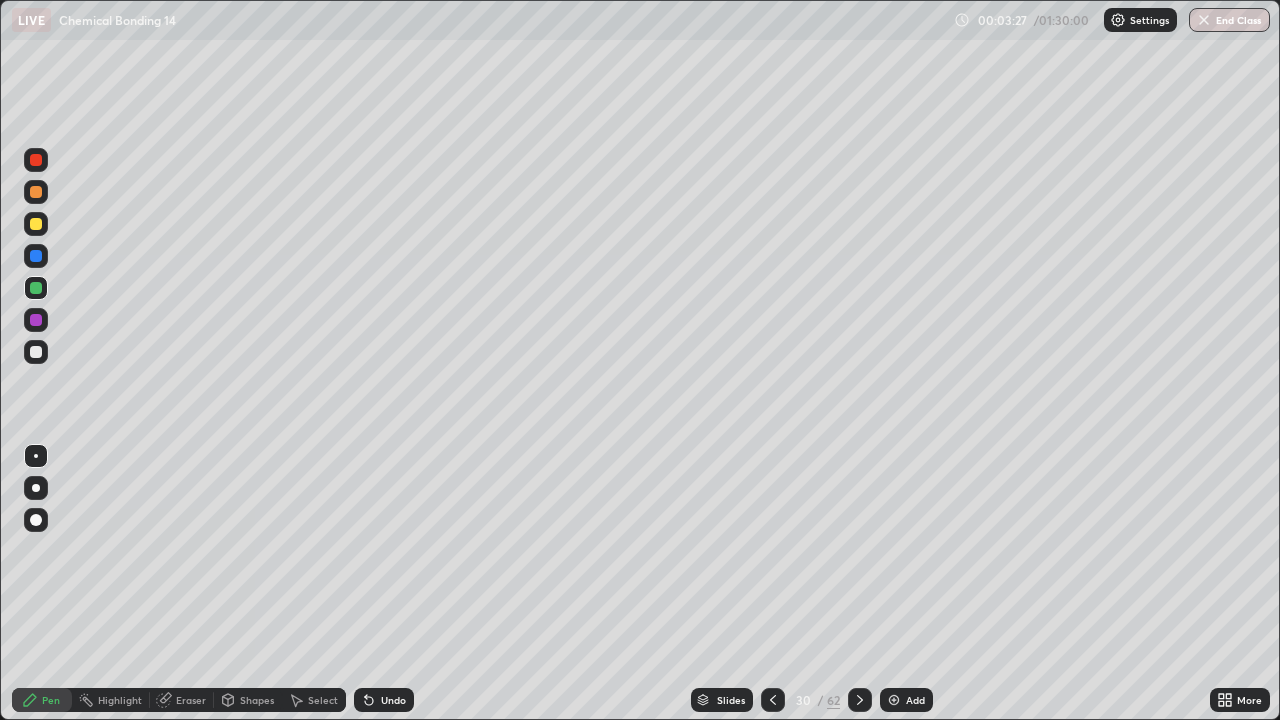 click on "Undo" at bounding box center [384, 700] 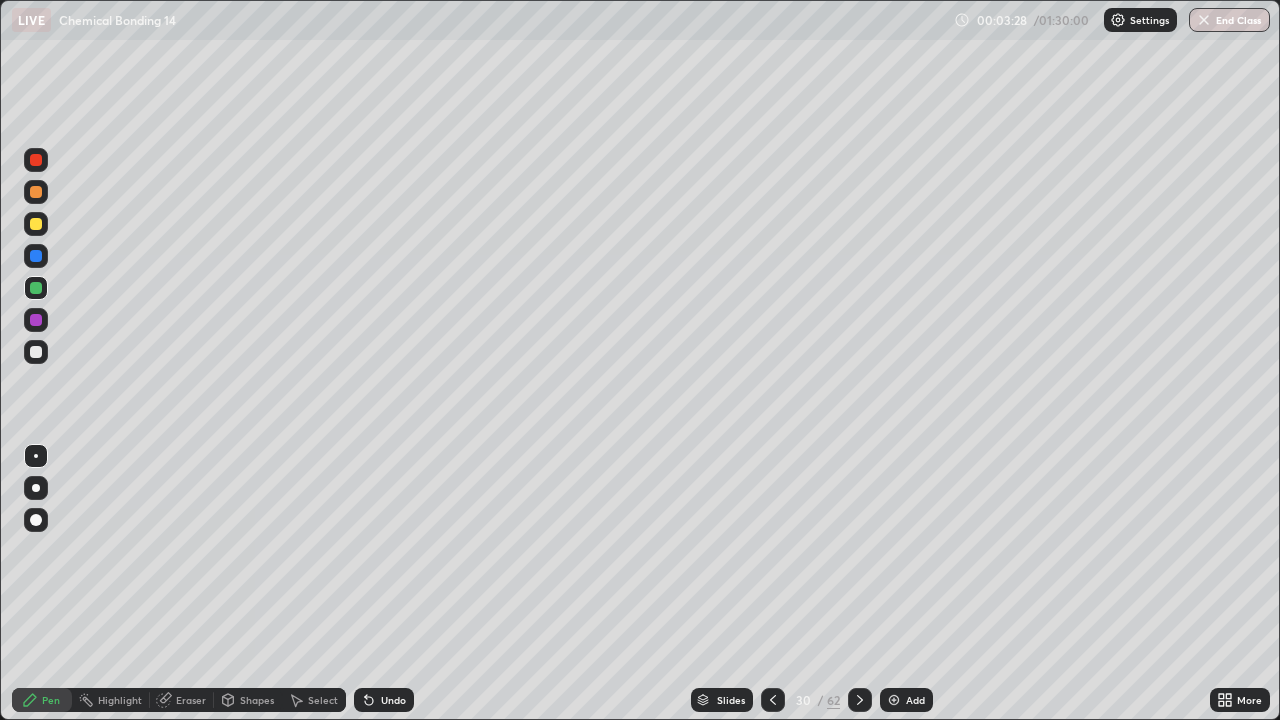 click at bounding box center [36, 224] 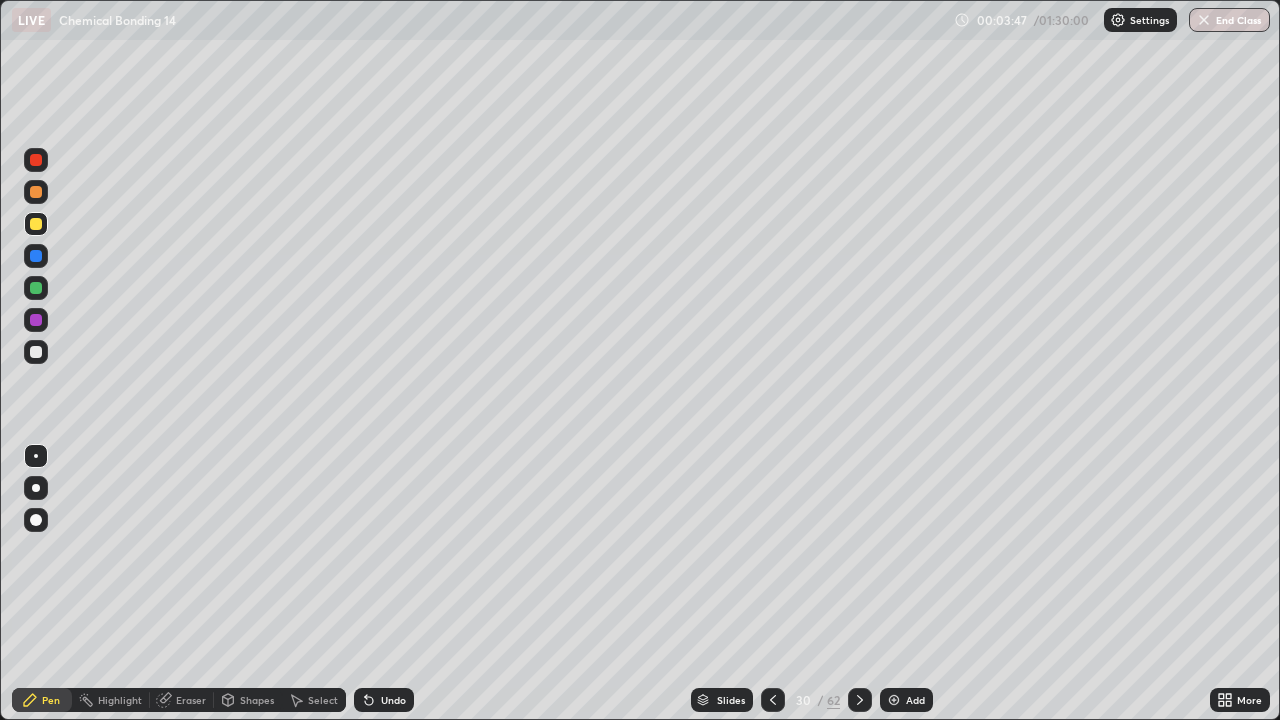 click on "Undo" at bounding box center [384, 700] 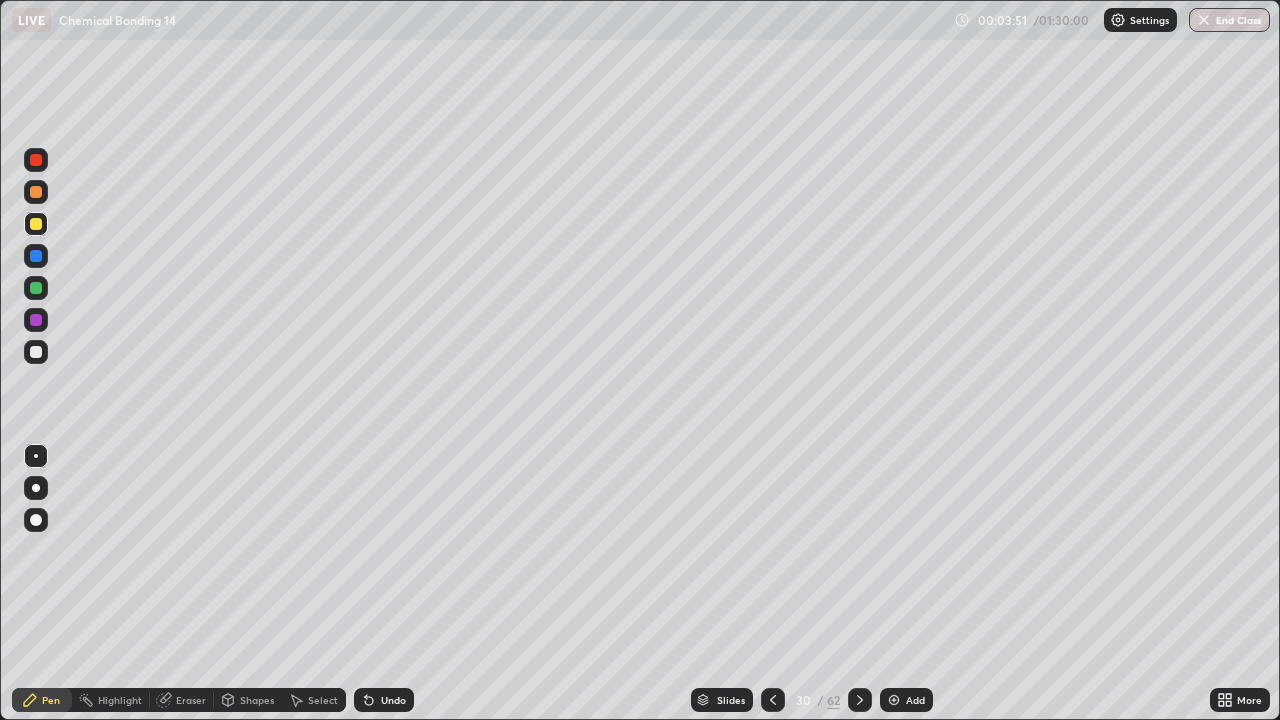 click on "Undo" at bounding box center (384, 700) 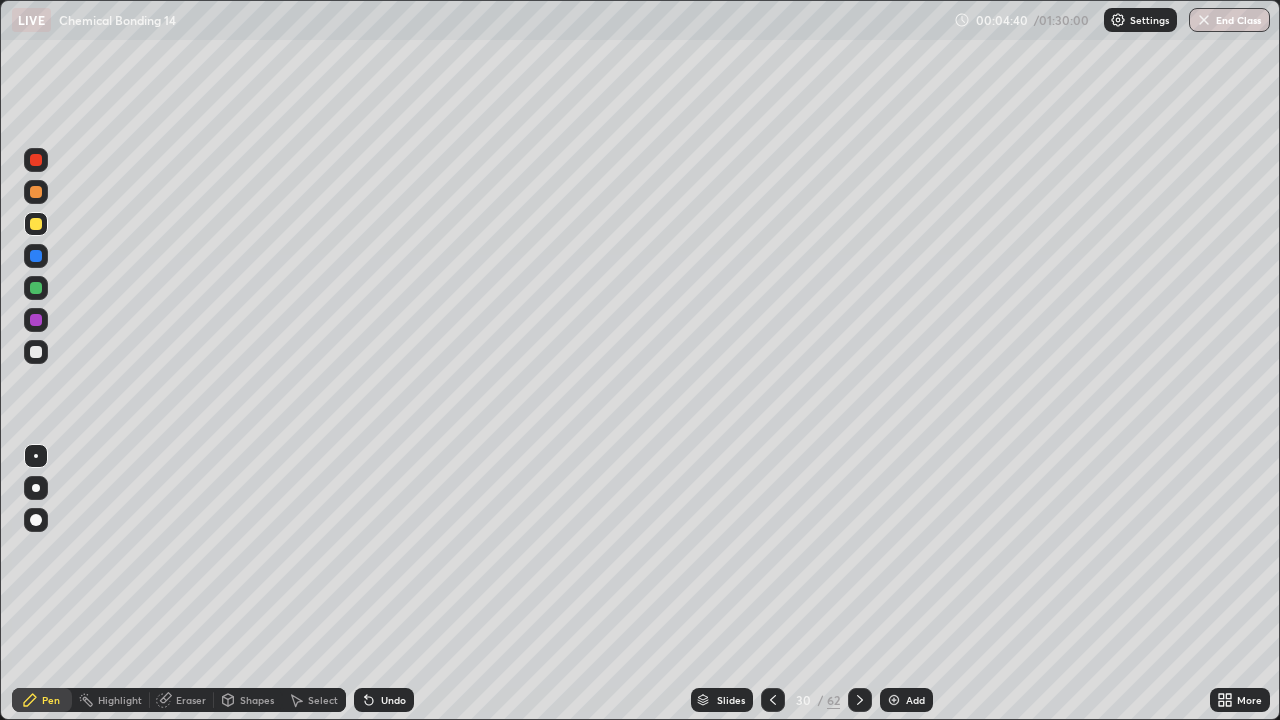 click 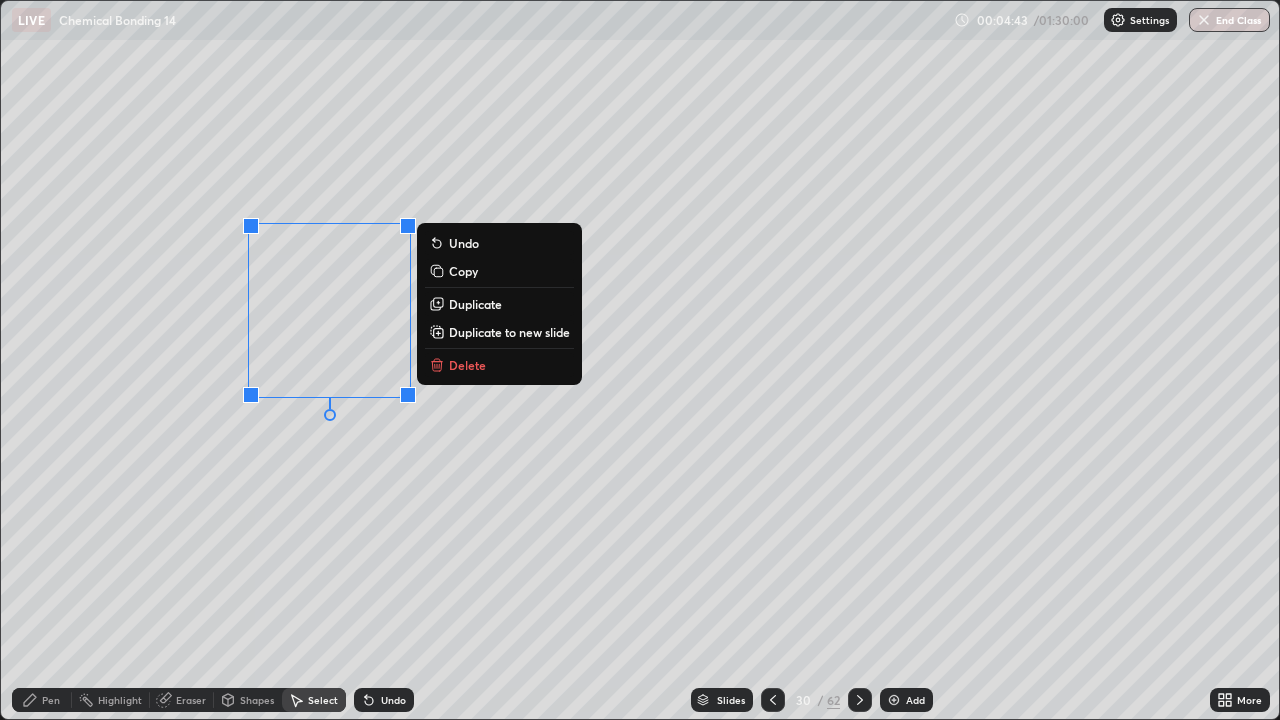 click on "Duplicate" at bounding box center (475, 304) 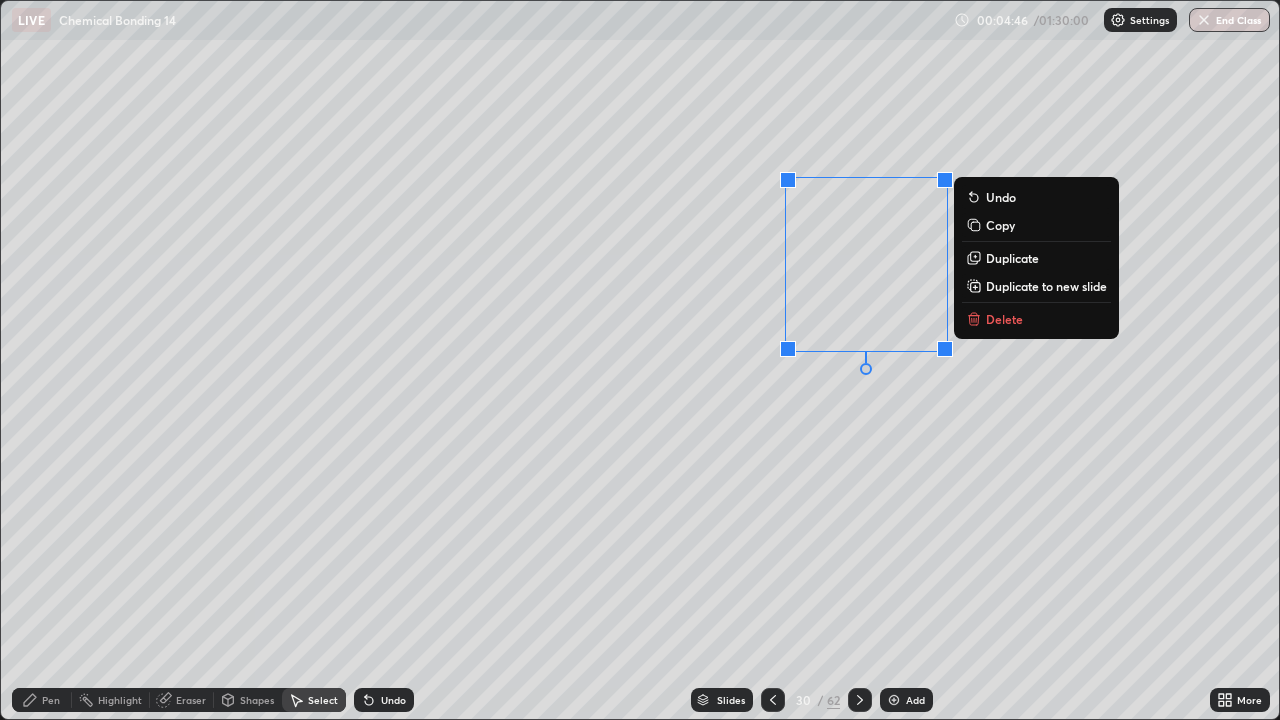 click on "Eraser" at bounding box center (182, 700) 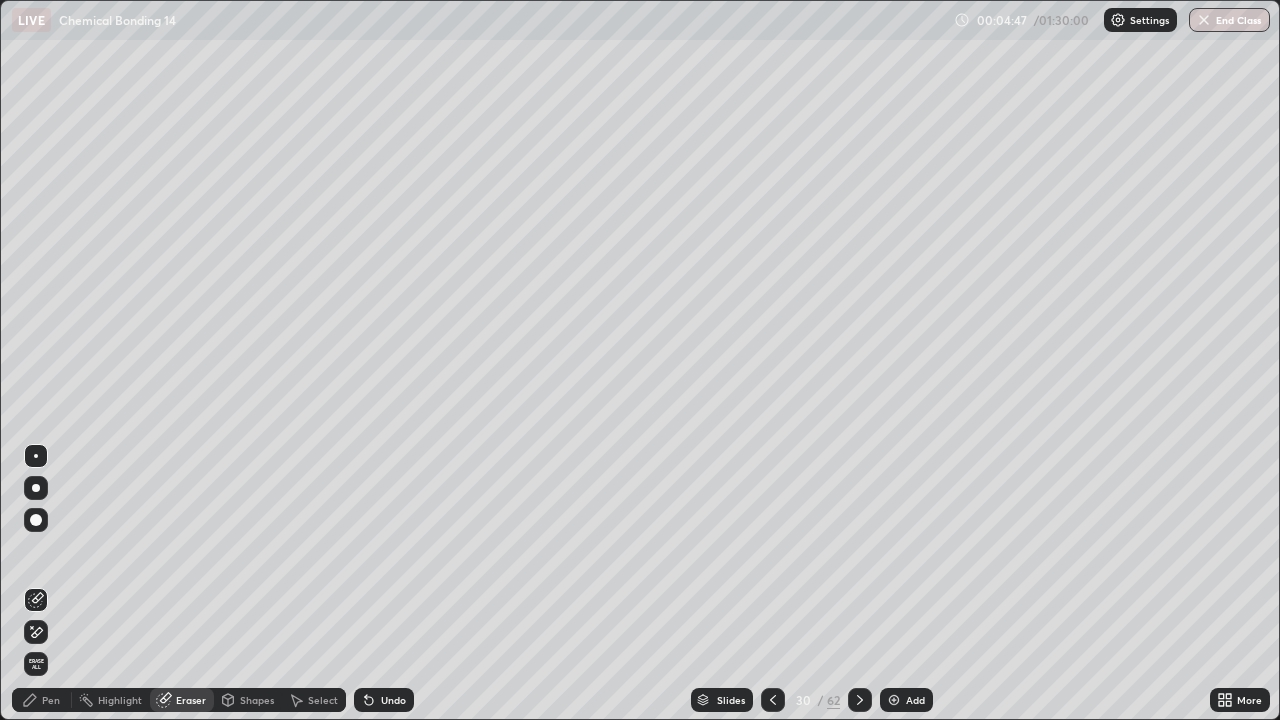 click 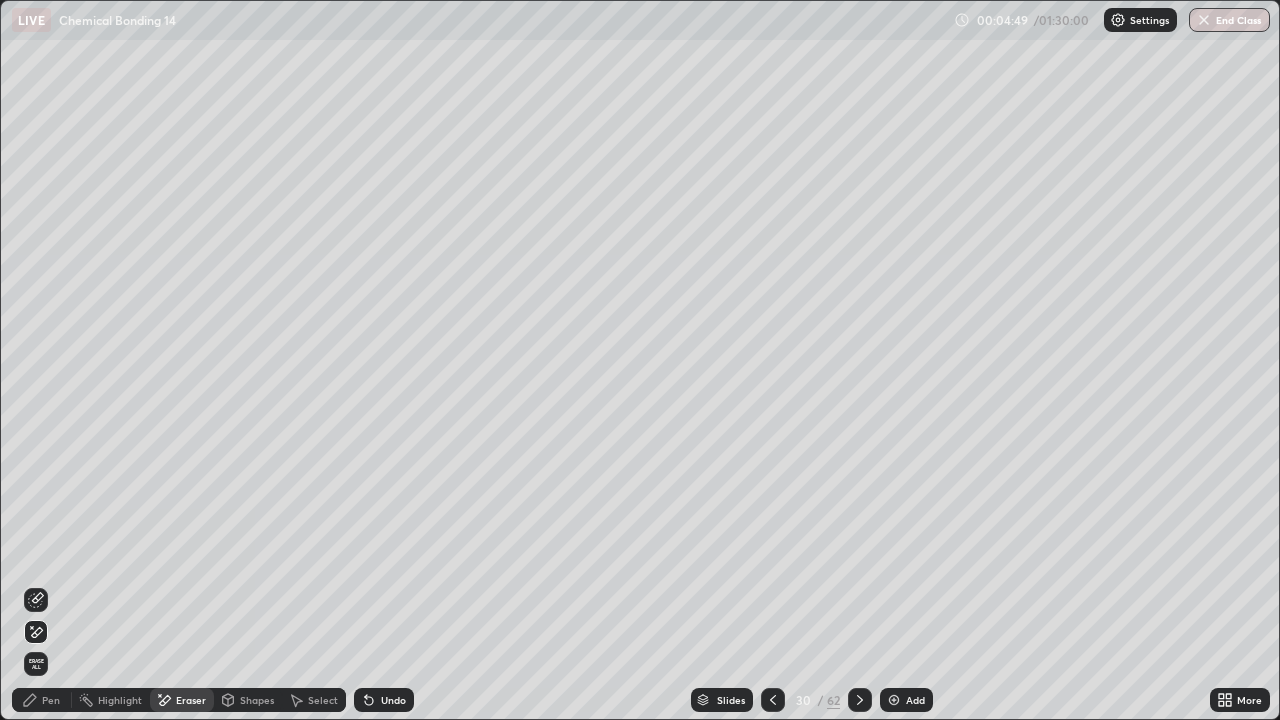 click on "Shapes" at bounding box center (248, 700) 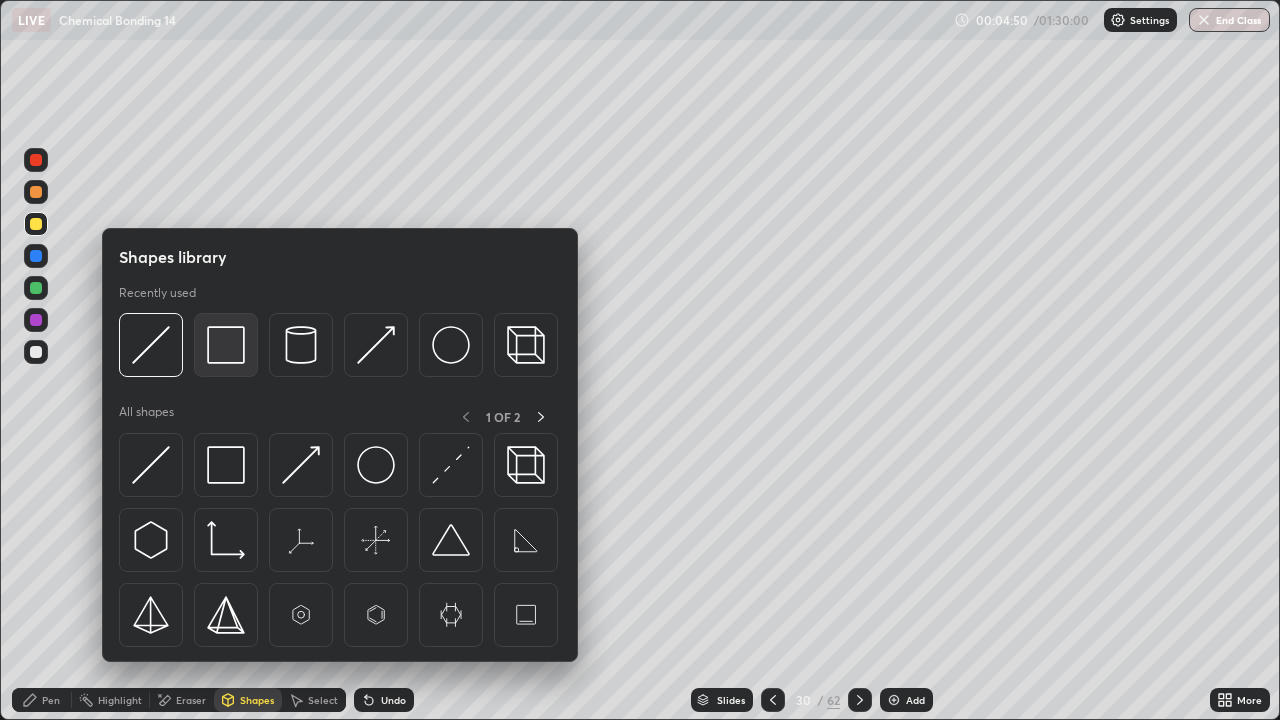 click at bounding box center (226, 345) 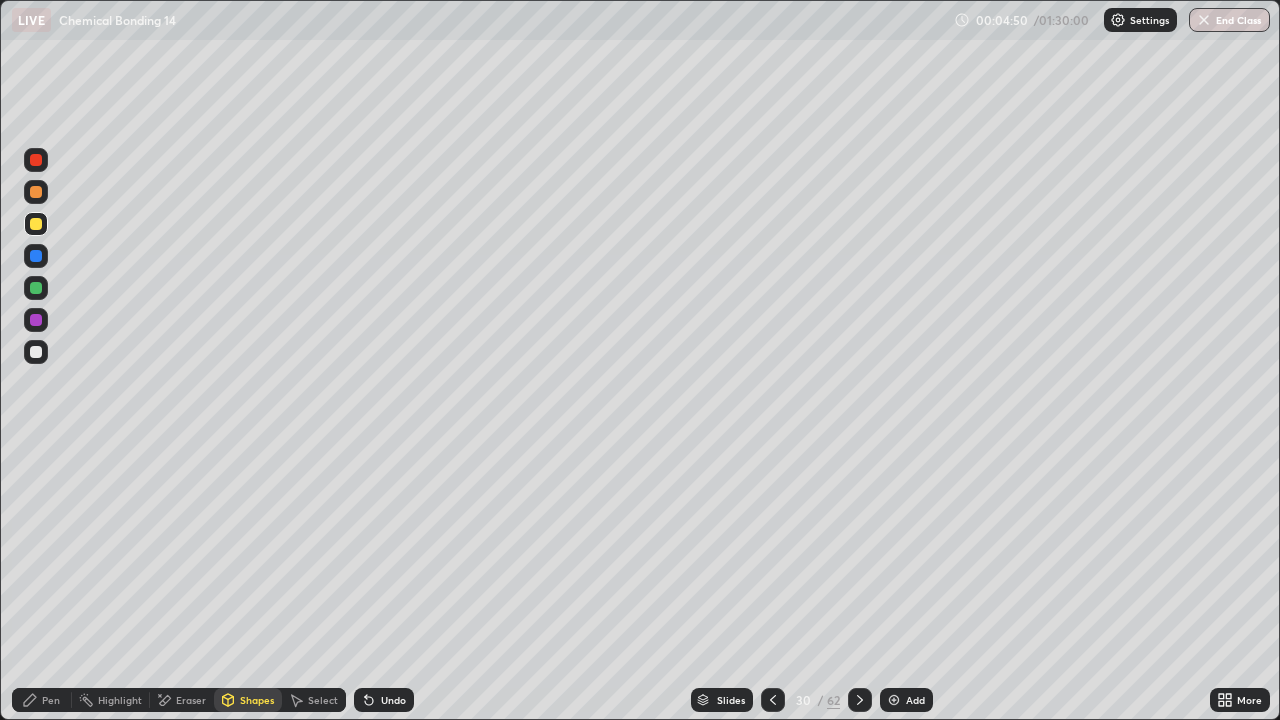 click at bounding box center [36, 224] 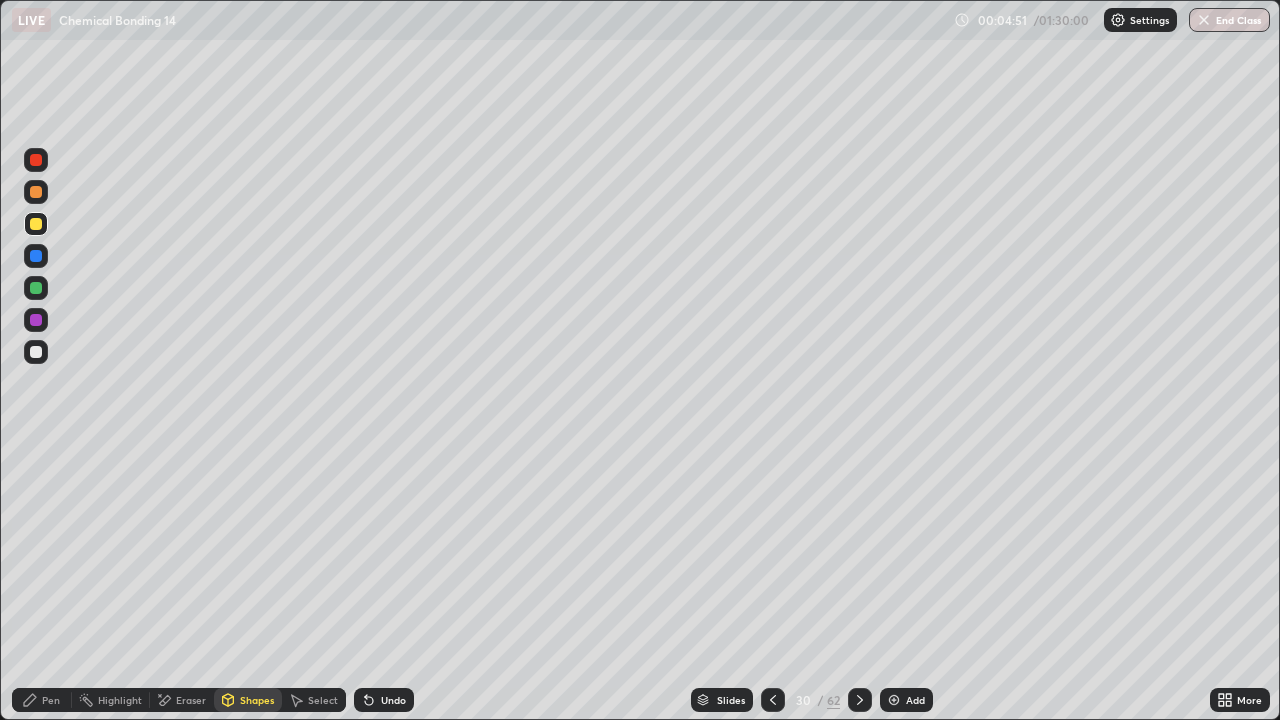click at bounding box center (36, 192) 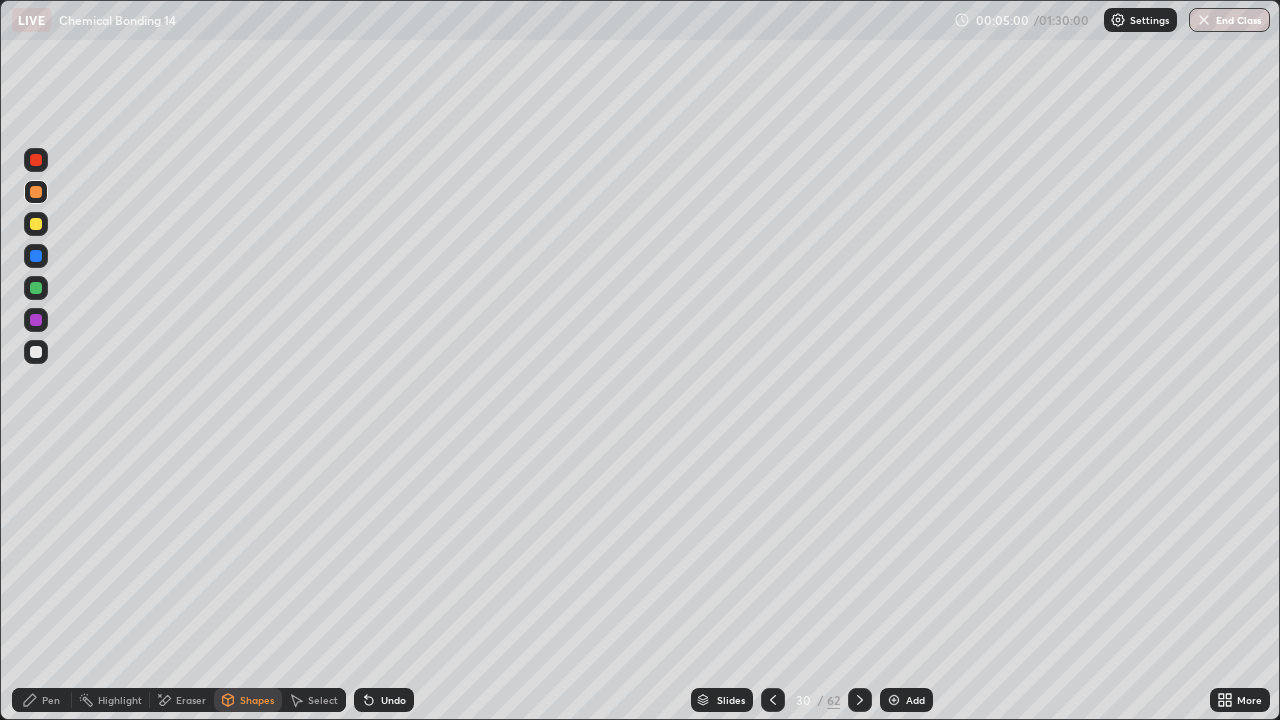 click 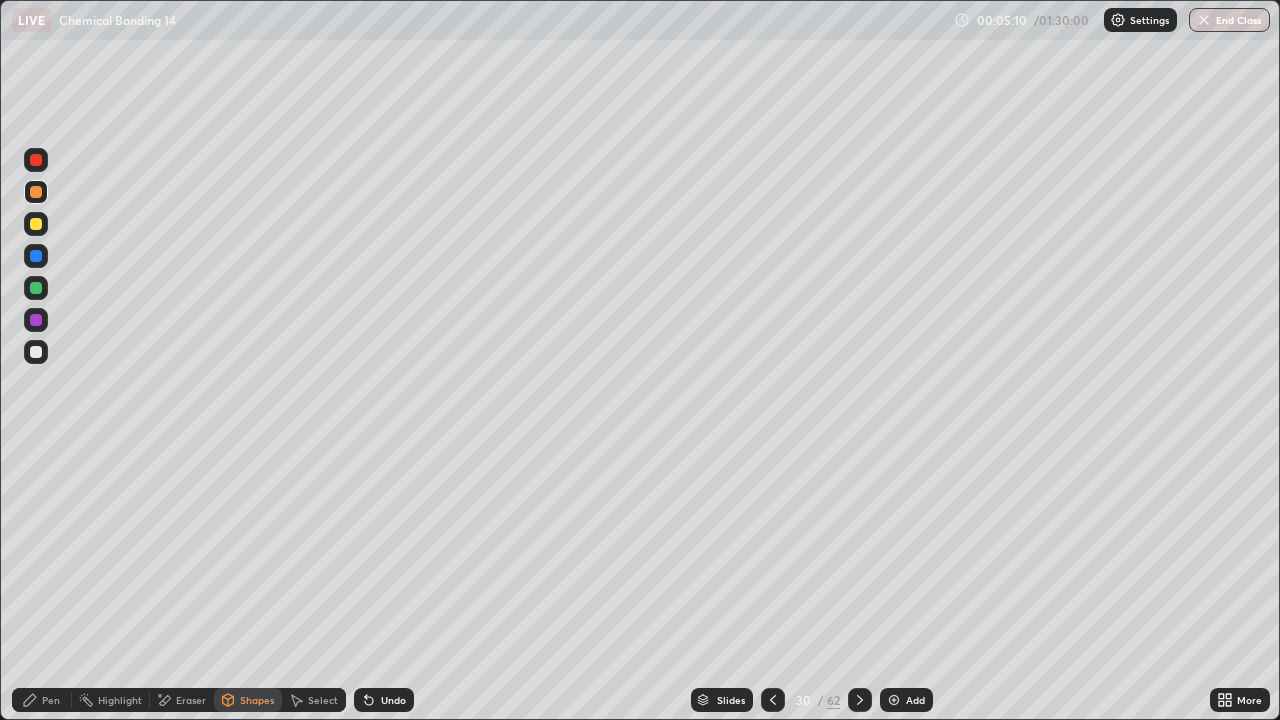 click on "Pen" at bounding box center [51, 700] 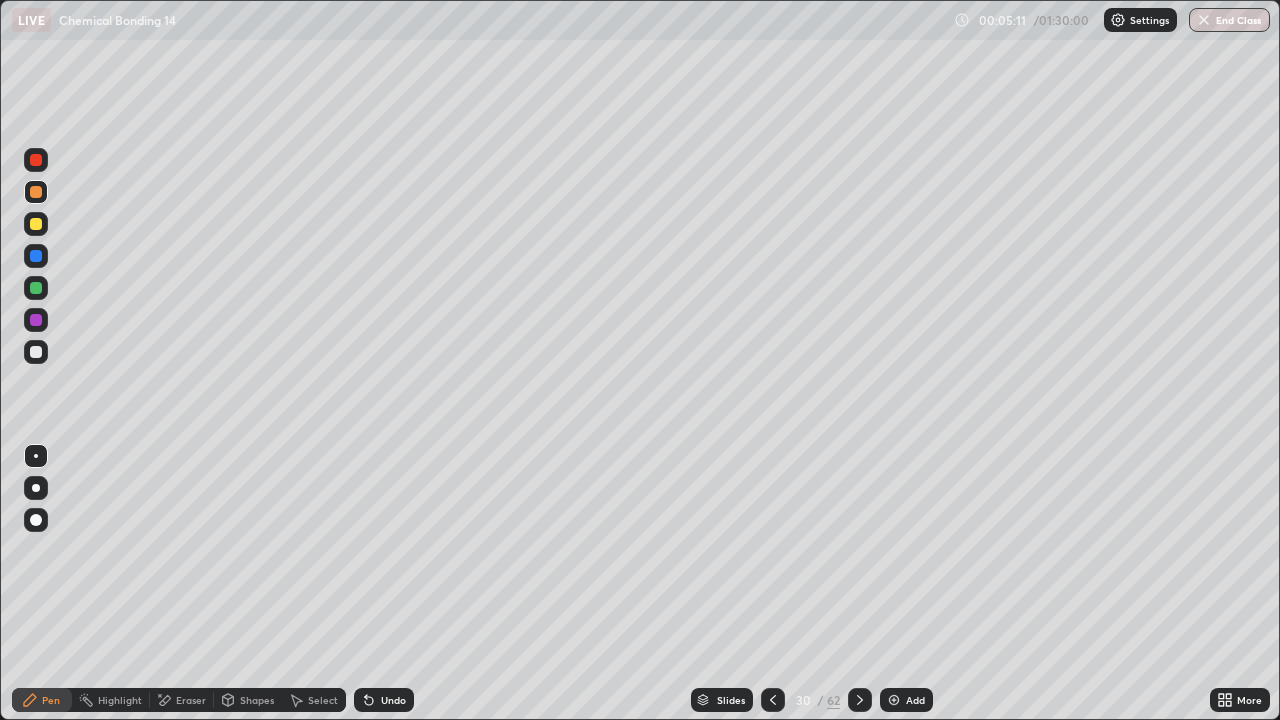 click at bounding box center (36, 288) 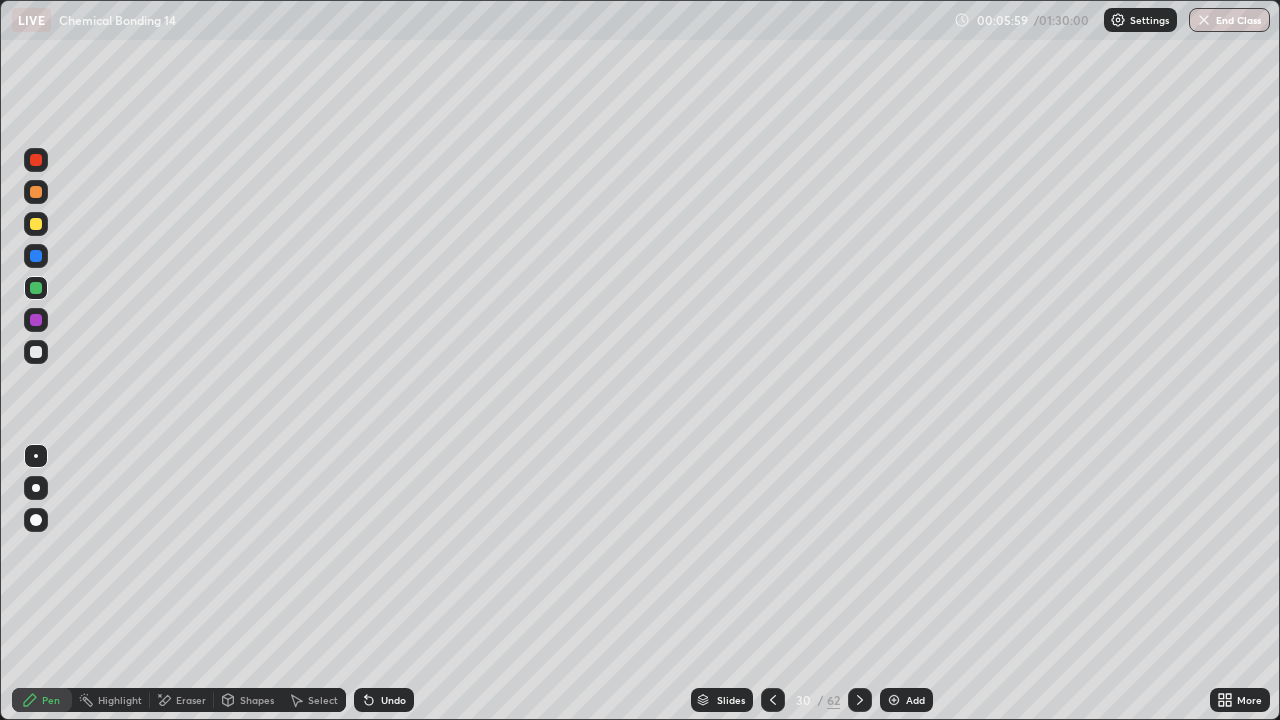 click 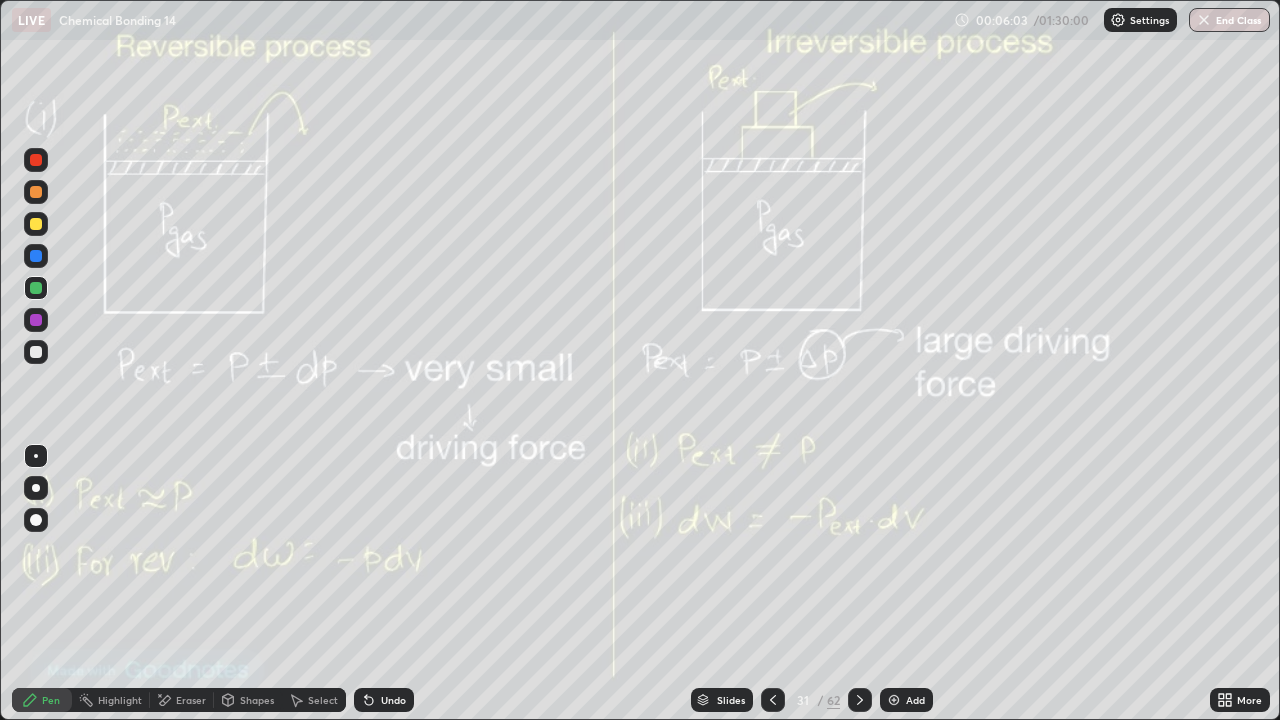 click on "Pen" at bounding box center (51, 700) 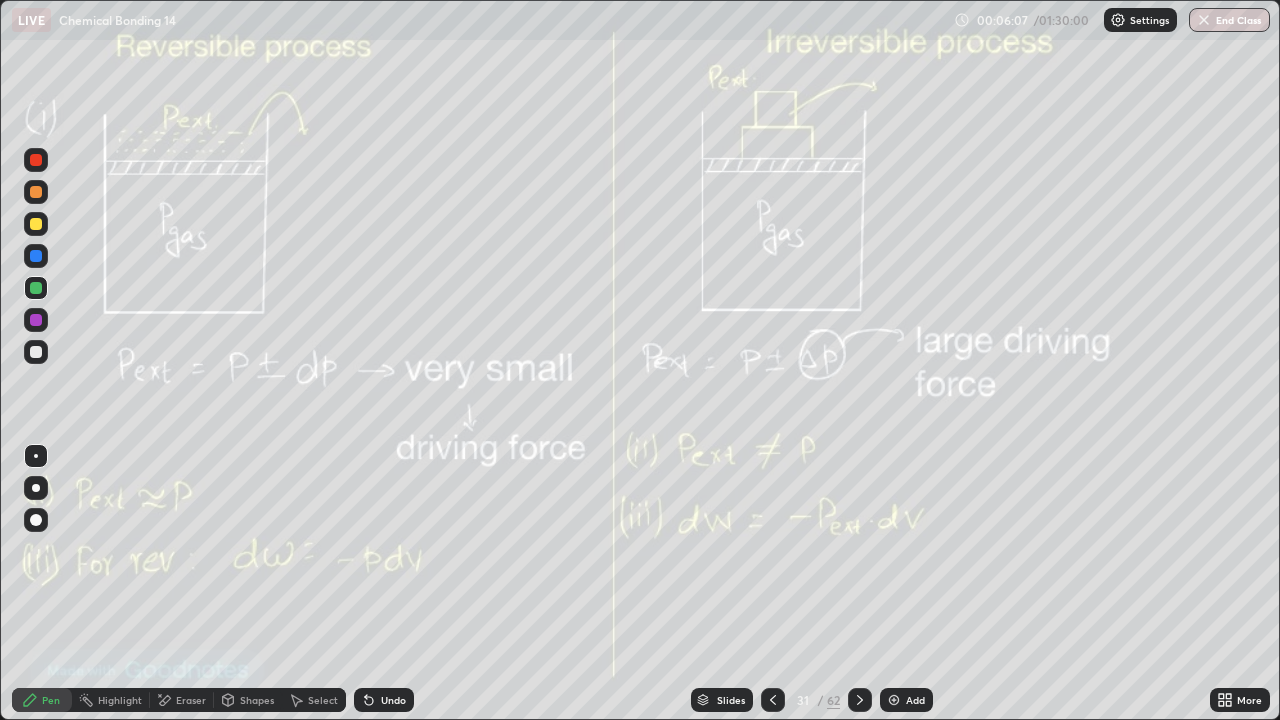 click 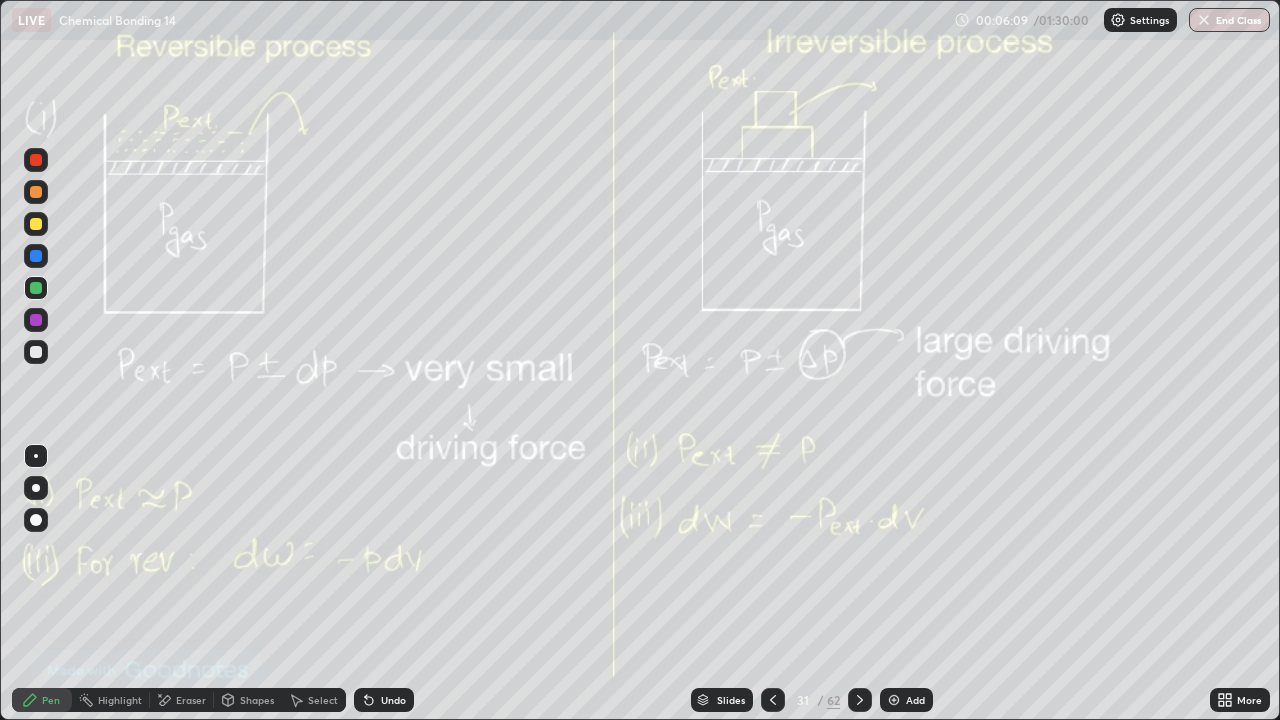 click 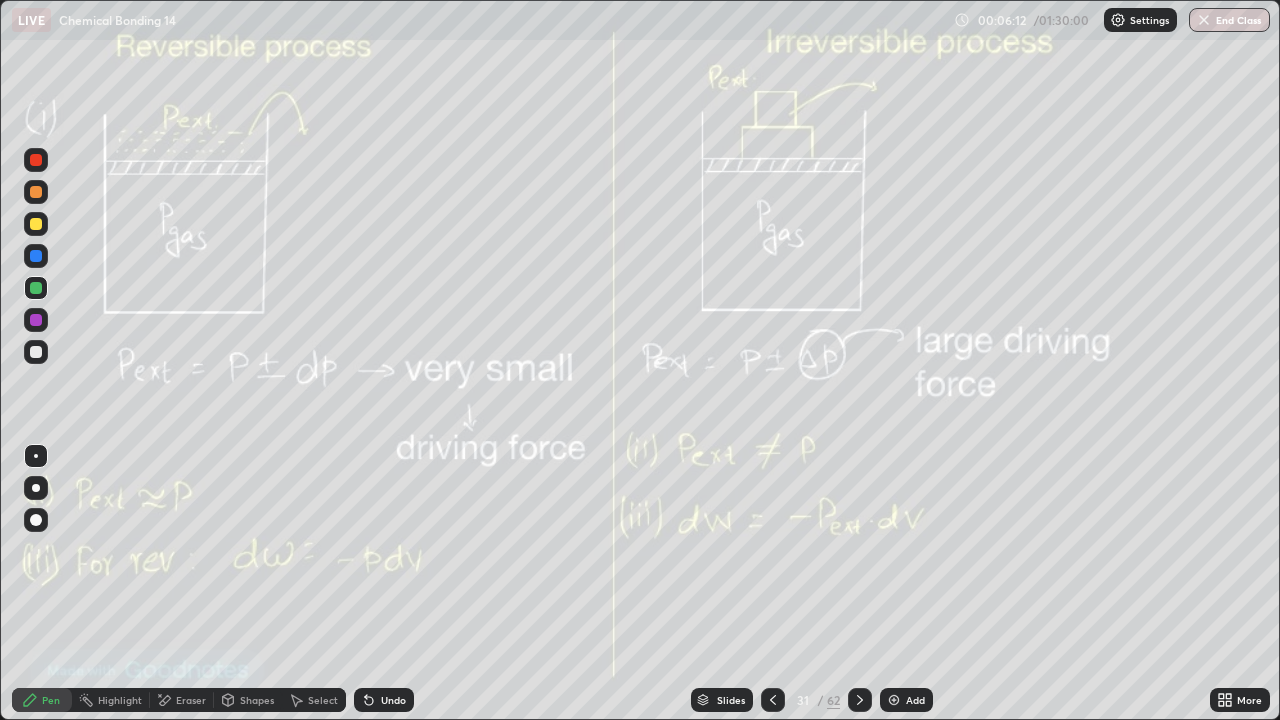 click 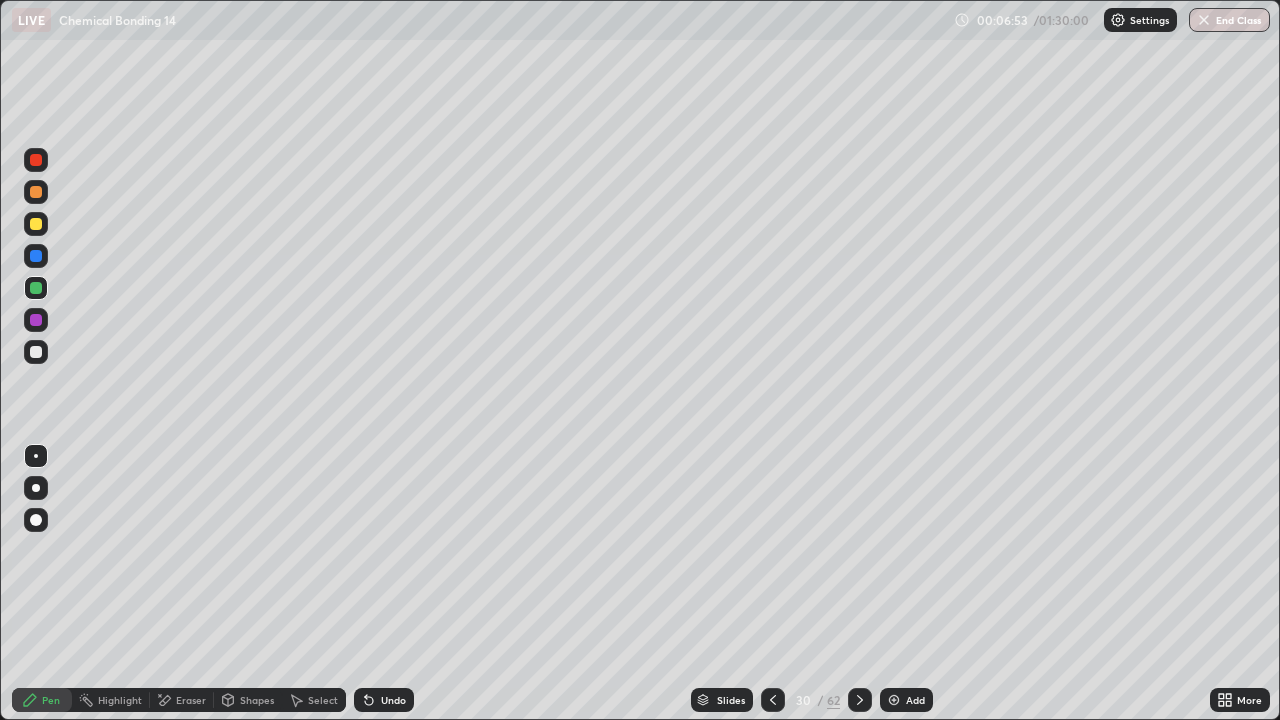 click 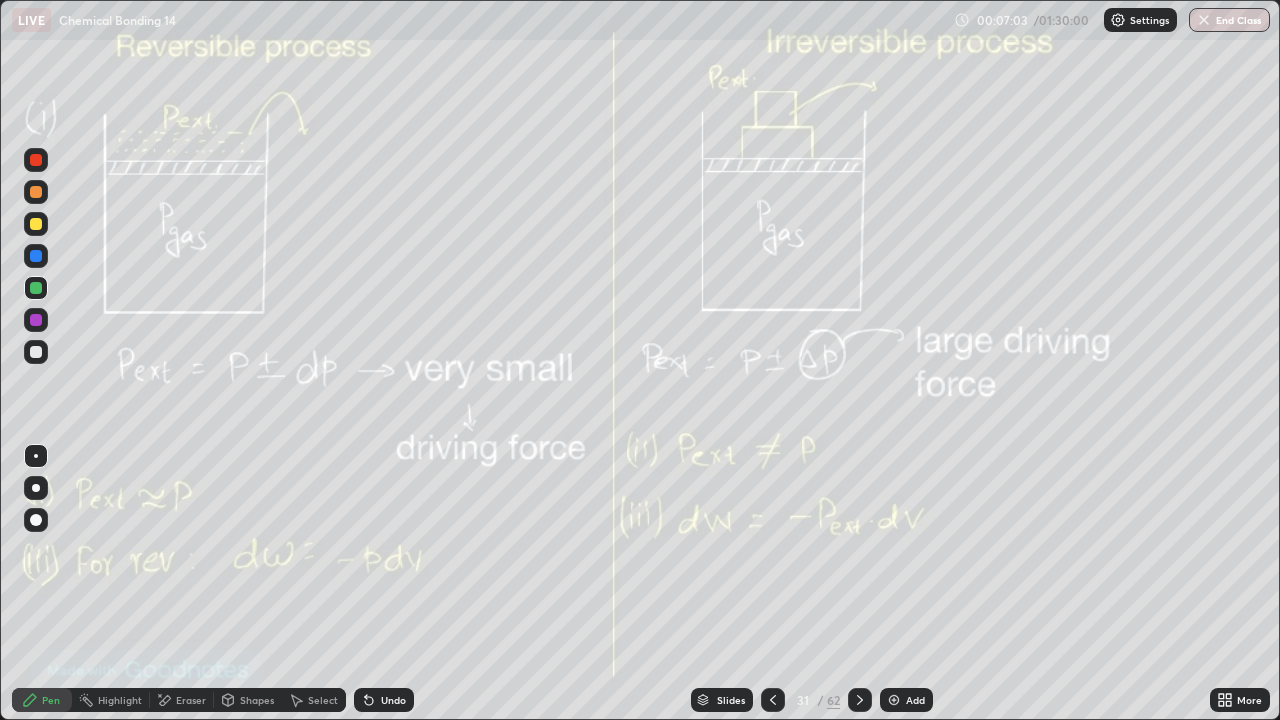 click on "Undo" at bounding box center (393, 700) 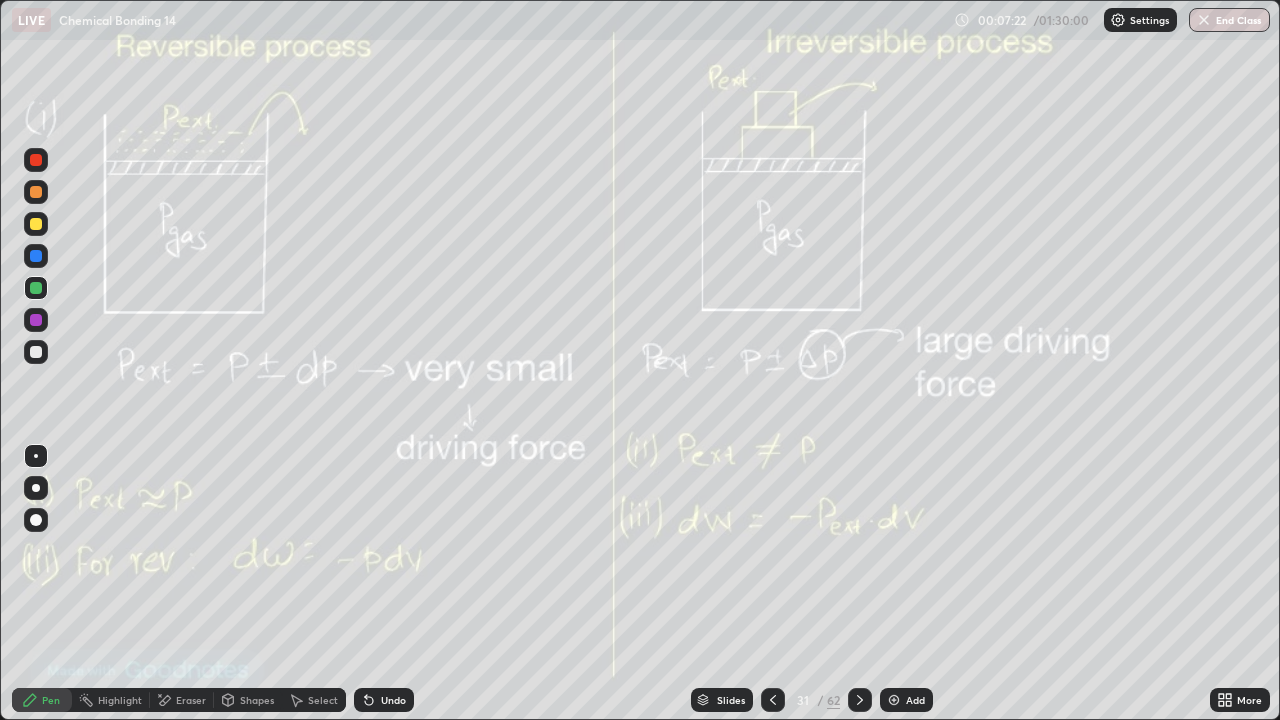 click on "Select" at bounding box center [323, 700] 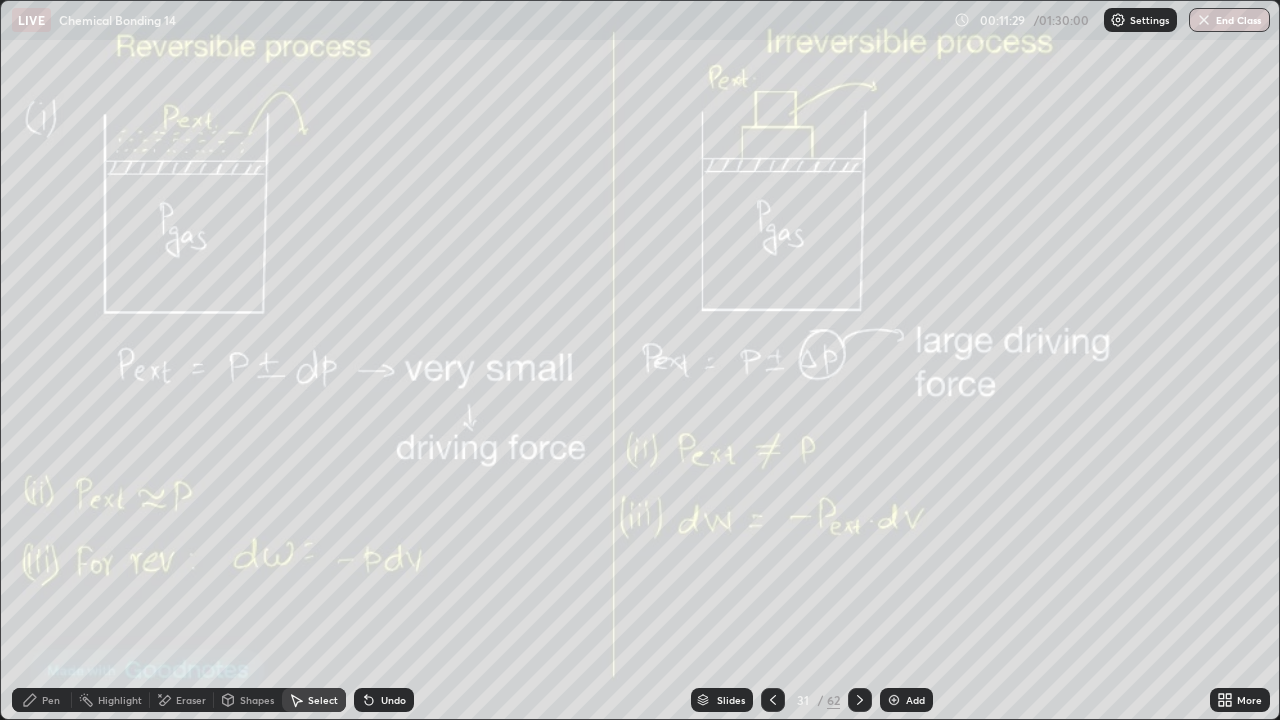 click 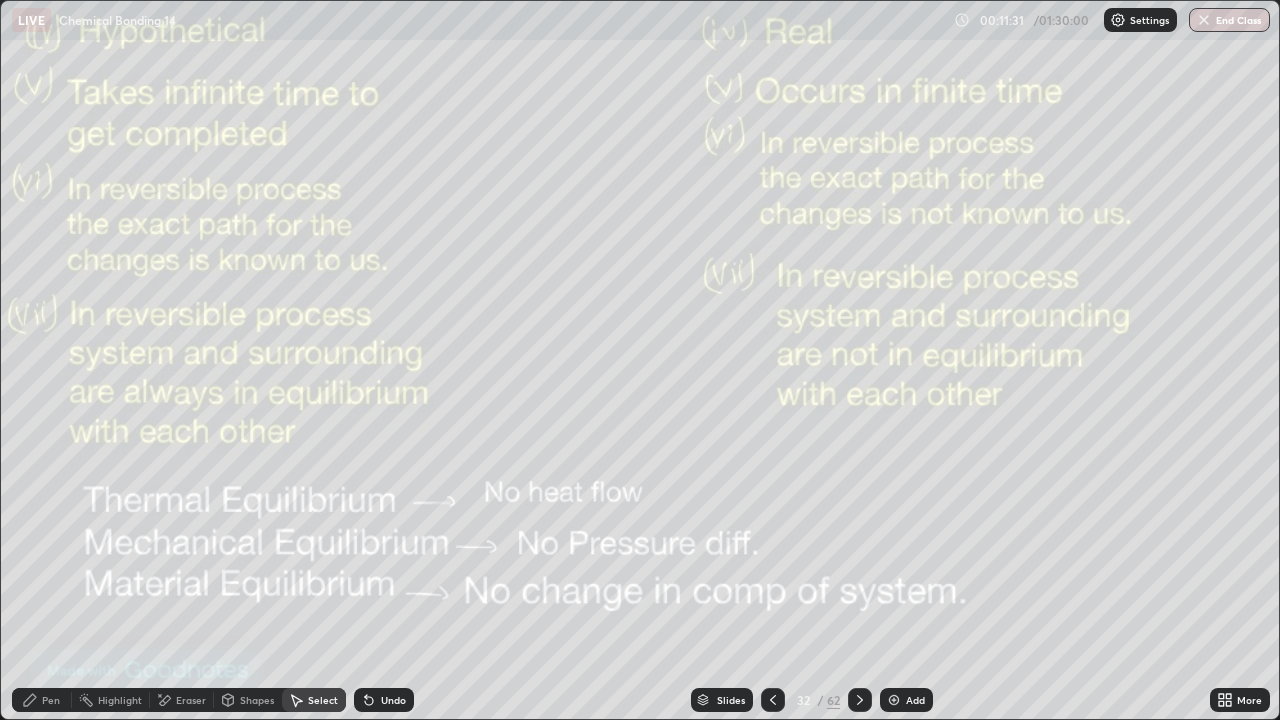 click on "Select" at bounding box center (323, 700) 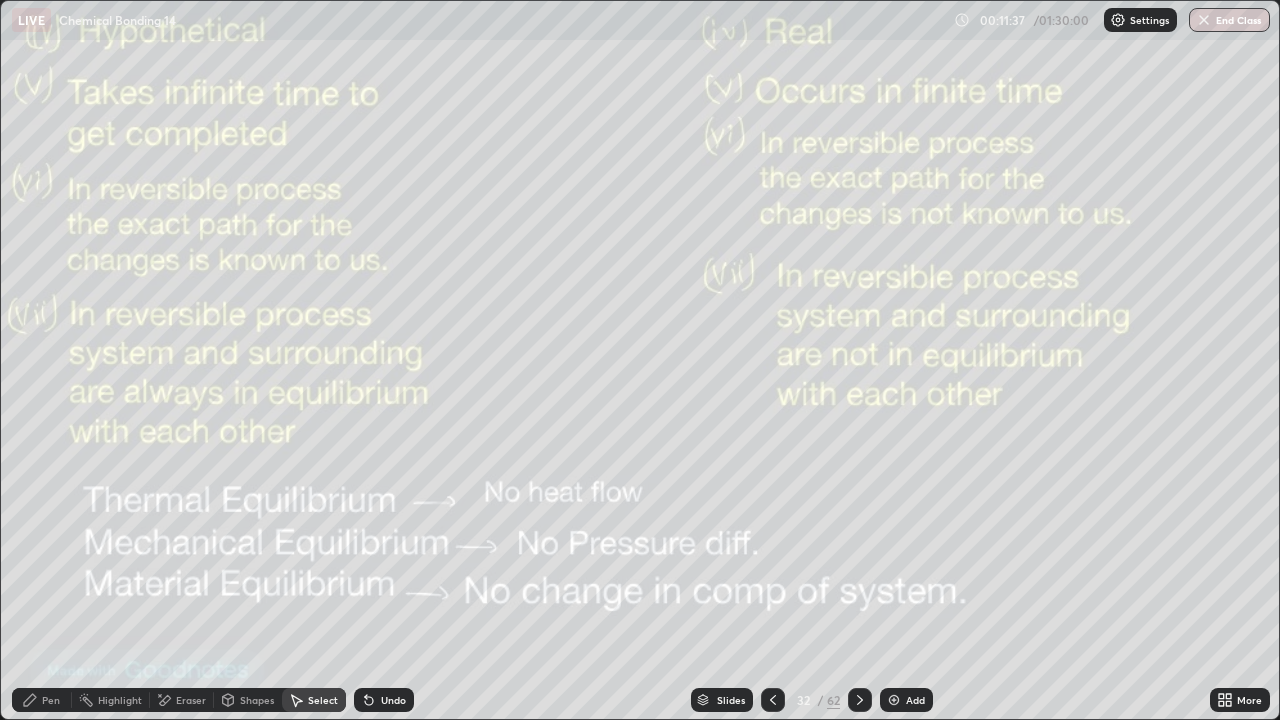 click on "Pen" at bounding box center [51, 700] 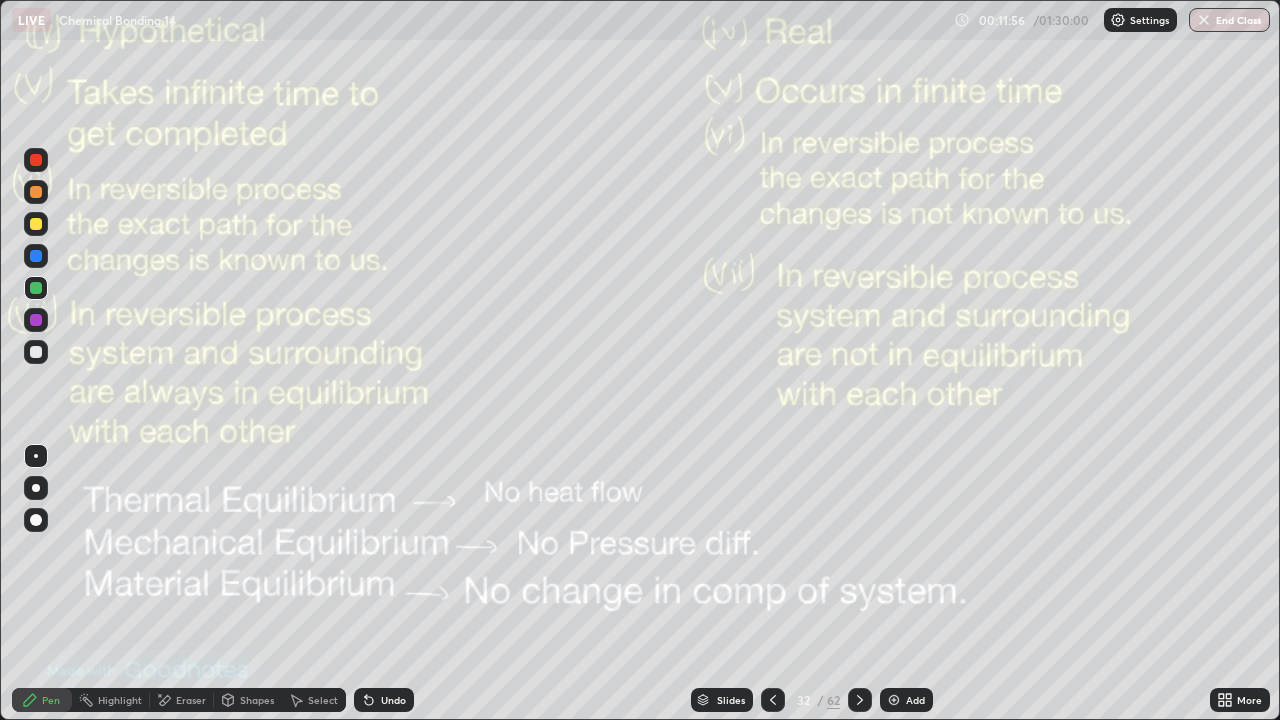 click on "Eraser" at bounding box center (182, 700) 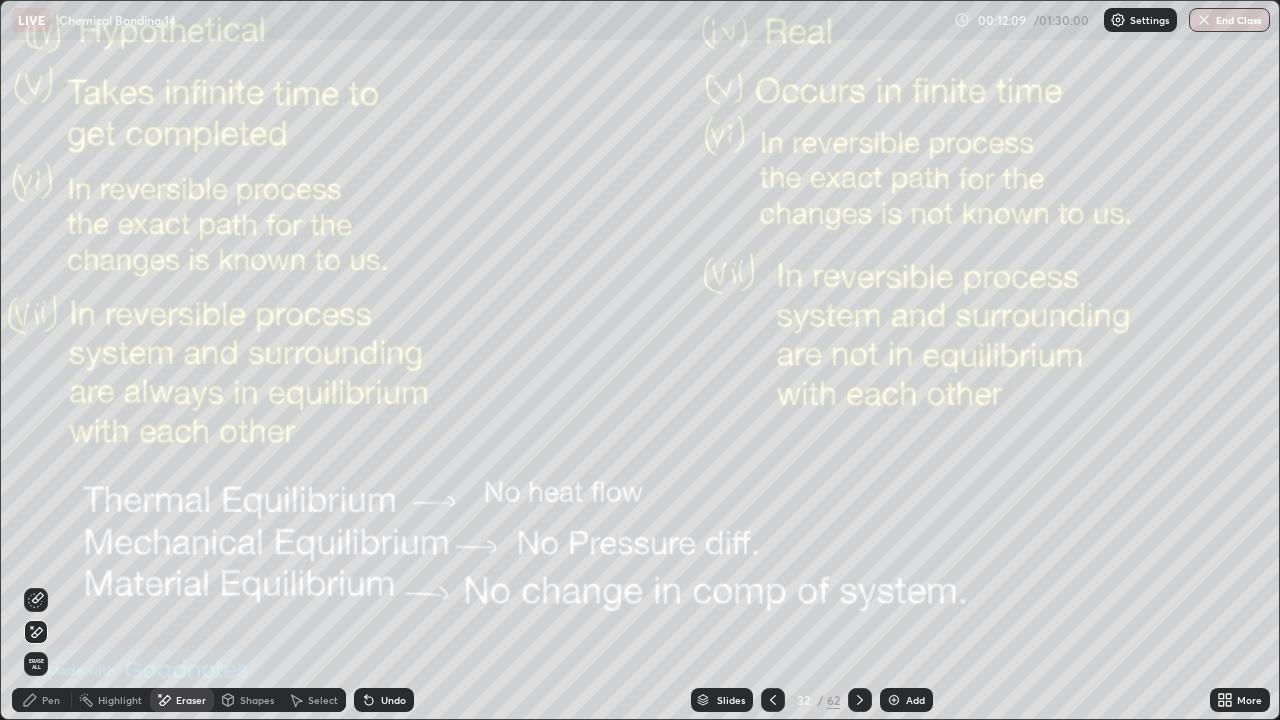 click 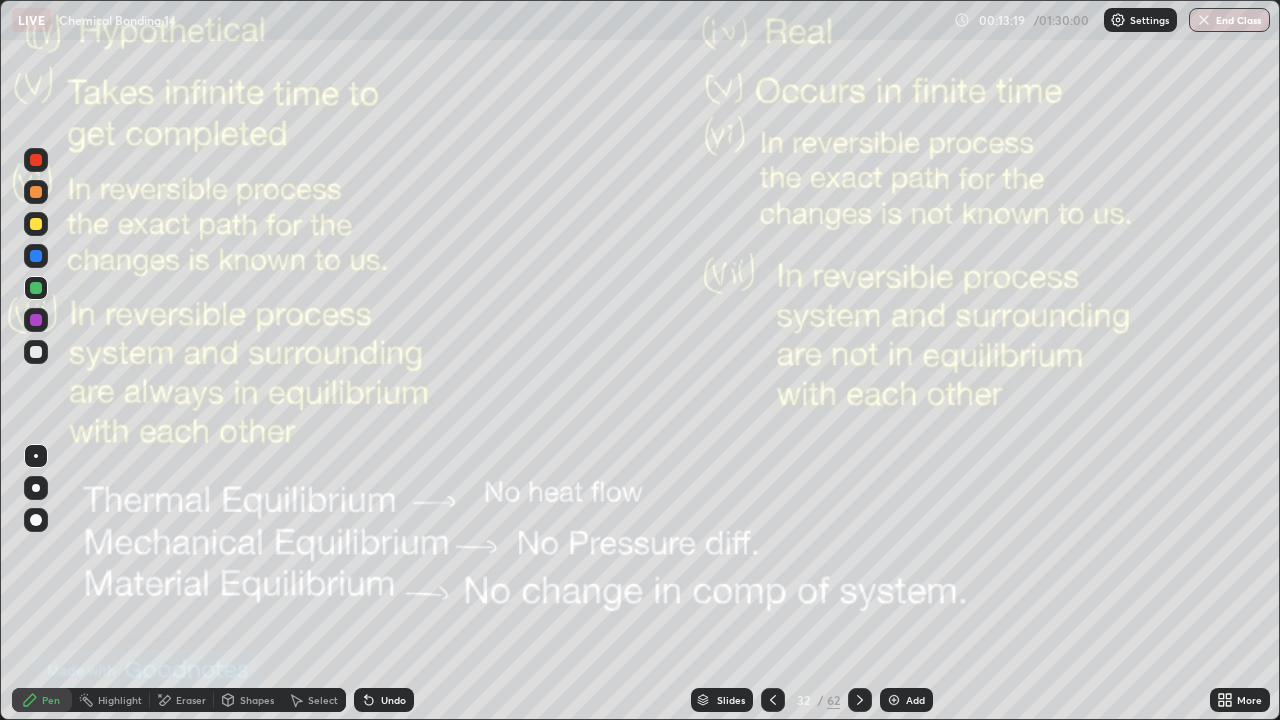 click on "Eraser" at bounding box center [191, 700] 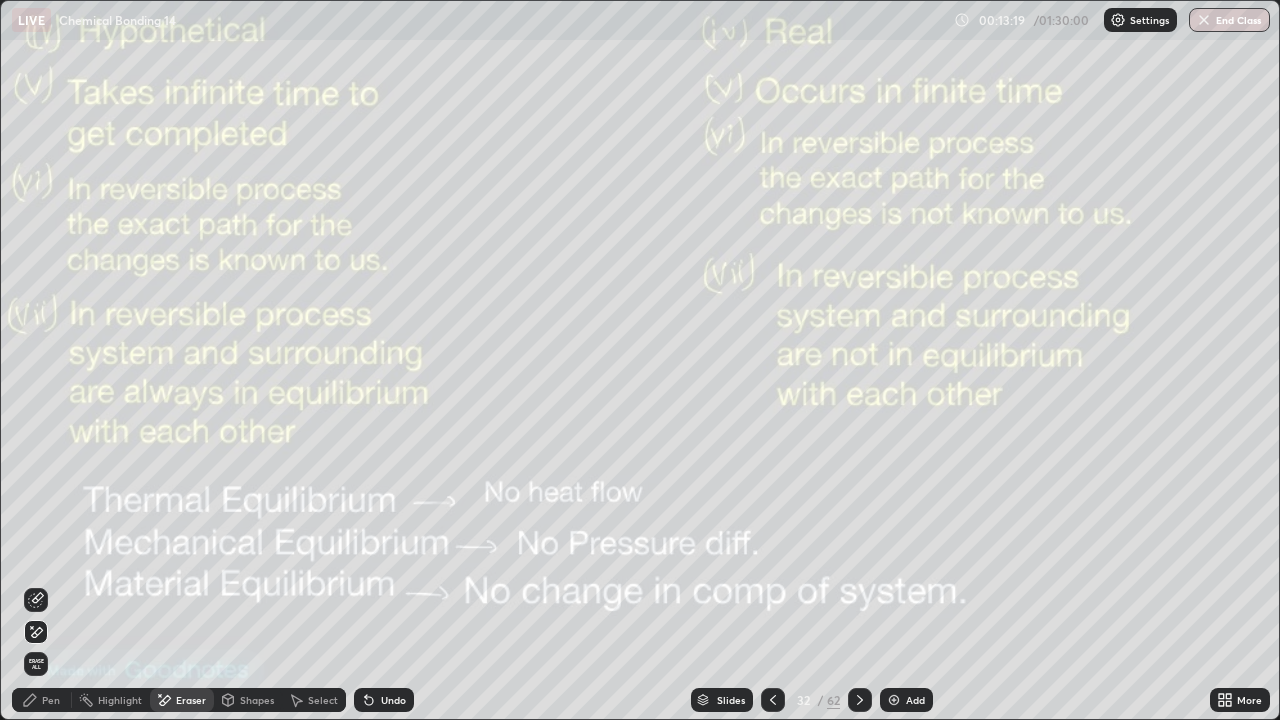 click on "Erase all" at bounding box center [36, 664] 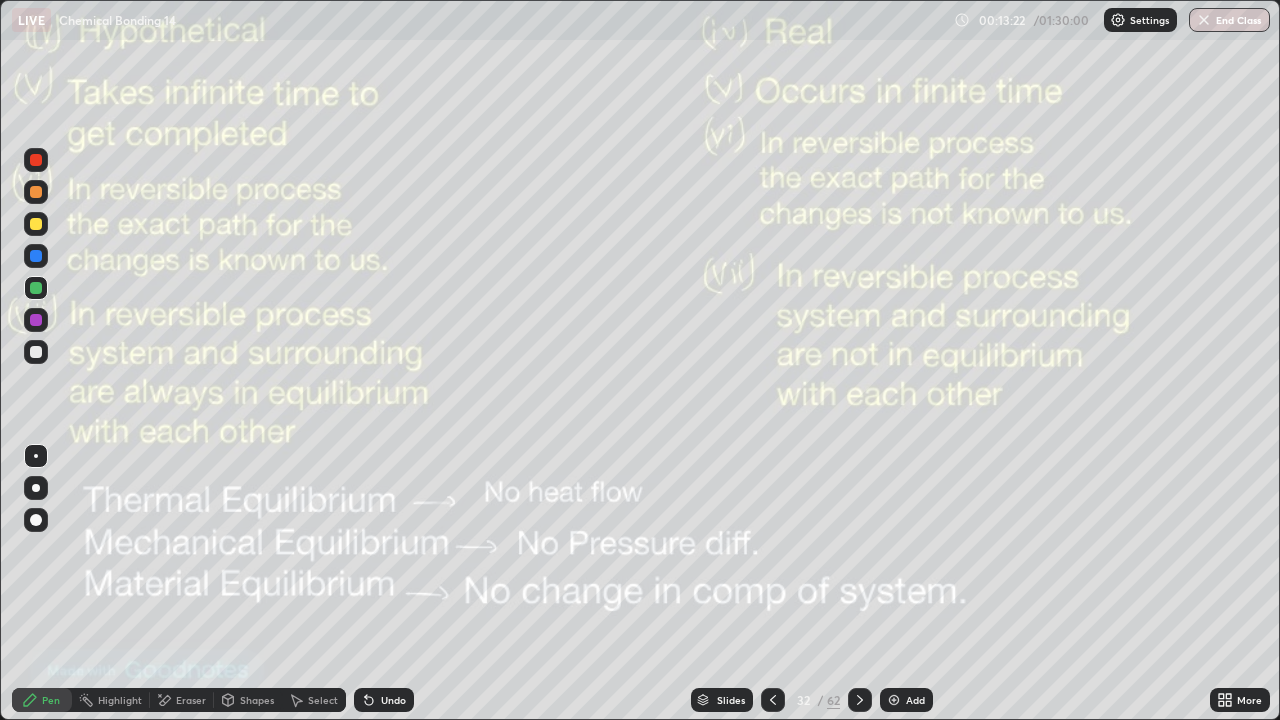 click 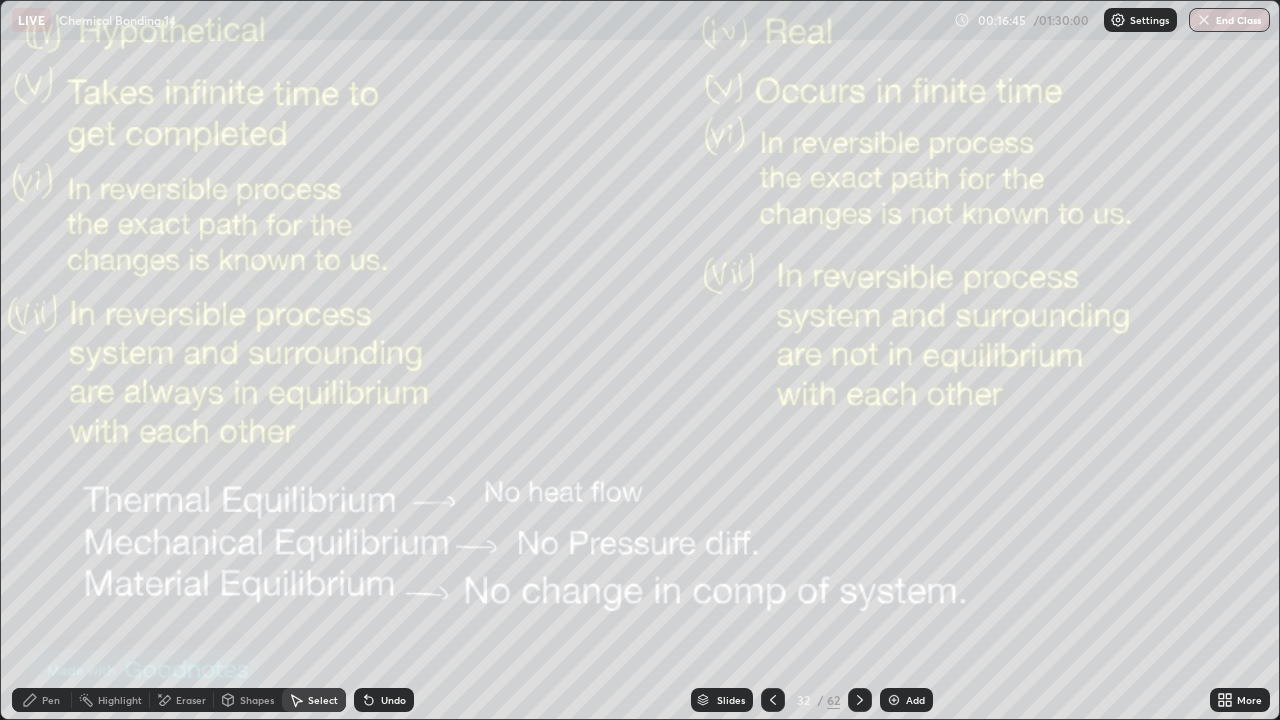 click 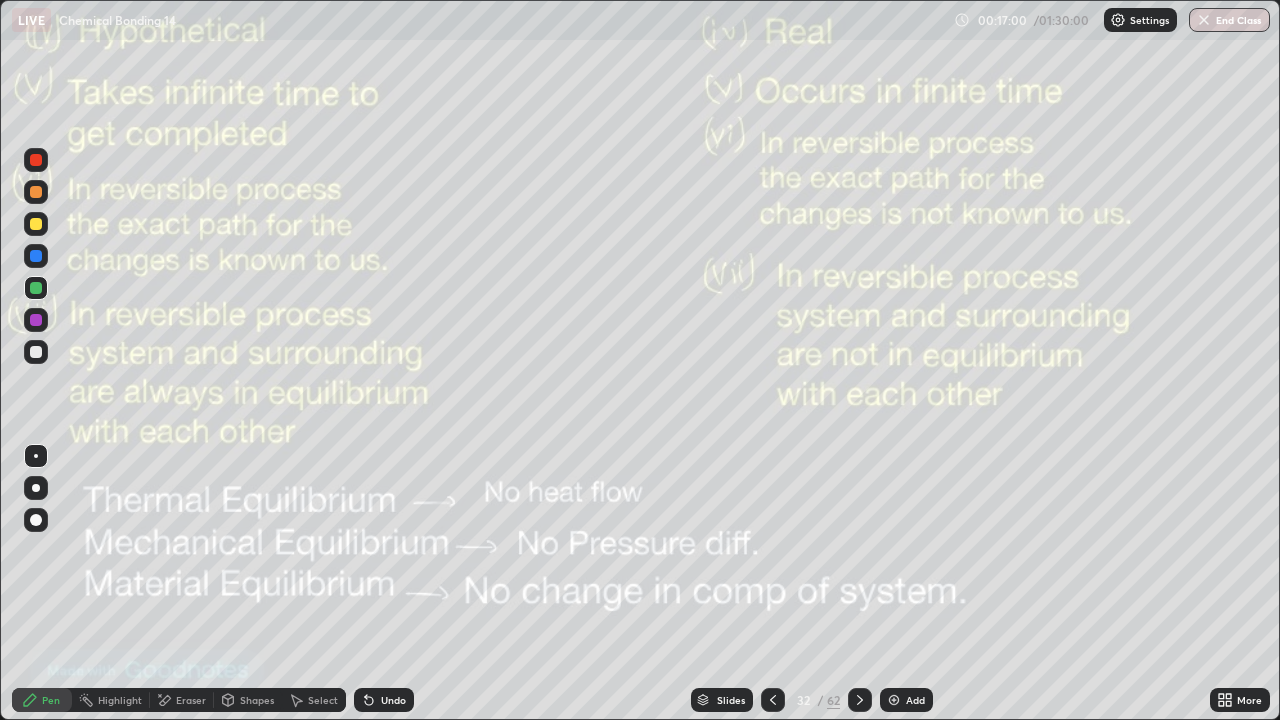 click on "Select" at bounding box center [323, 700] 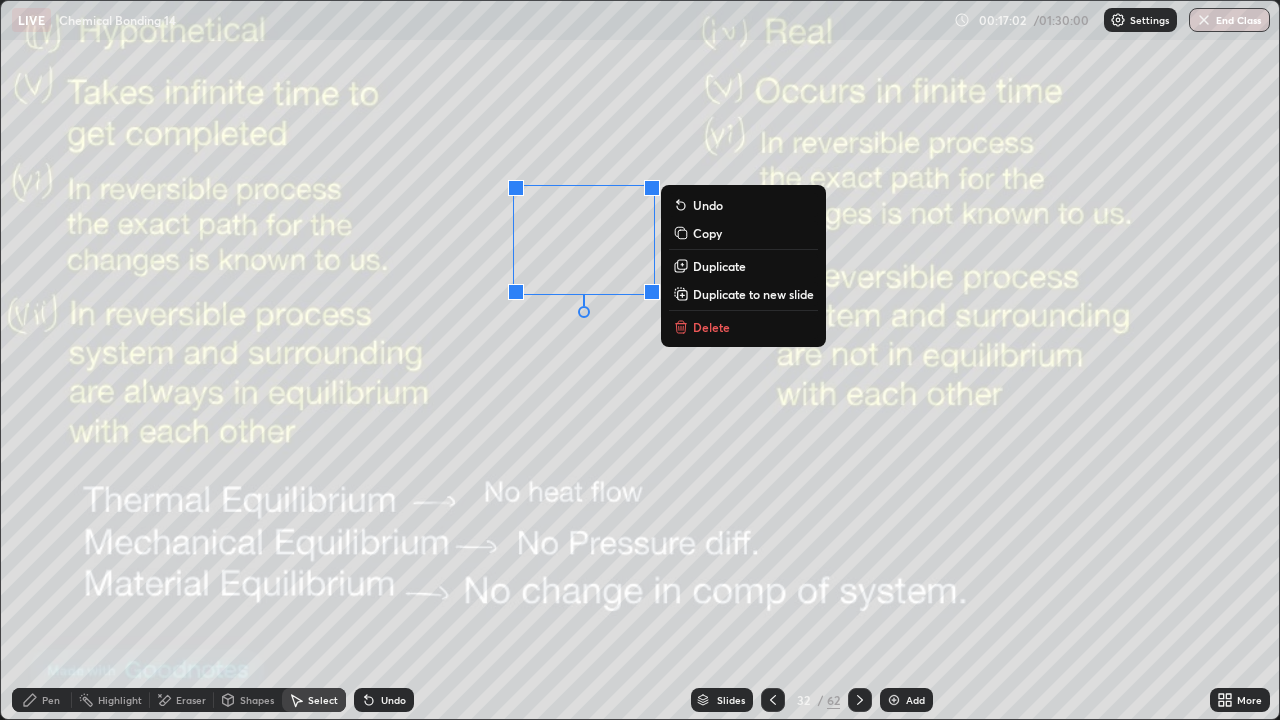 click on "Delete" at bounding box center [743, 327] 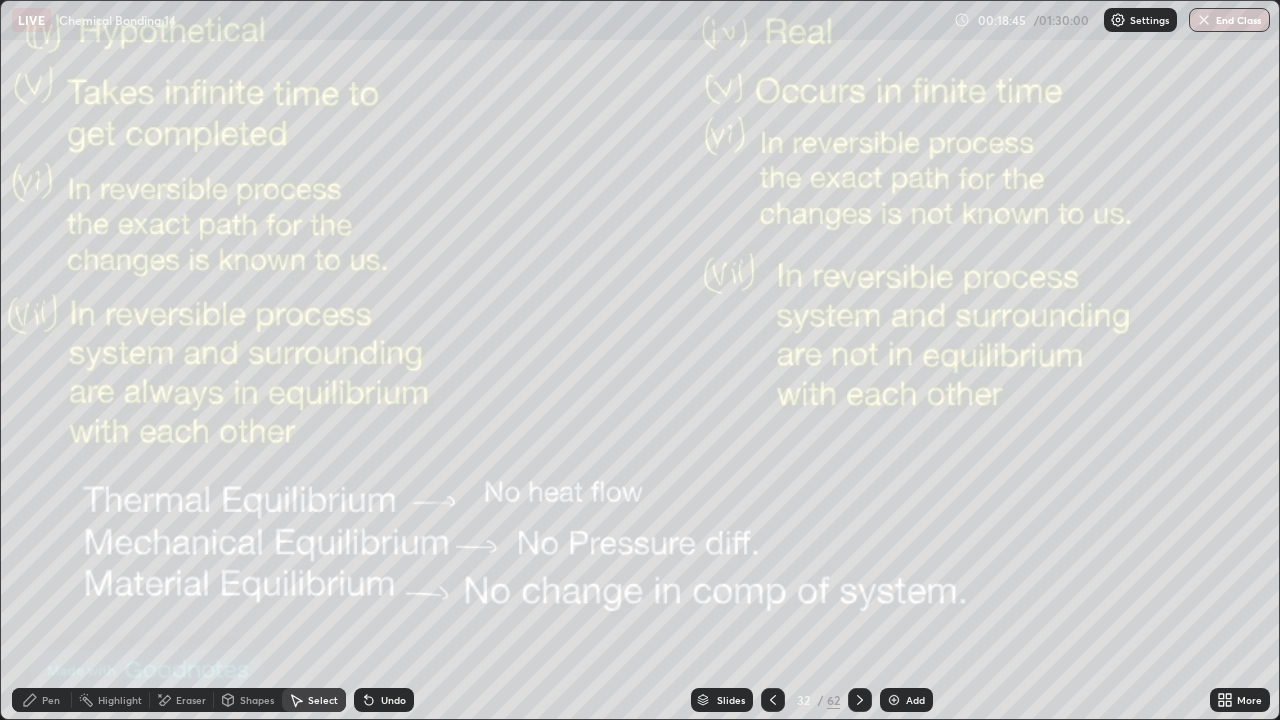click 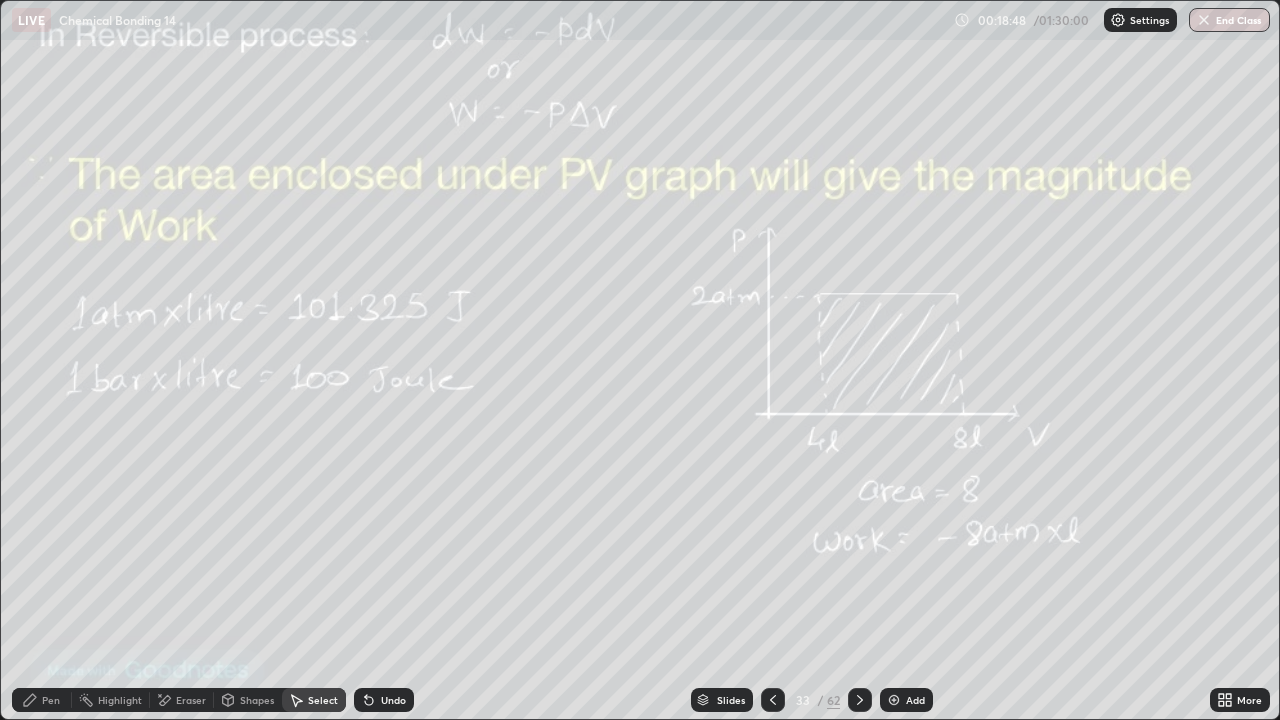 click 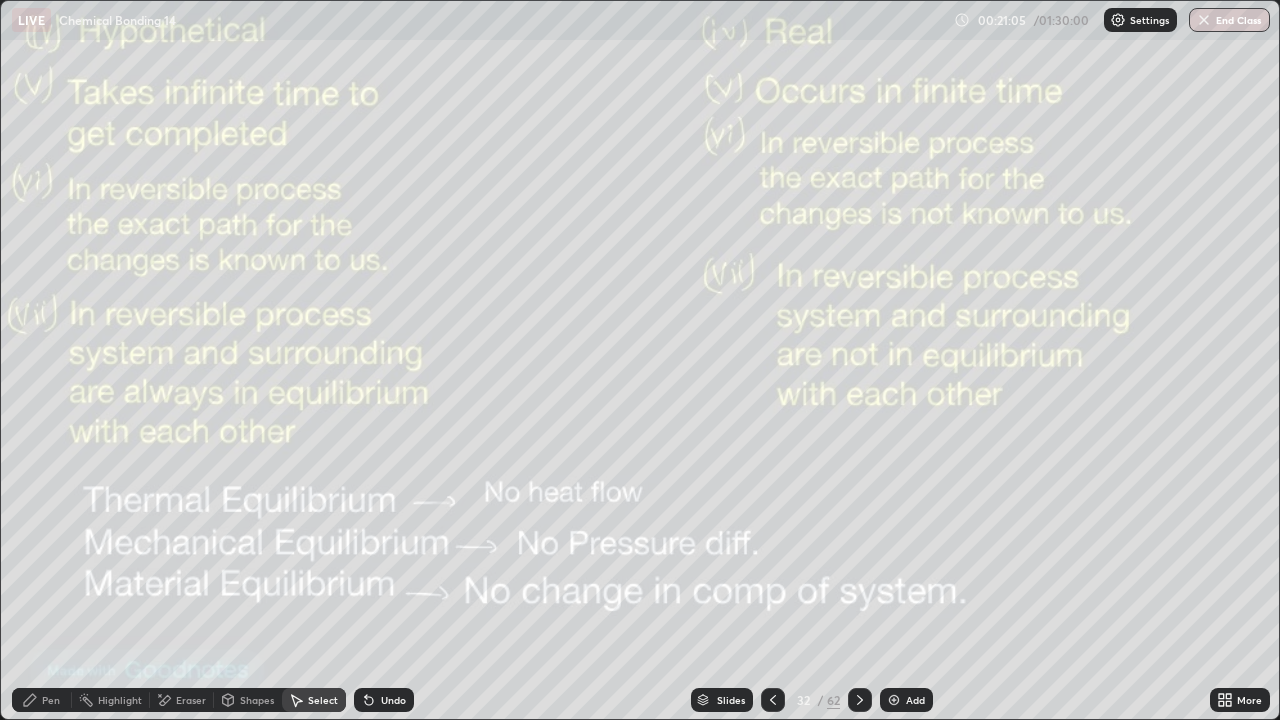 click on "Add" at bounding box center (906, 700) 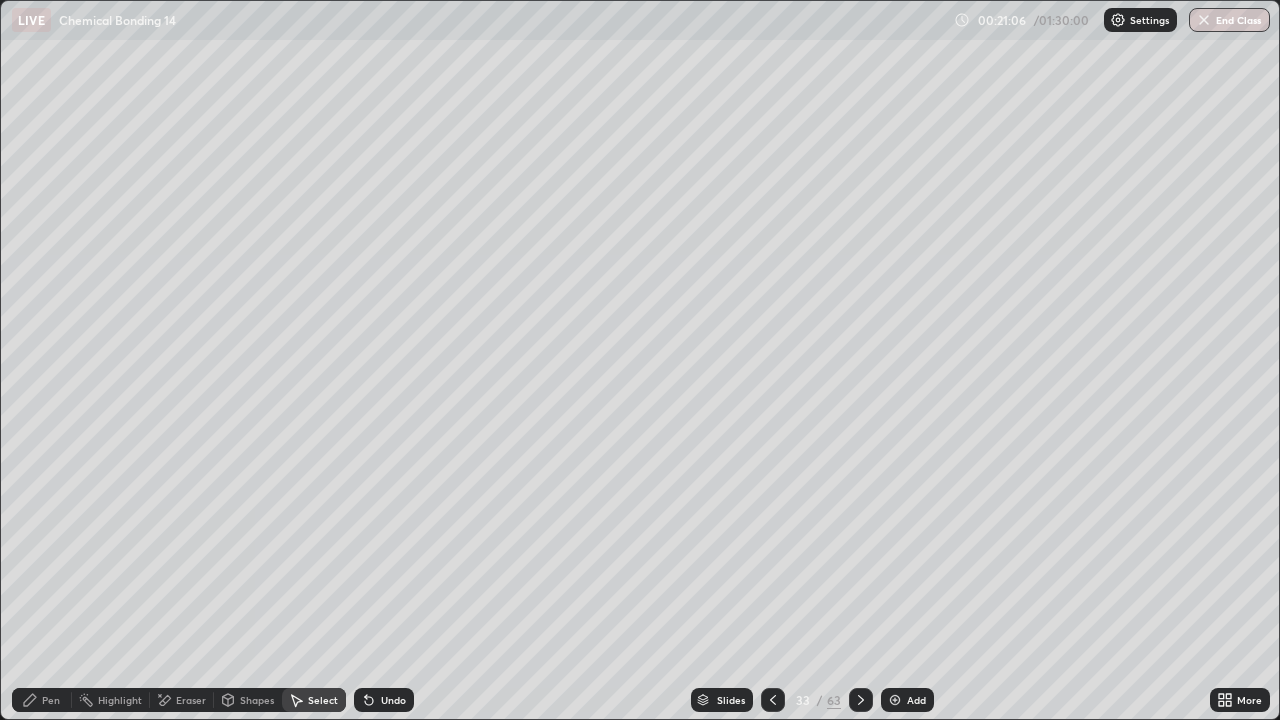 click on "Pen" at bounding box center (42, 700) 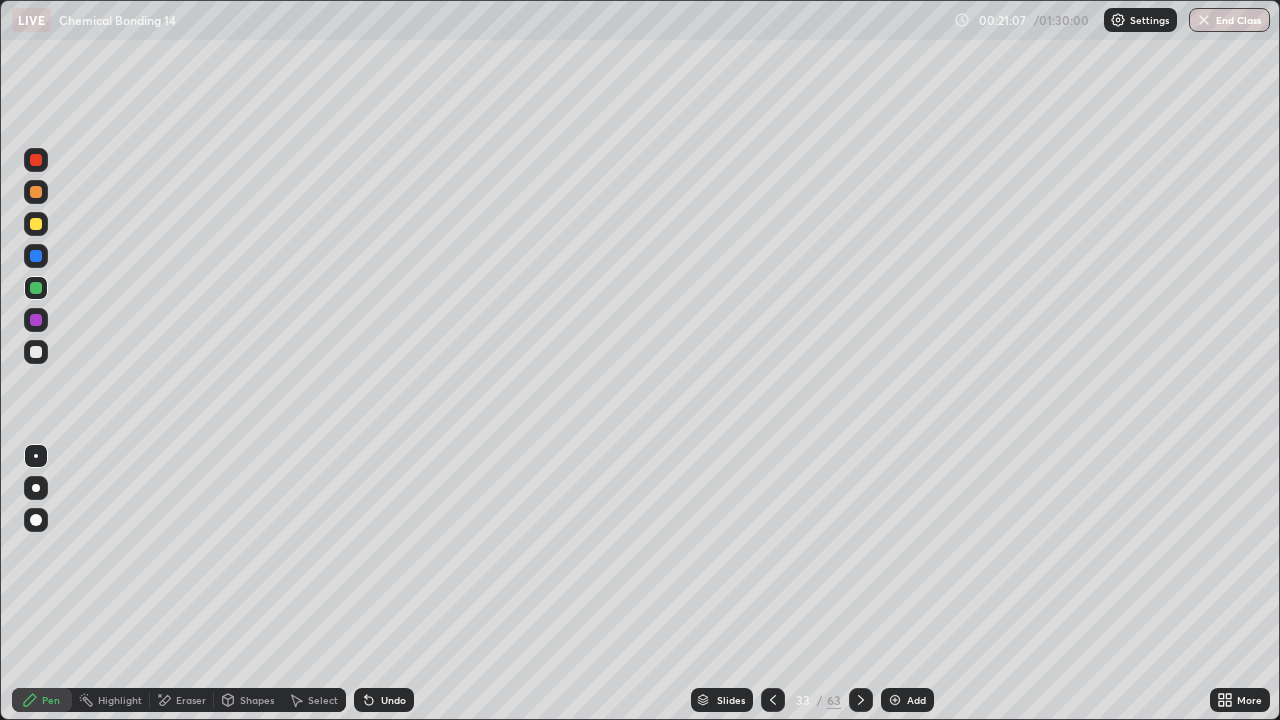 click at bounding box center [36, 224] 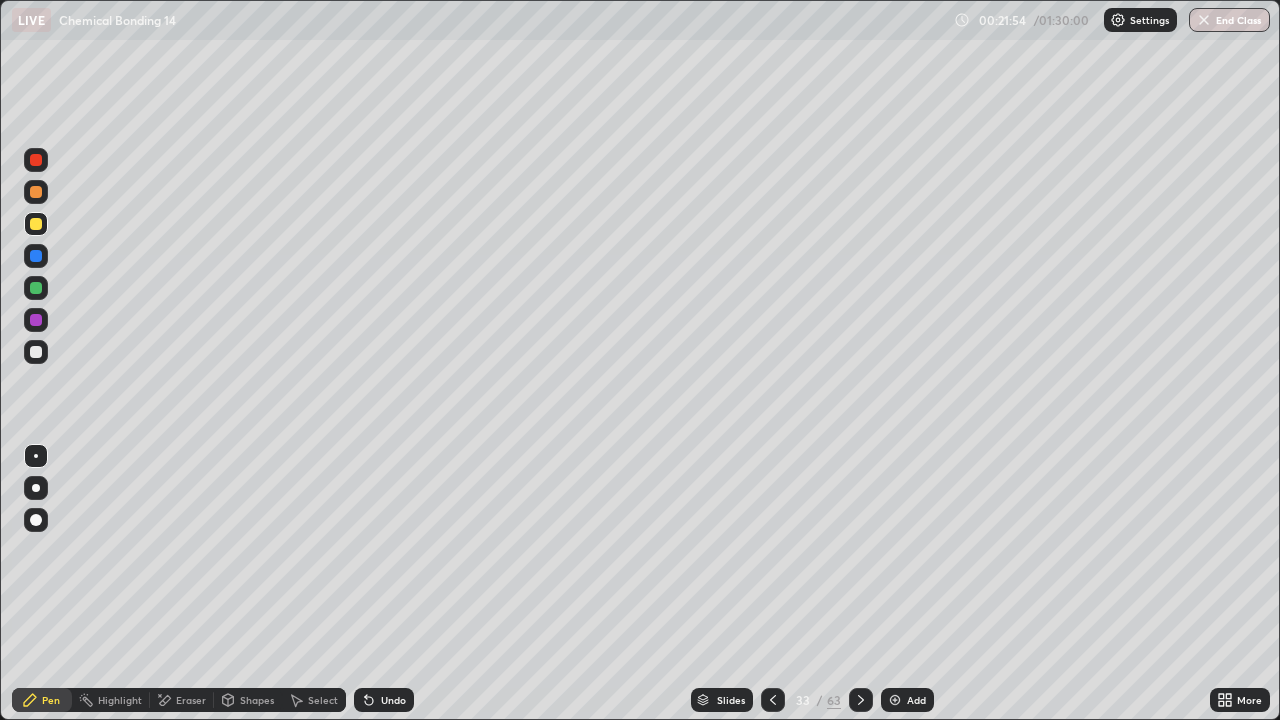 click at bounding box center [861, 700] 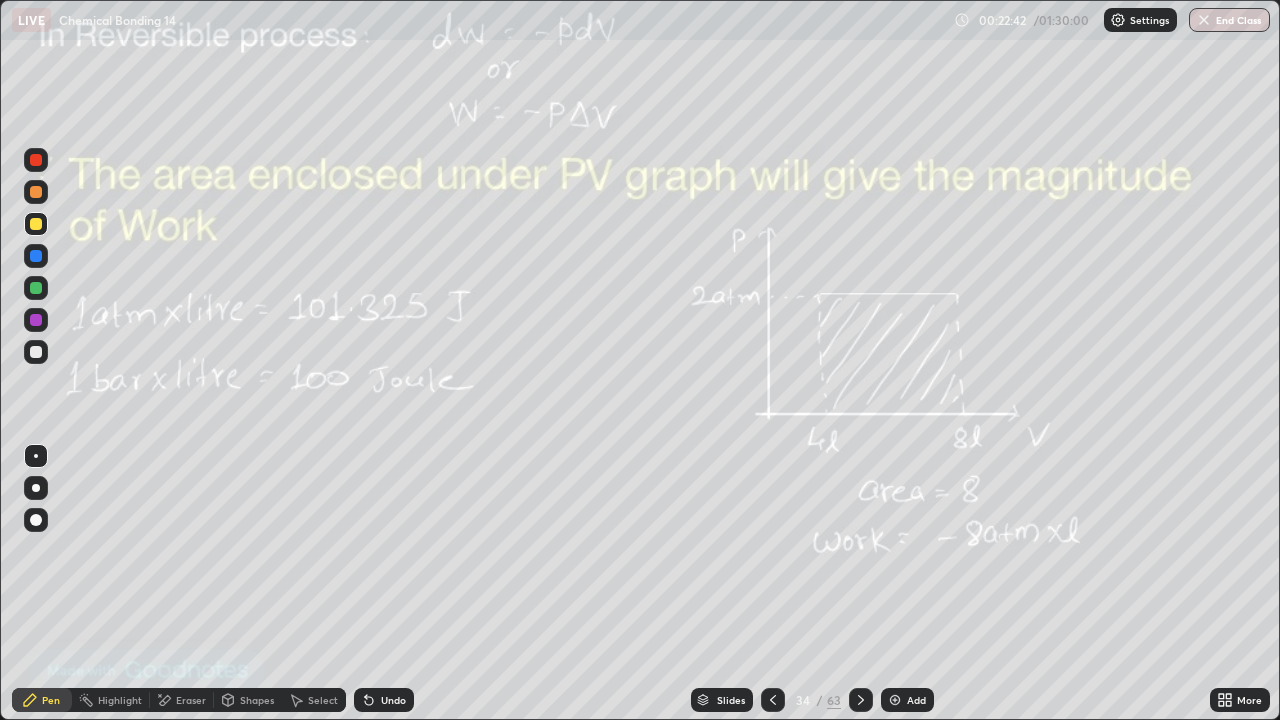 click on "Undo" at bounding box center (384, 700) 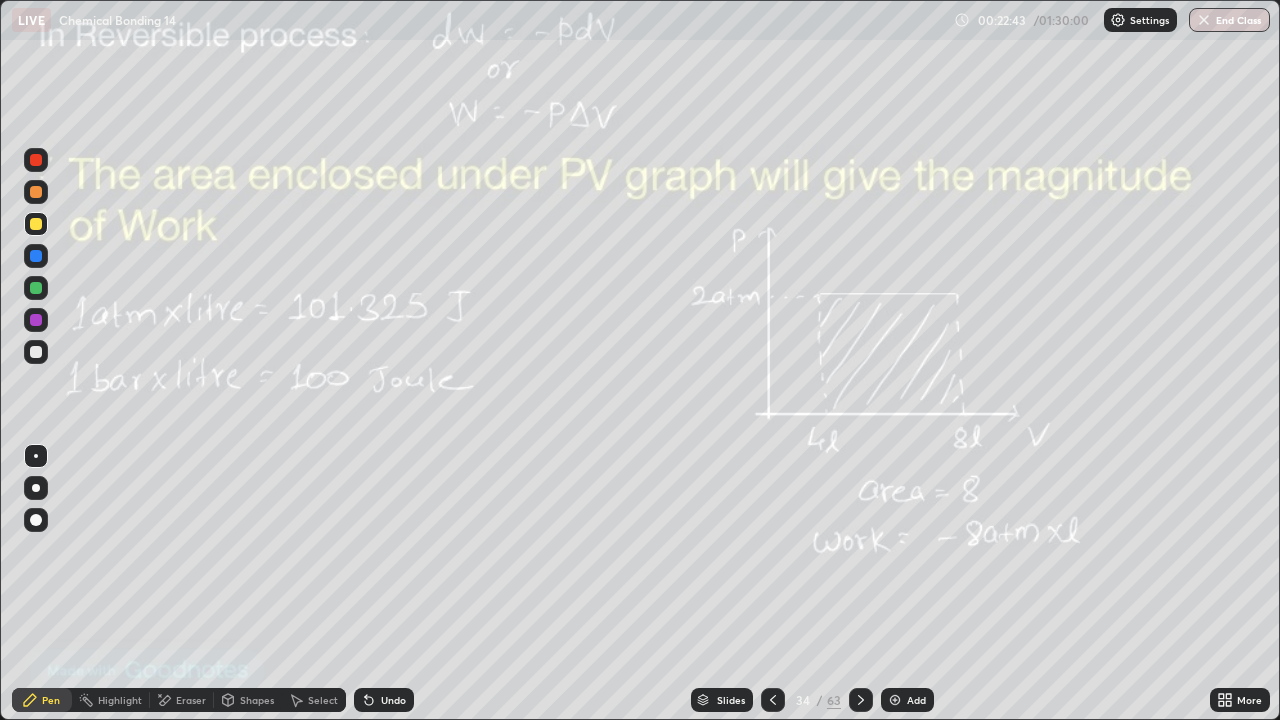 click on "Undo" at bounding box center (384, 700) 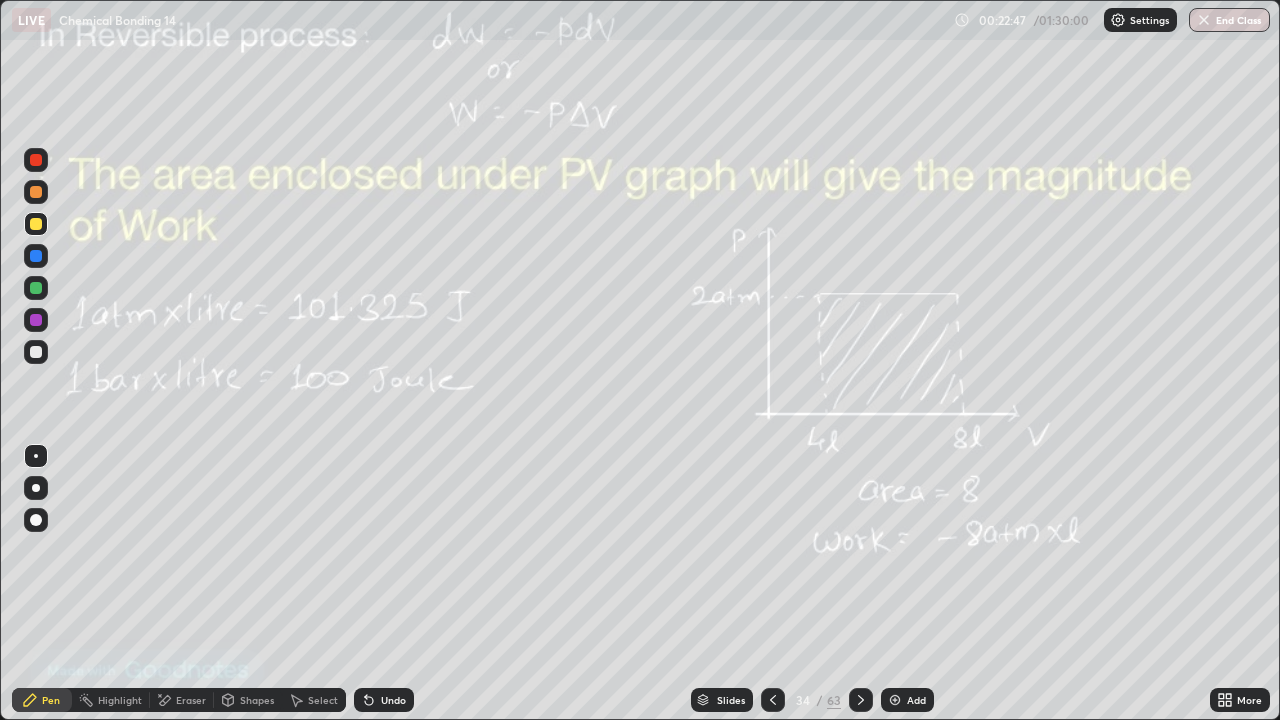 click 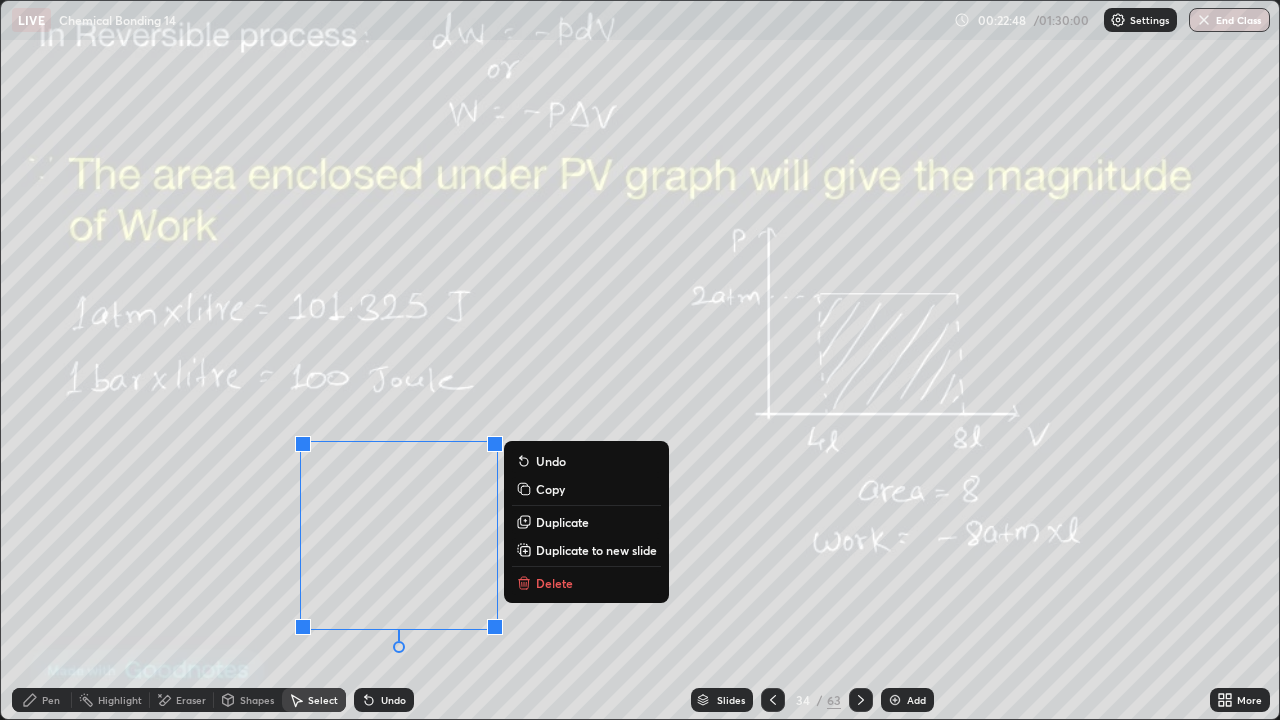 click 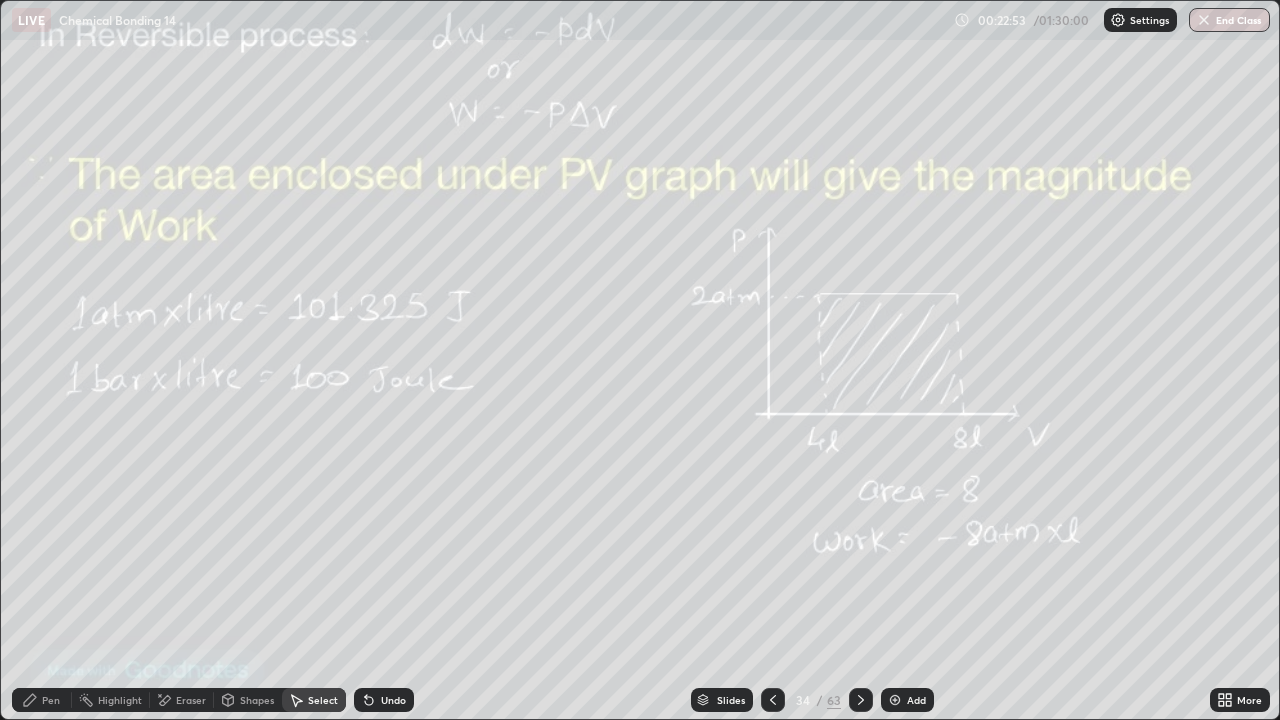 click 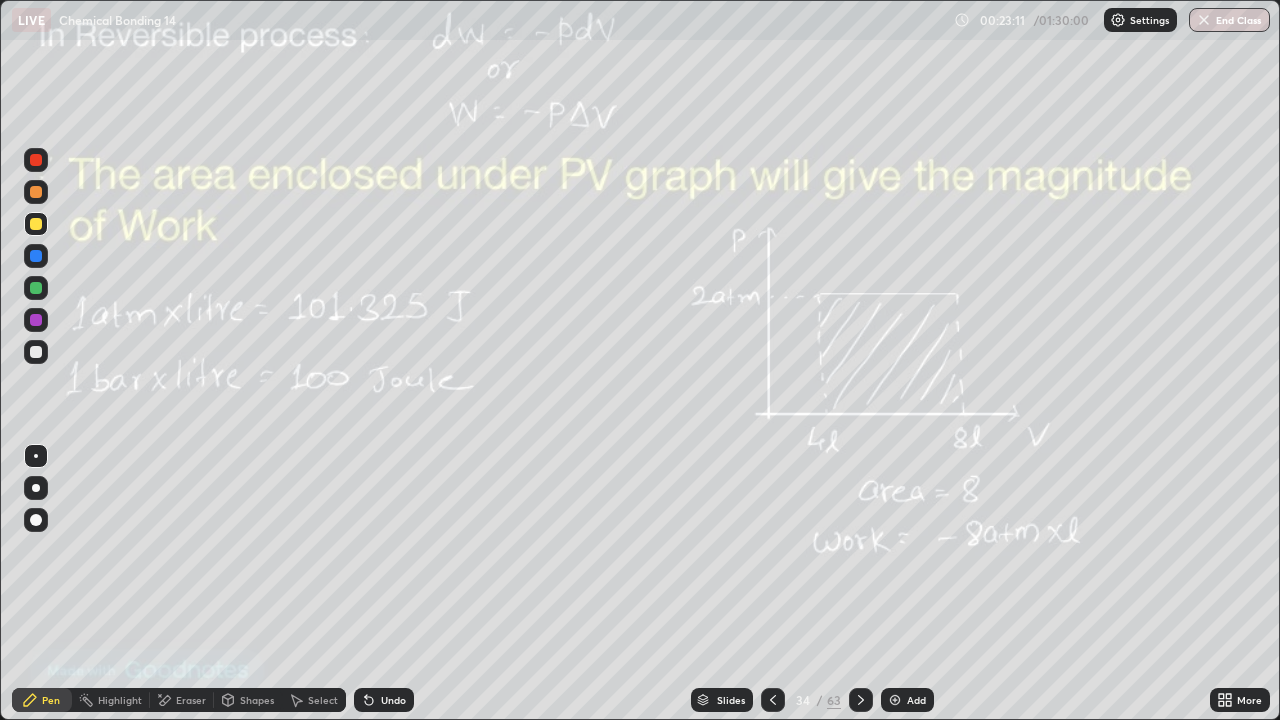 click 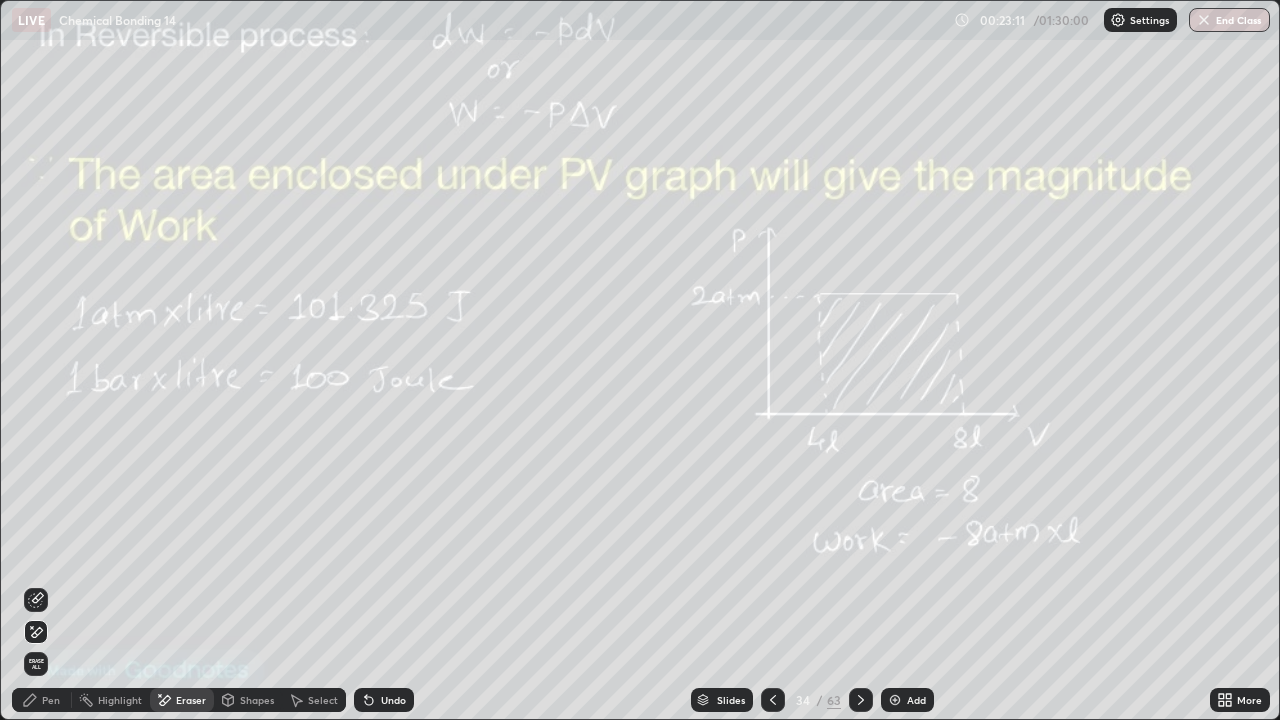 click on "Erase all" at bounding box center [36, 664] 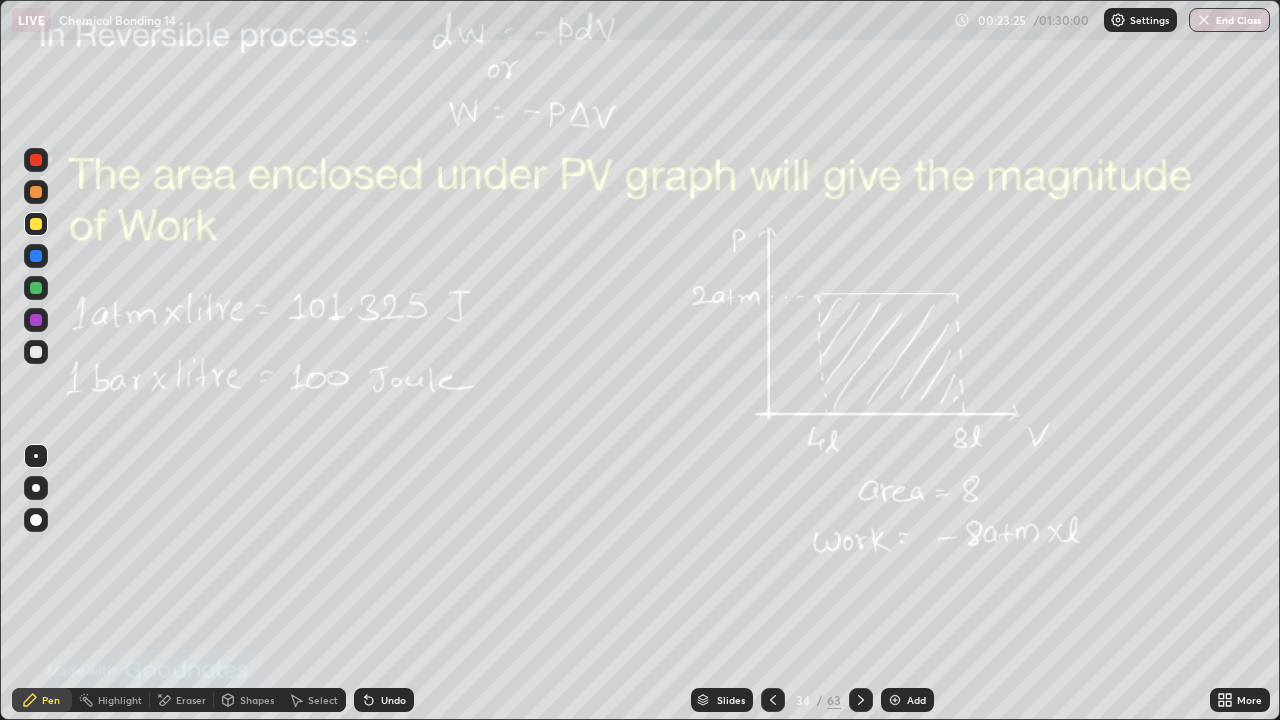 click at bounding box center (36, 288) 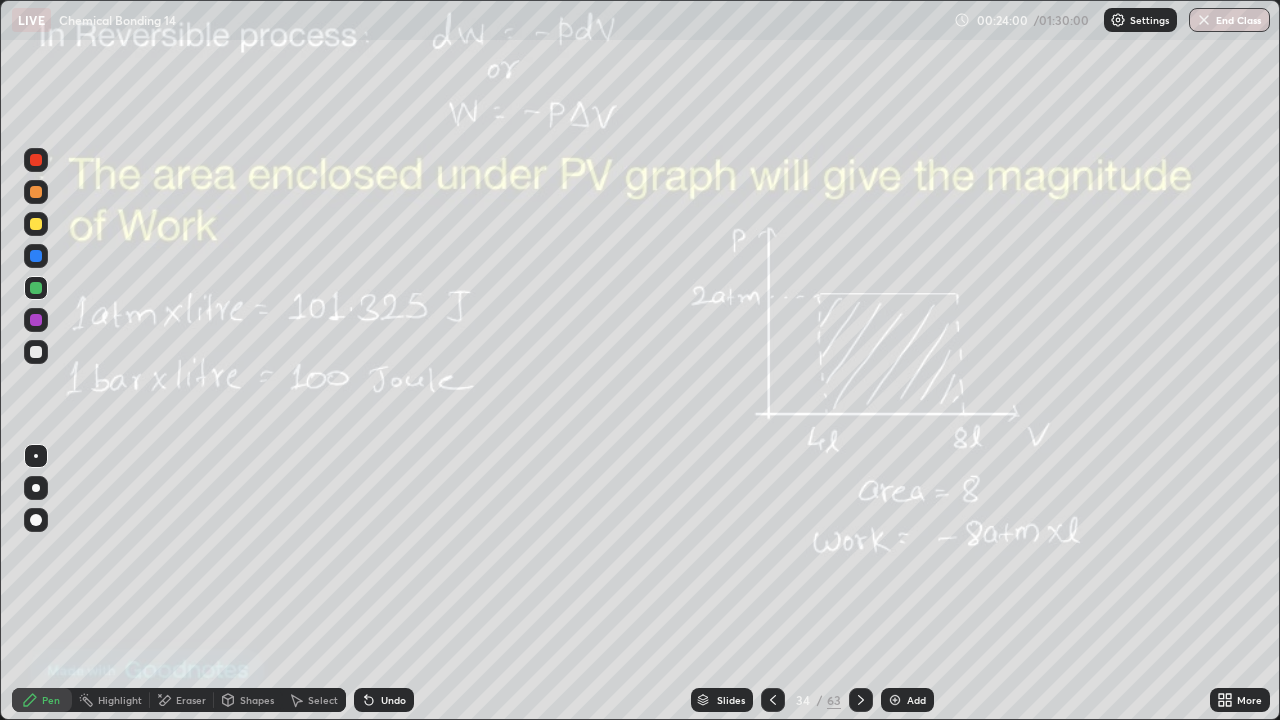 click 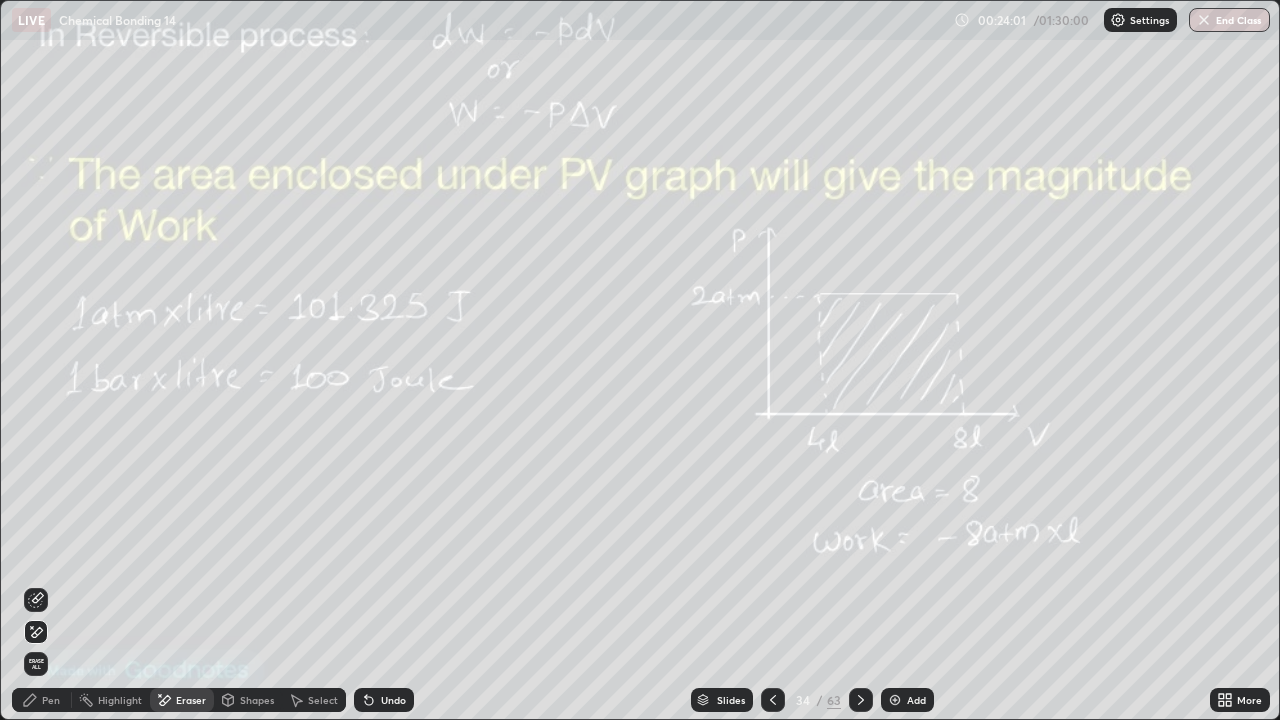 click on "Erase all" at bounding box center (36, 664) 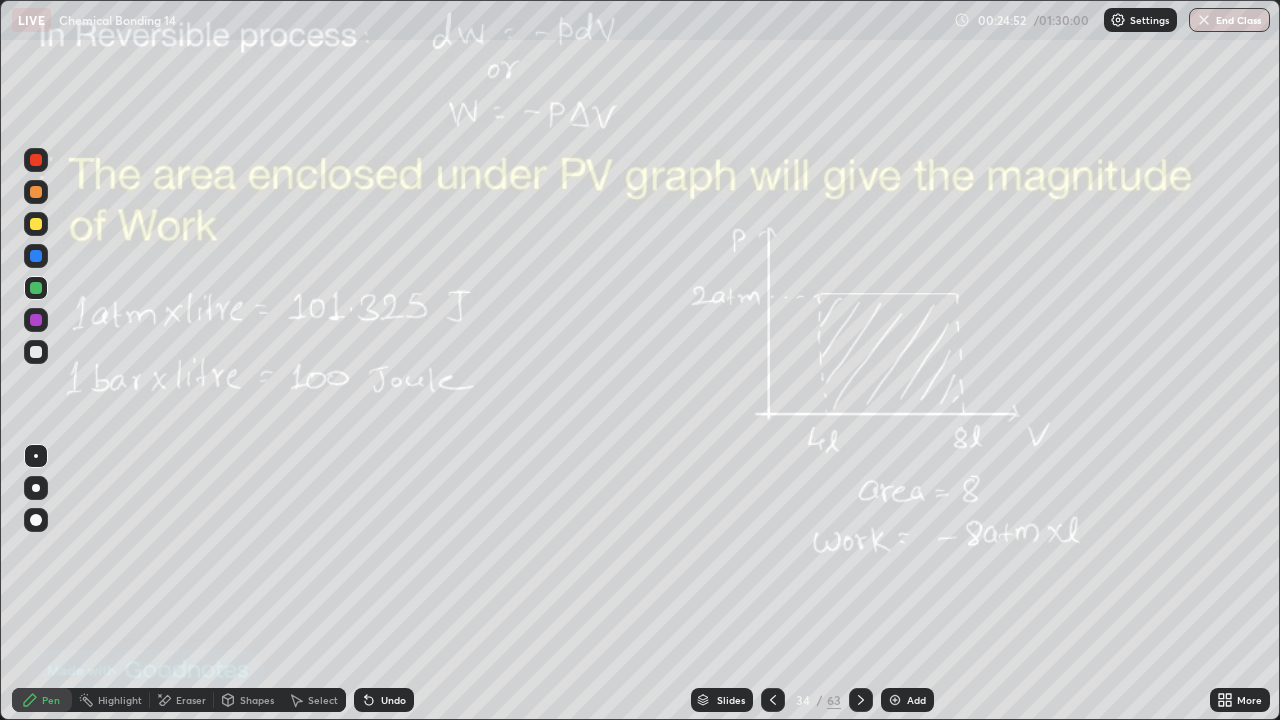 click on "Eraser" at bounding box center [191, 700] 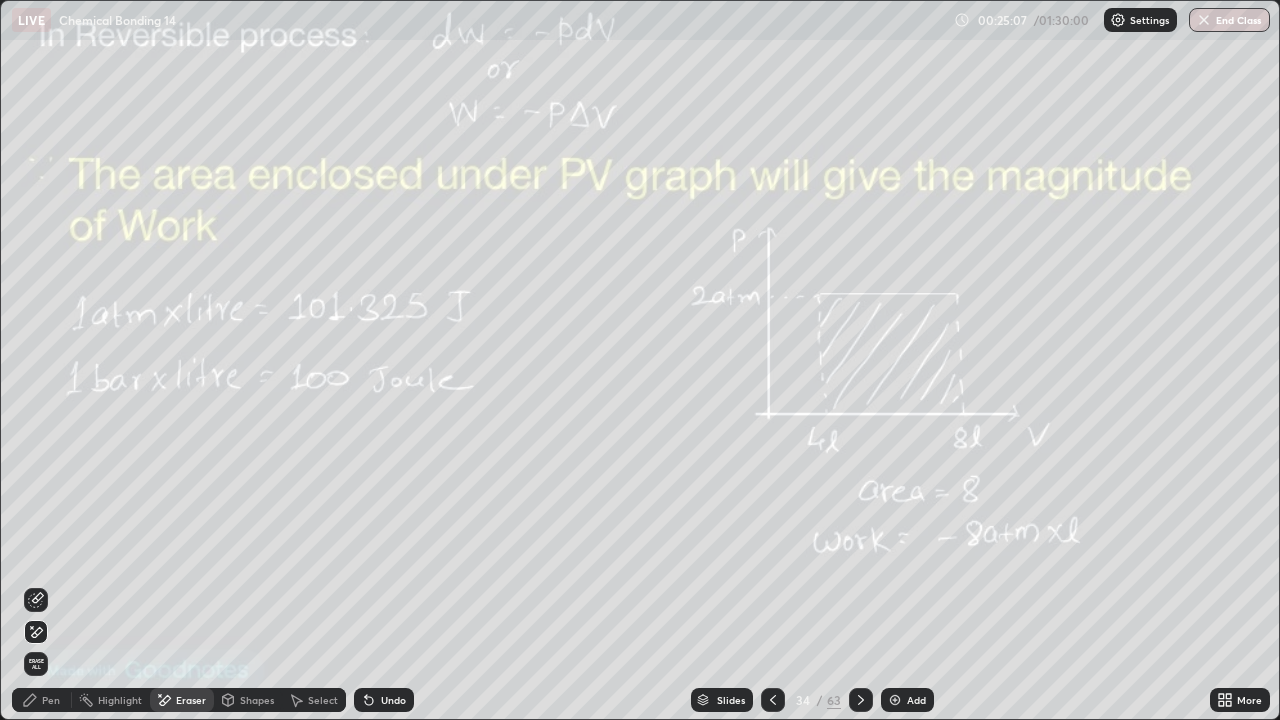 click on "Pen" at bounding box center (42, 700) 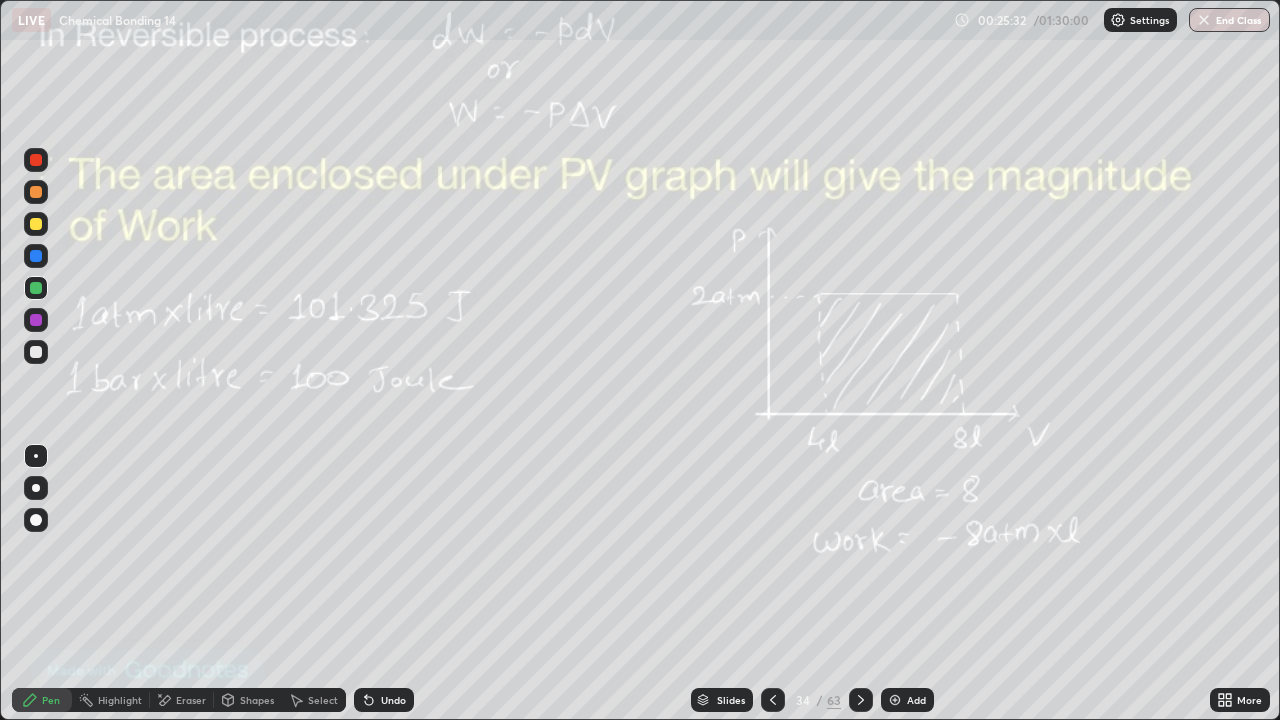 click on "Eraser" at bounding box center [182, 700] 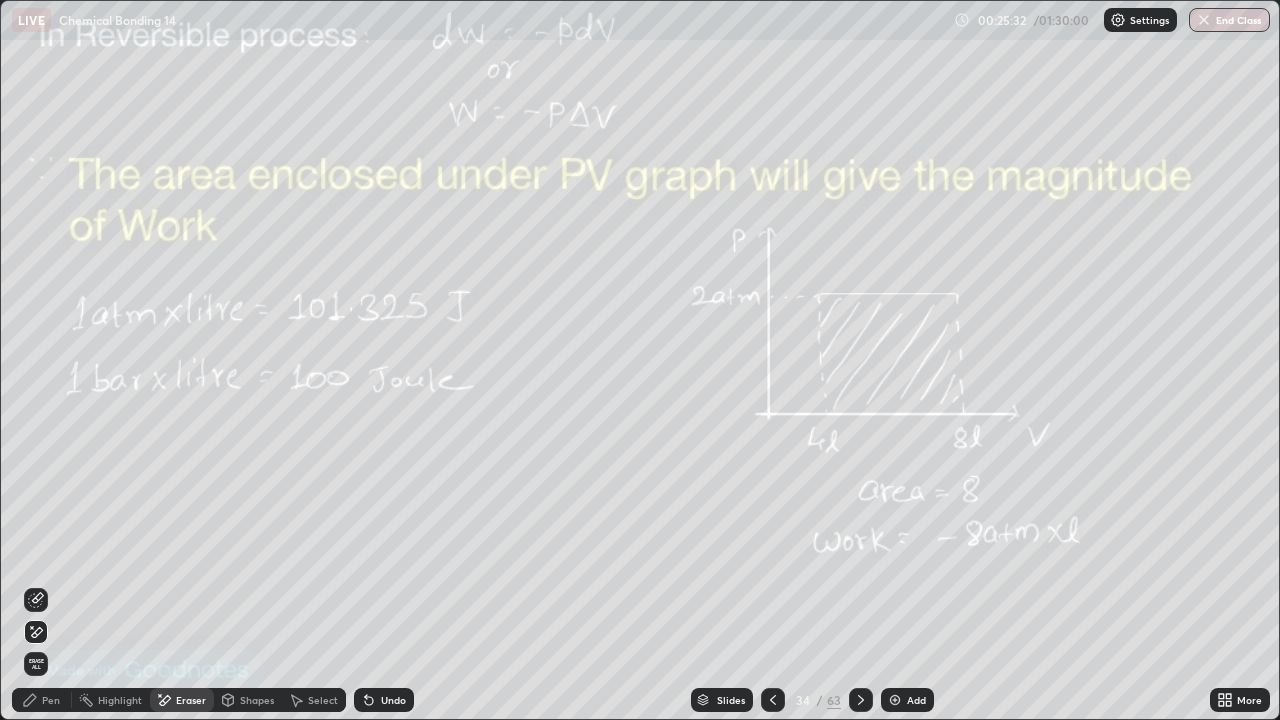 click on "Erase all" at bounding box center [36, 664] 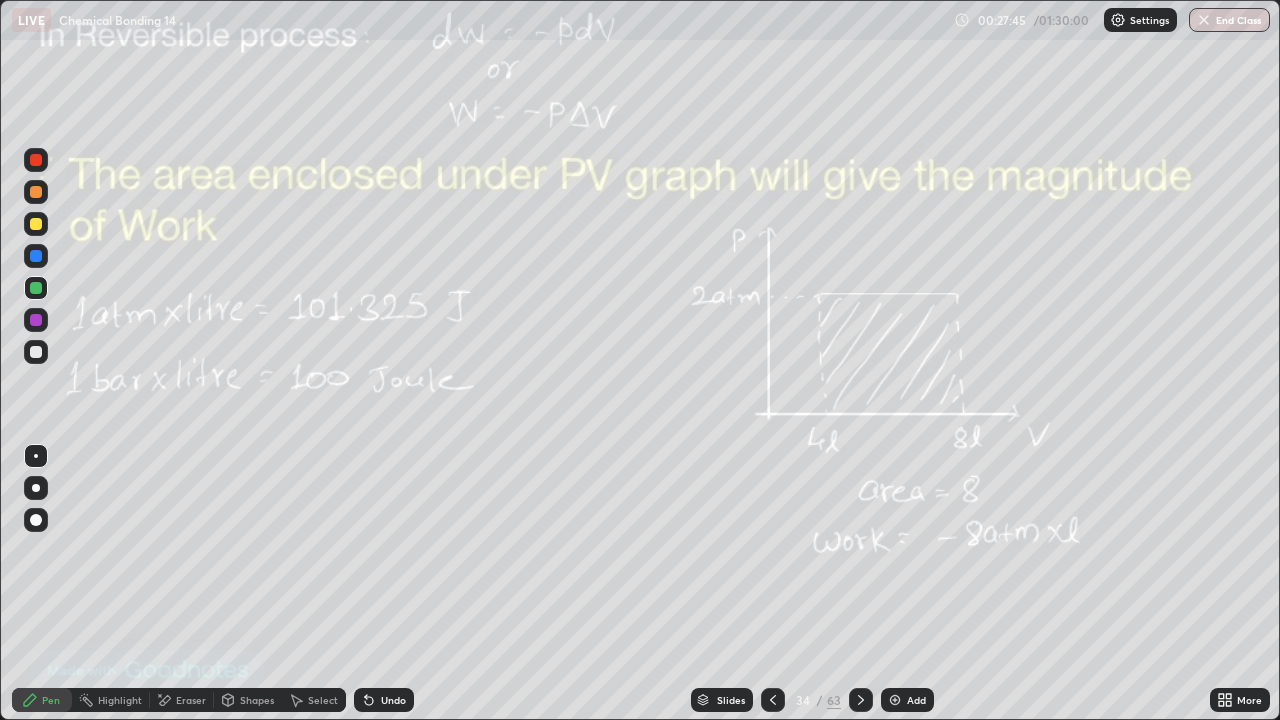 click 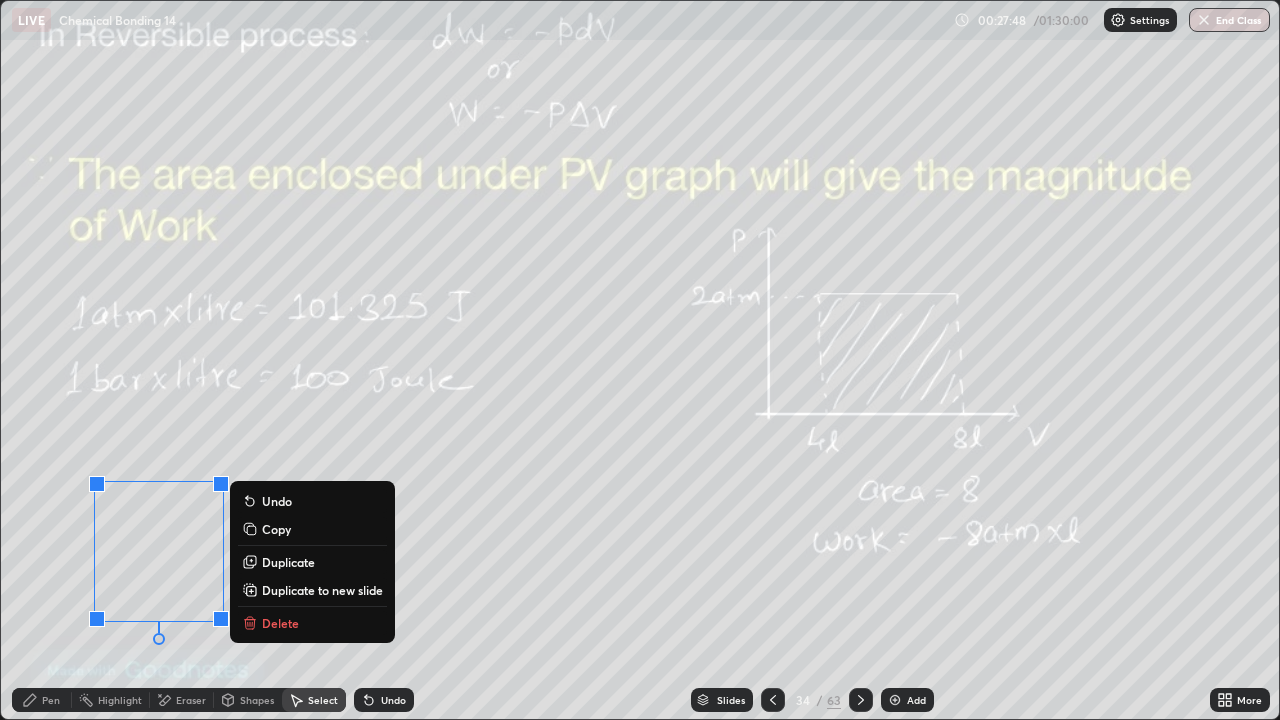 click on "Delete" at bounding box center [280, 623] 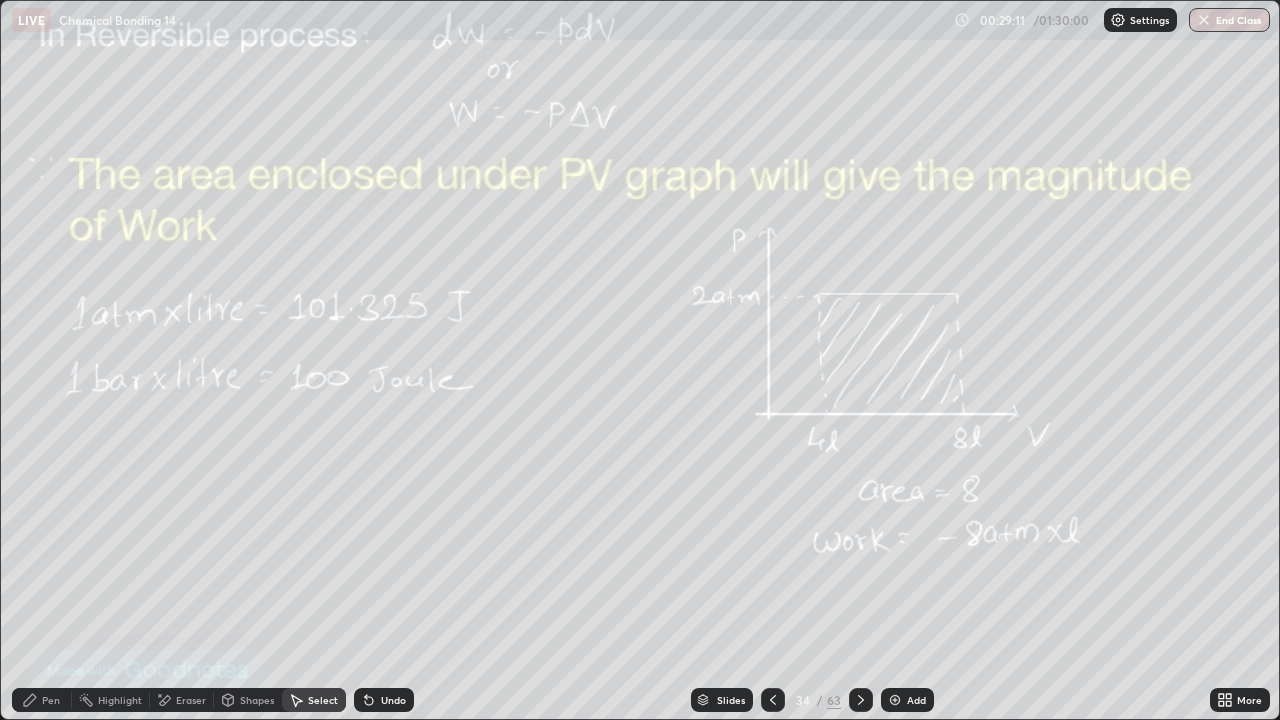 click 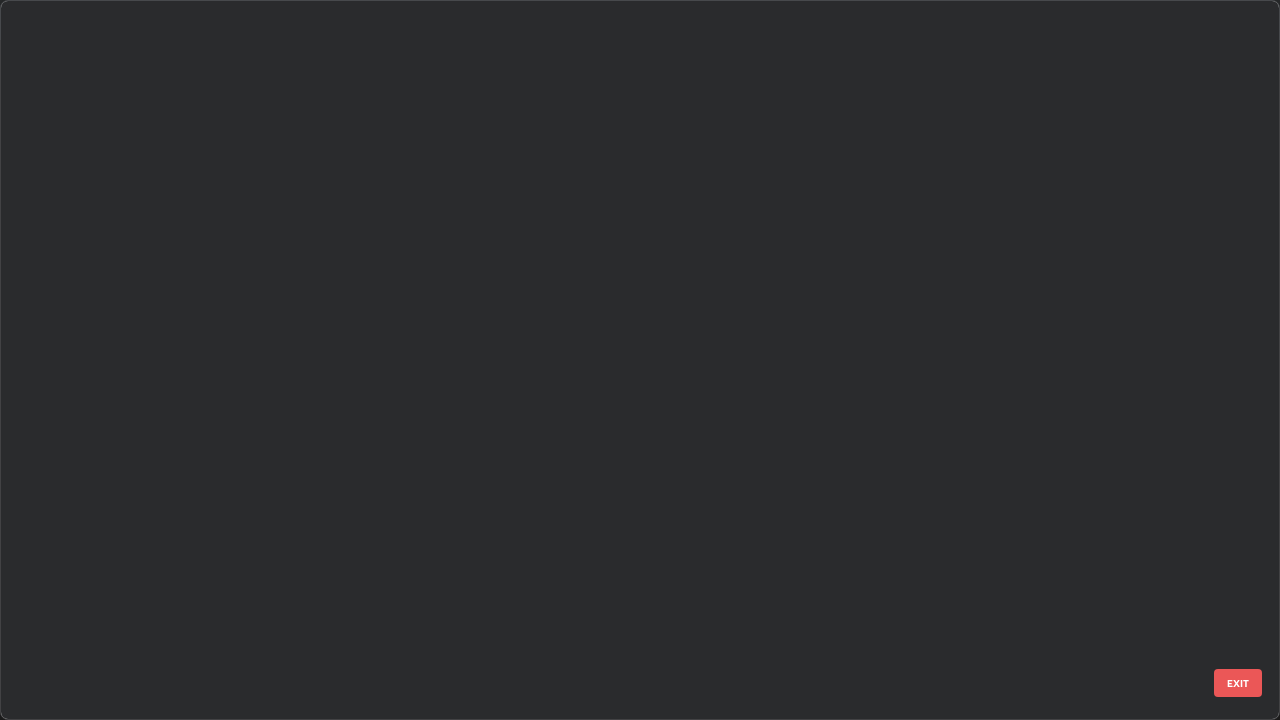 scroll, scrollTop: 1977, scrollLeft: 0, axis: vertical 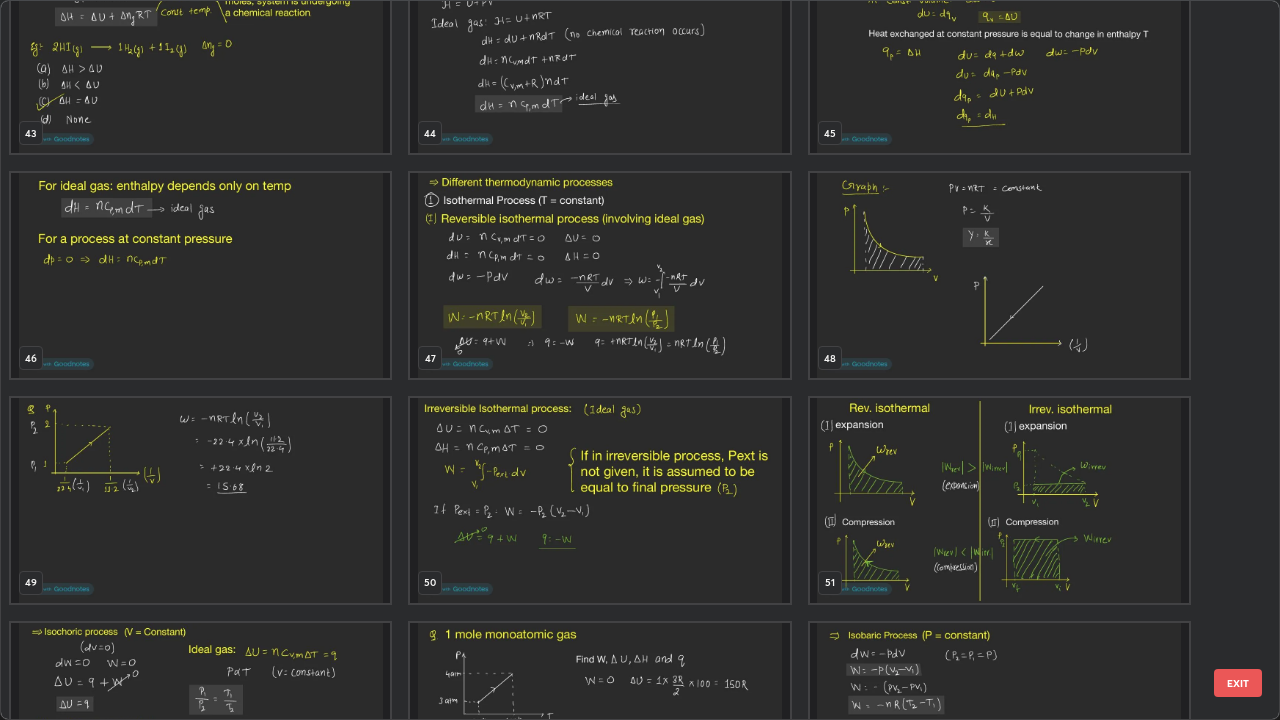 click at bounding box center [599, 275] 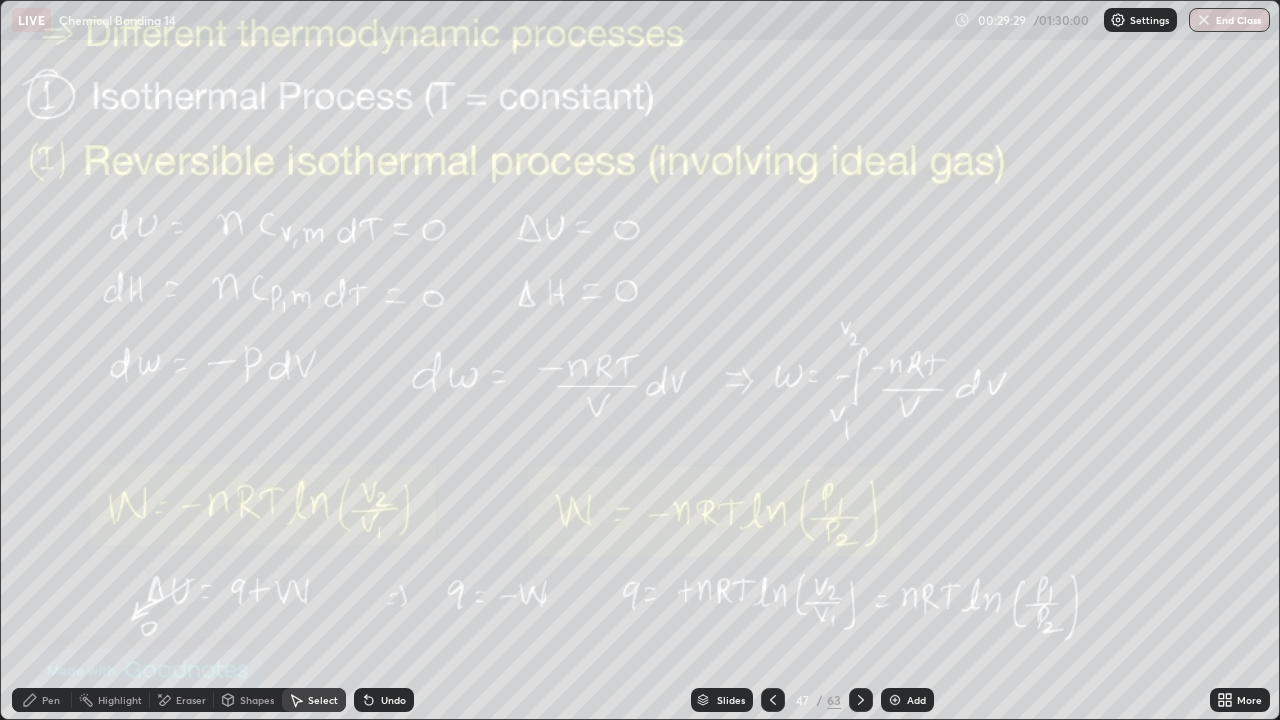click on "Pen" at bounding box center [51, 700] 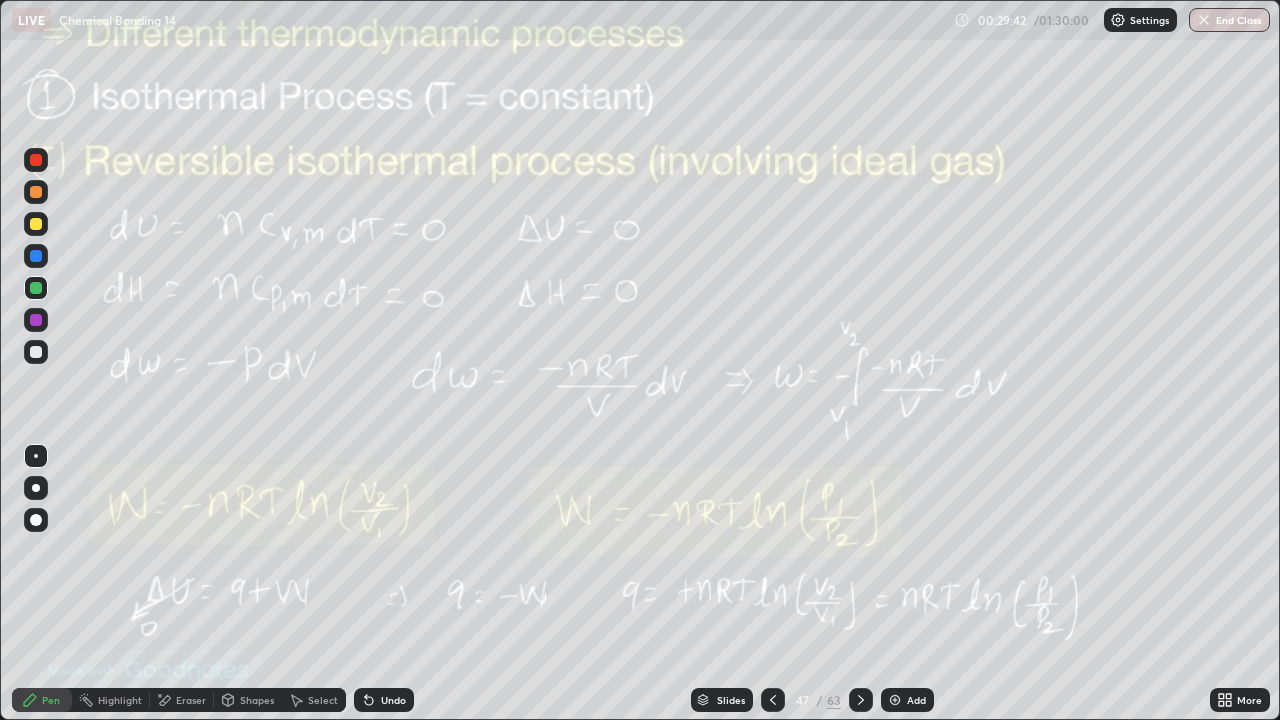 click on "Eraser" at bounding box center (191, 700) 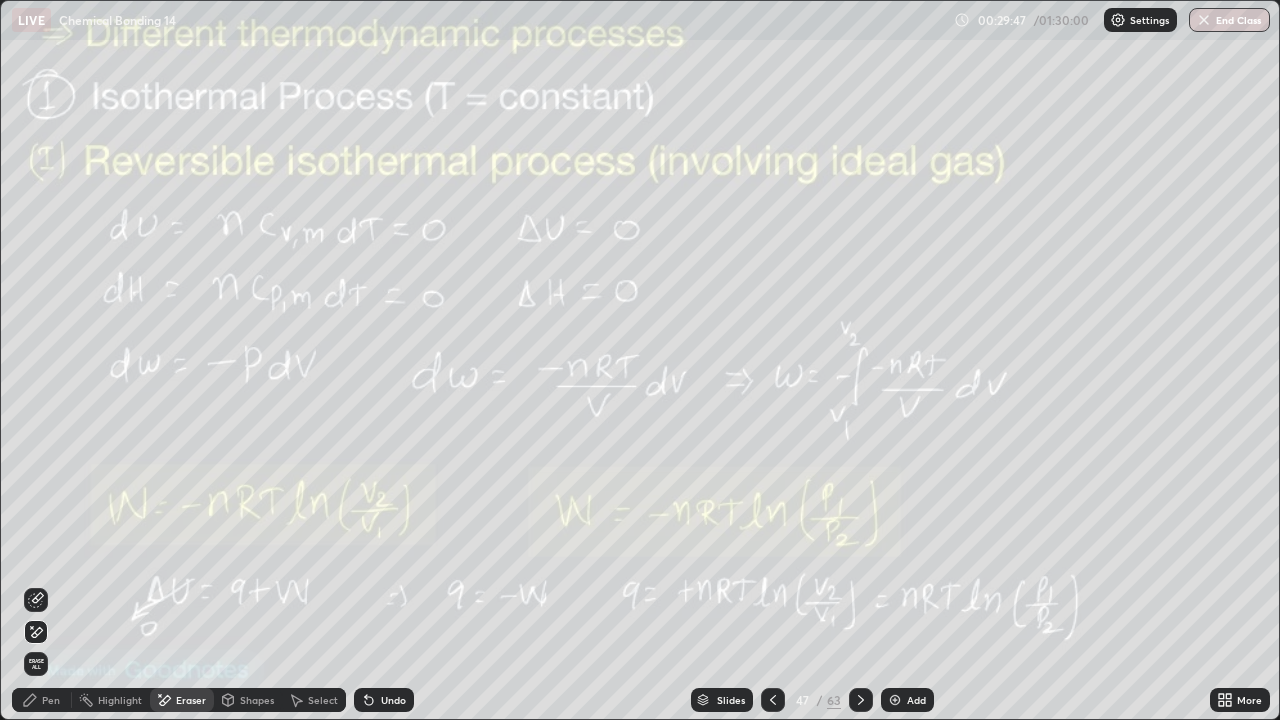 click at bounding box center (861, 700) 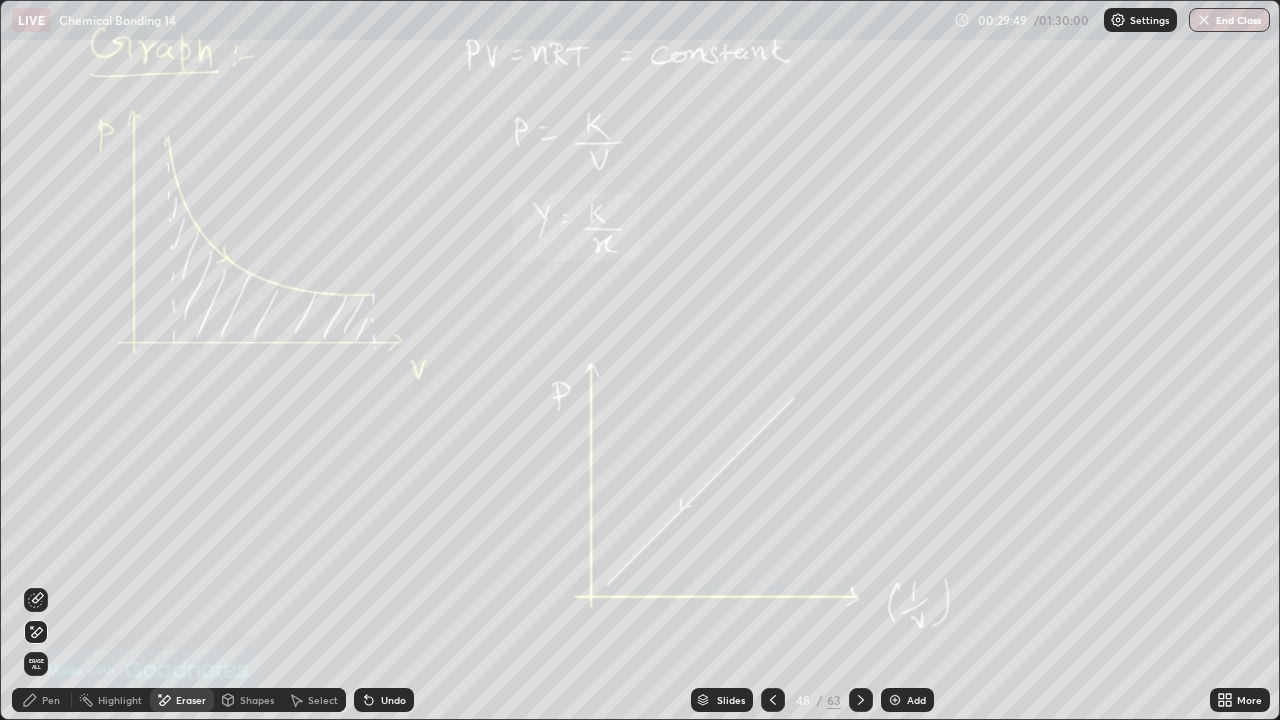 click 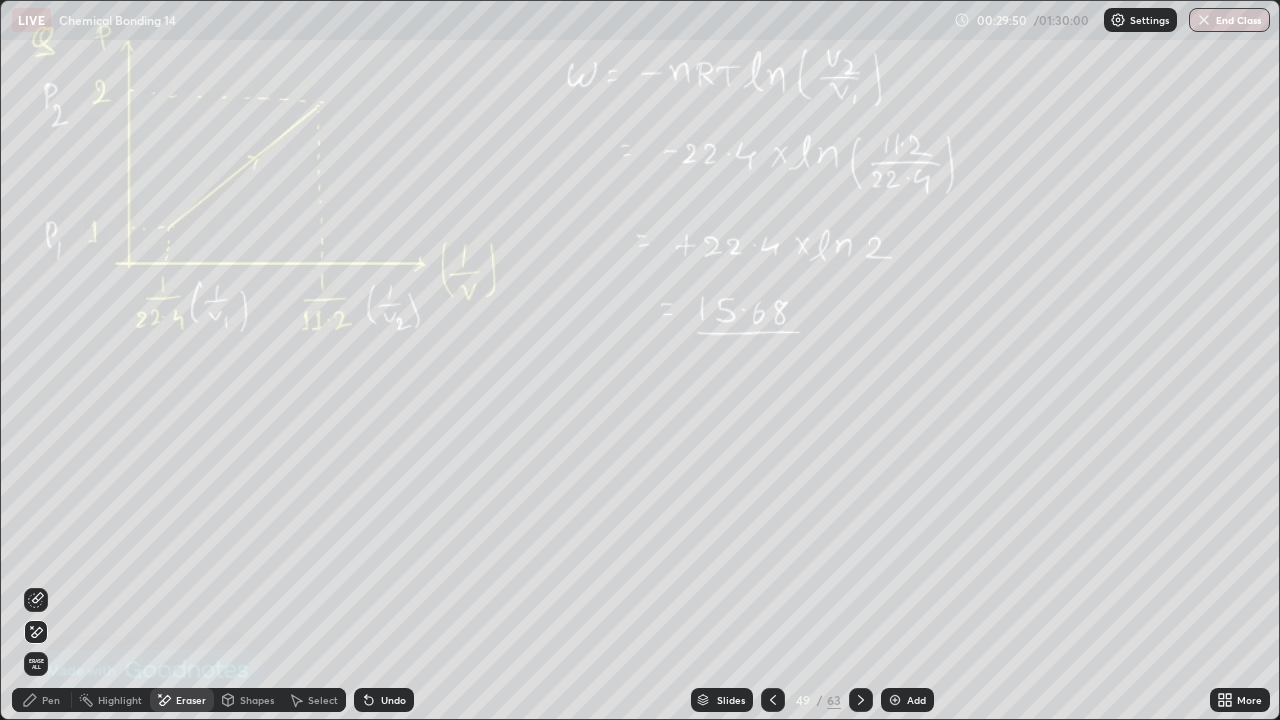 click 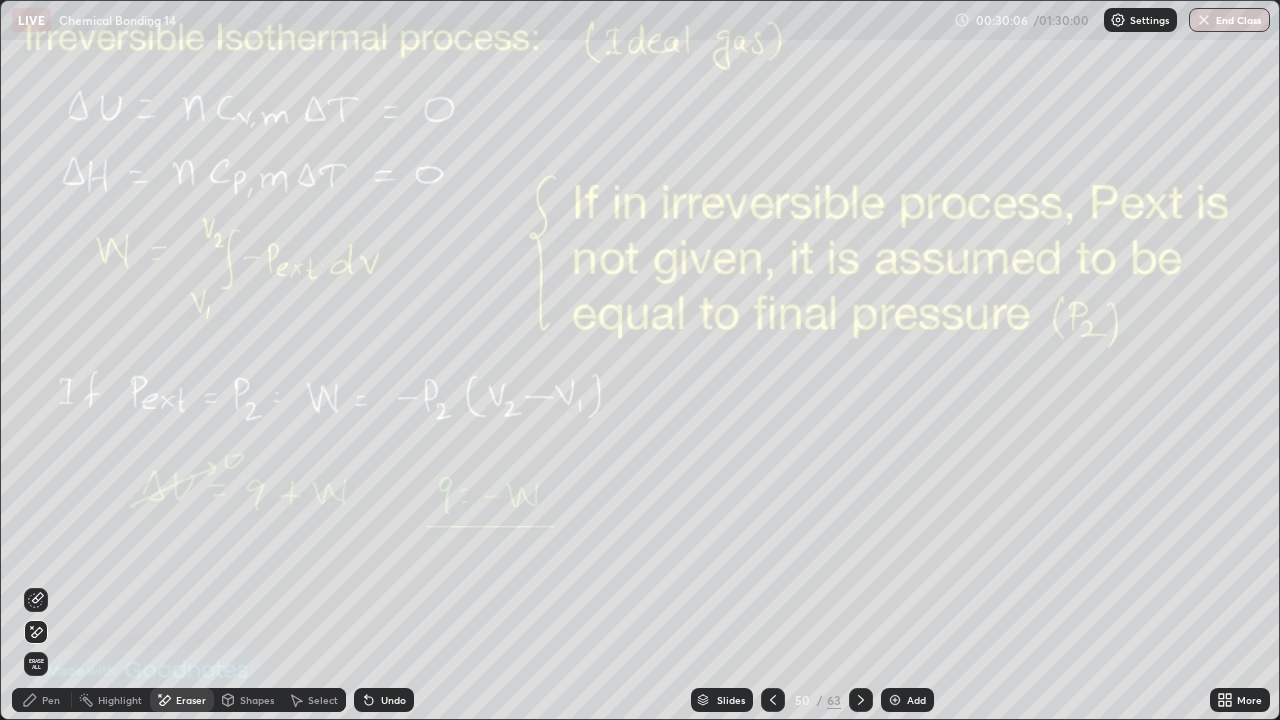 click on "Slides" at bounding box center (722, 700) 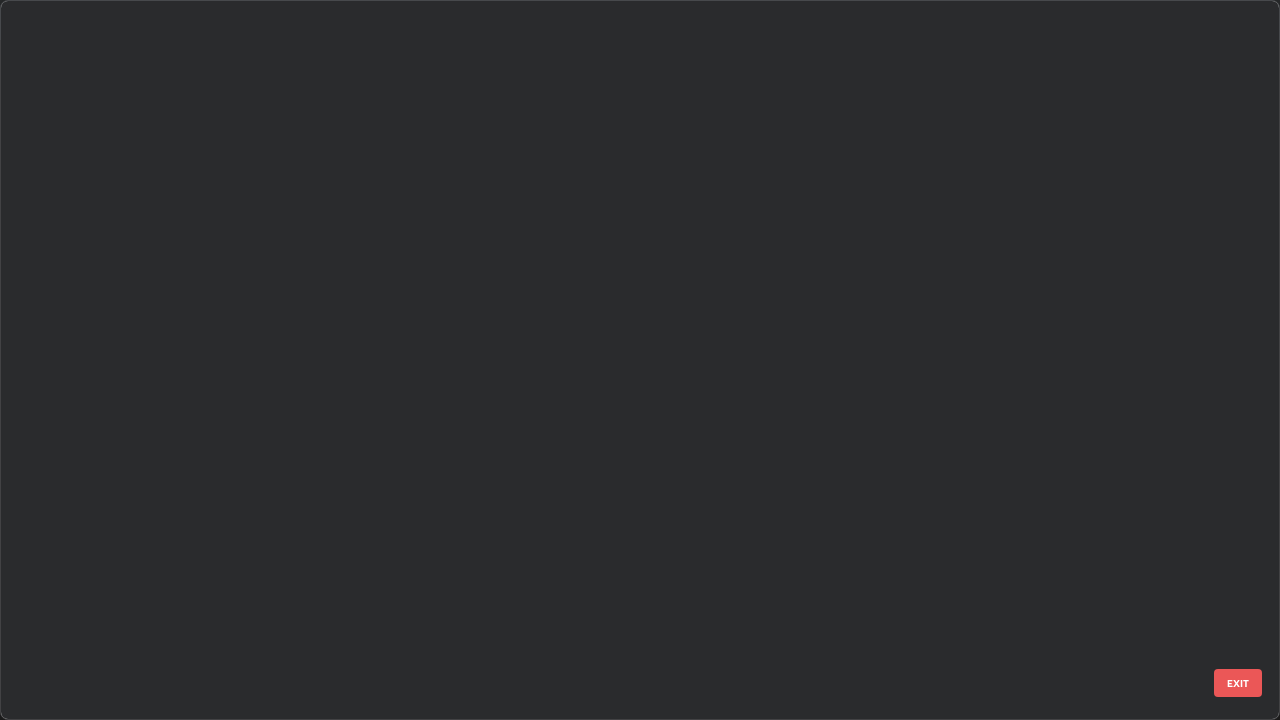 scroll, scrollTop: 3100, scrollLeft: 0, axis: vertical 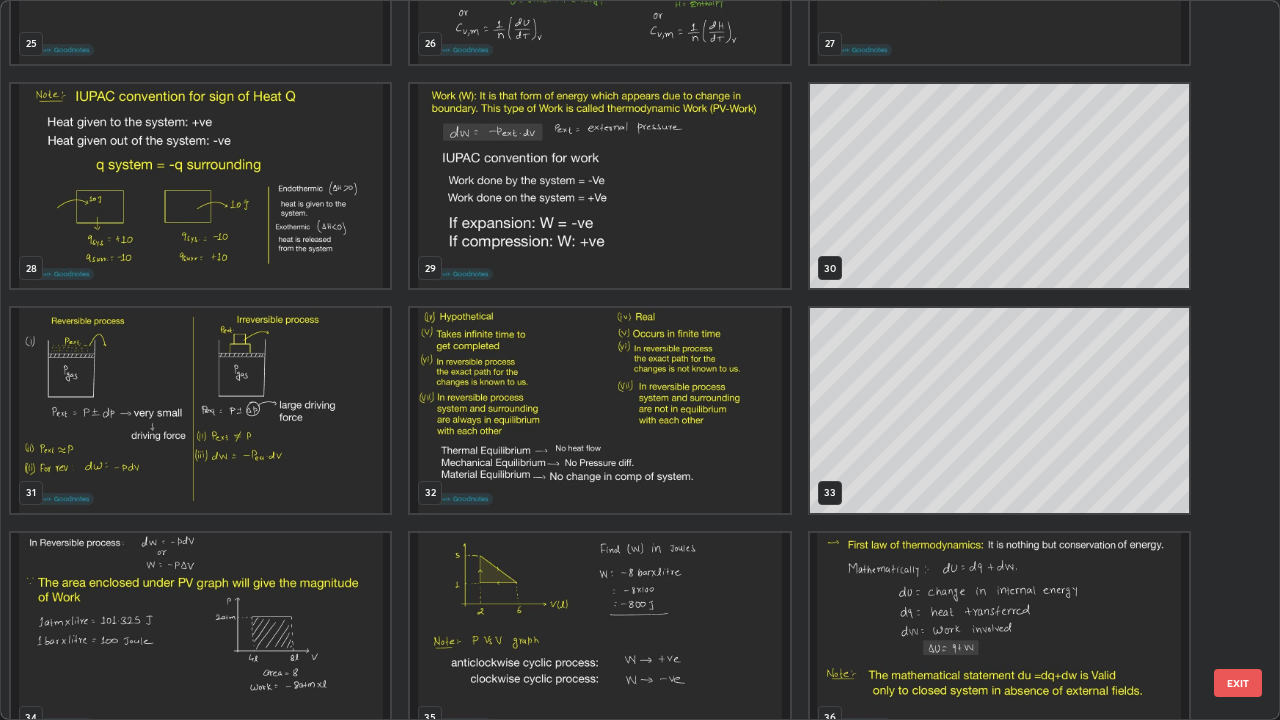 click at bounding box center (200, 635) 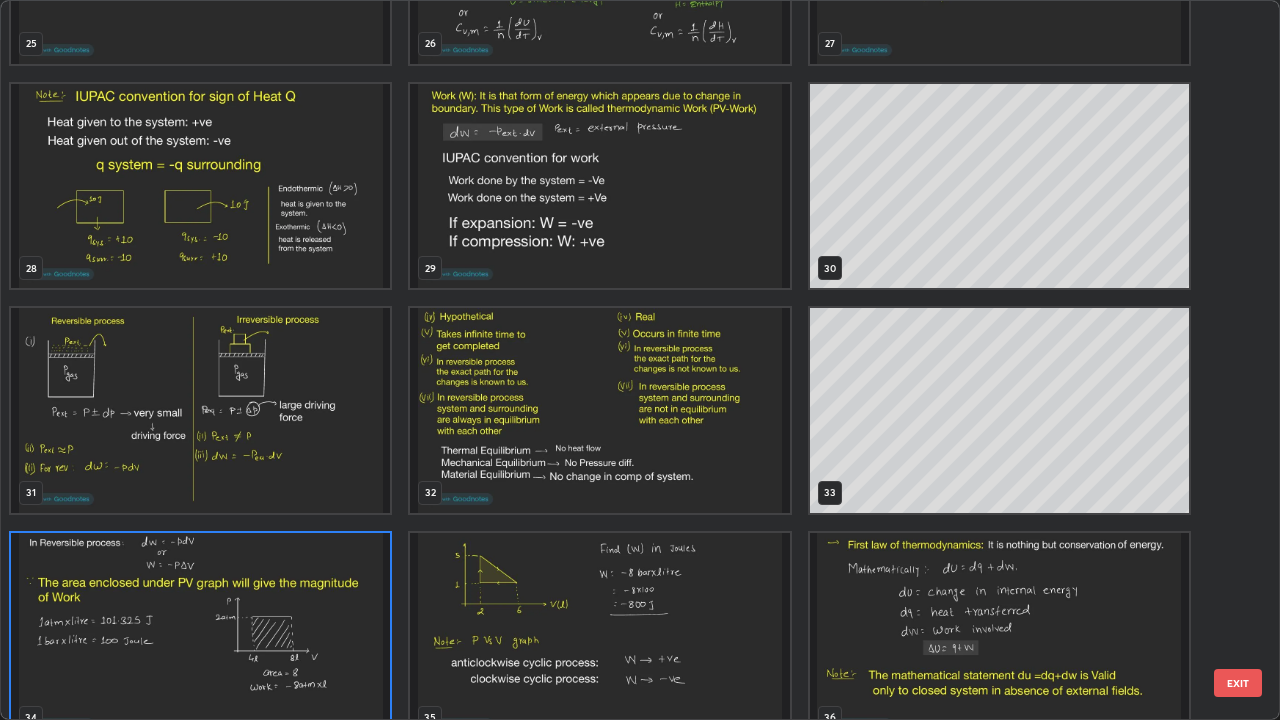 scroll, scrollTop: 1977, scrollLeft: 0, axis: vertical 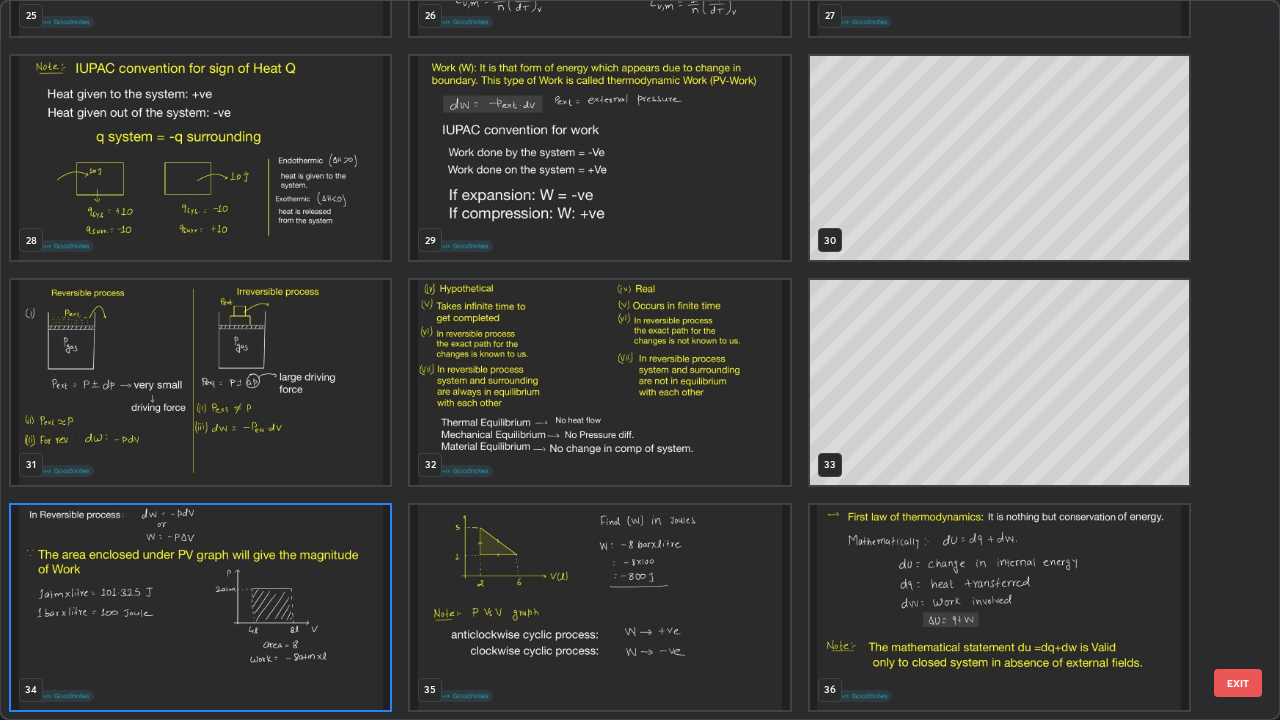 click on "25 26 27 28 29 30 31 32 33 34 35 36 37 38 39 40 41 42" at bounding box center (622, 360) 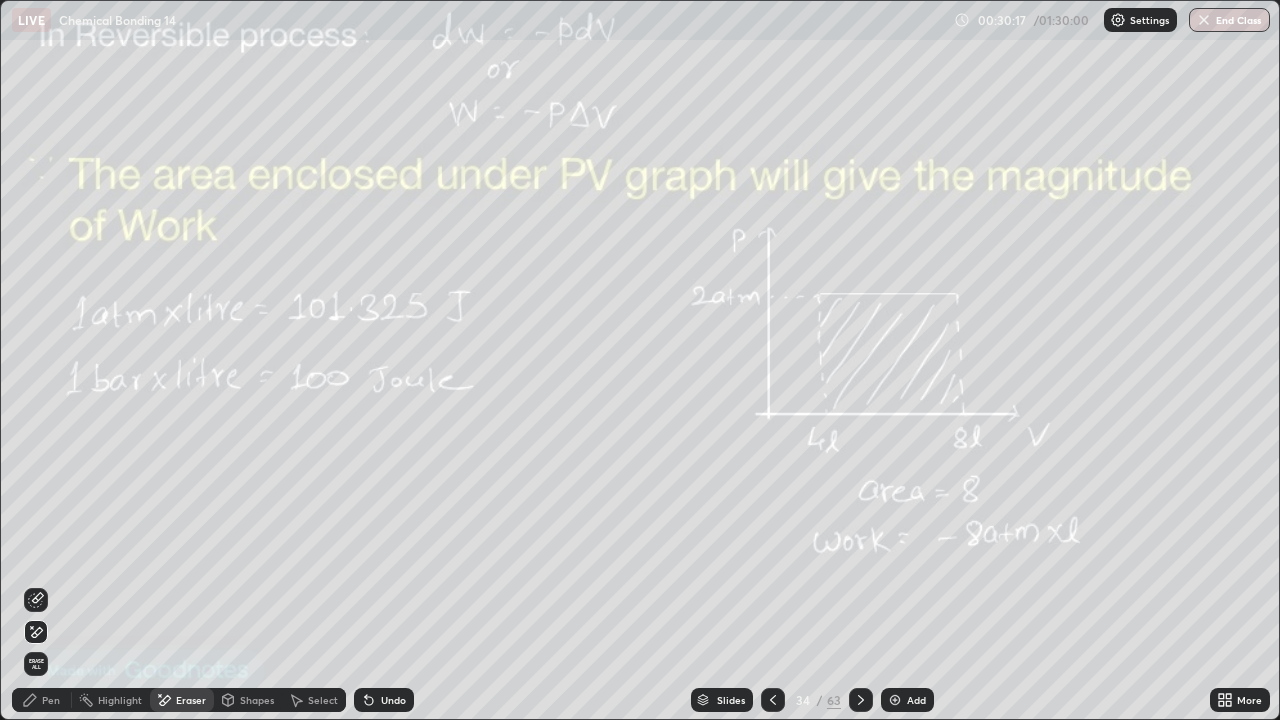 click at bounding box center [200, 607] 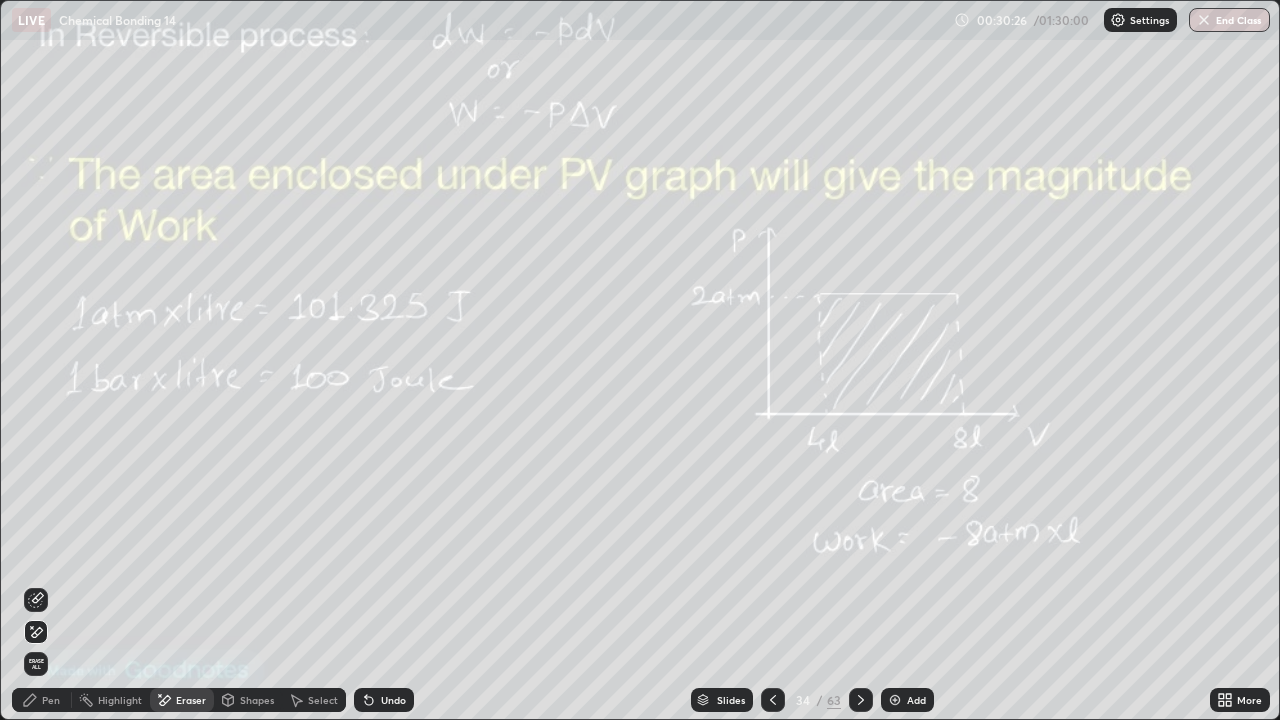 click 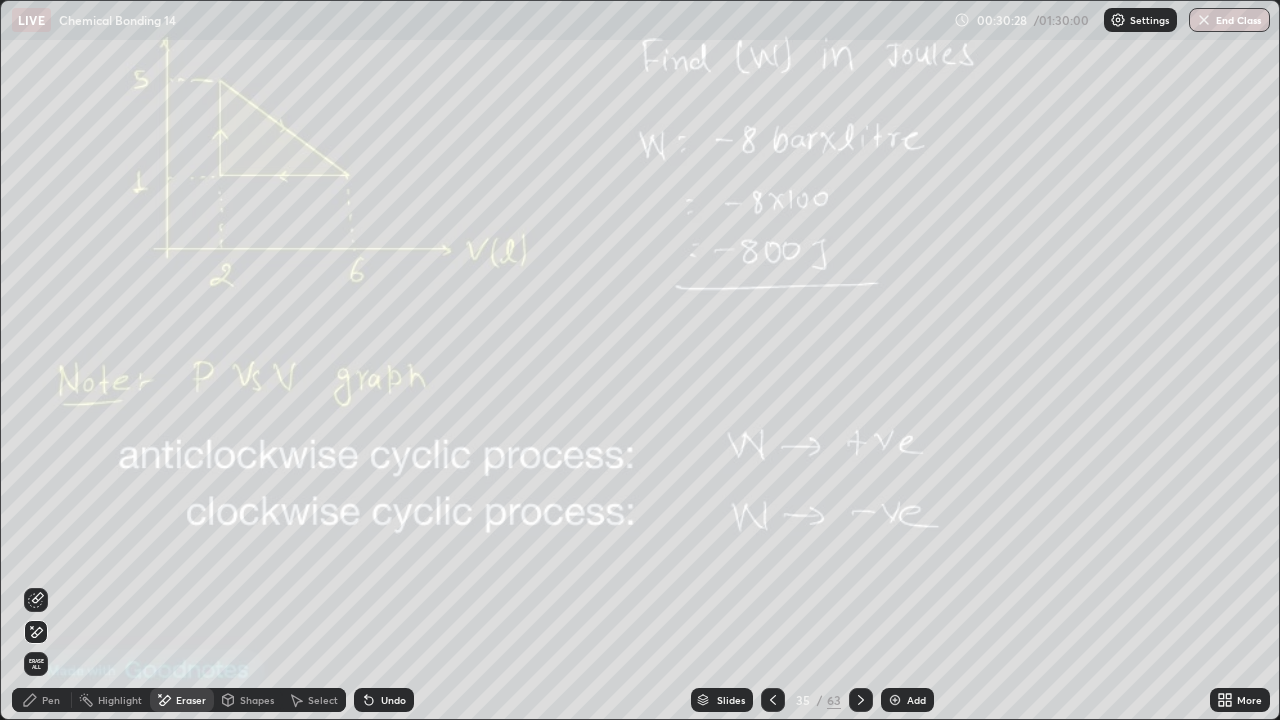 click at bounding box center (773, 700) 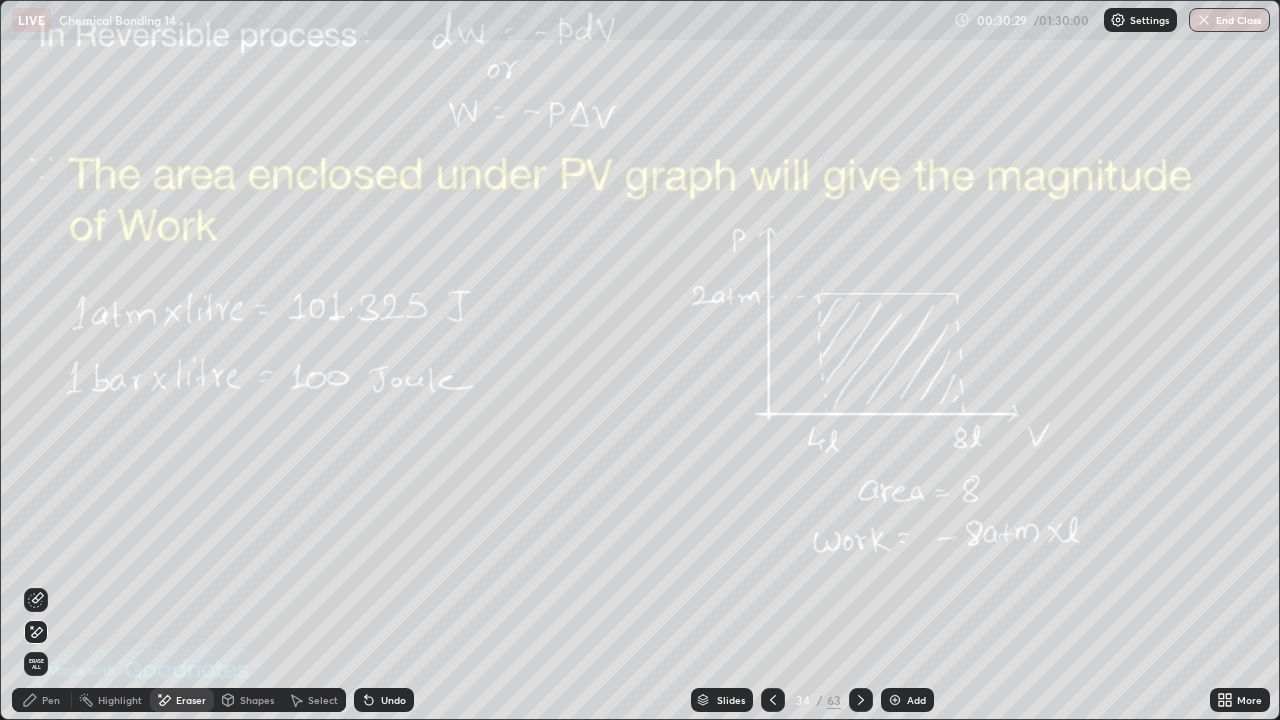 click 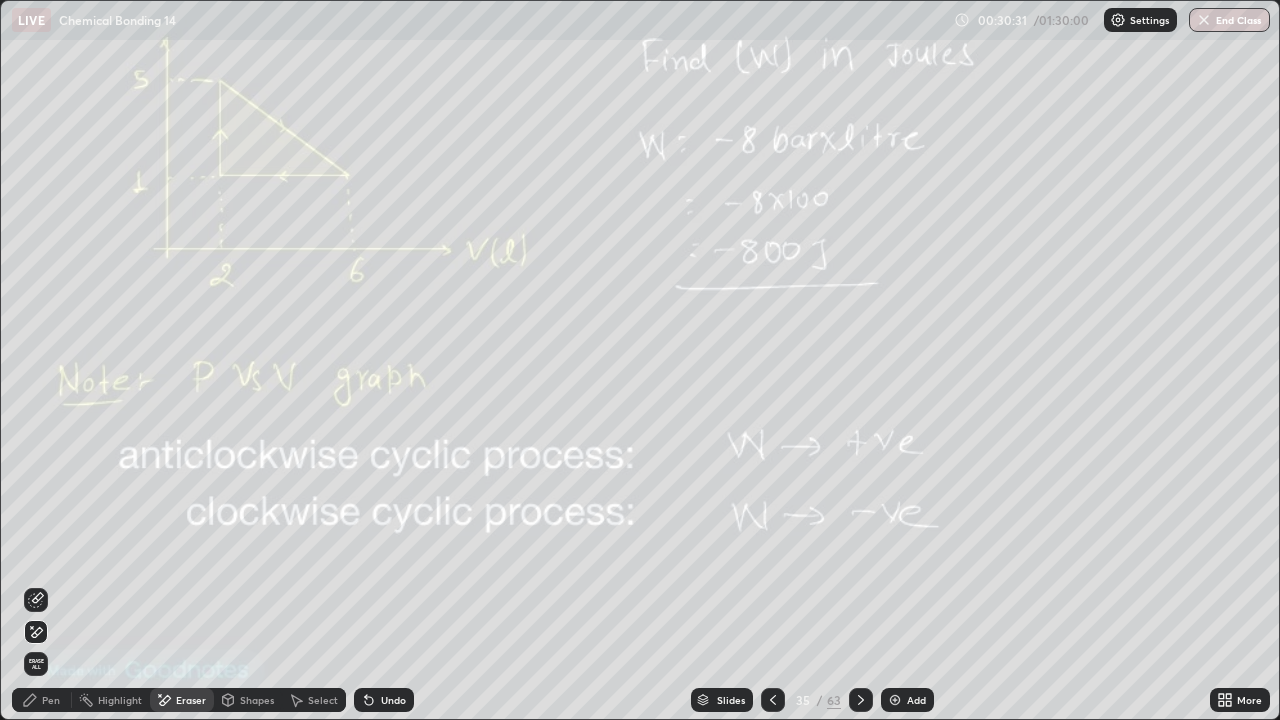 click 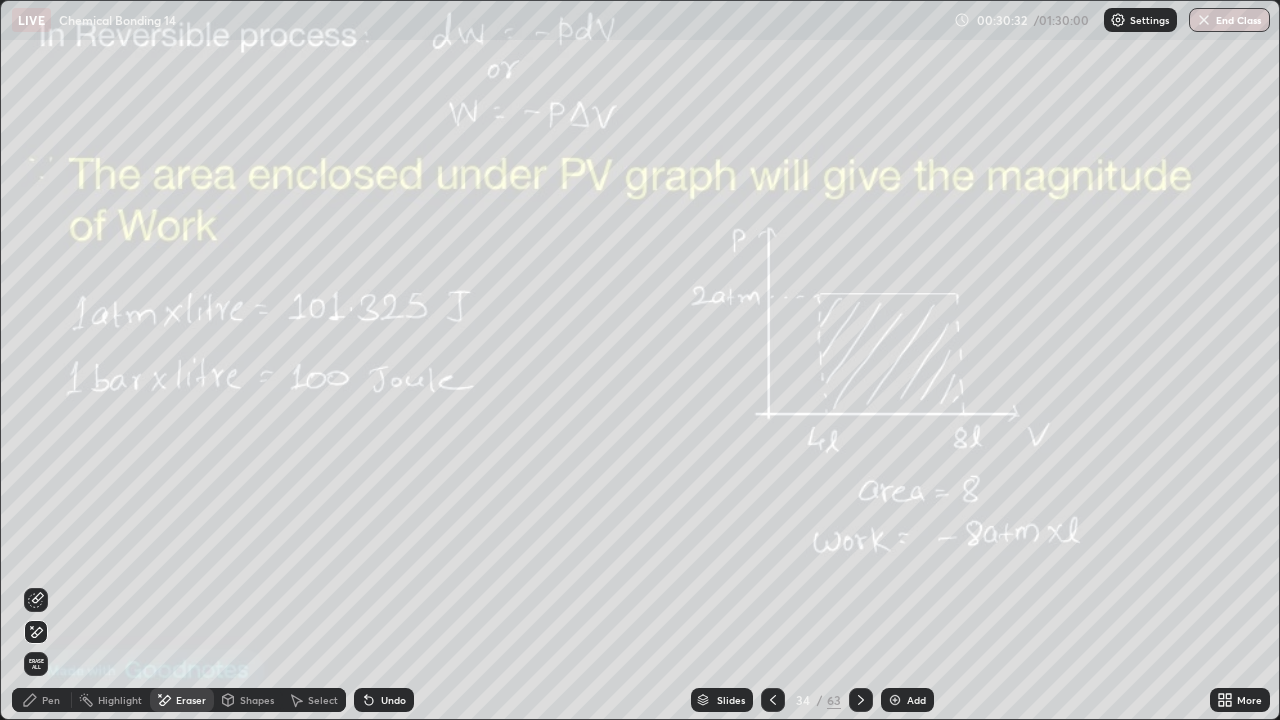 click at bounding box center (895, 700) 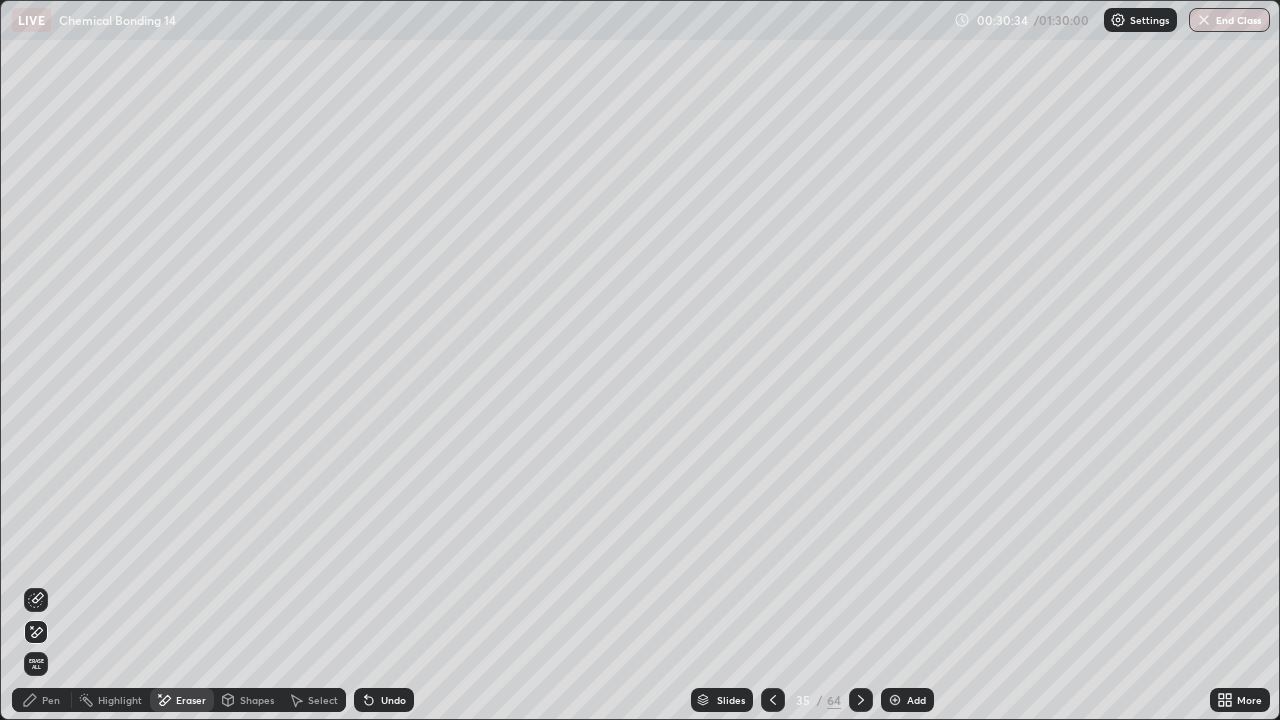 click on "Shapes" at bounding box center [257, 700] 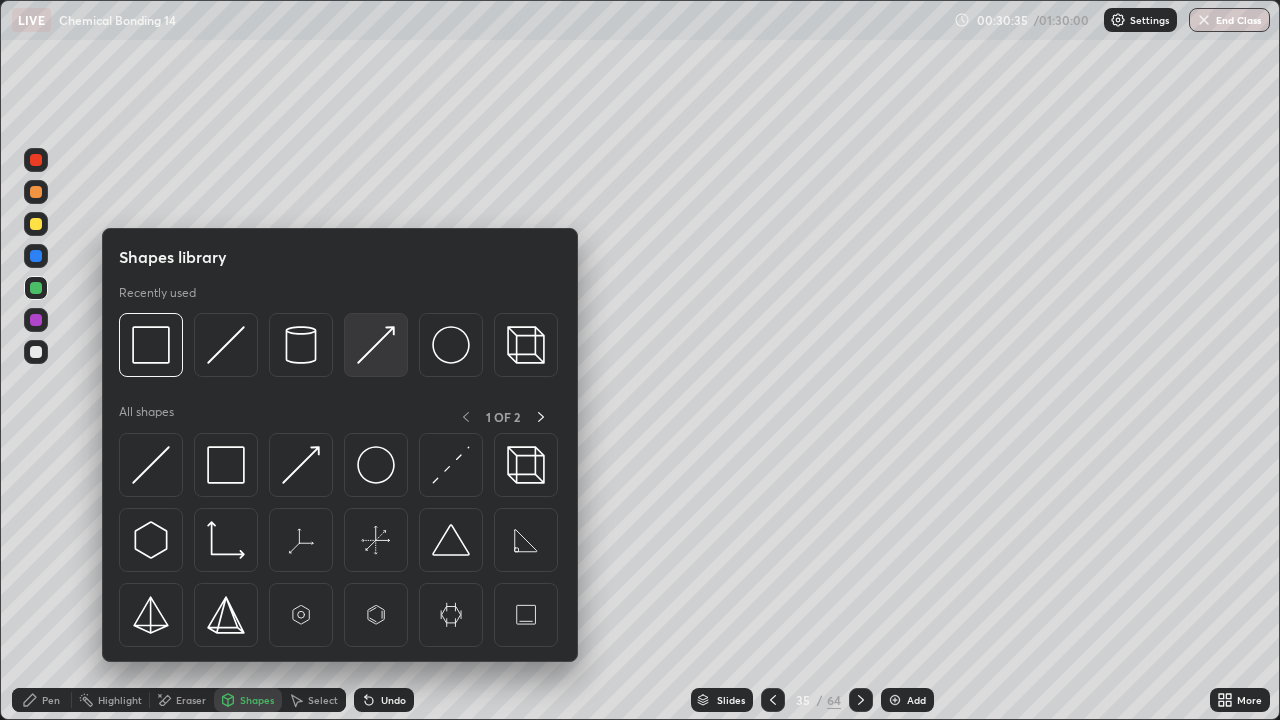click at bounding box center [376, 345] 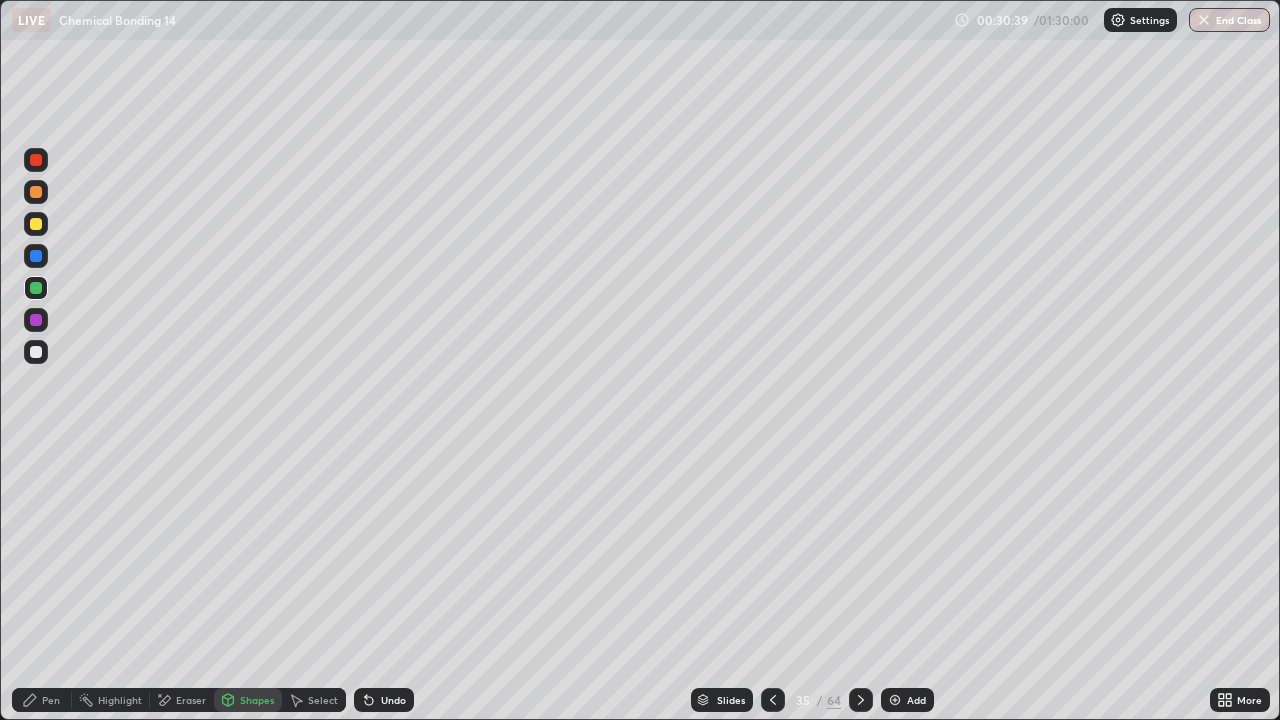 click on "Shapes" at bounding box center [257, 700] 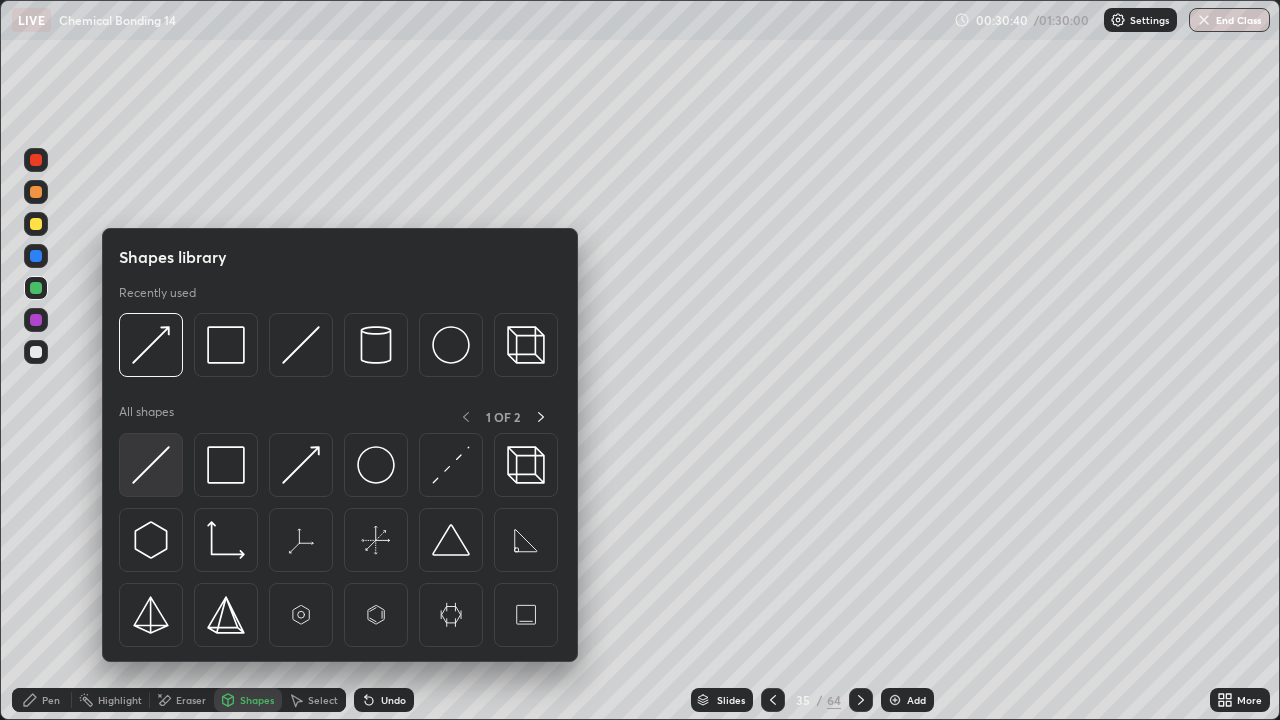 click at bounding box center [151, 465] 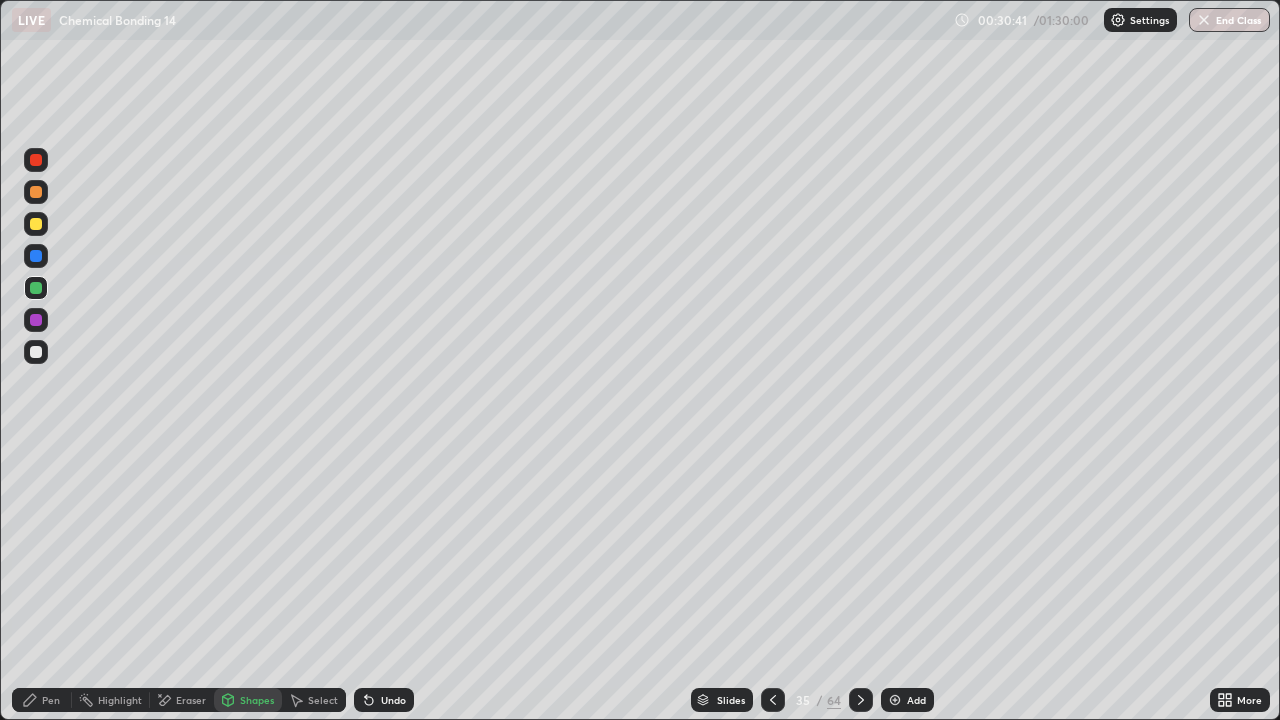 click at bounding box center (36, 352) 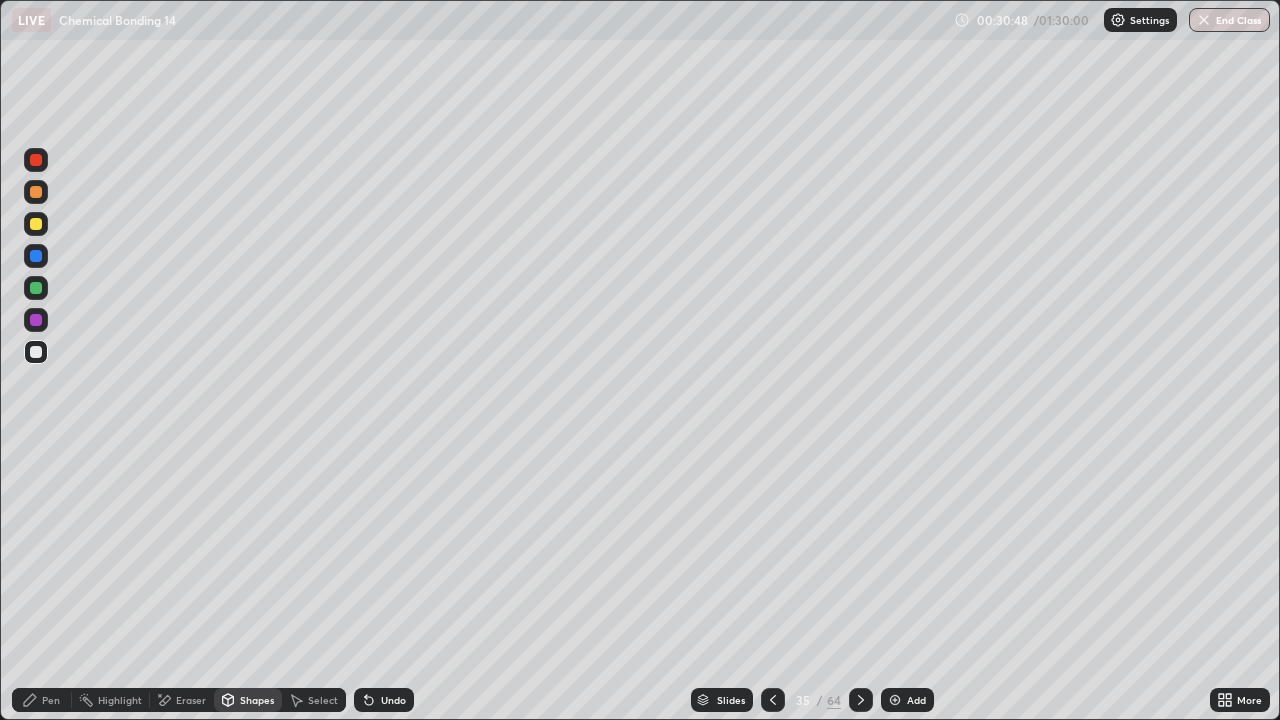 click on "Undo" at bounding box center [380, 700] 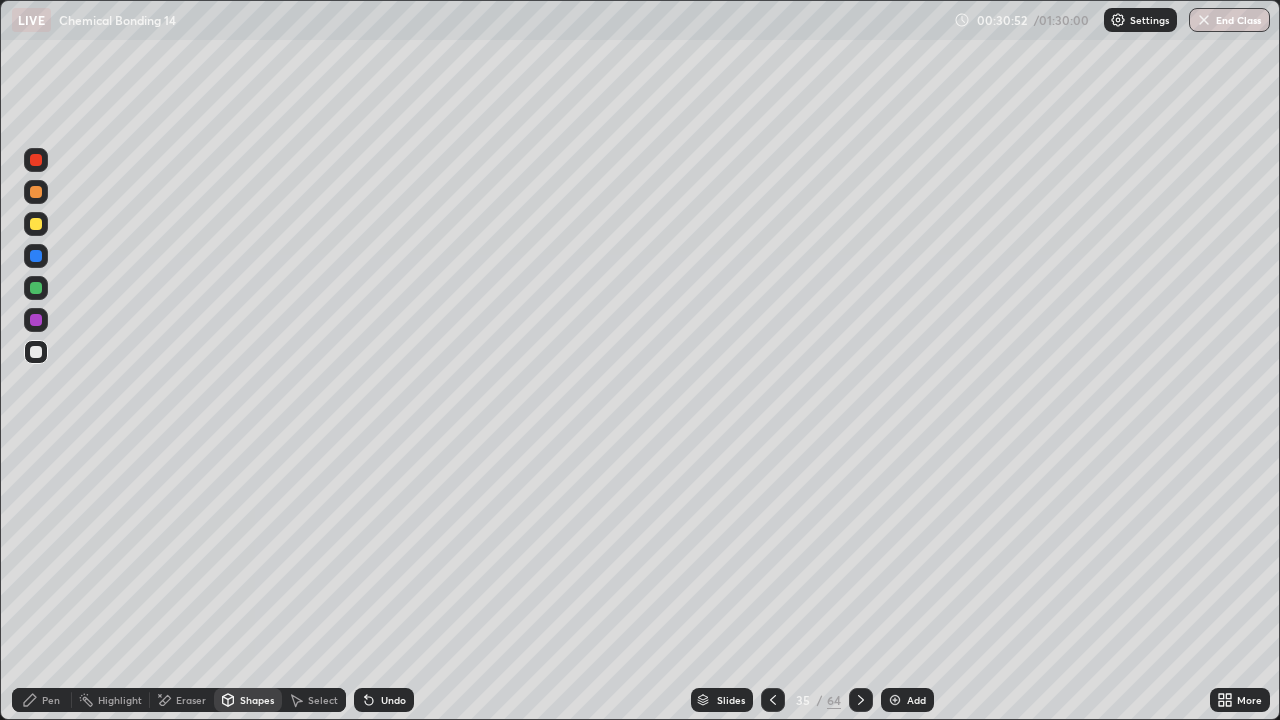 click on "Shapes" at bounding box center [257, 700] 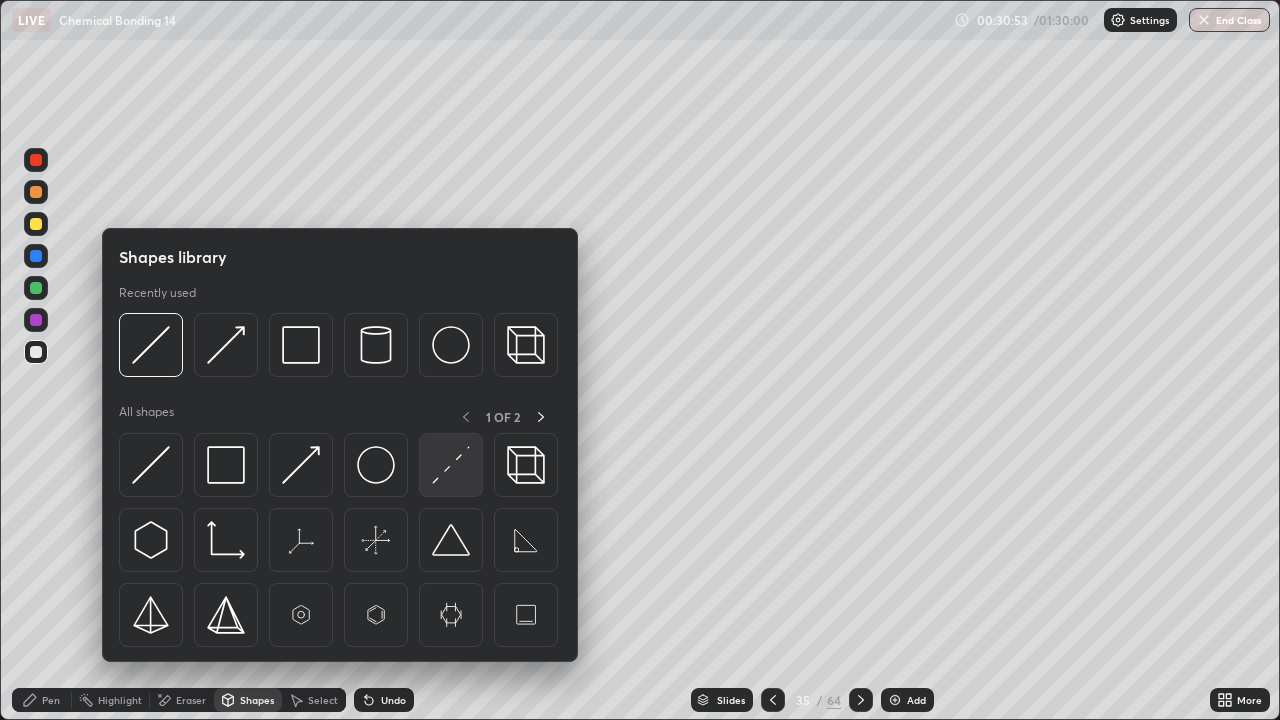 click at bounding box center [451, 465] 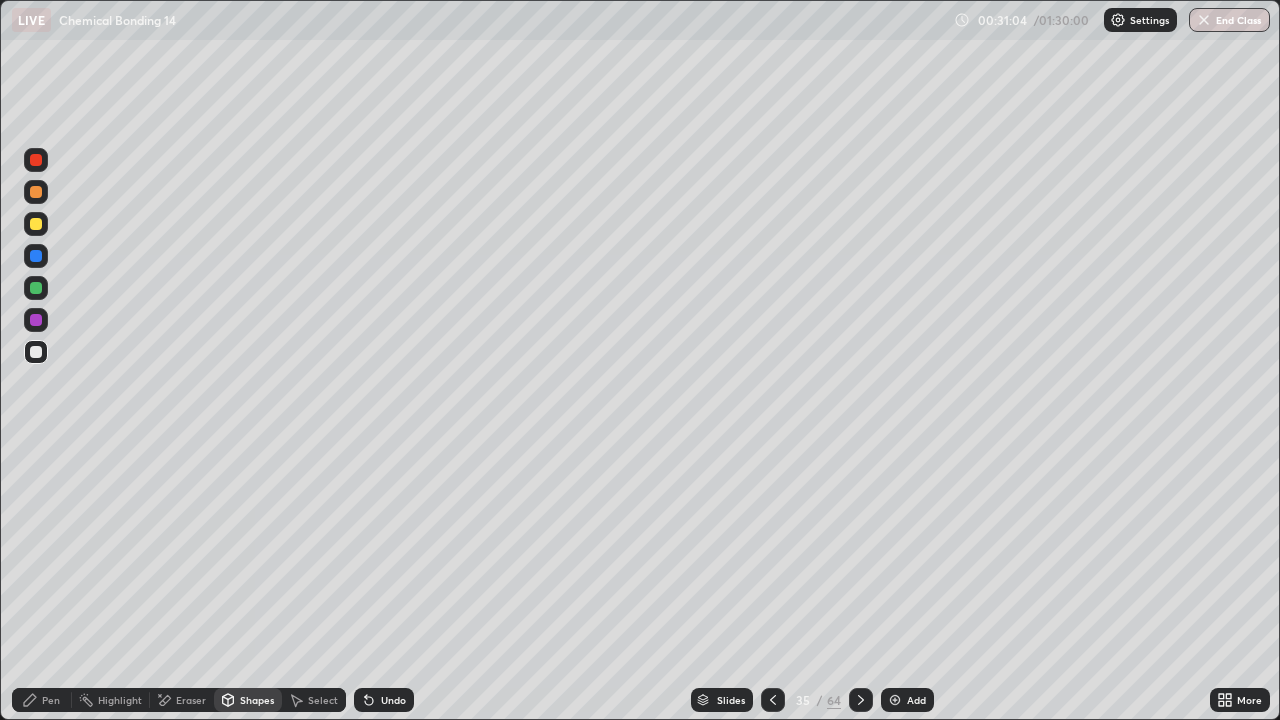 click at bounding box center (36, 288) 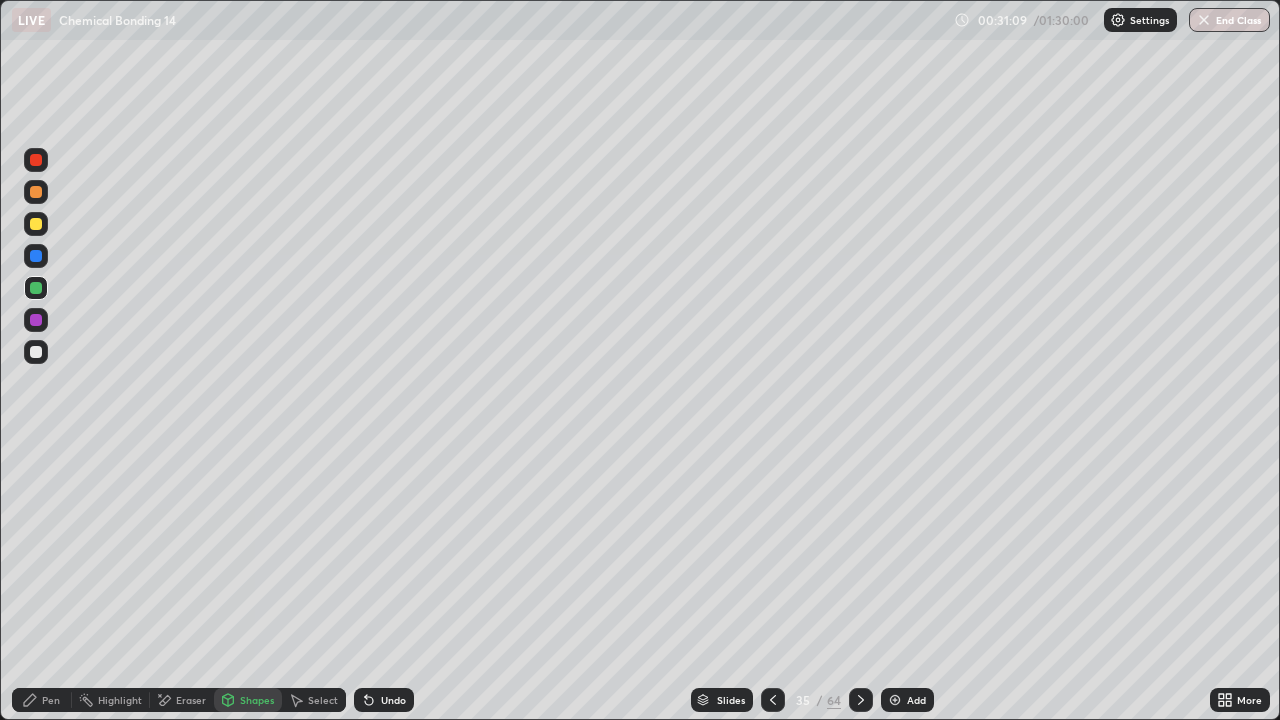 click on "Undo" at bounding box center [380, 700] 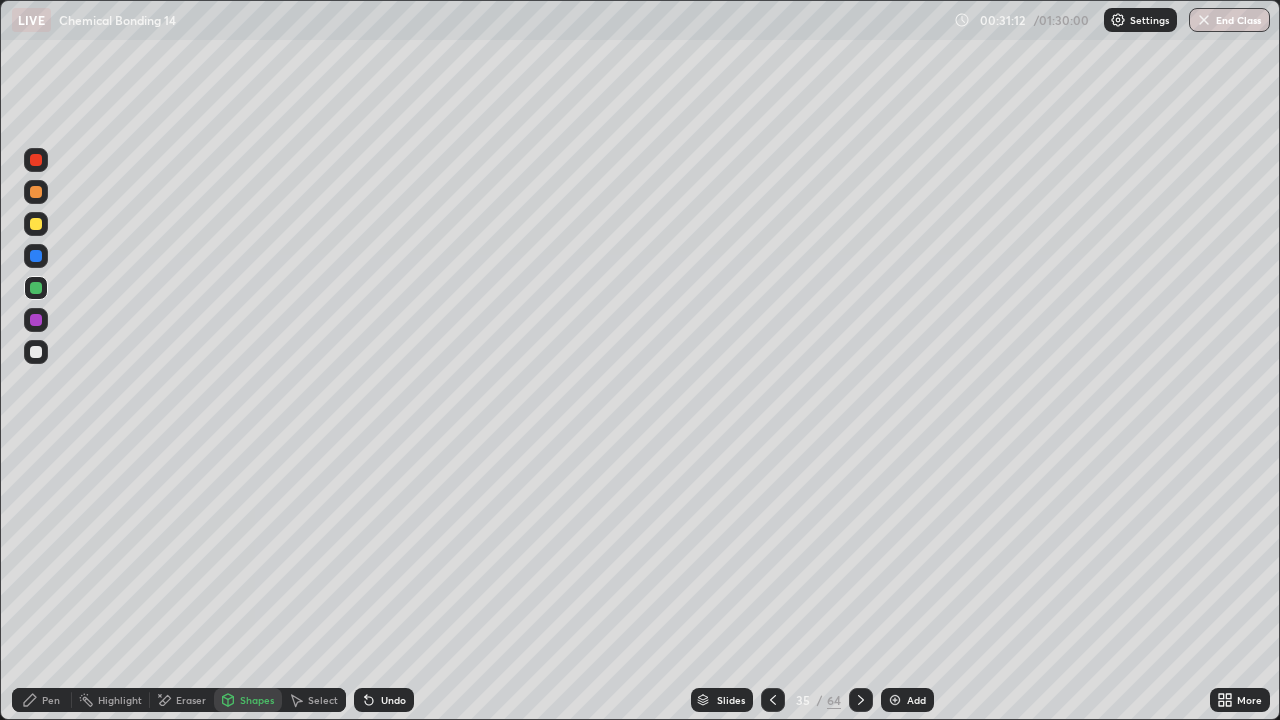 click on "Undo" at bounding box center (384, 700) 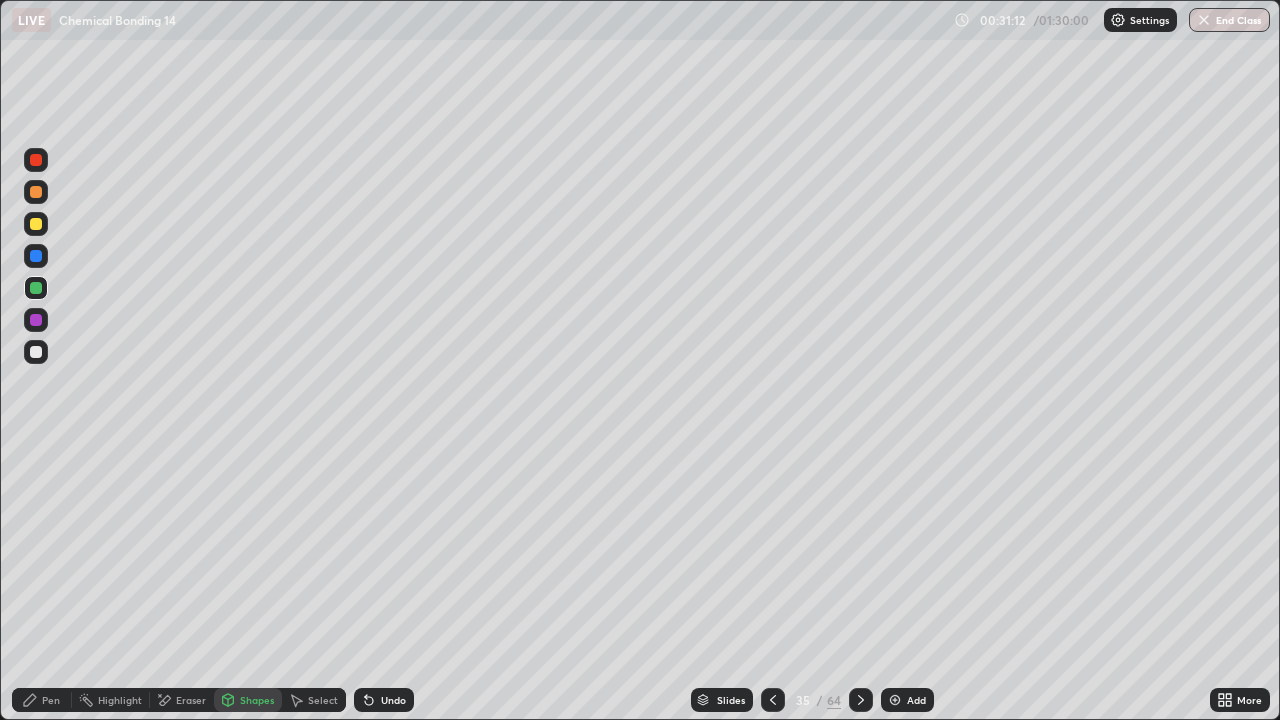 click on "Pen" at bounding box center [42, 700] 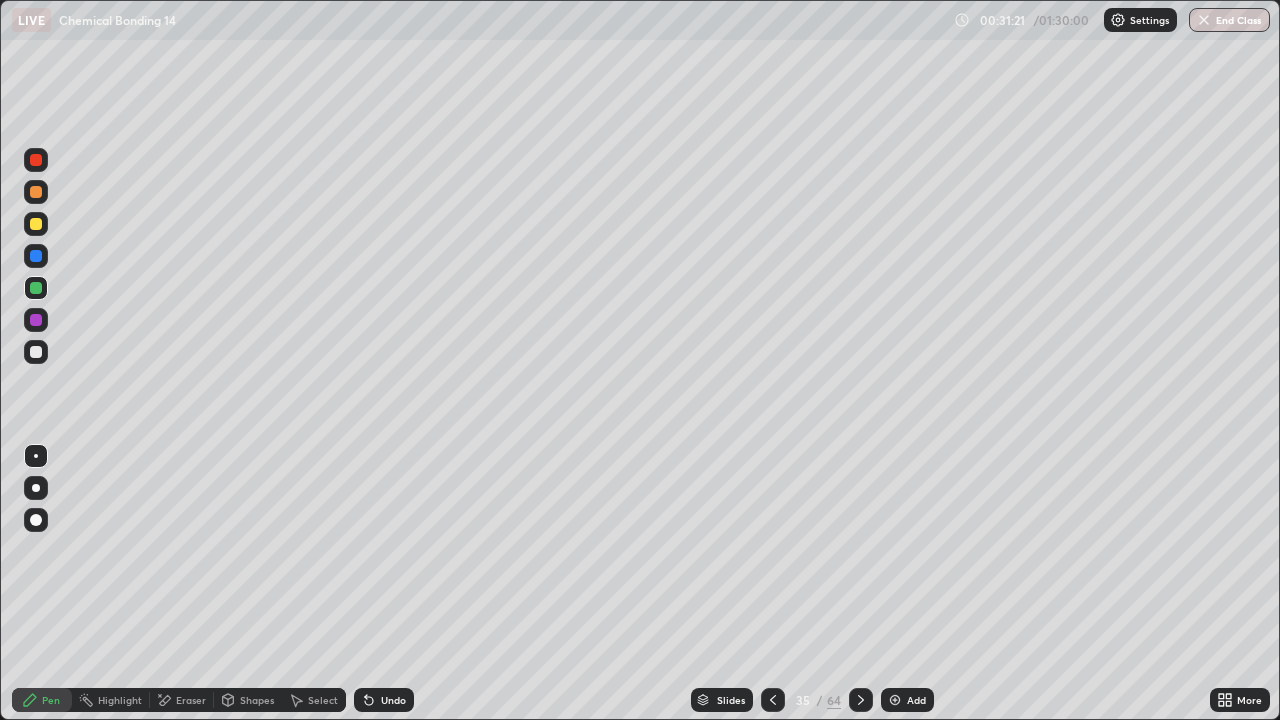 click on "Eraser" at bounding box center (191, 700) 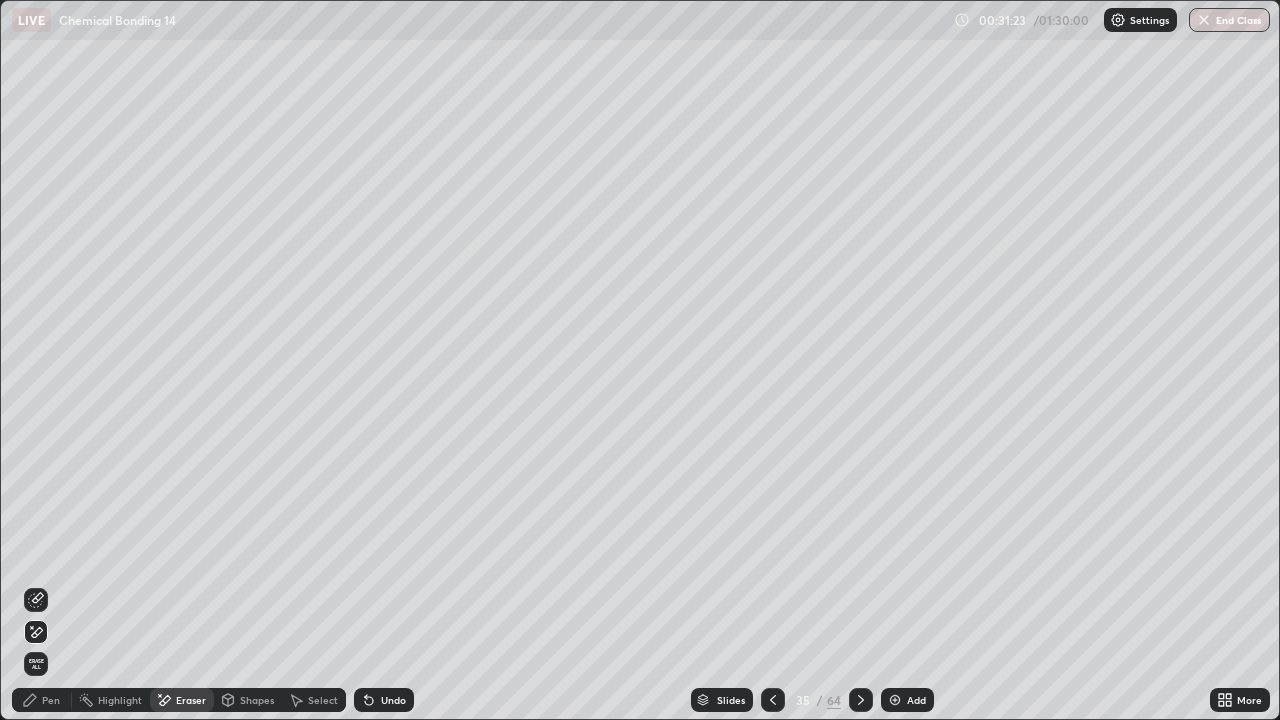 click on "Pen" at bounding box center [42, 700] 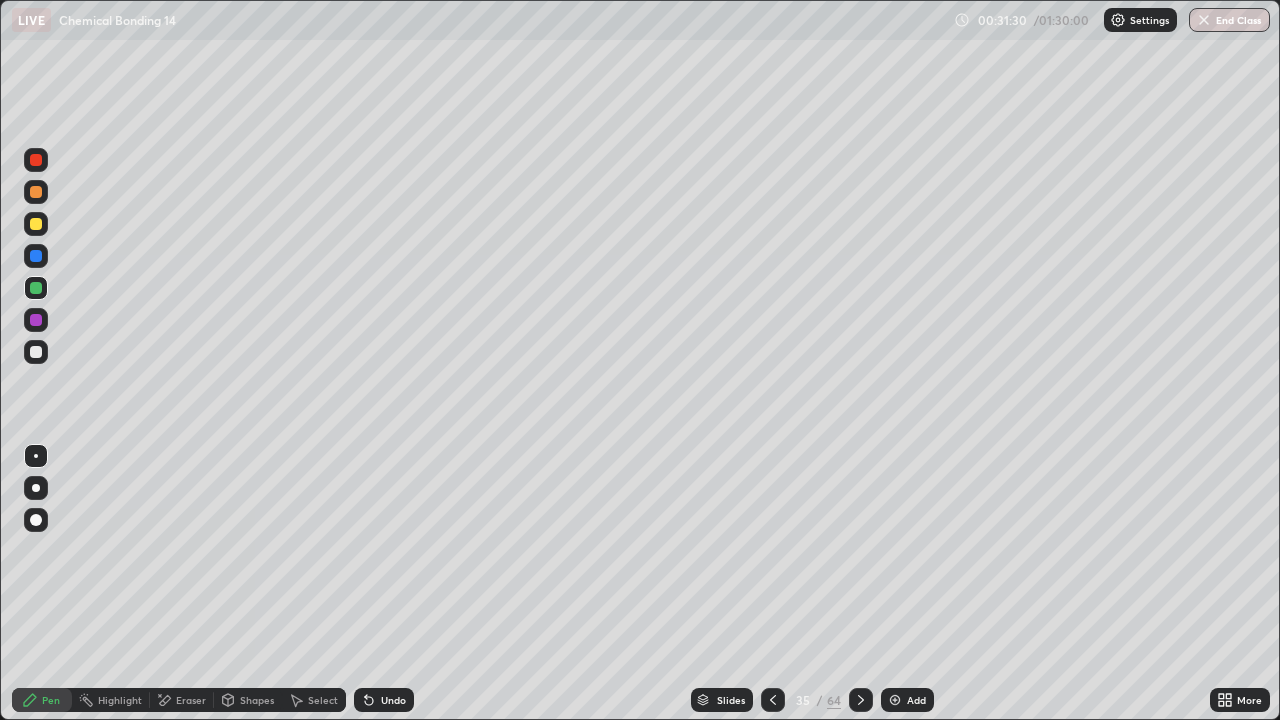 click at bounding box center [861, 700] 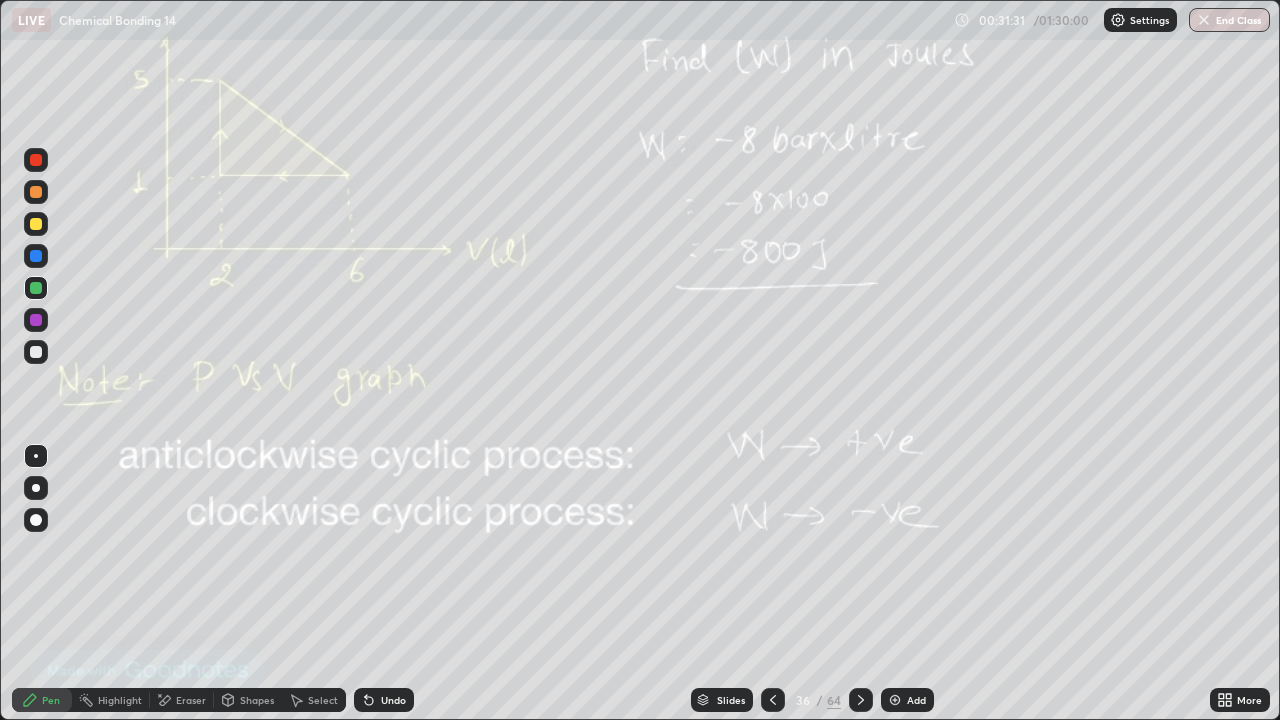 click at bounding box center [773, 700] 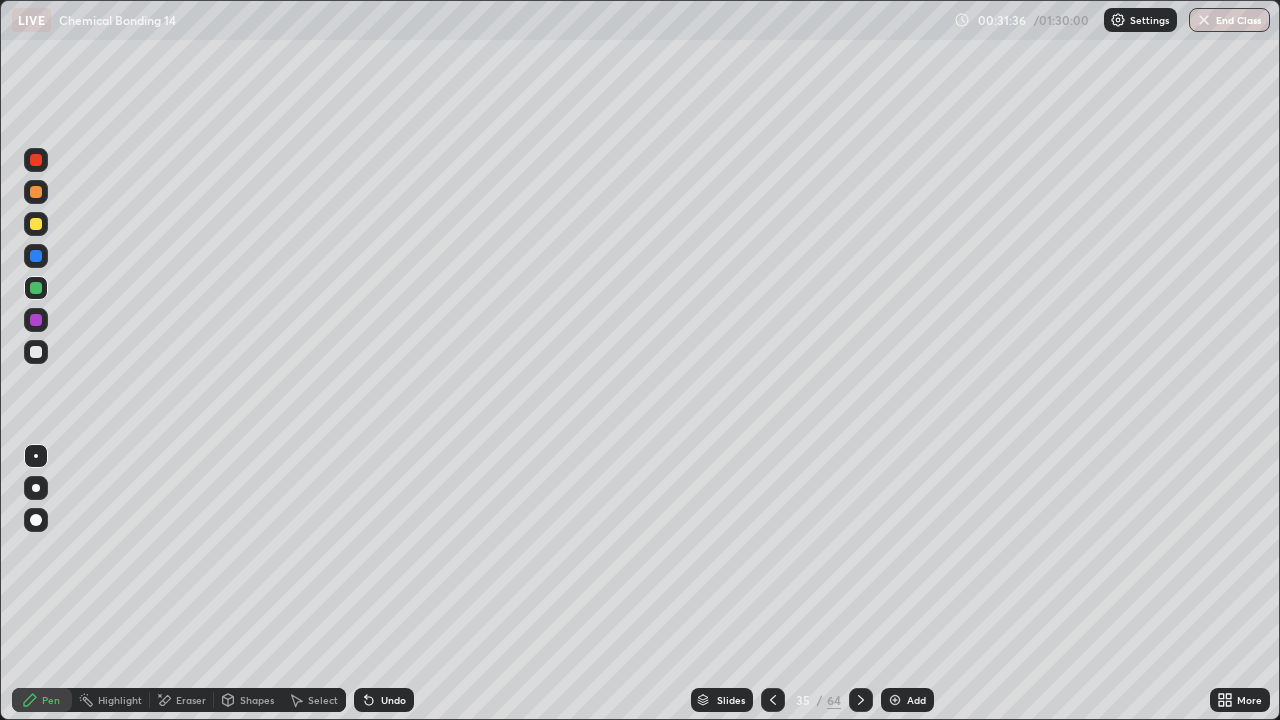 click at bounding box center [36, 352] 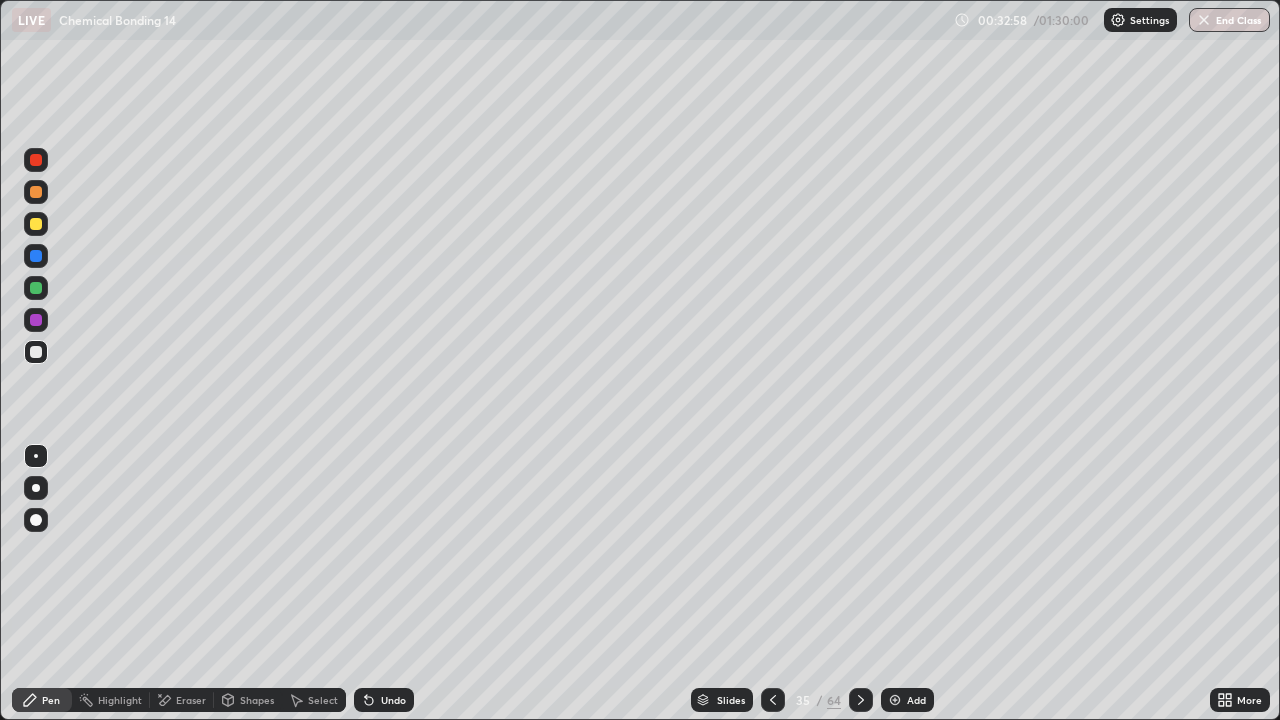 click on "Eraser" at bounding box center (182, 700) 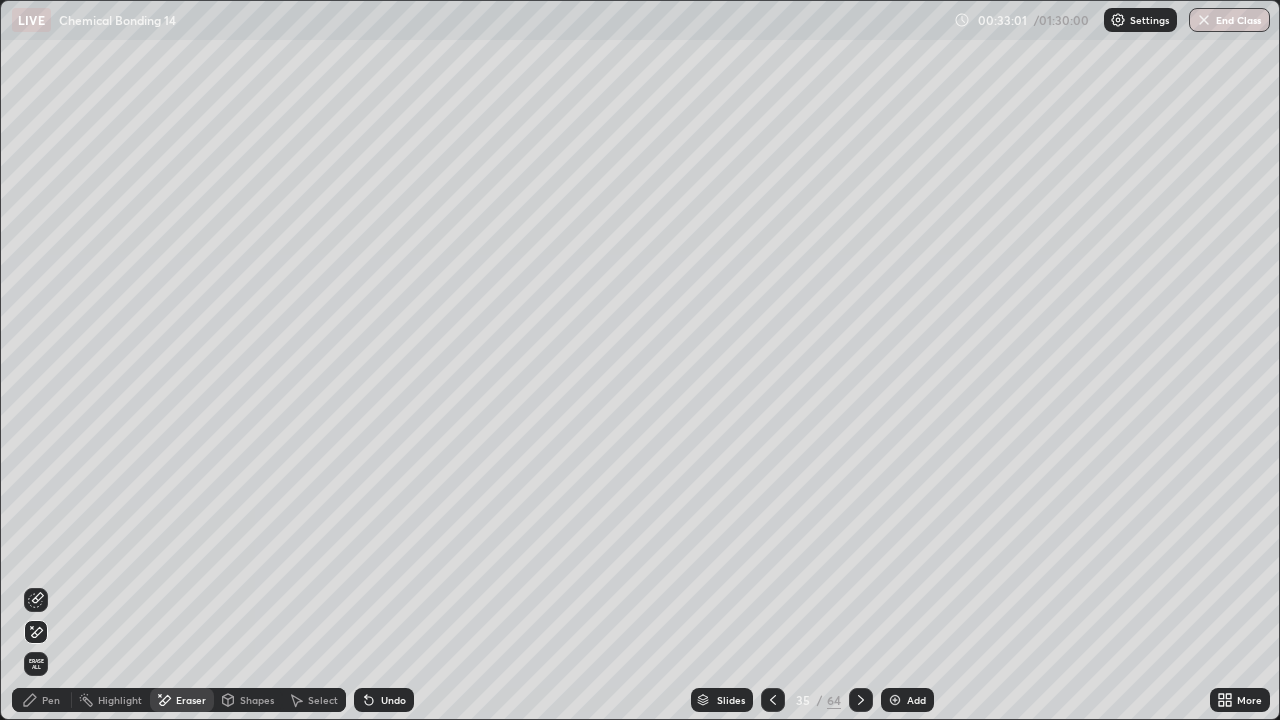 click on "Pen" at bounding box center [51, 700] 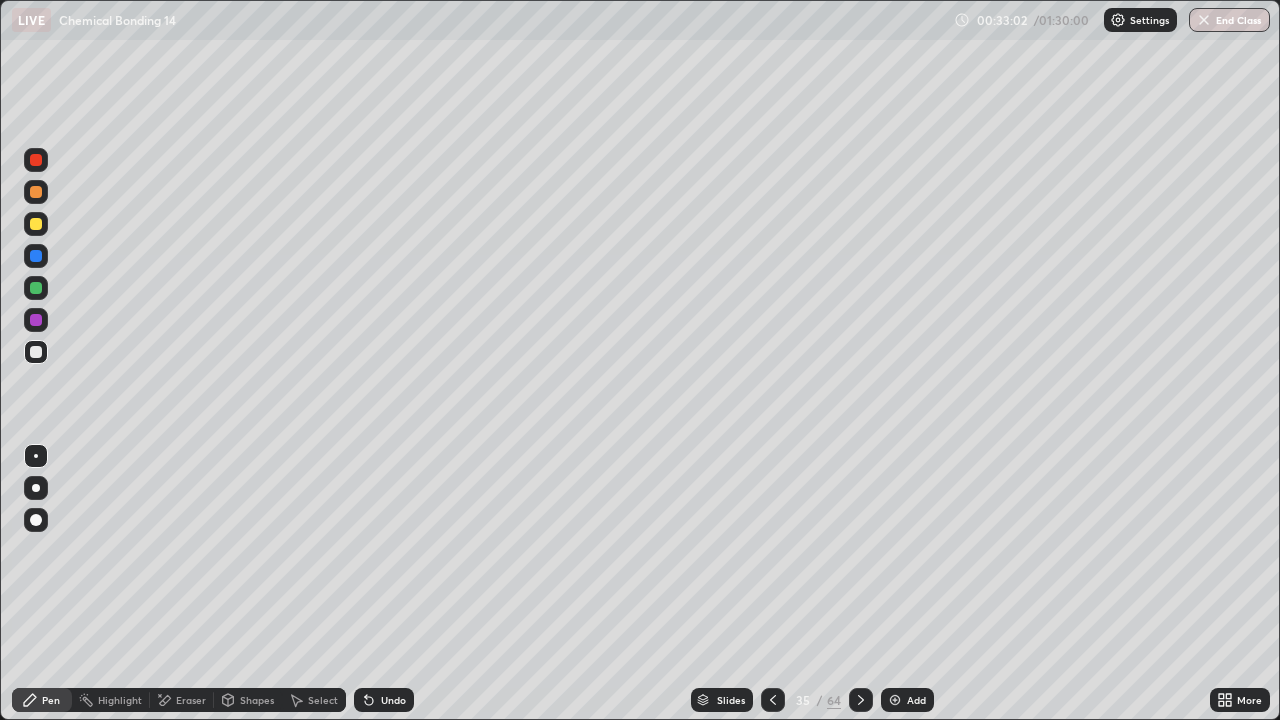 click on "Shapes" at bounding box center [257, 700] 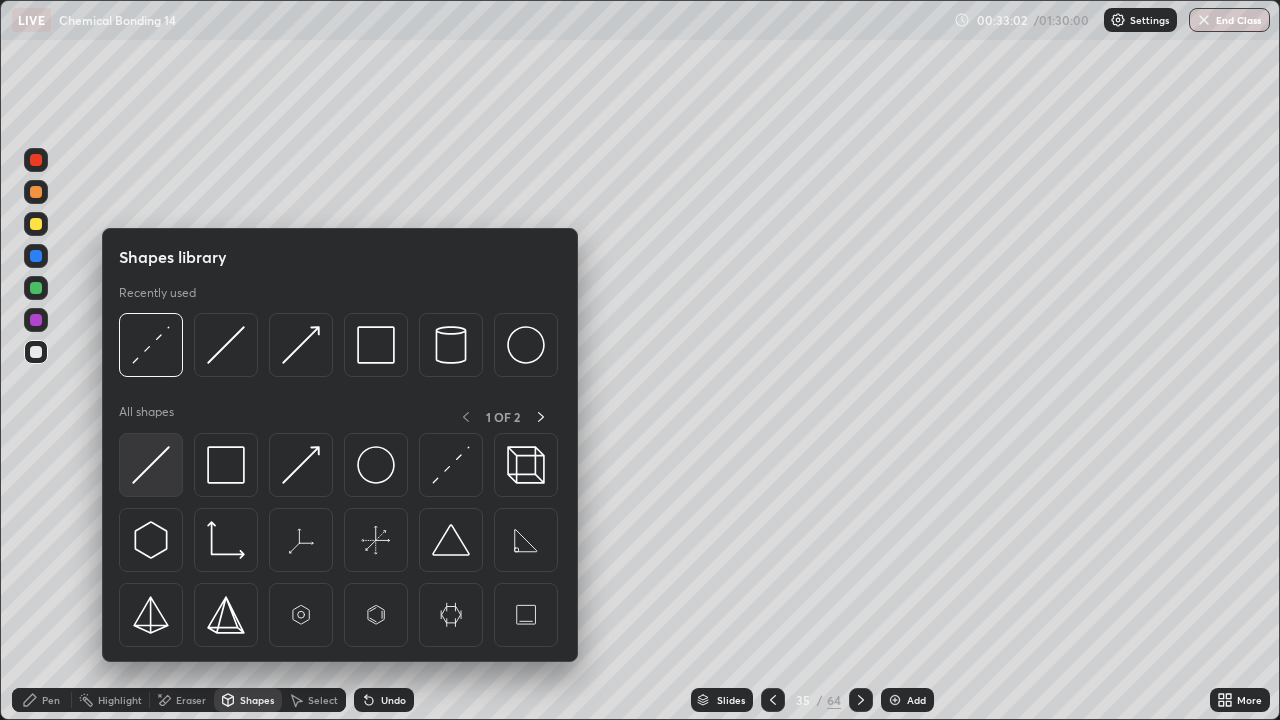 click at bounding box center [151, 465] 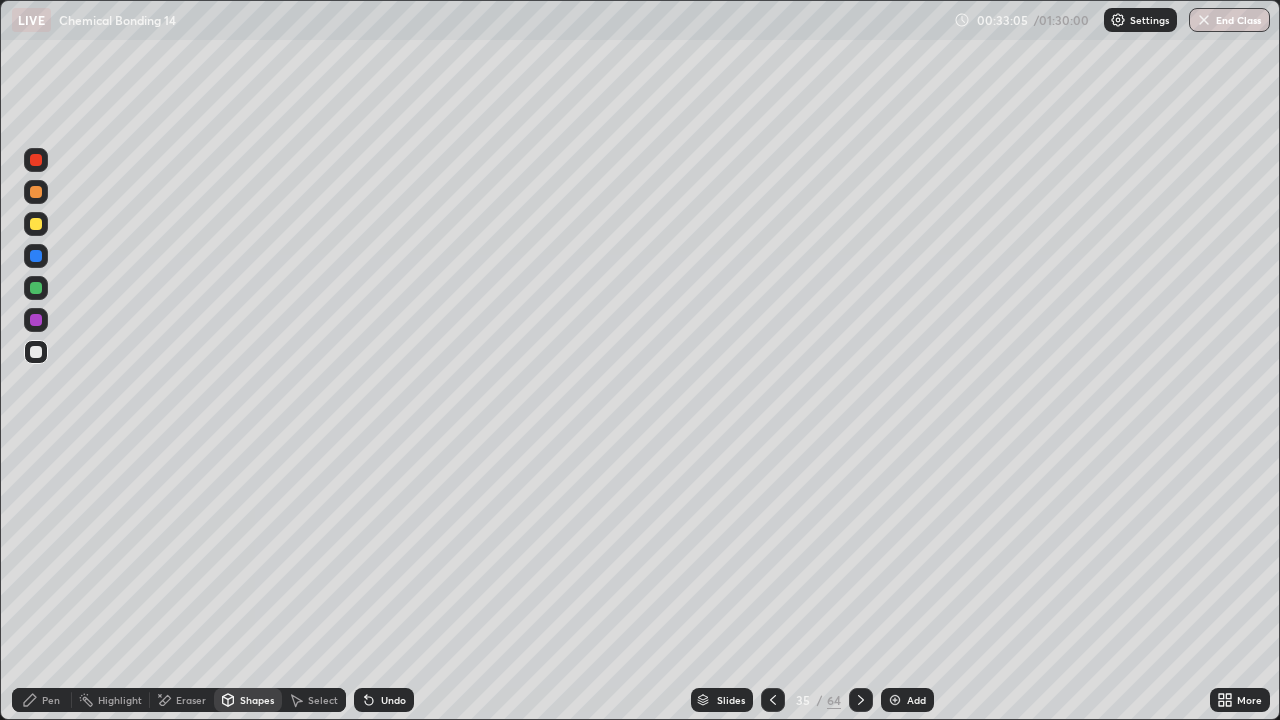 click at bounding box center [36, 412] 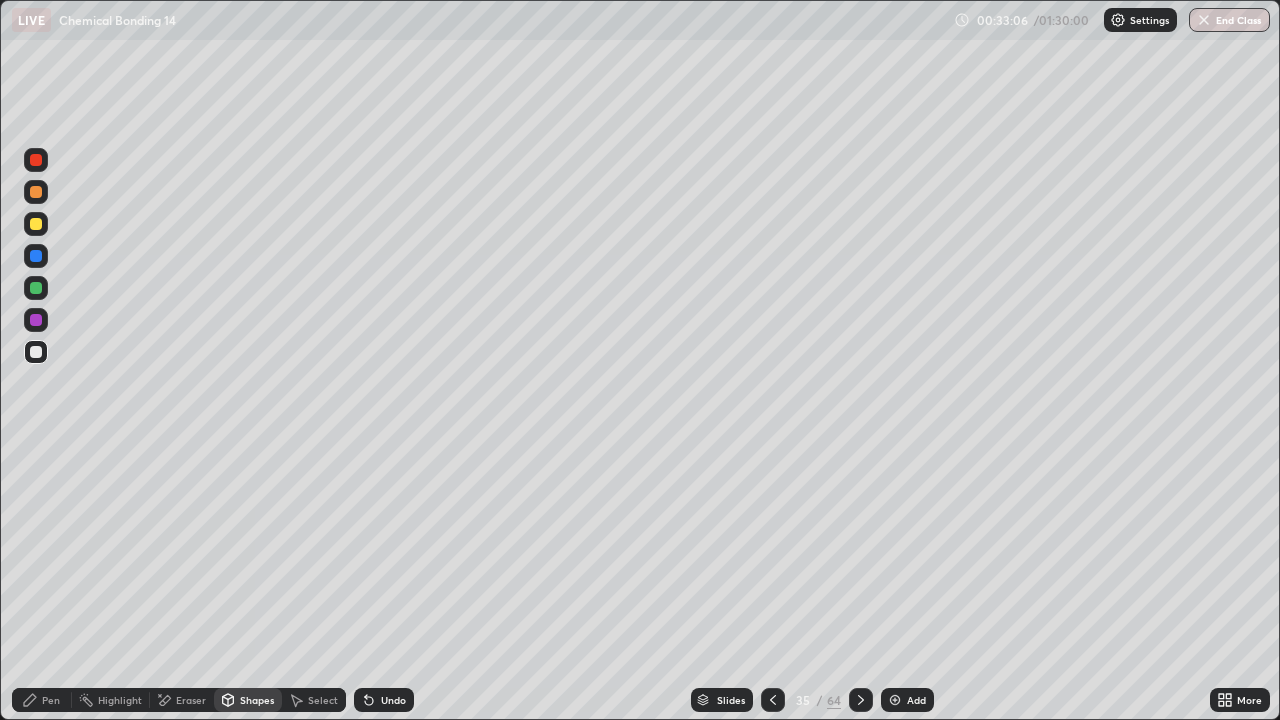 click at bounding box center [36, 352] 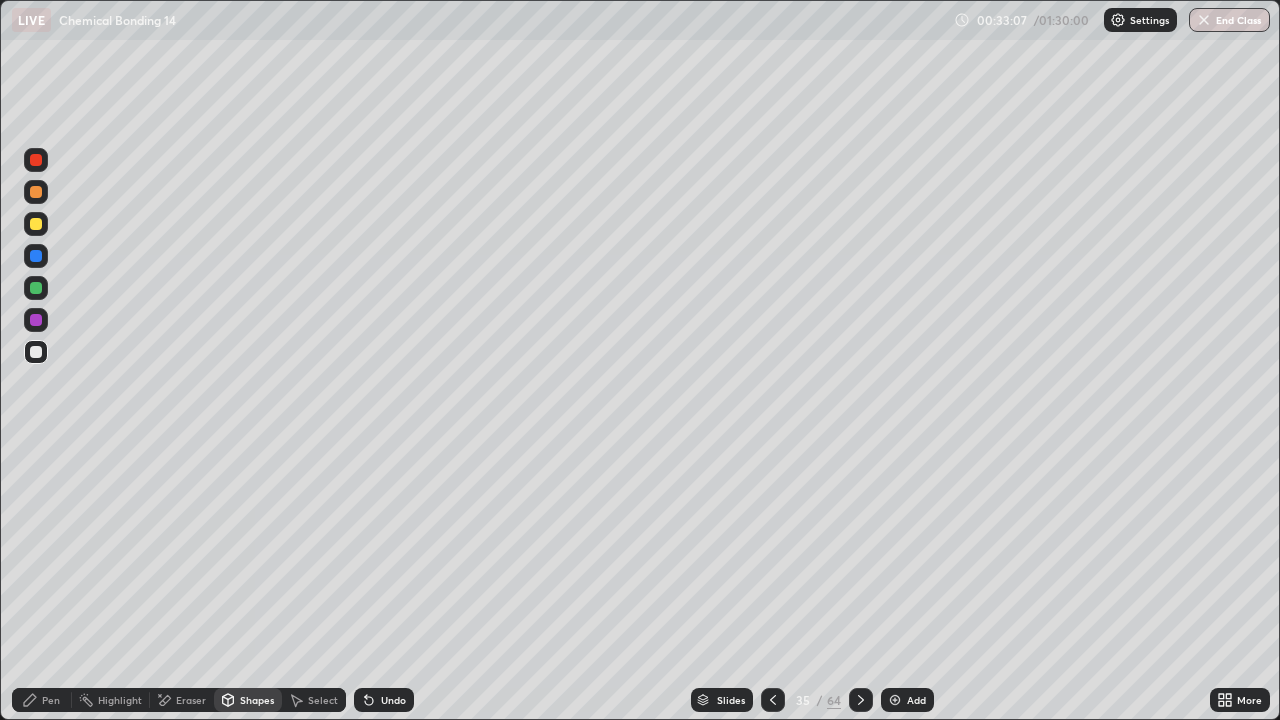 click at bounding box center (36, 288) 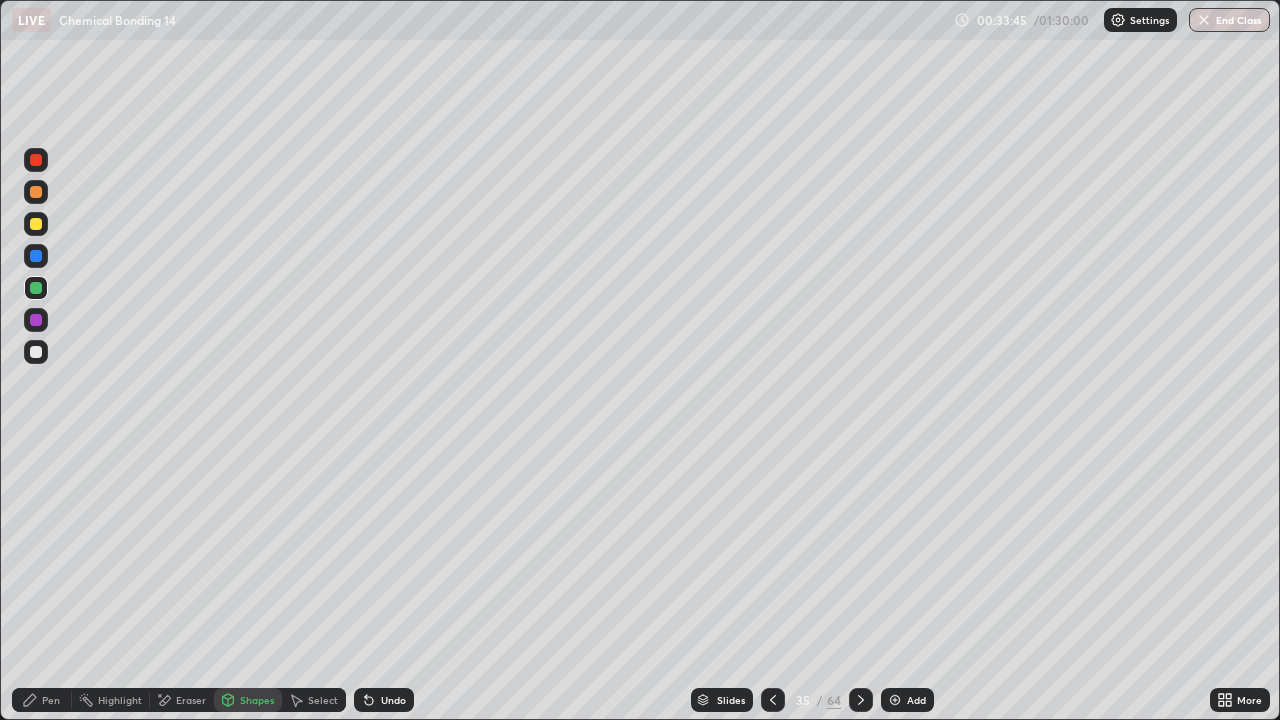 click at bounding box center (36, 352) 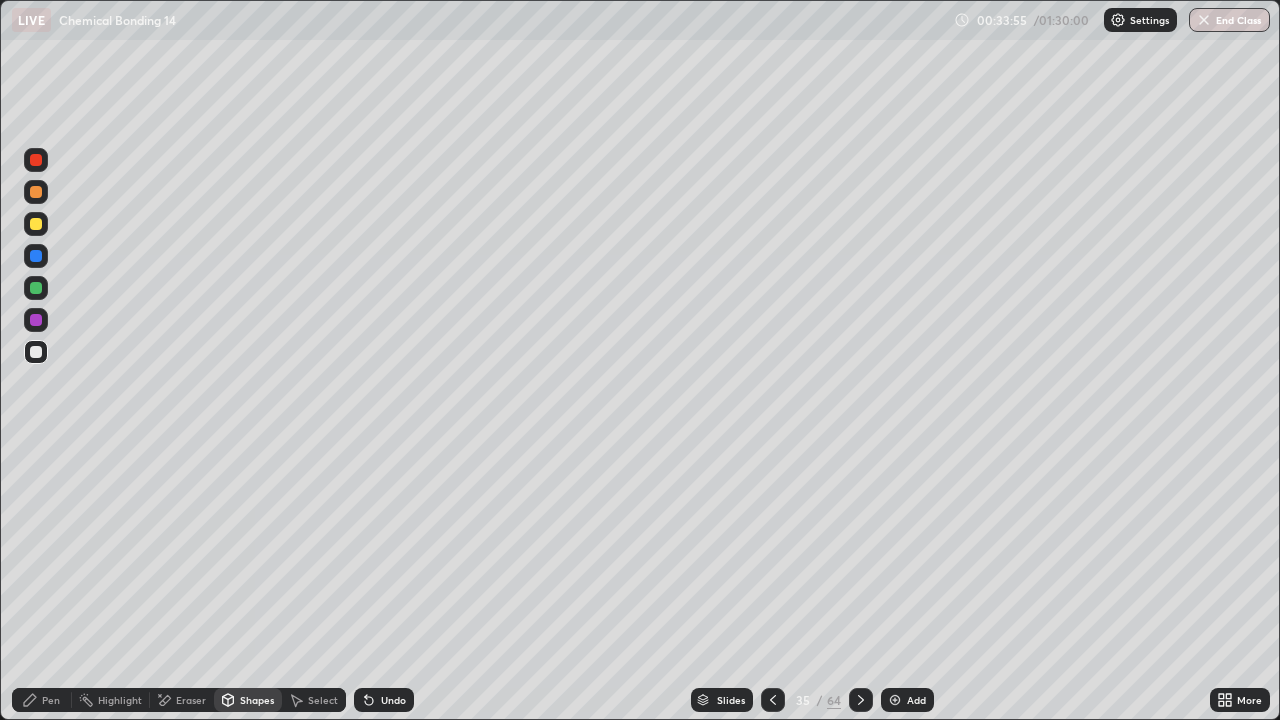 click at bounding box center [36, 320] 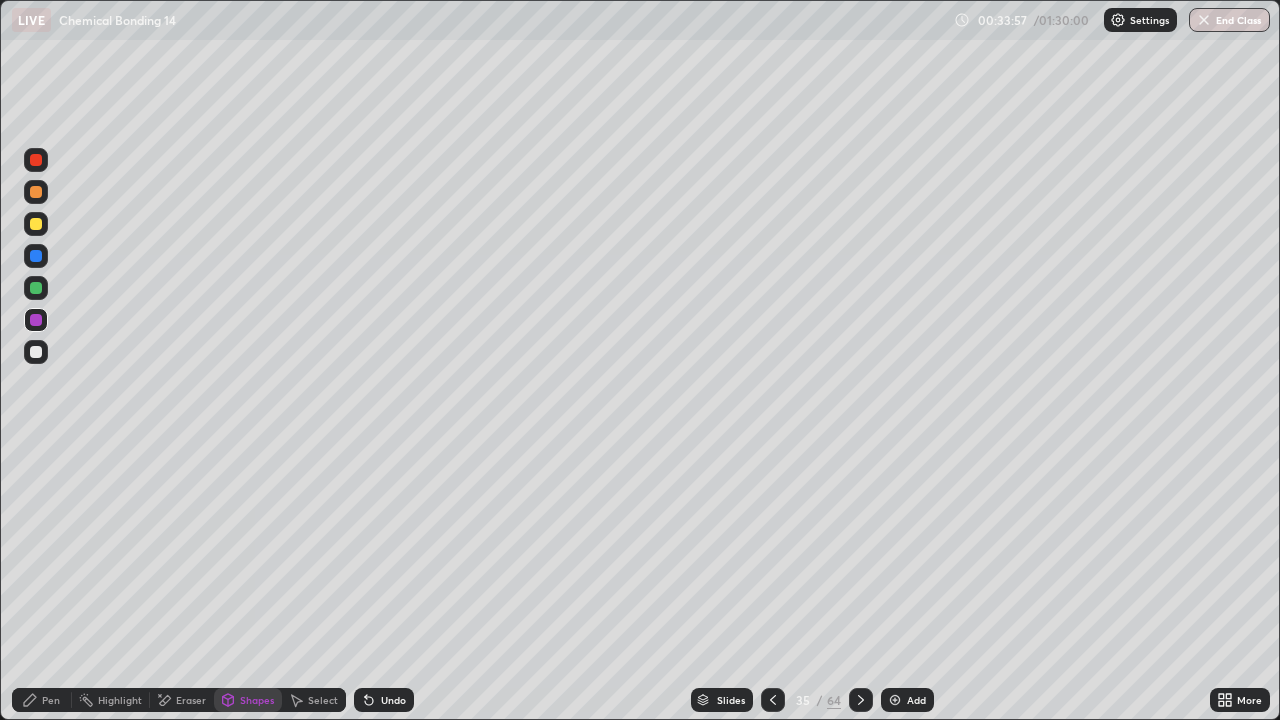 click at bounding box center [36, 224] 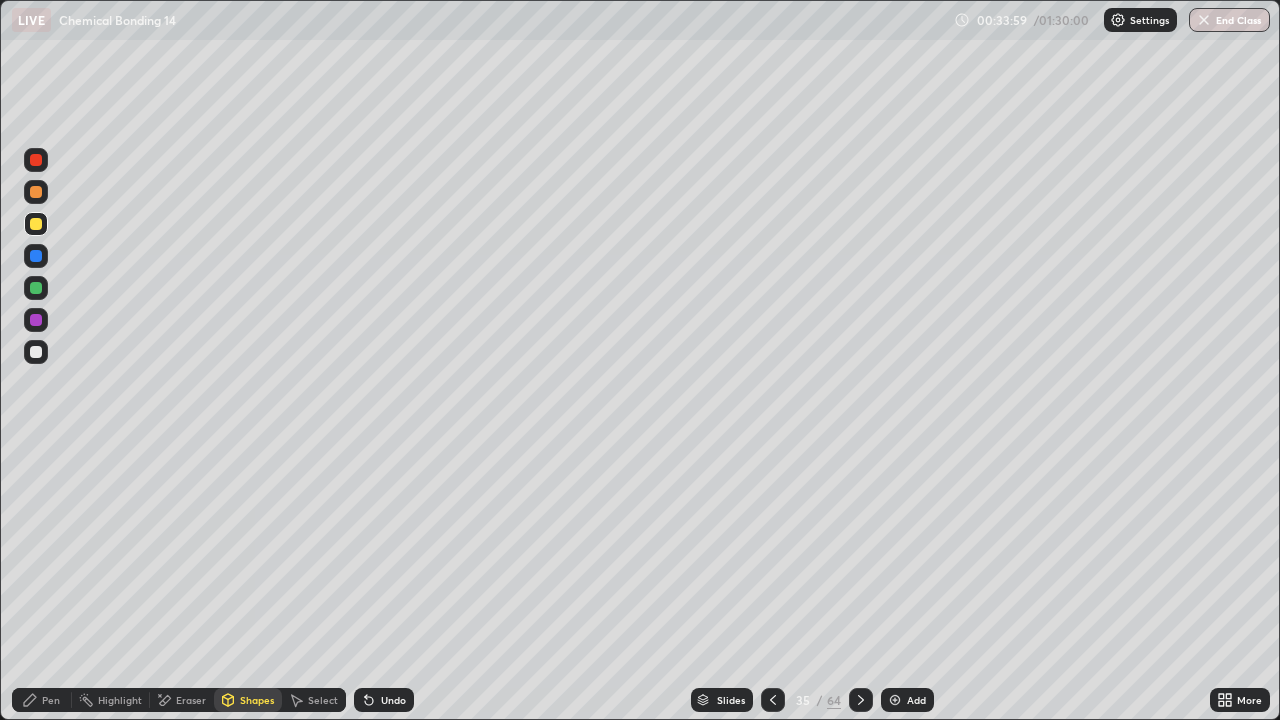 click on "Undo" at bounding box center [393, 700] 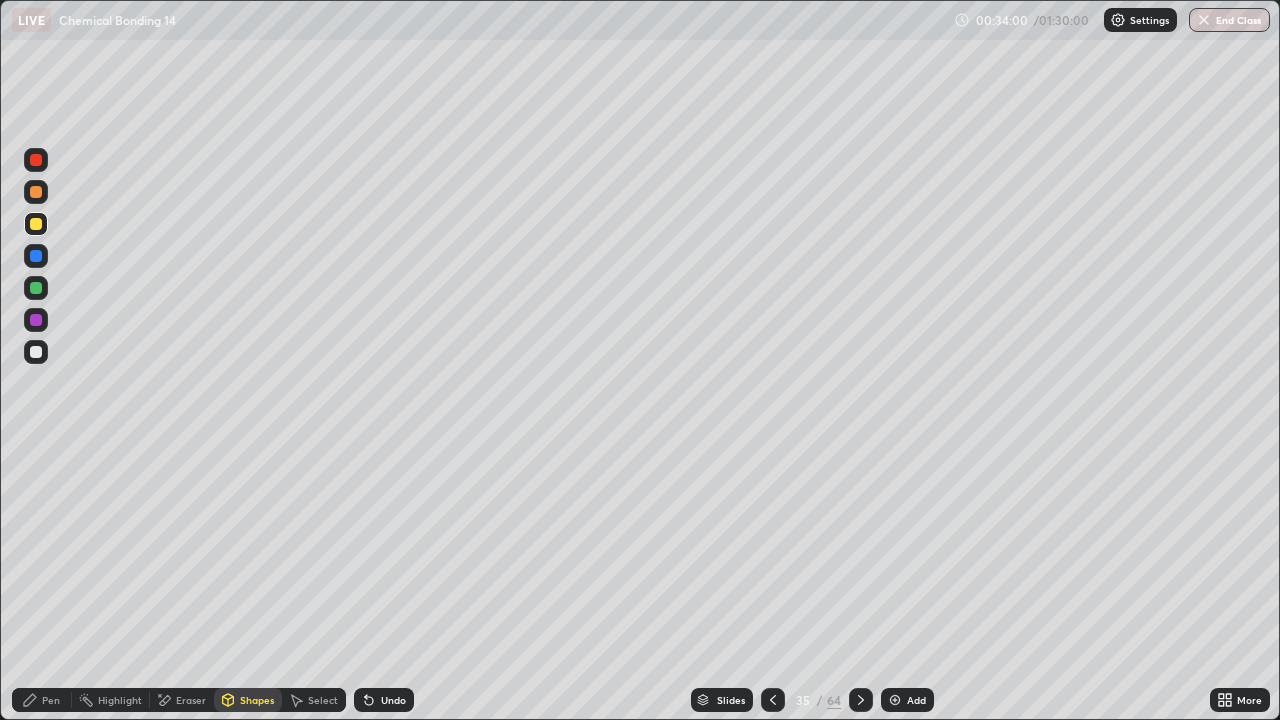click on "Pen" at bounding box center [42, 700] 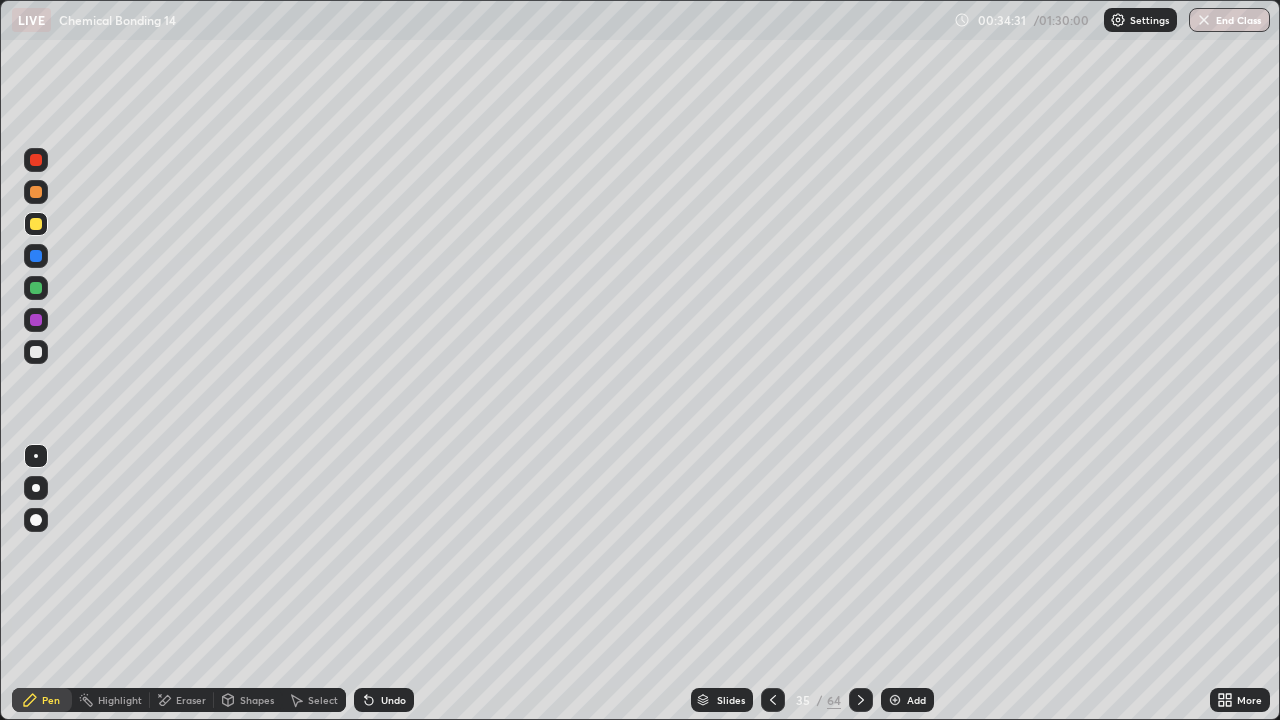 click at bounding box center [36, 352] 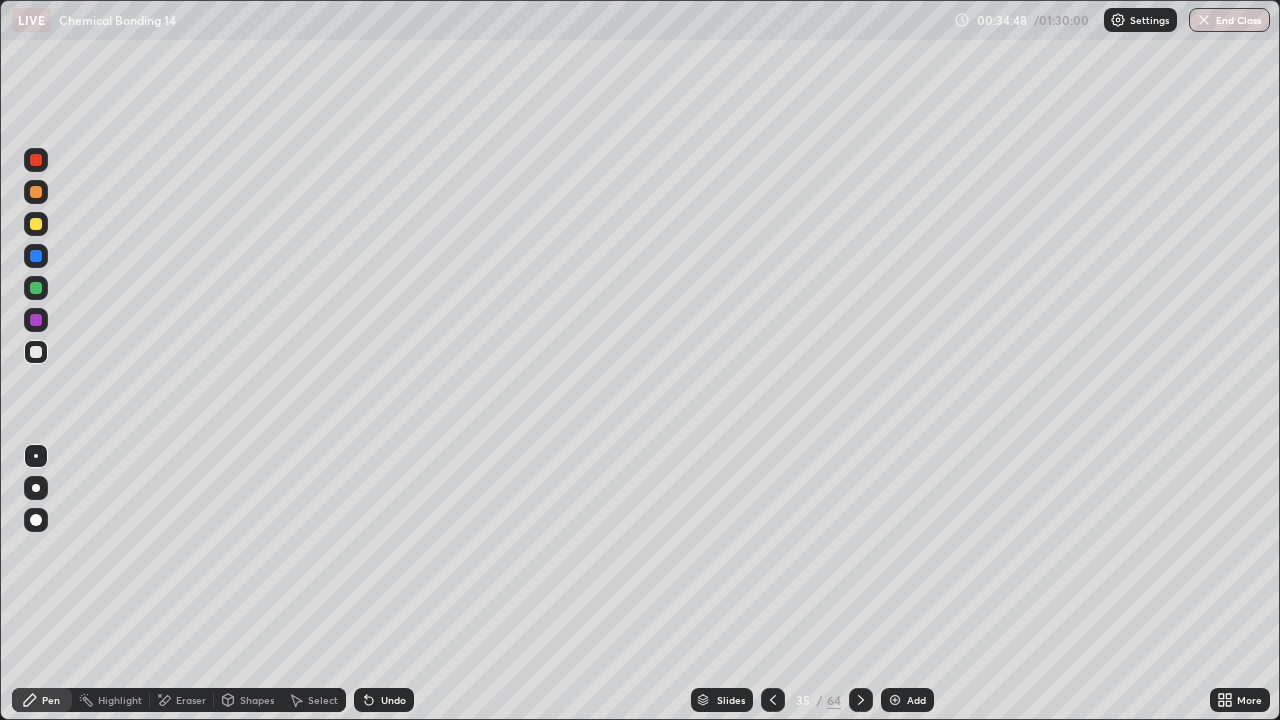 click 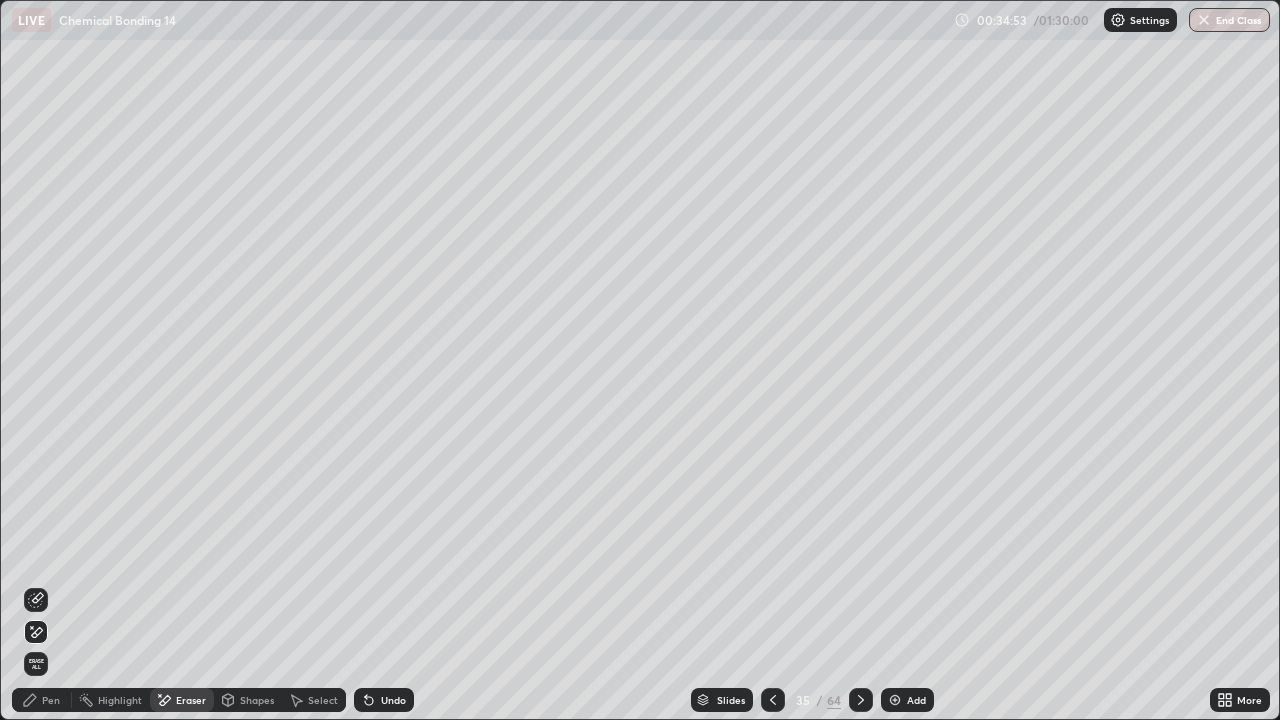 click 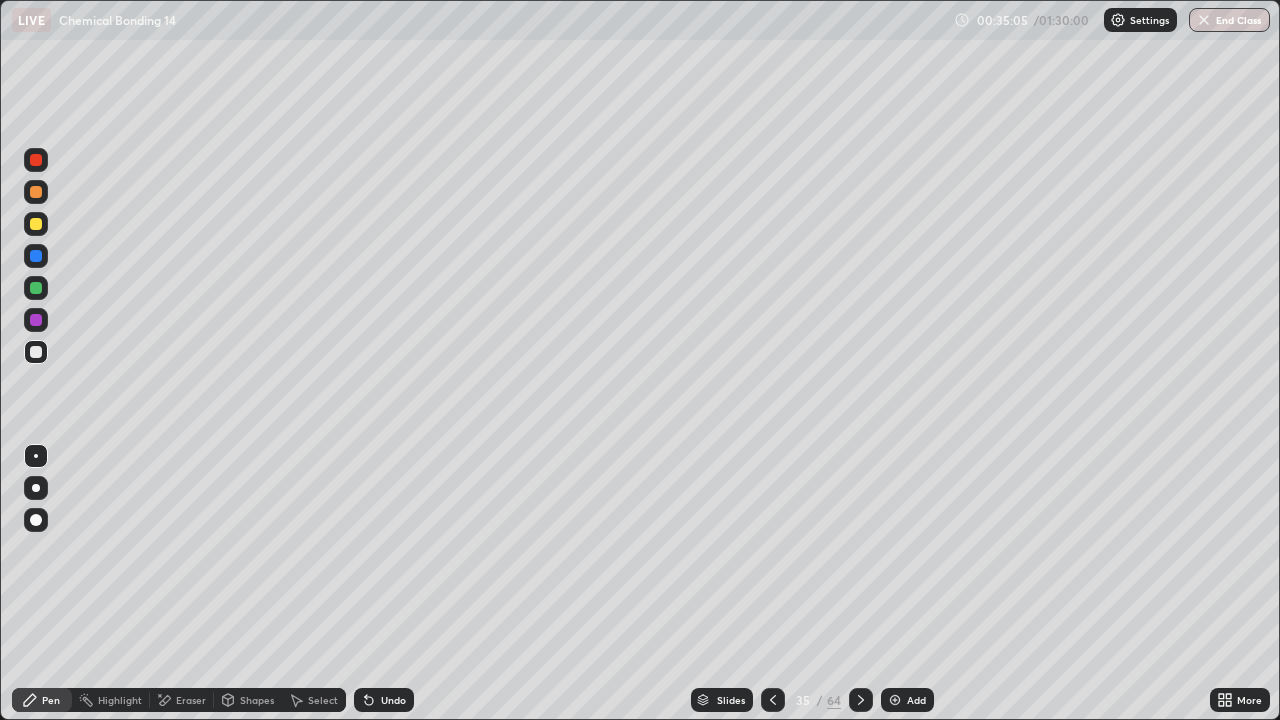 click at bounding box center [36, 288] 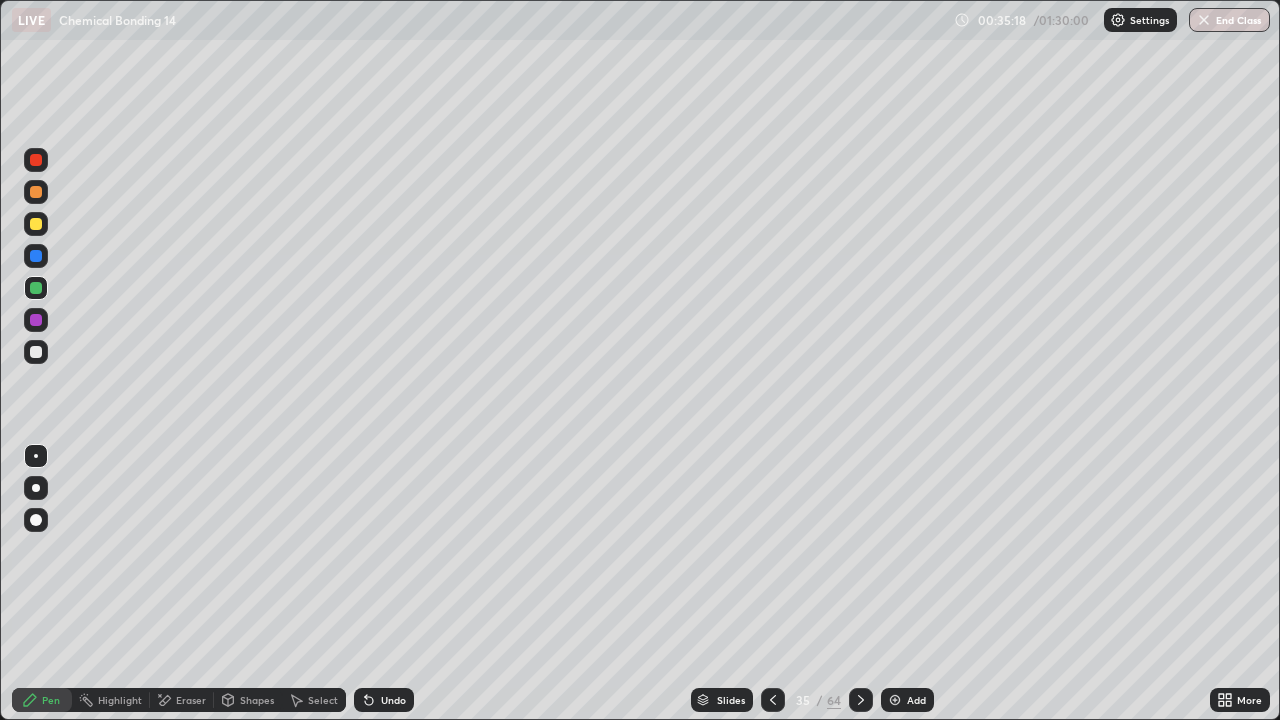 click at bounding box center (36, 352) 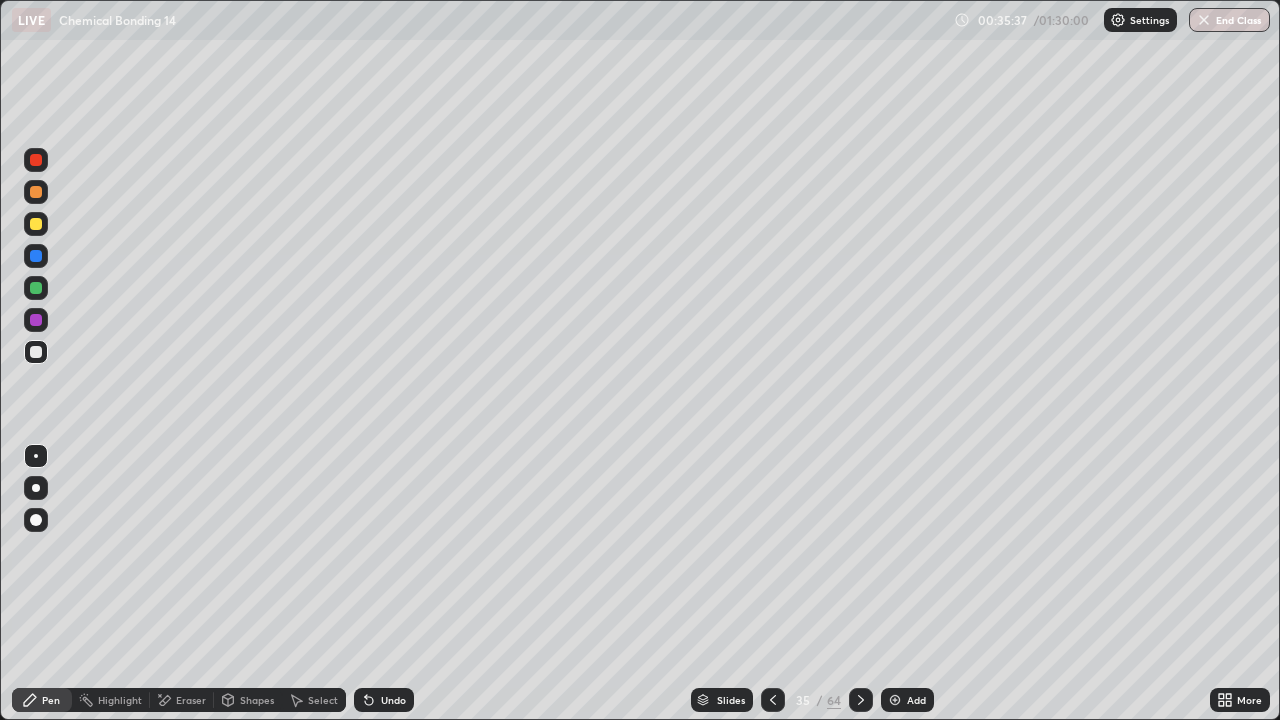 click at bounding box center [861, 700] 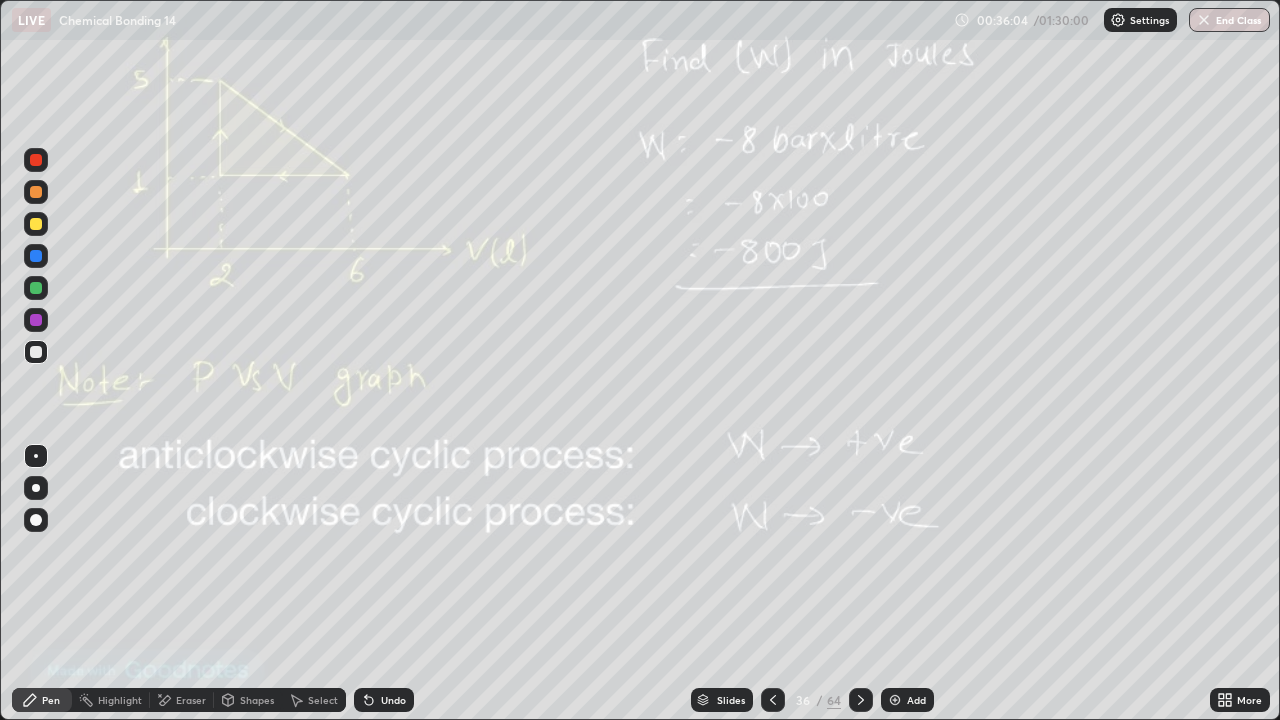 click on "Pen" at bounding box center (42, 700) 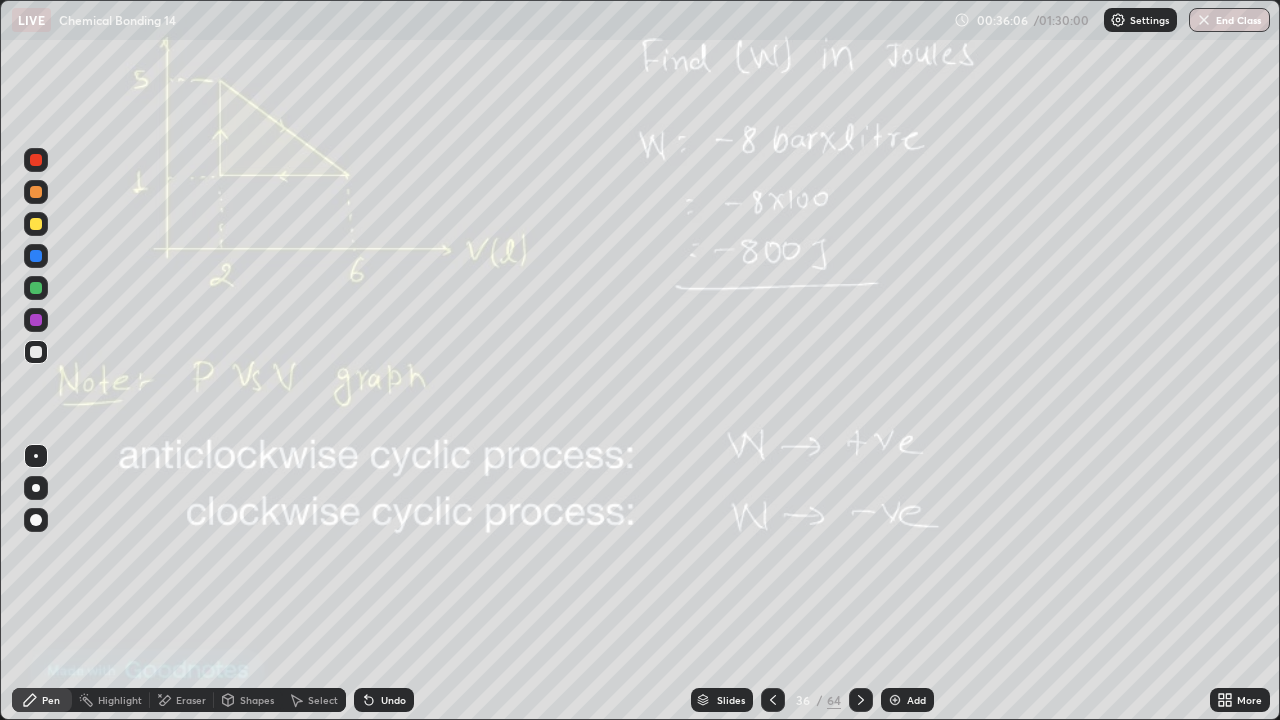 click on "Undo" at bounding box center [384, 700] 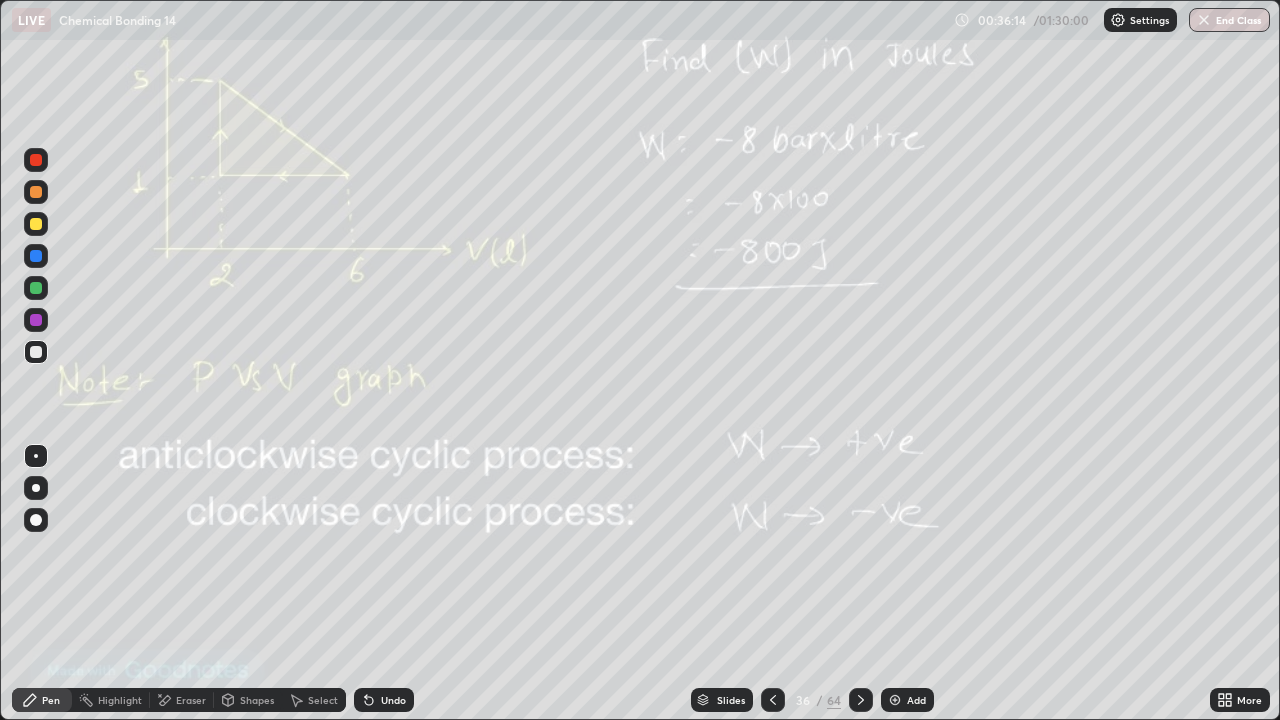 click on "Undo" at bounding box center [384, 700] 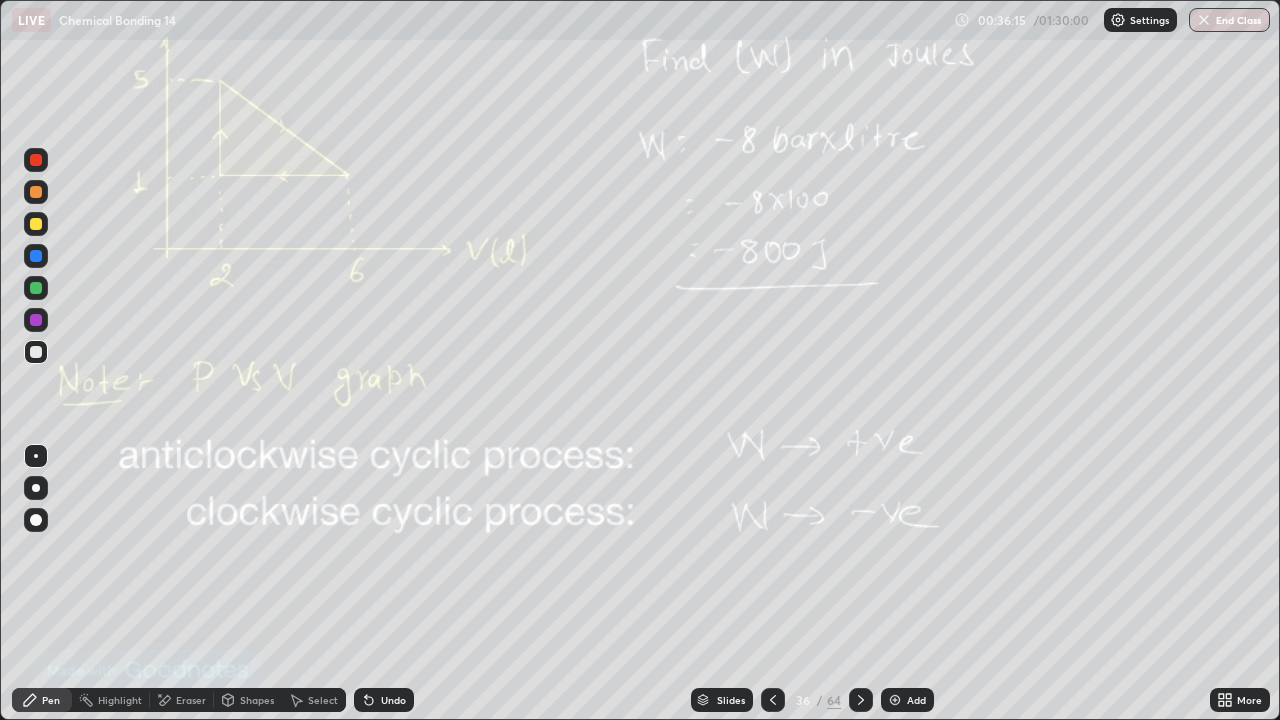 click on "Undo" at bounding box center [384, 700] 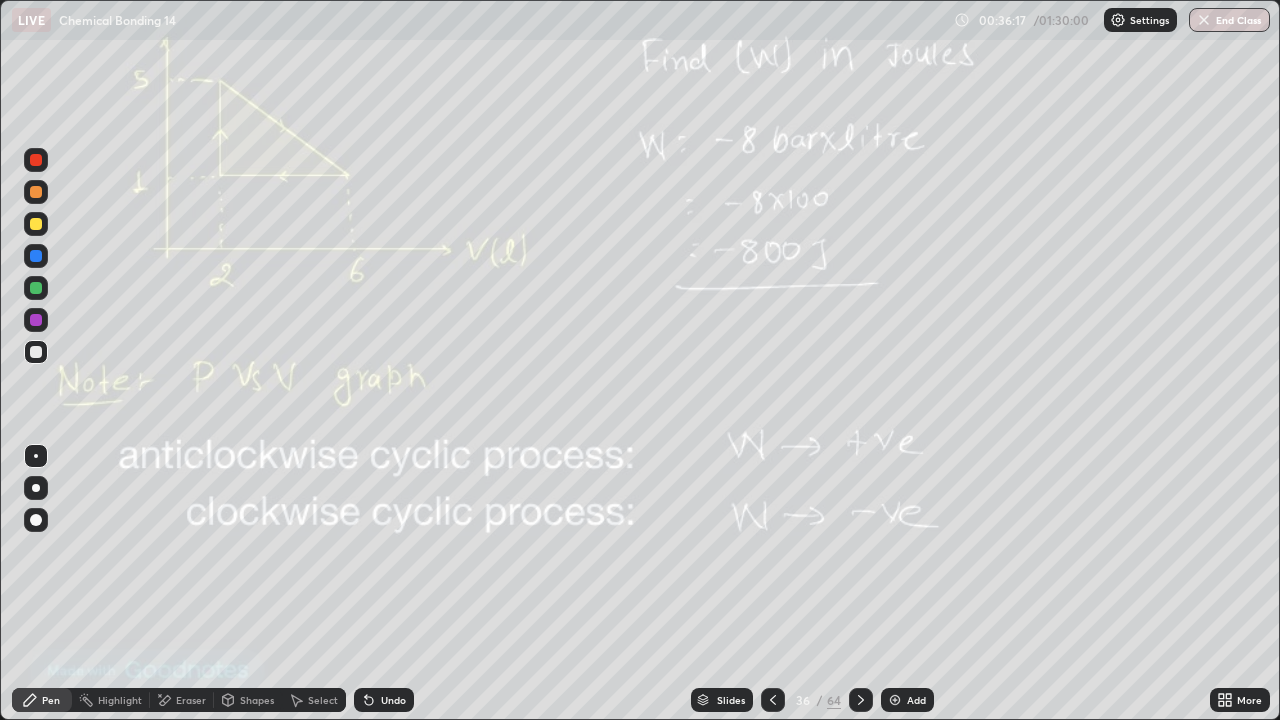 click at bounding box center [773, 700] 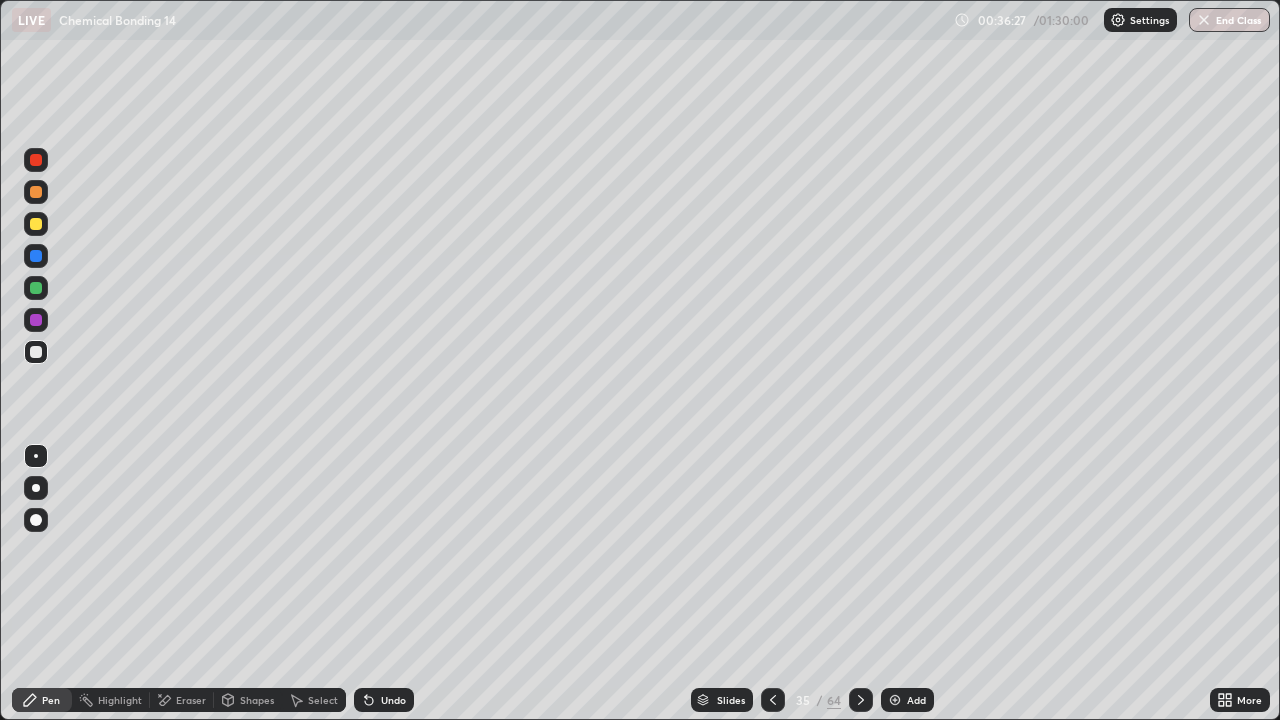click on "Eraser" at bounding box center [182, 700] 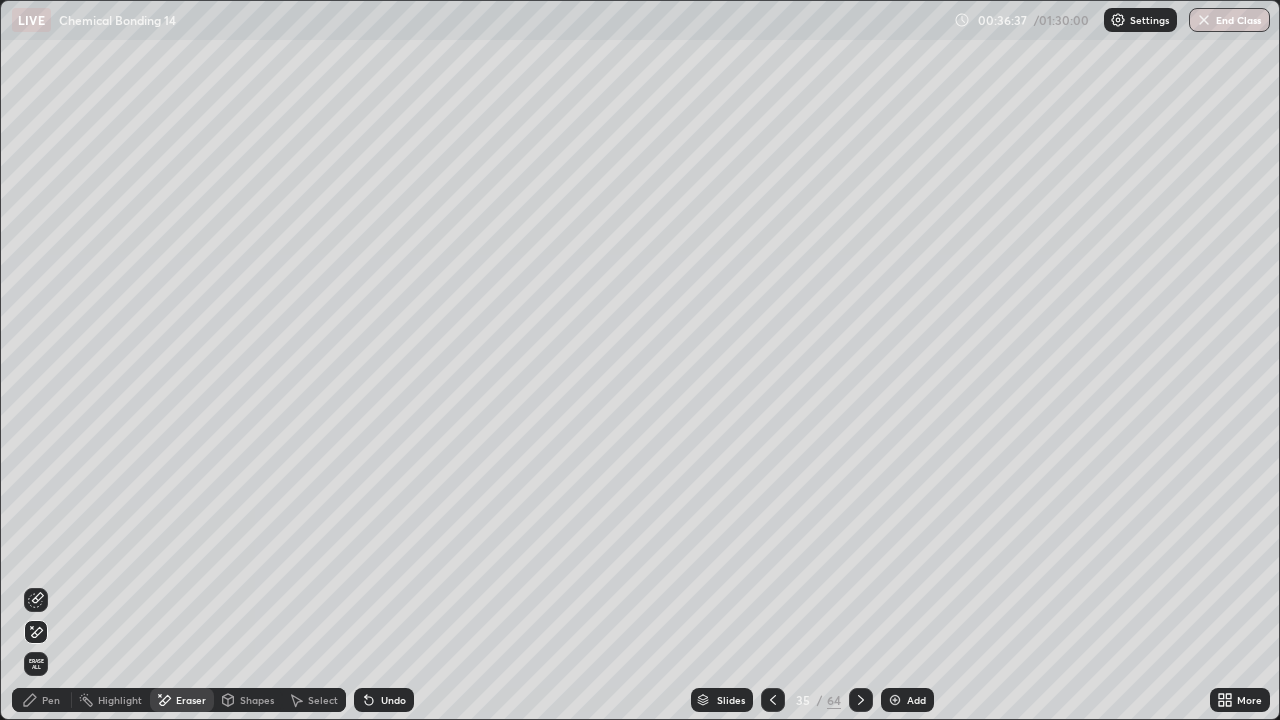 click on "Shapes" at bounding box center (248, 700) 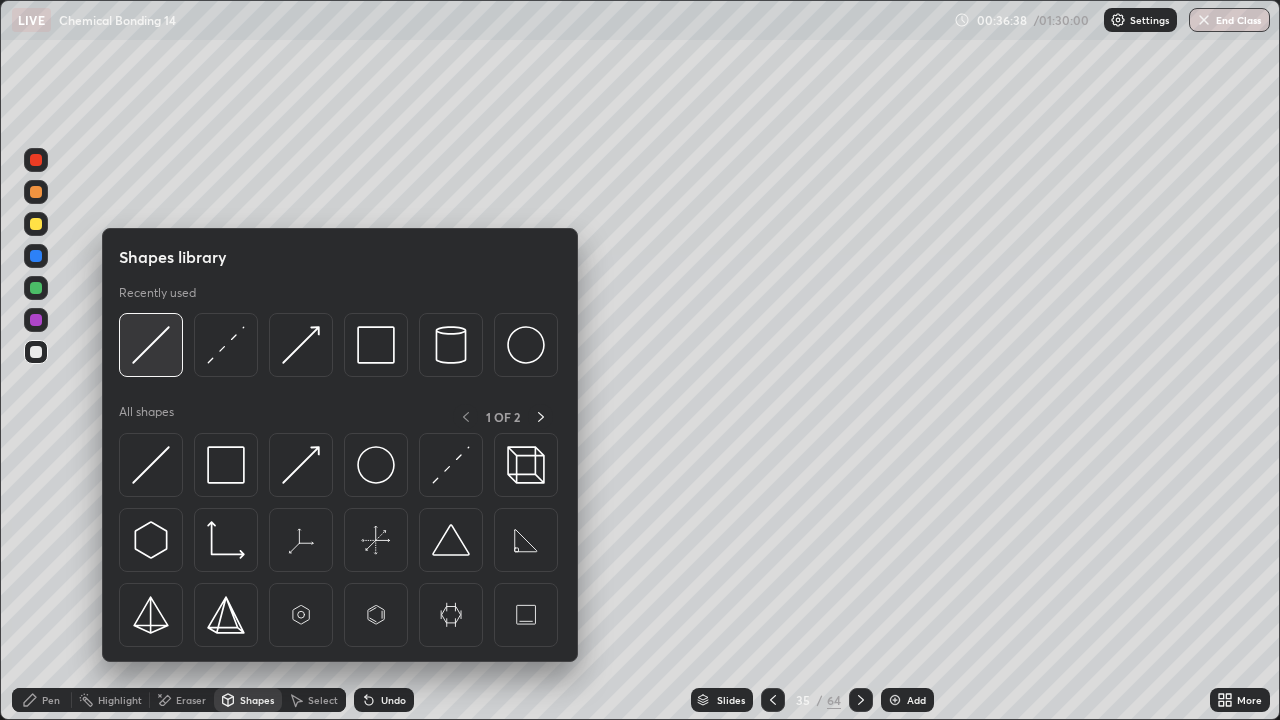 click at bounding box center (151, 345) 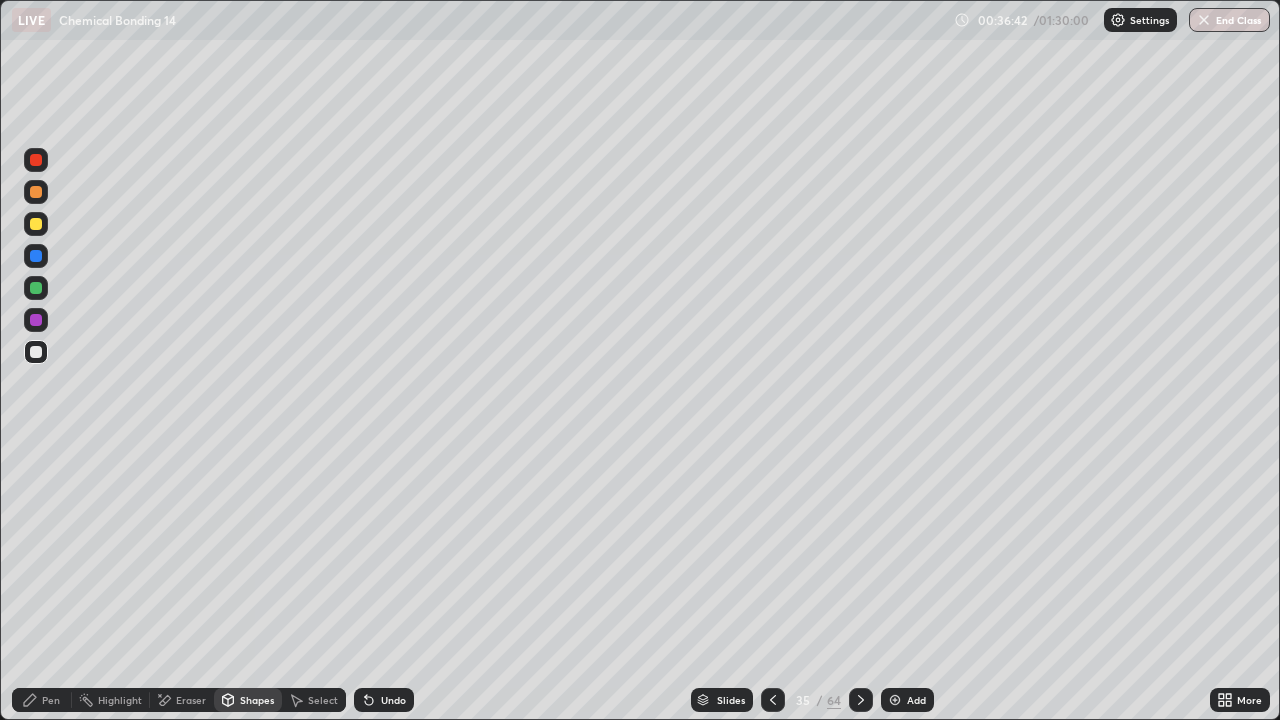 click at bounding box center (36, 224) 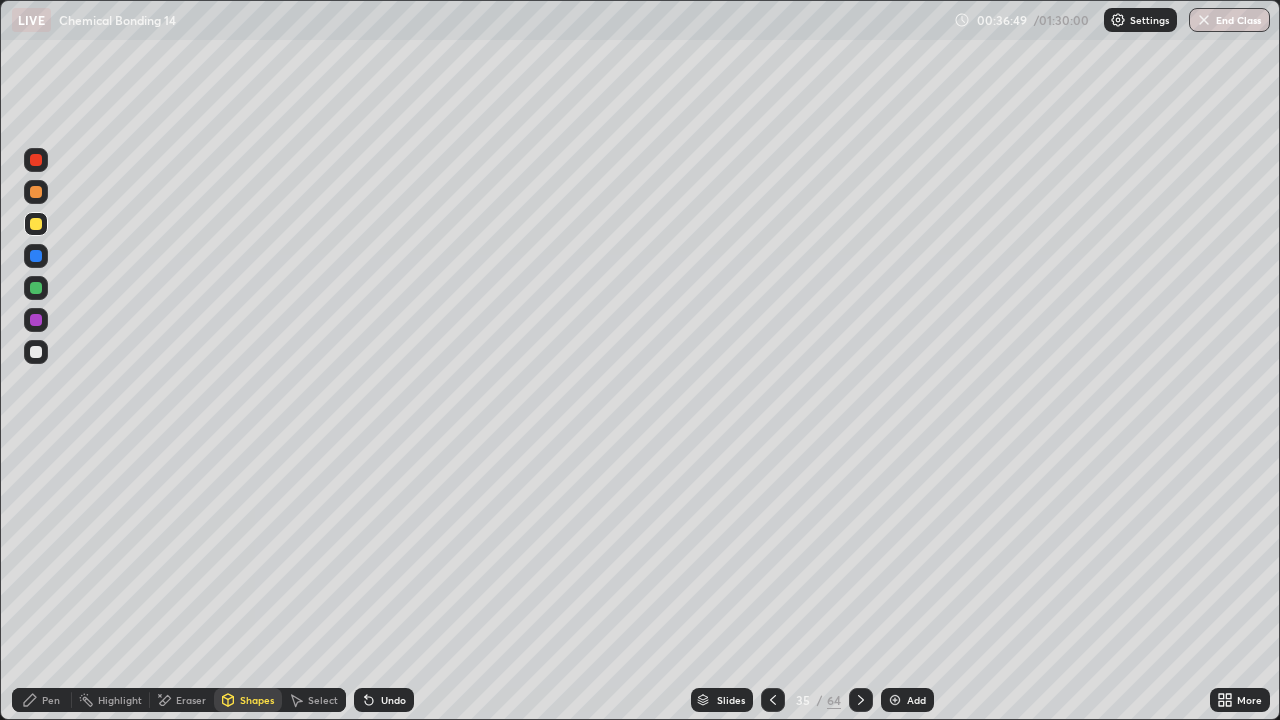 click at bounding box center (36, 224) 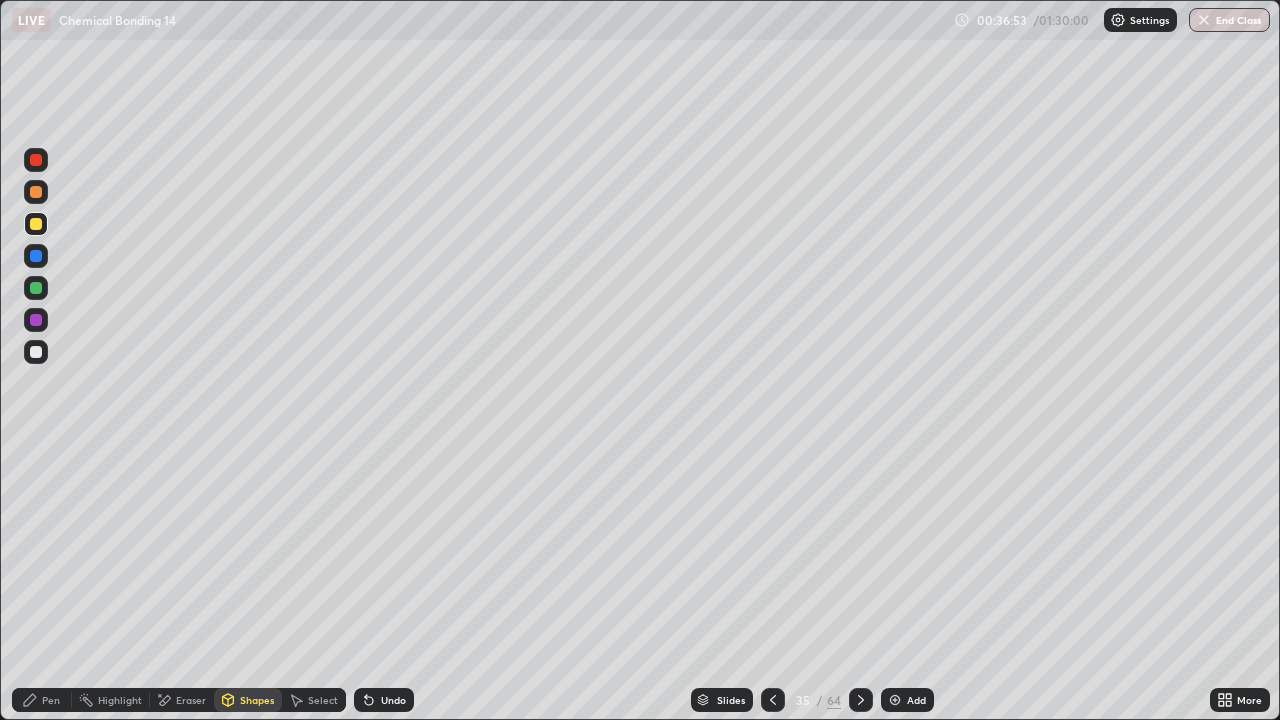 click at bounding box center [36, 352] 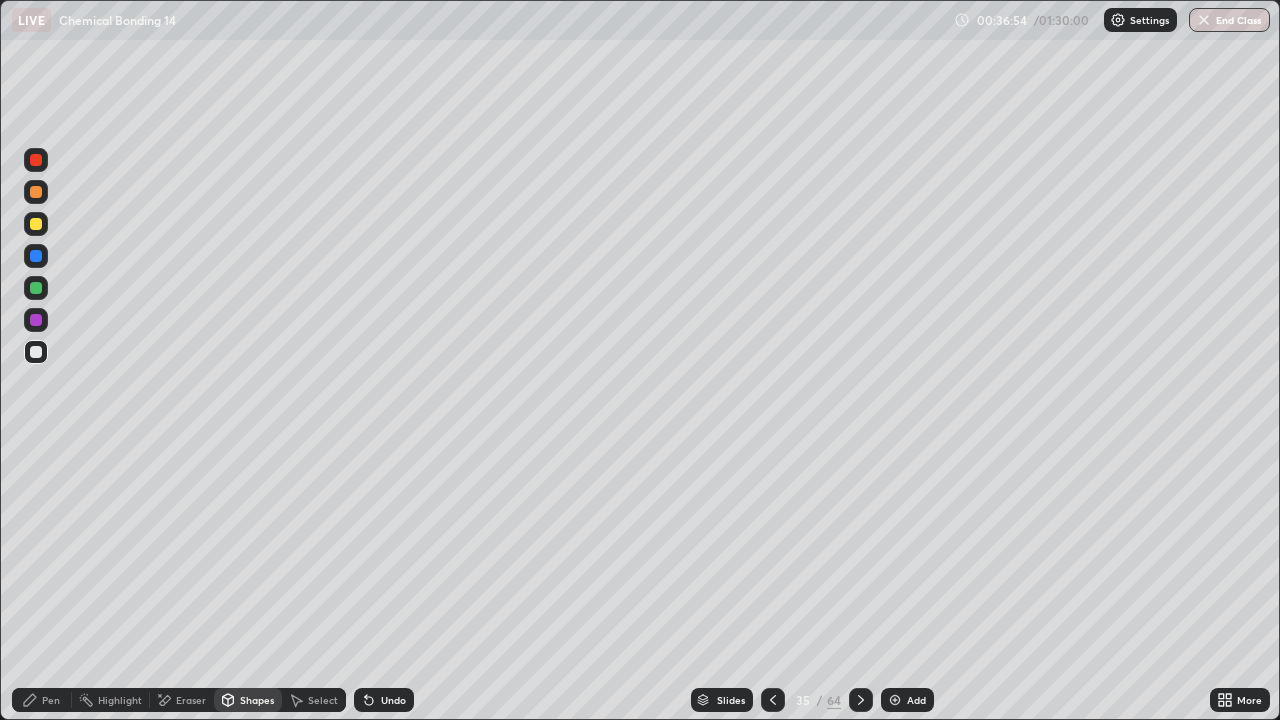 click on "Pen" at bounding box center (42, 700) 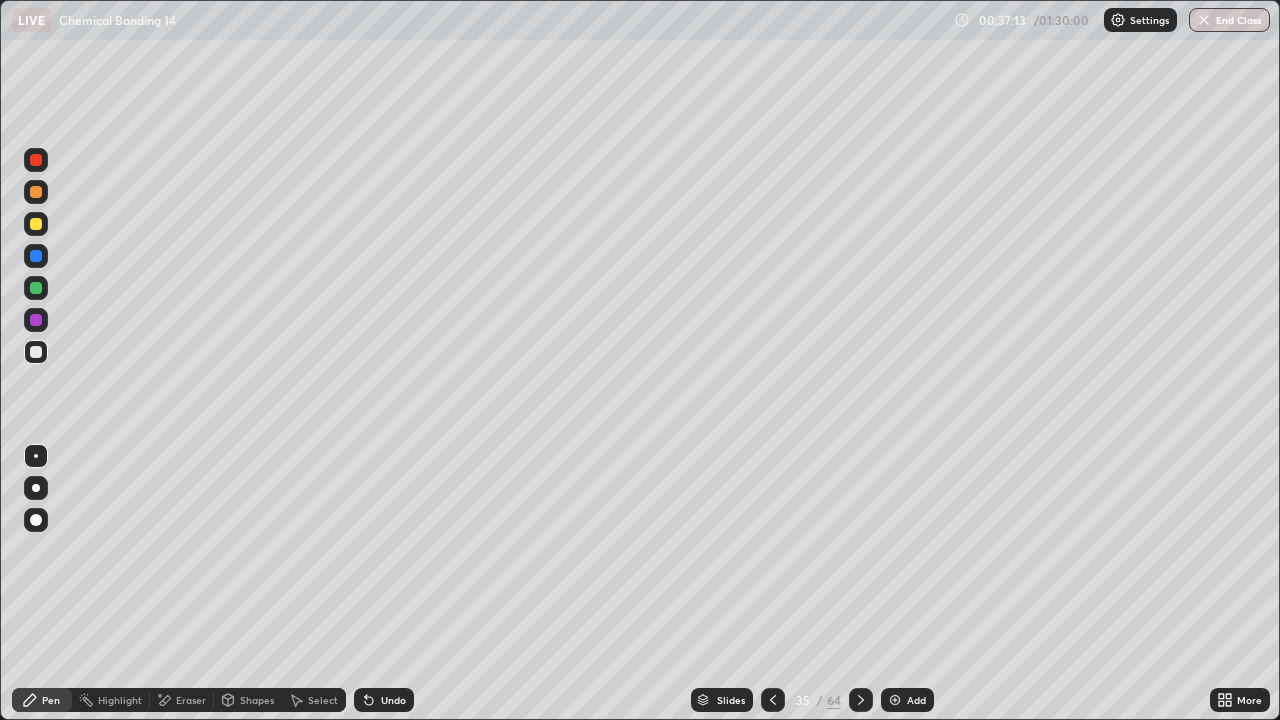 click 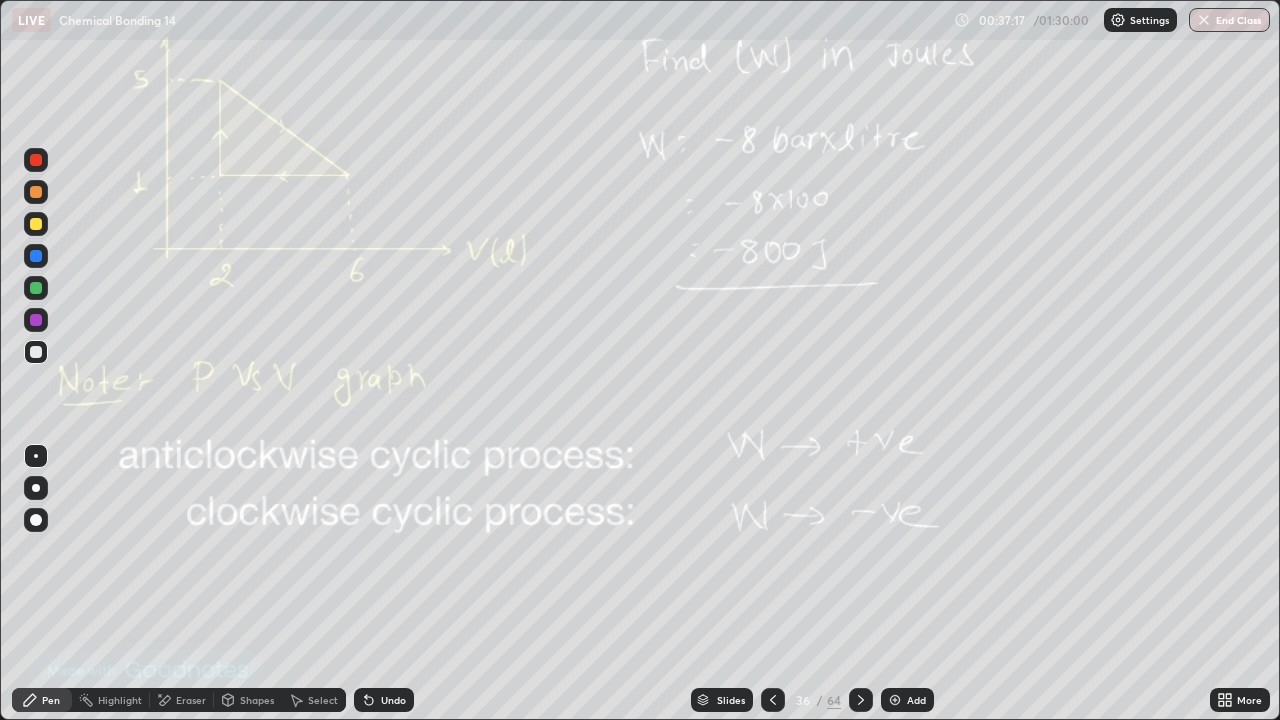 click on "Eraser" at bounding box center [191, 700] 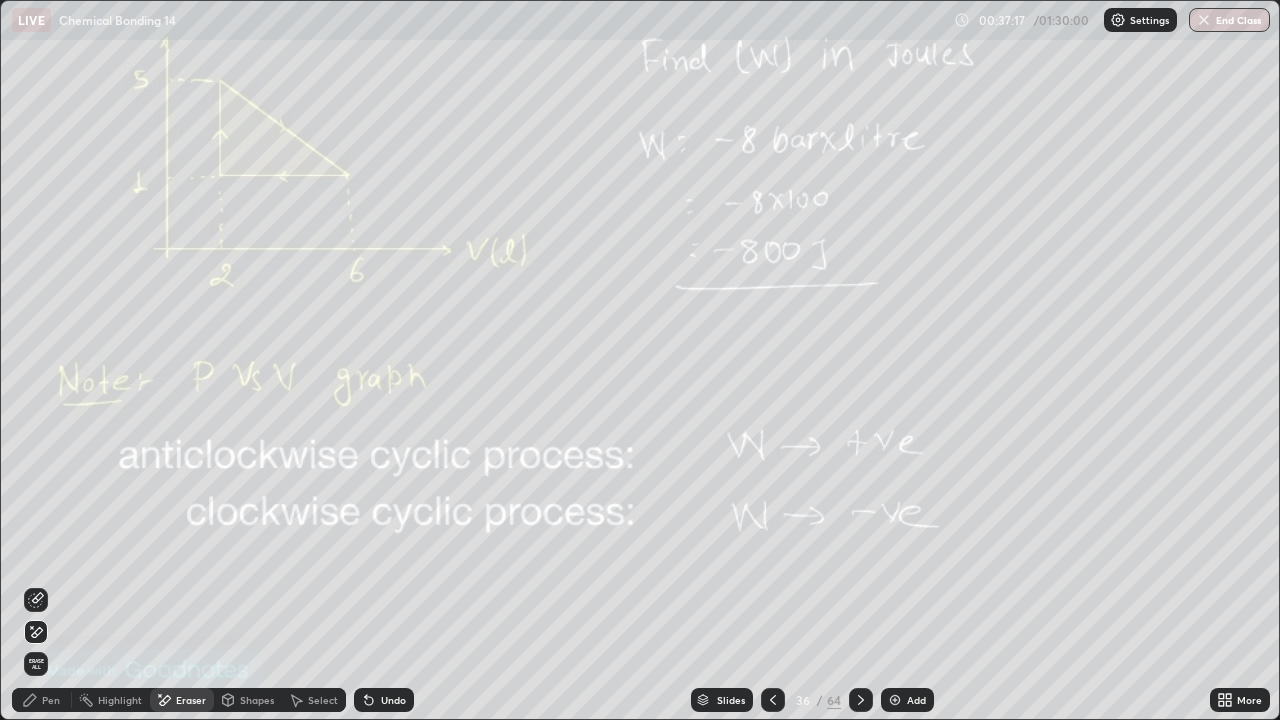 click on "Erase all" at bounding box center [36, 664] 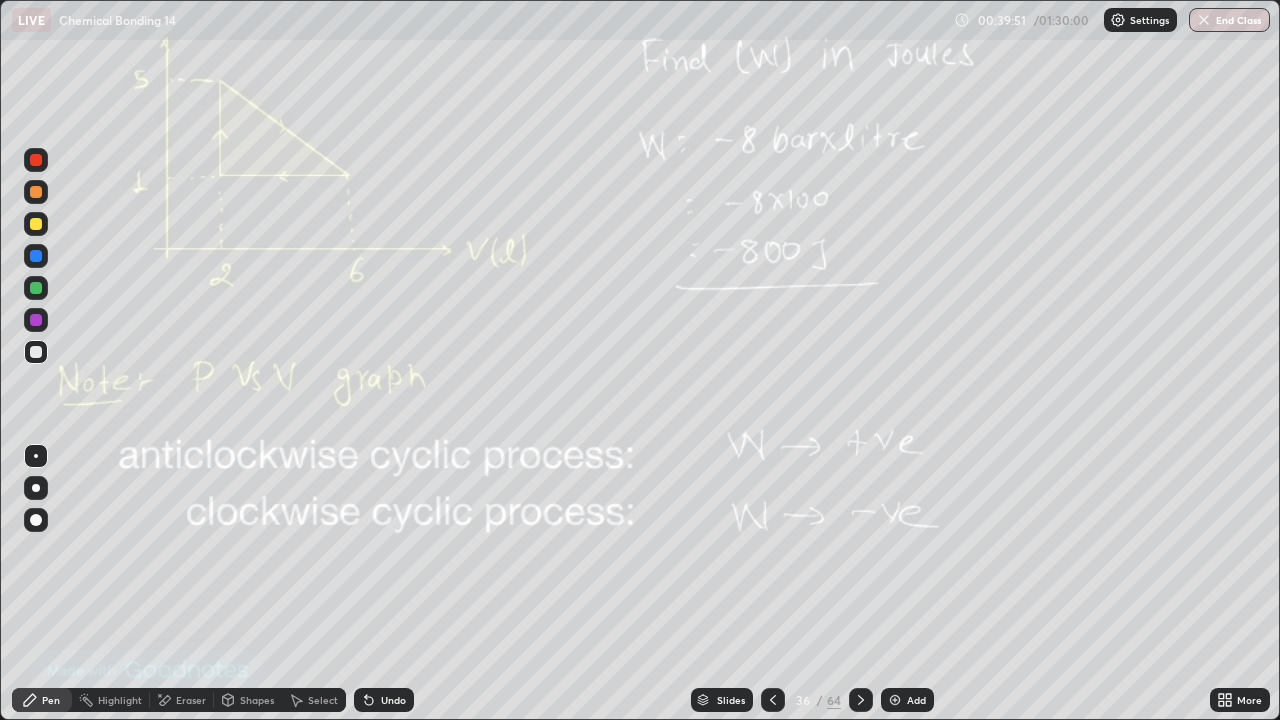 click at bounding box center (895, 700) 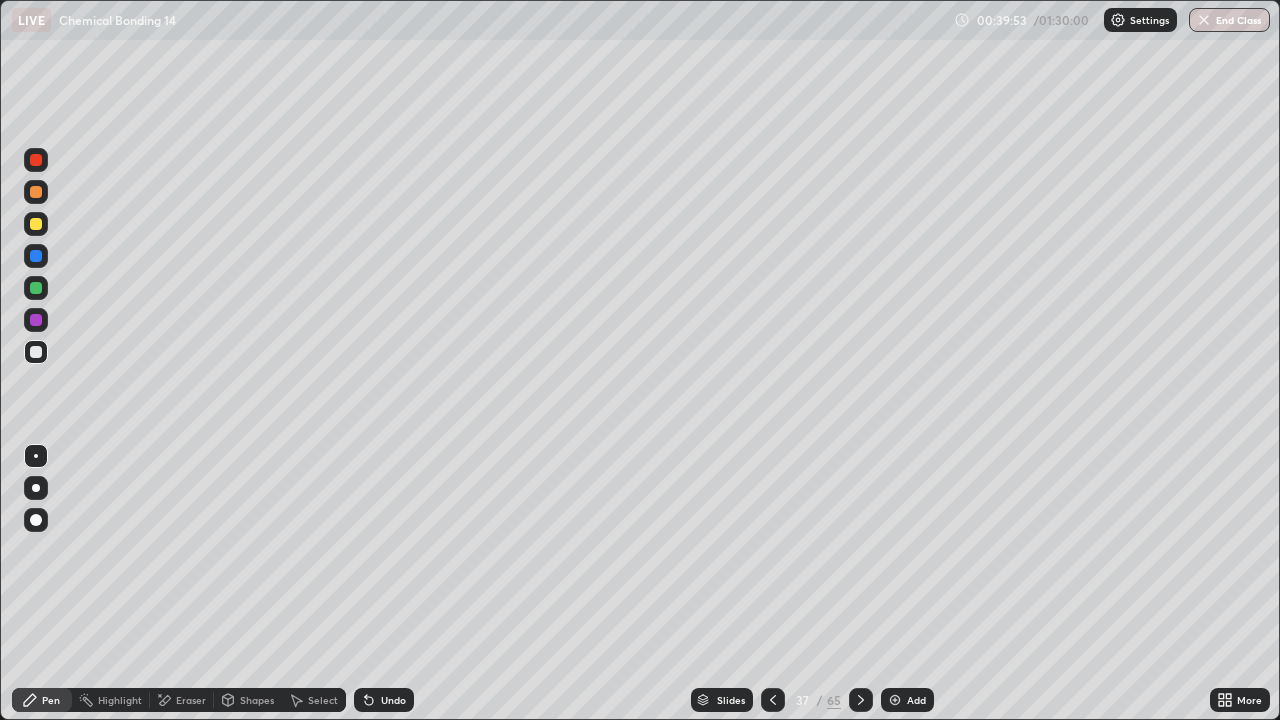 click on "Shapes" at bounding box center (248, 700) 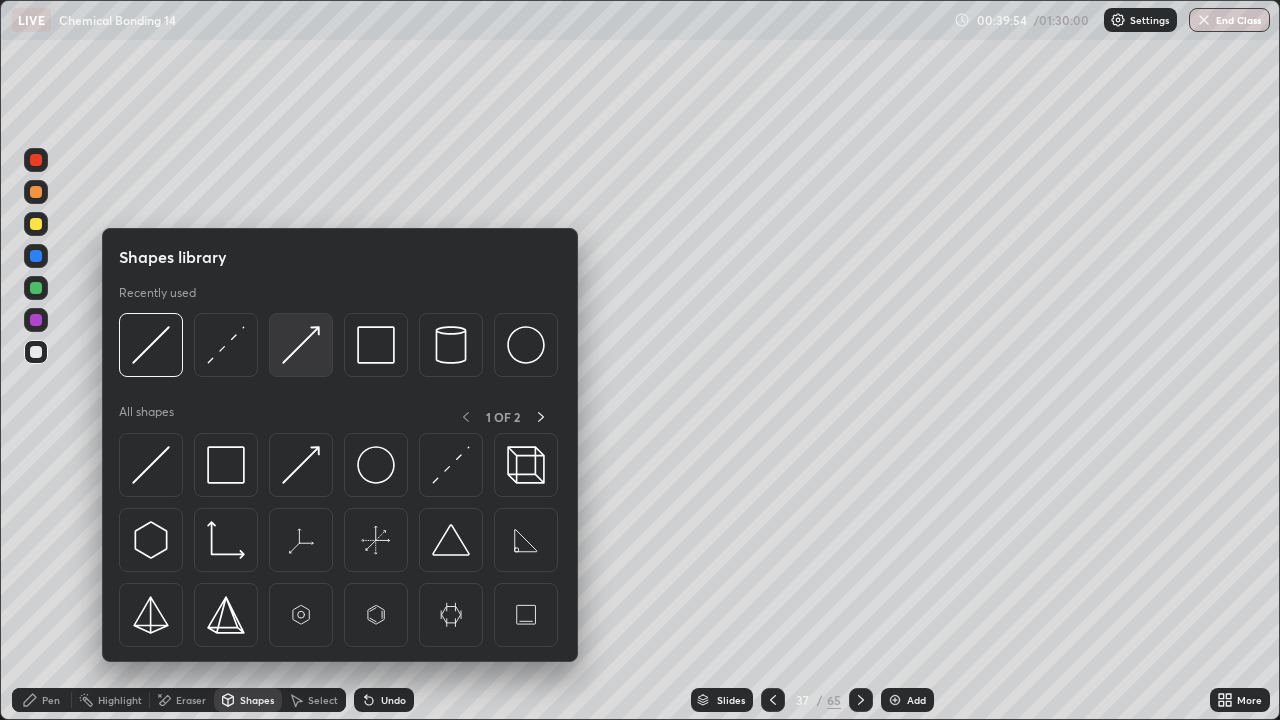 click at bounding box center [301, 345] 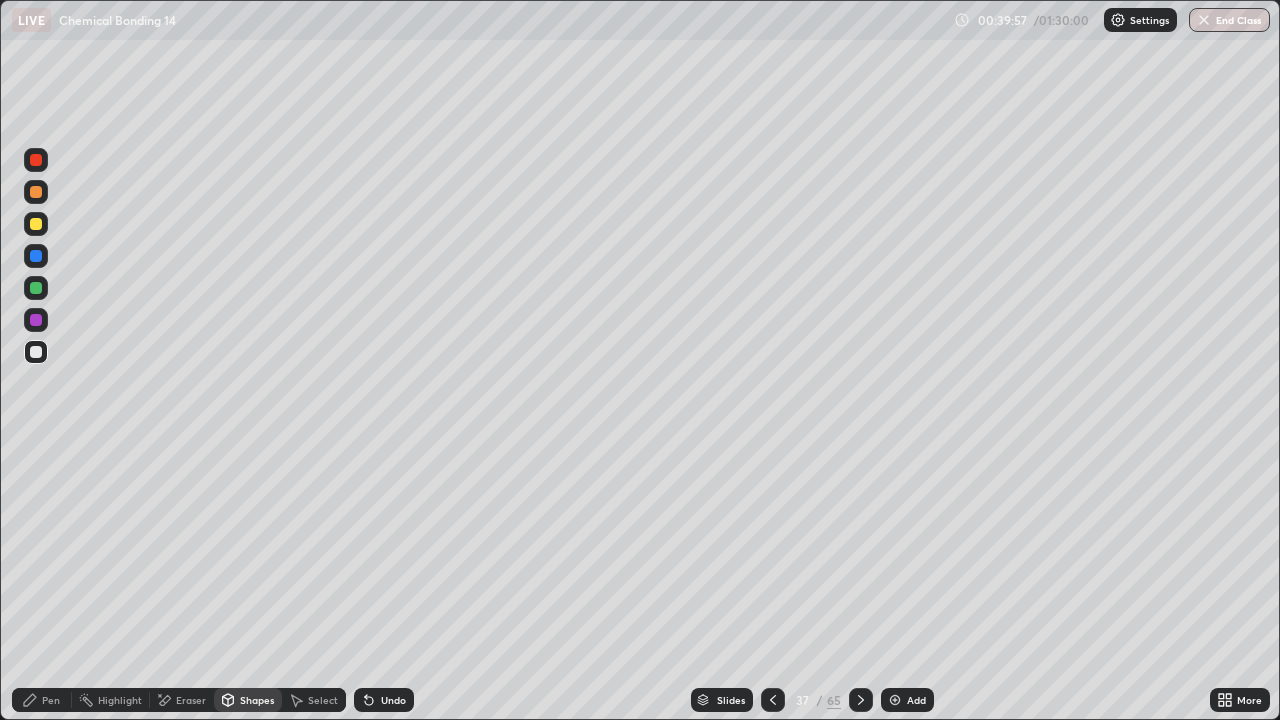 click on "Shapes" at bounding box center (248, 700) 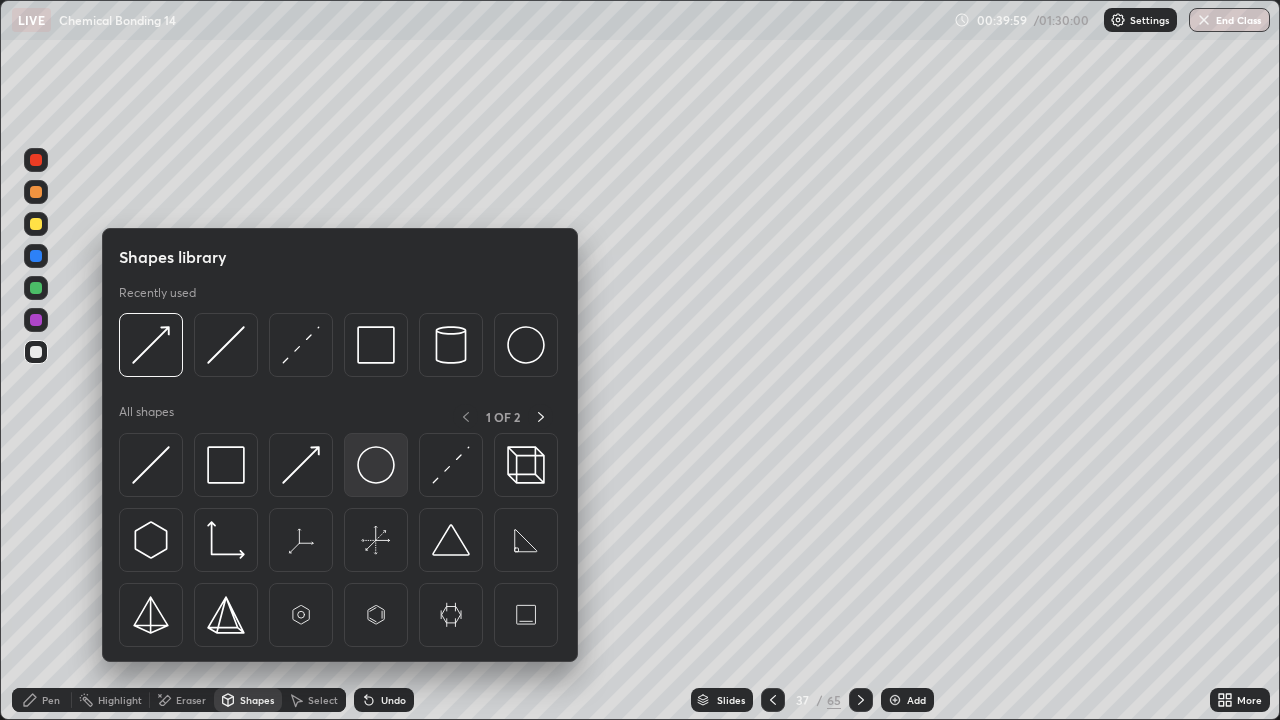 click at bounding box center [376, 465] 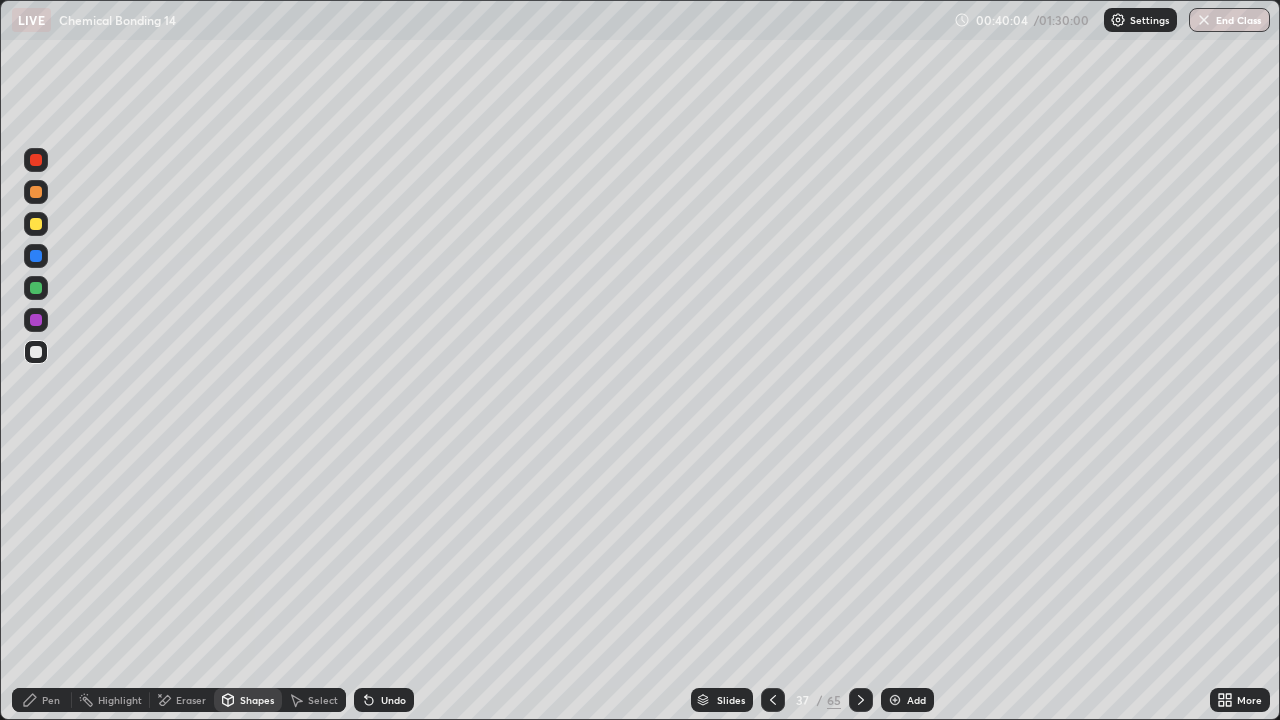 click on "Select" at bounding box center (323, 700) 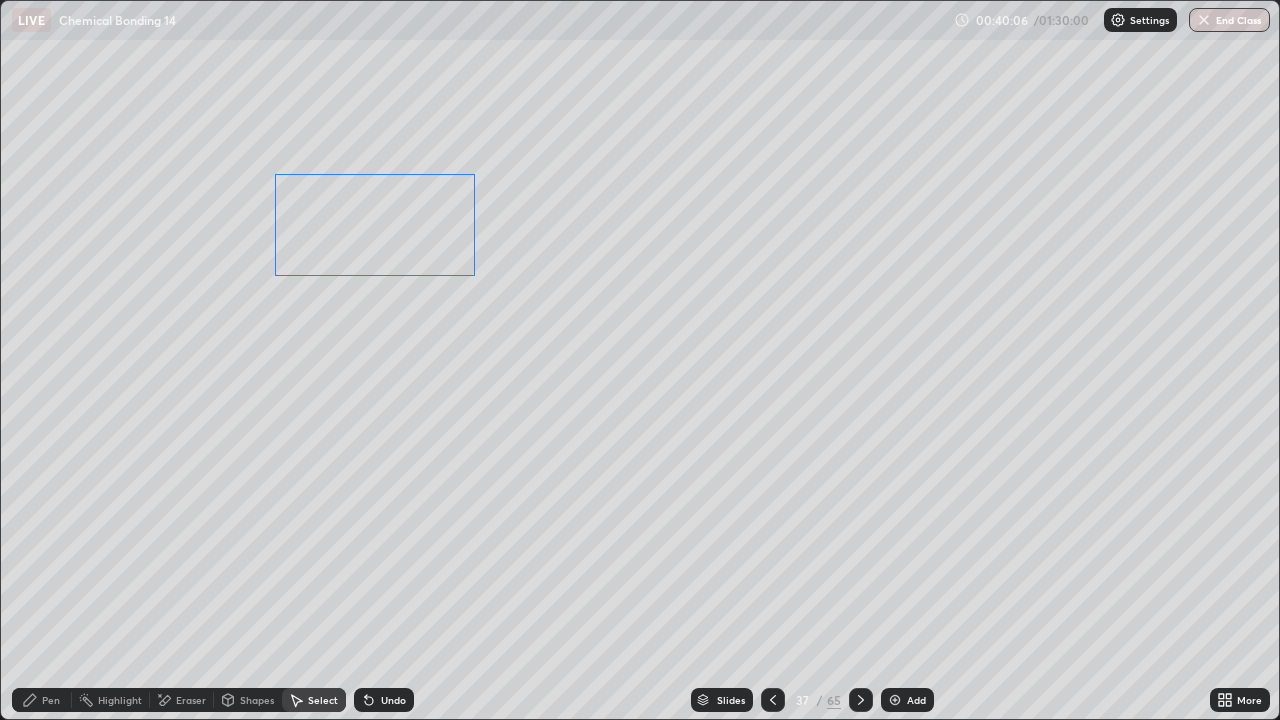 click on "0 ° Undo Copy Duplicate Duplicate to new slide Delete" at bounding box center [640, 360] 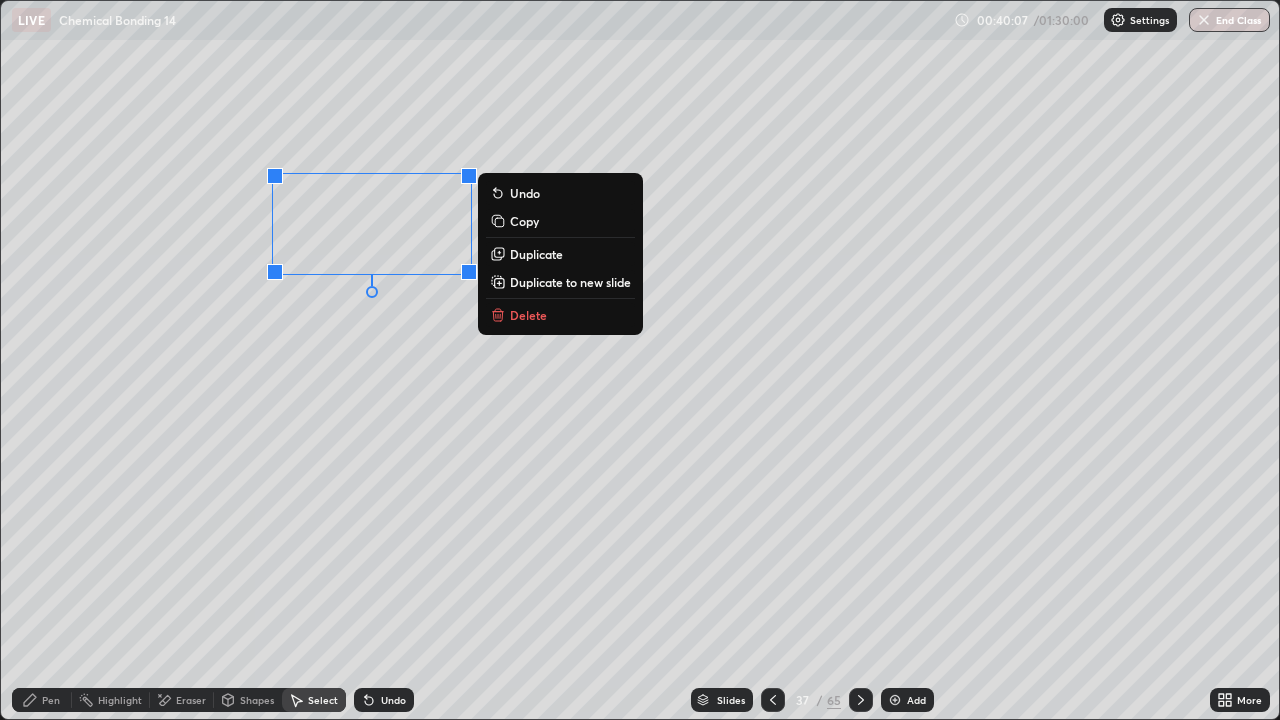 click on "Pen" at bounding box center (42, 700) 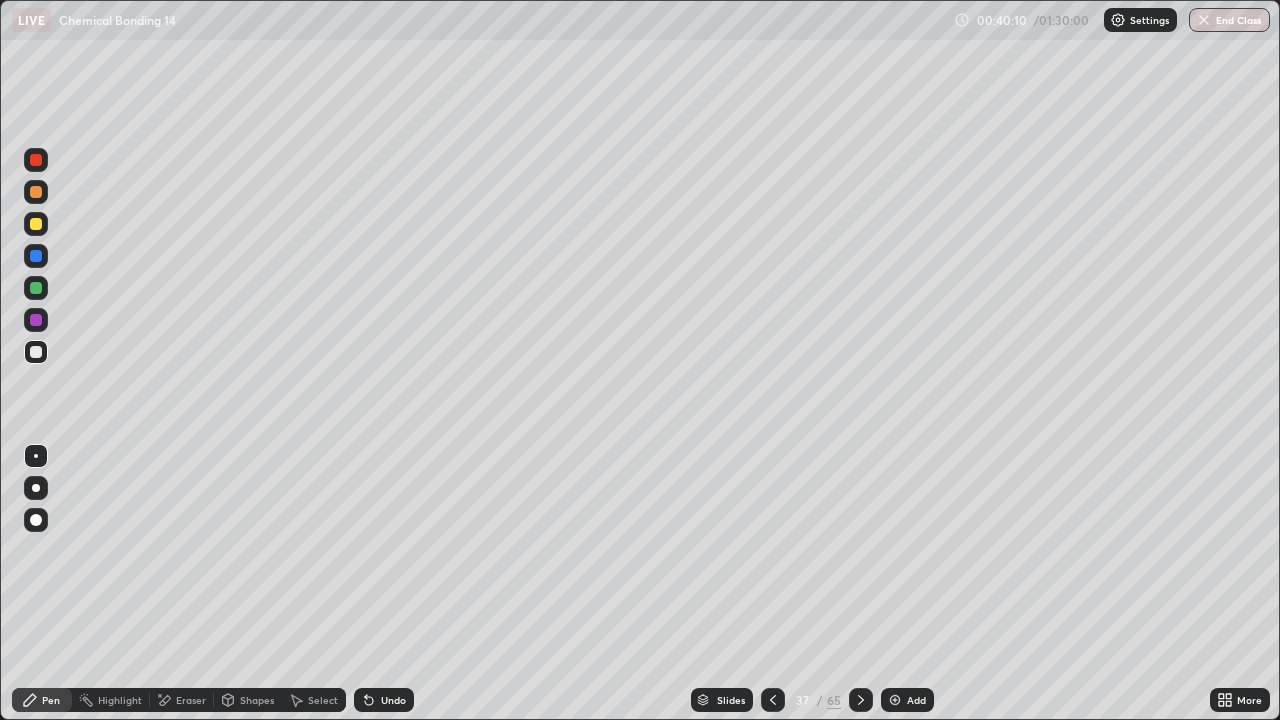 click on "Undo" at bounding box center [384, 700] 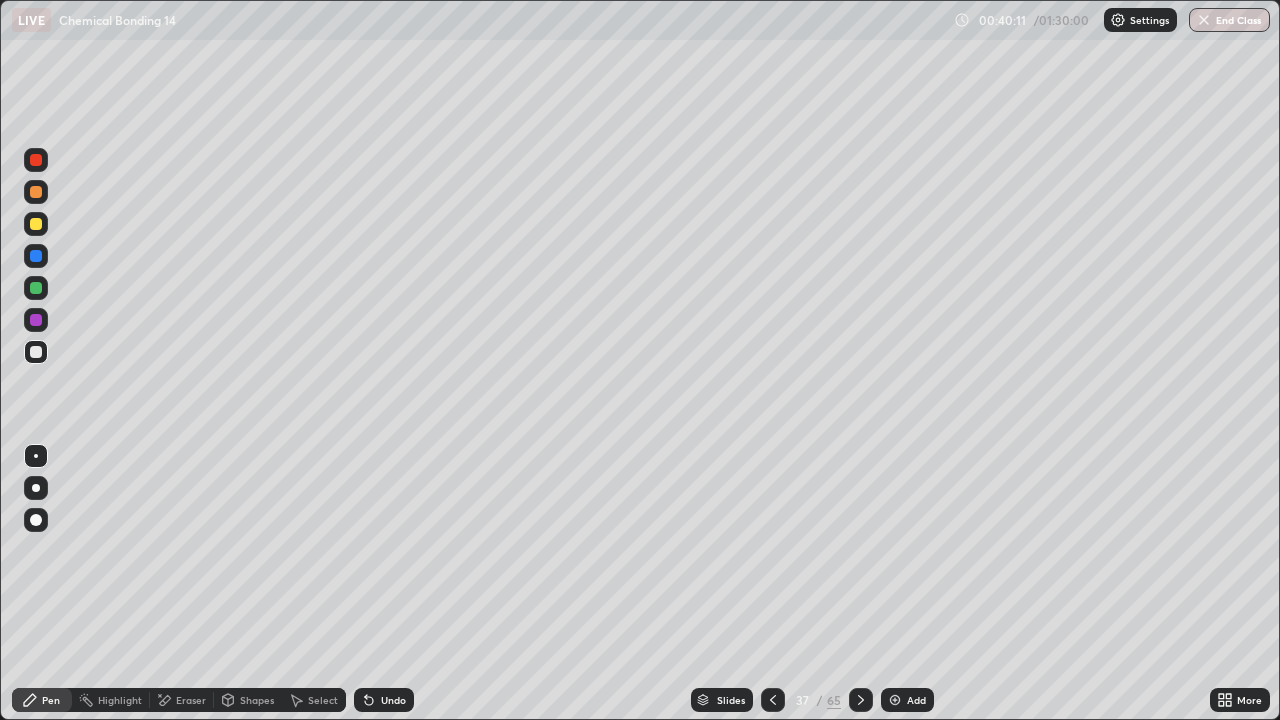 click on "Undo" at bounding box center [384, 700] 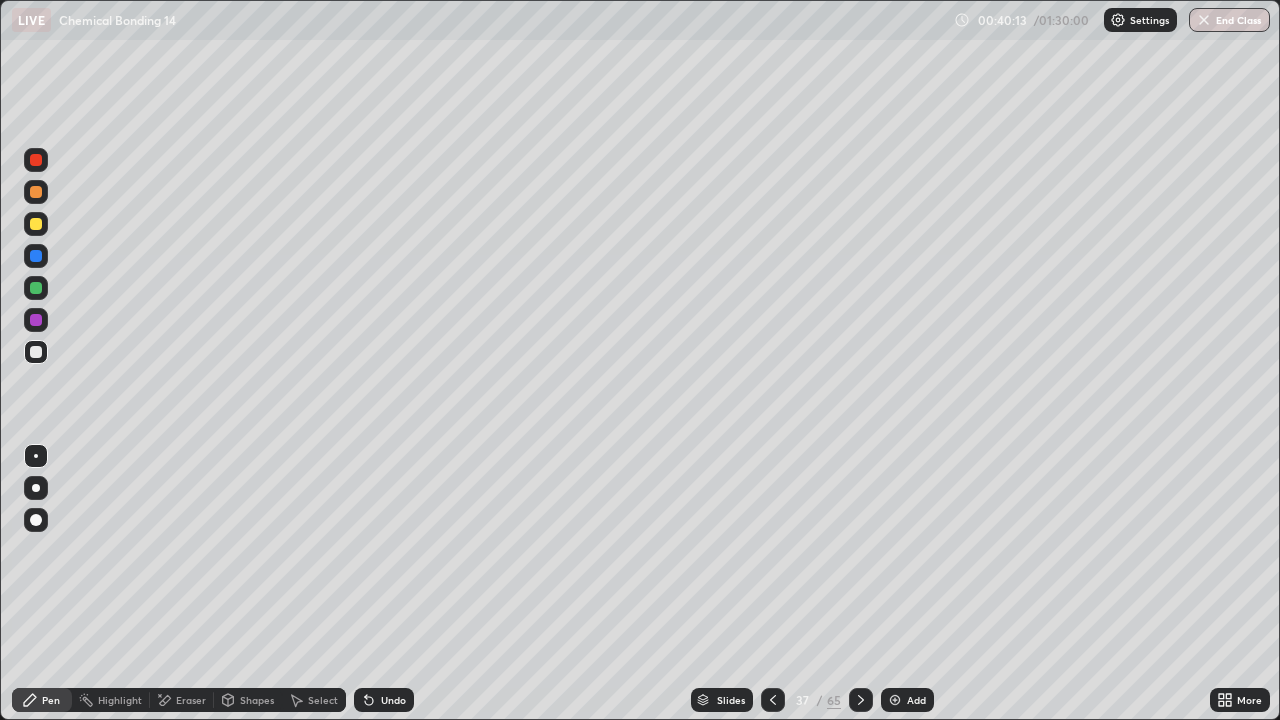 click on "Shapes" at bounding box center (257, 700) 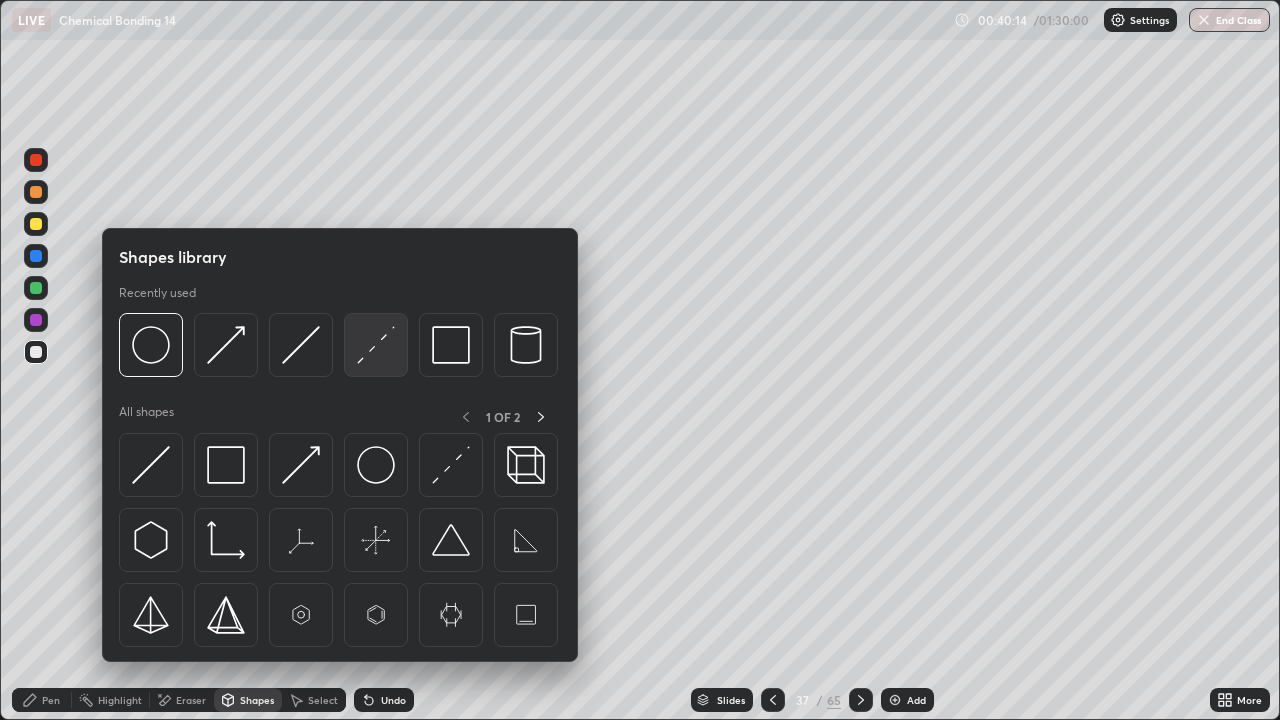 click at bounding box center (376, 345) 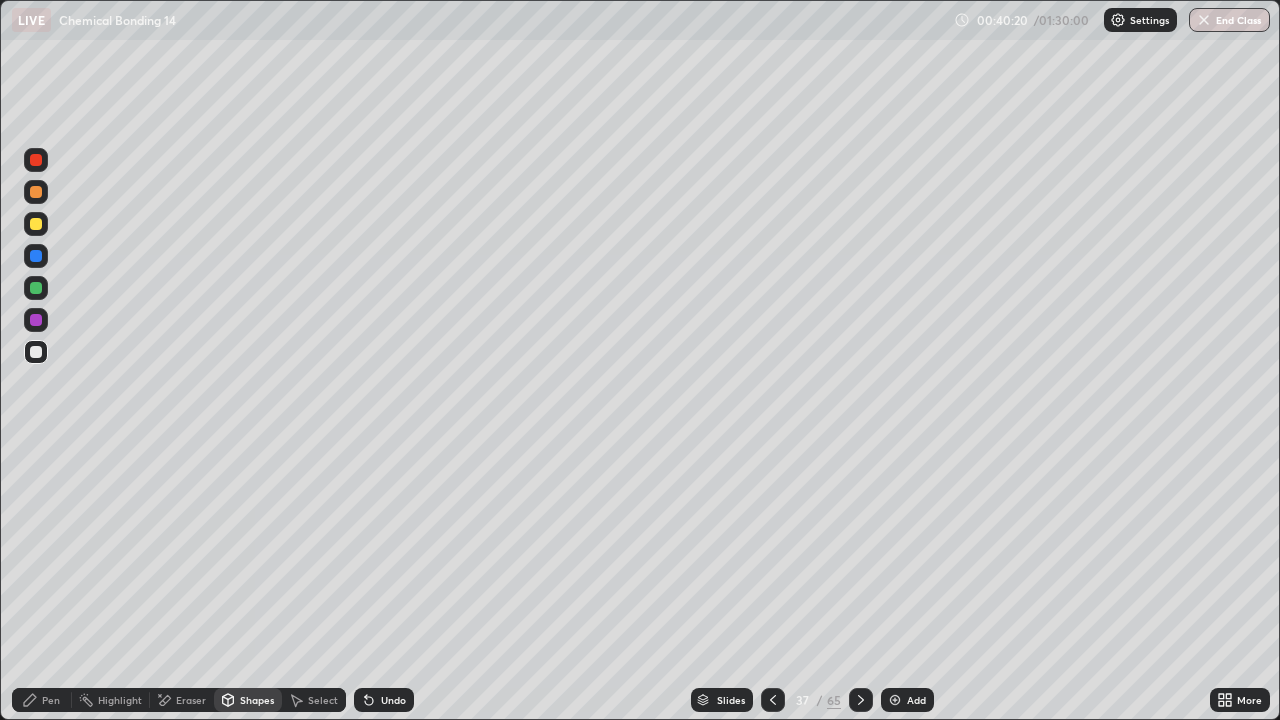 click at bounding box center [36, 352] 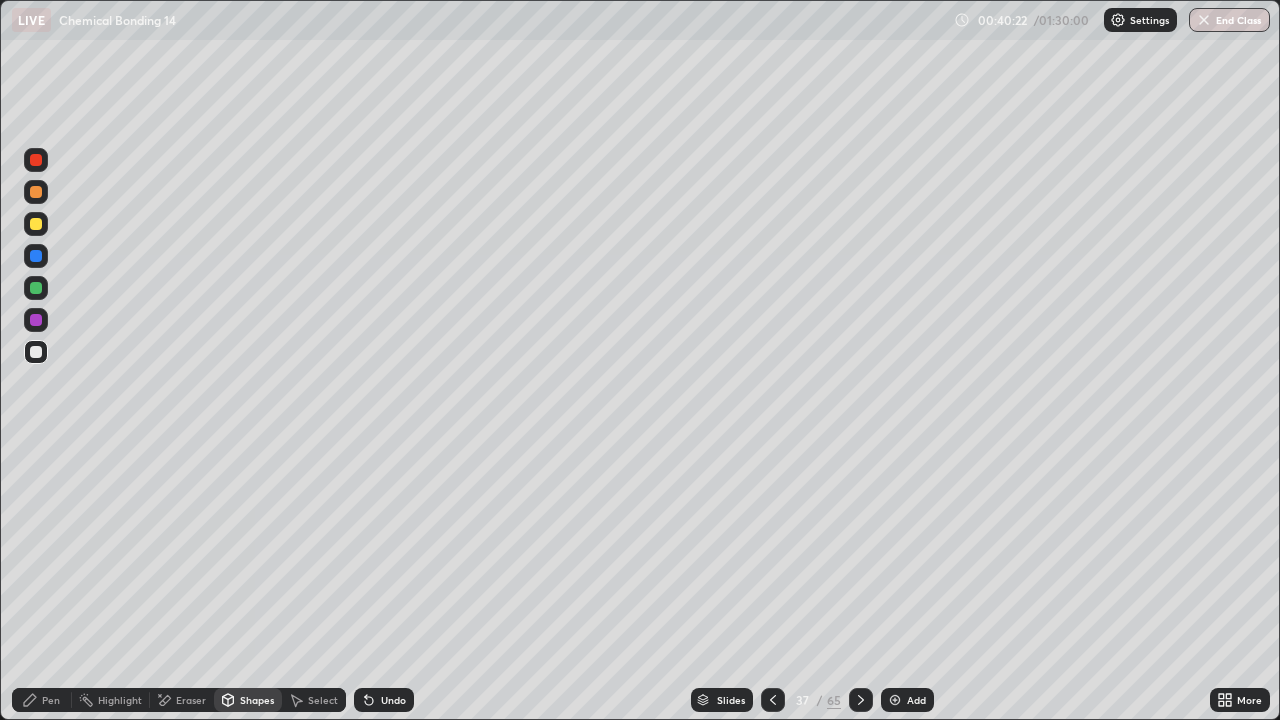 click on "Undo" at bounding box center (393, 700) 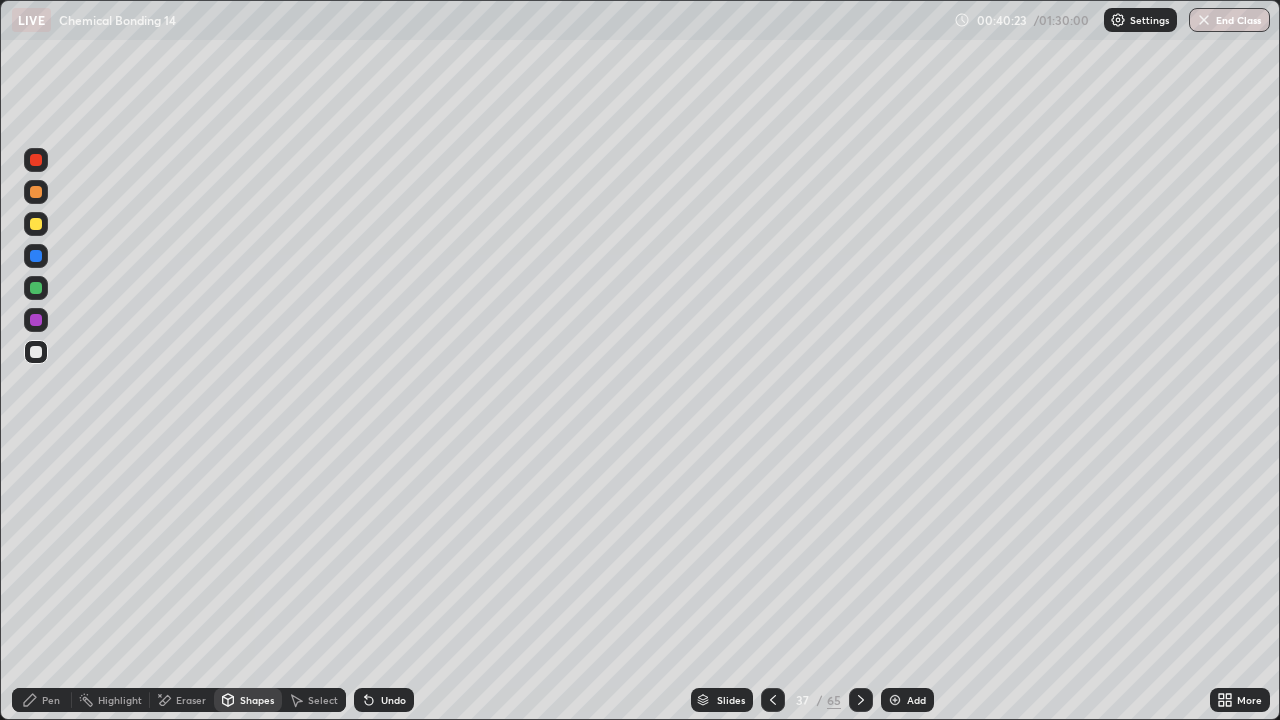 click 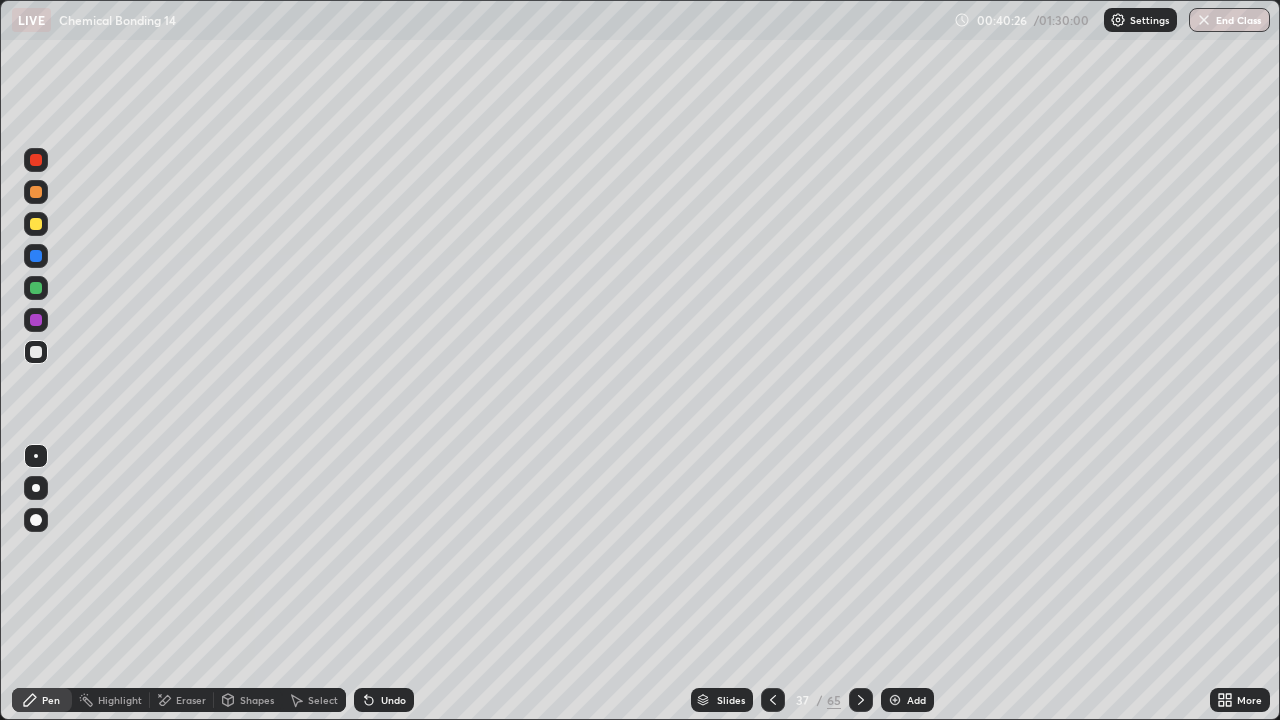 click on "Shapes" at bounding box center (257, 700) 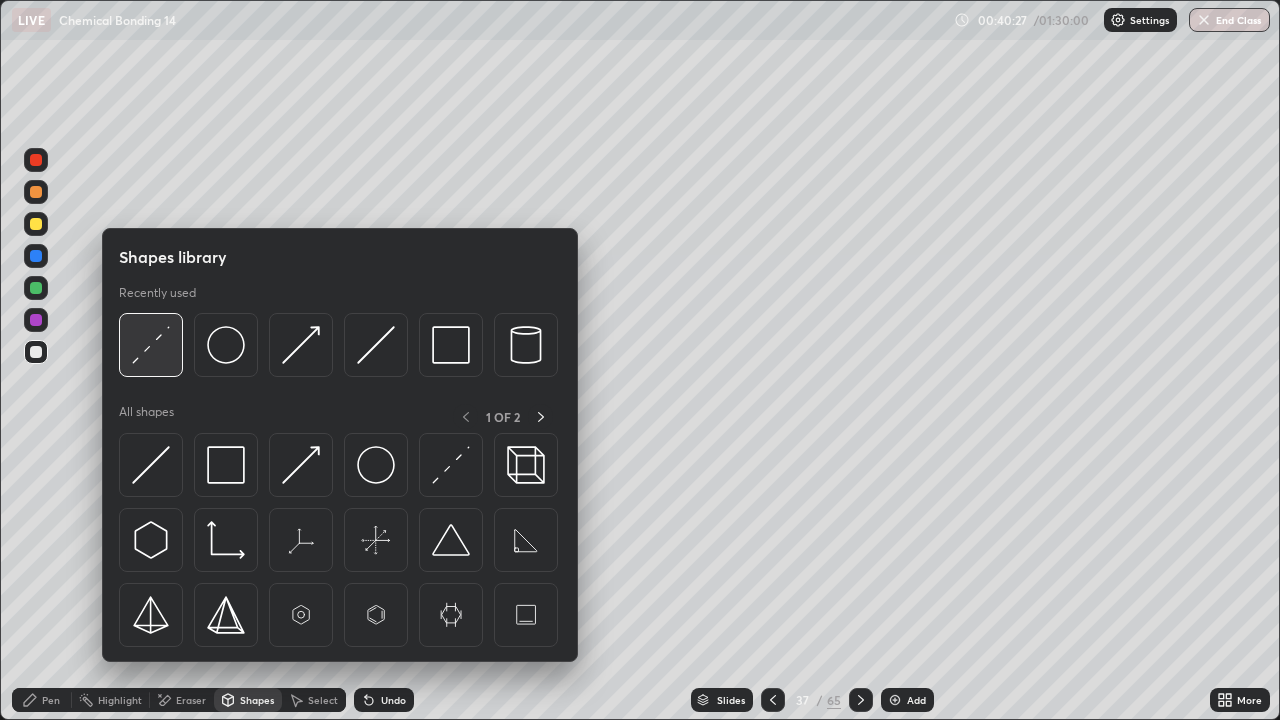 click at bounding box center [151, 345] 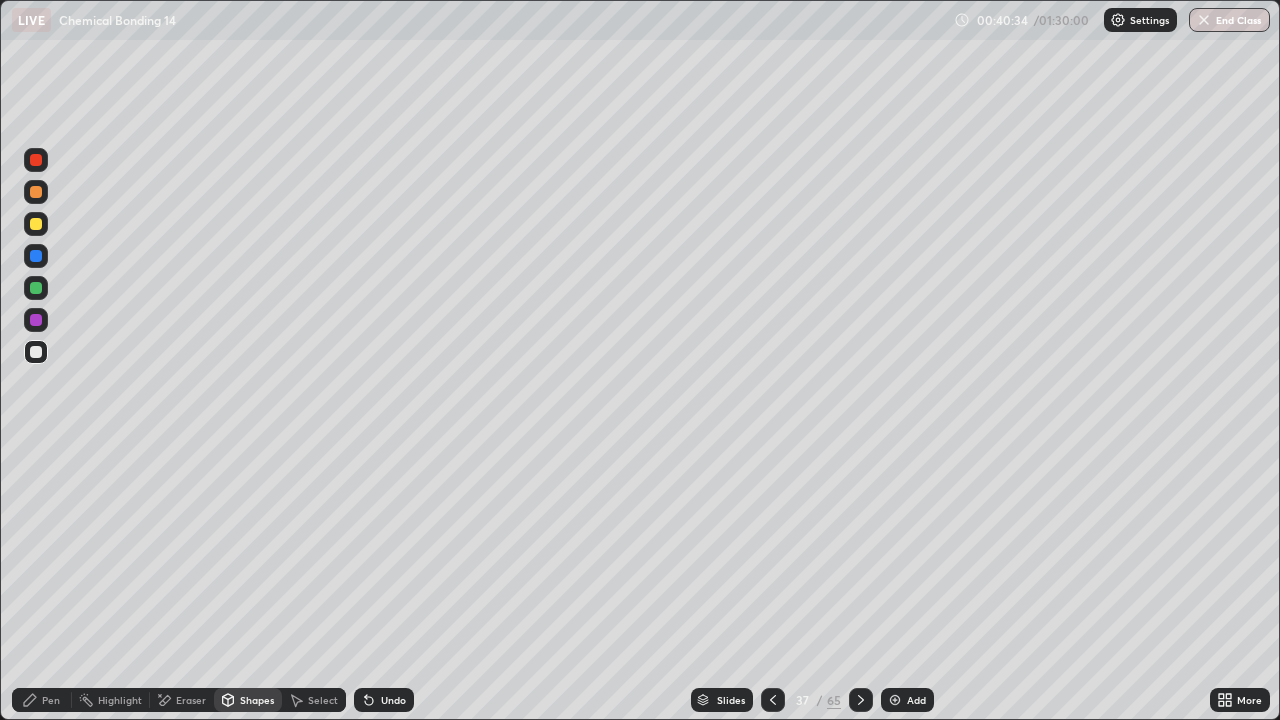click at bounding box center [36, 352] 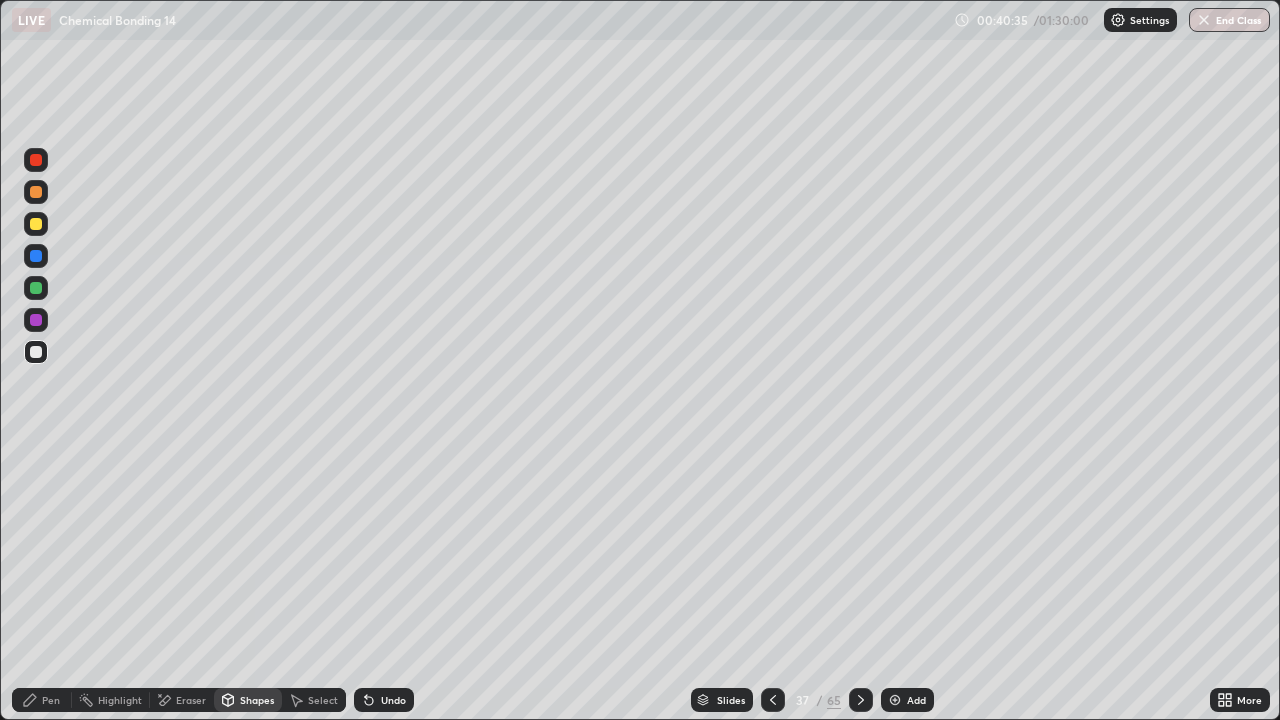 click at bounding box center (36, 224) 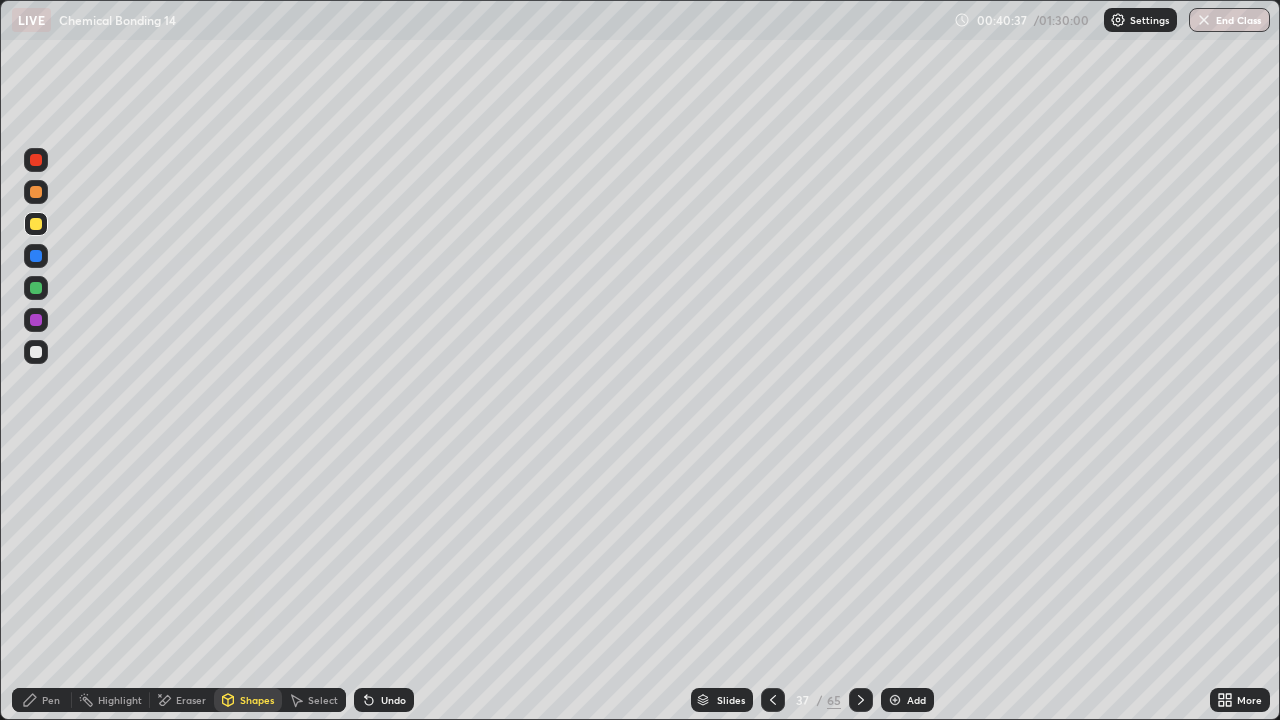 click on "Undo" at bounding box center [384, 700] 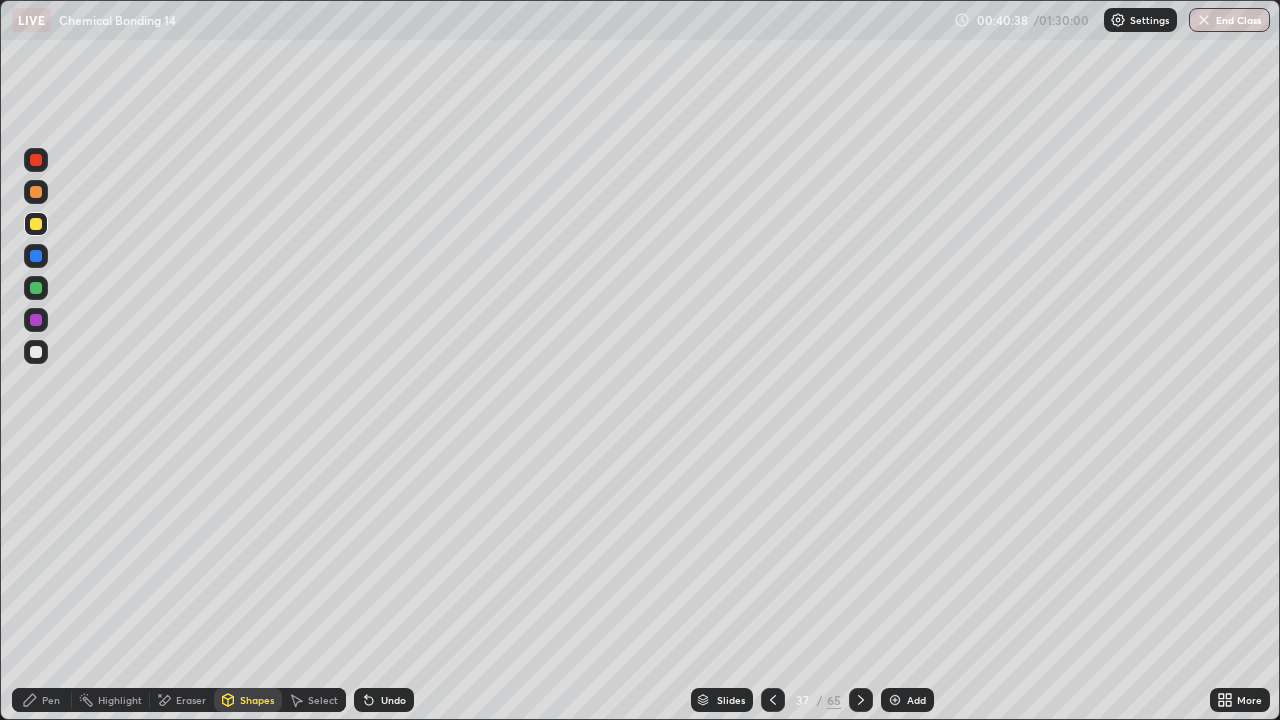 click on "Pen" at bounding box center [42, 700] 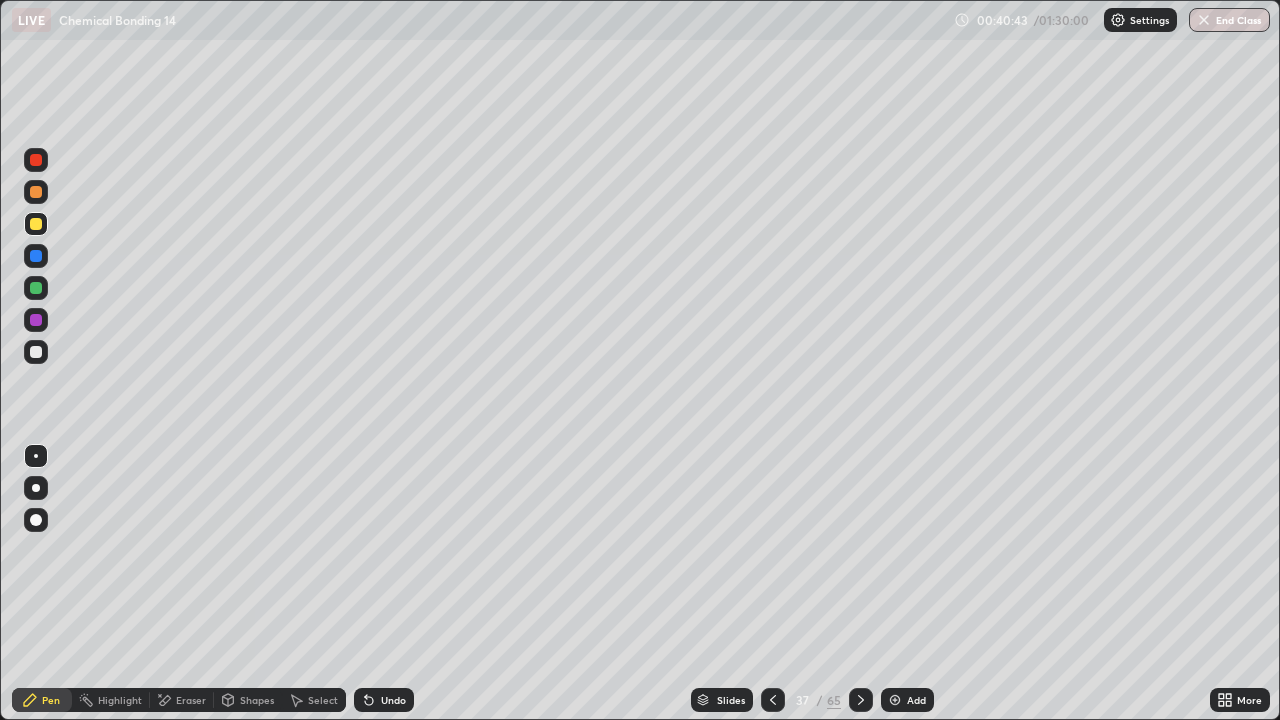 click at bounding box center [36, 352] 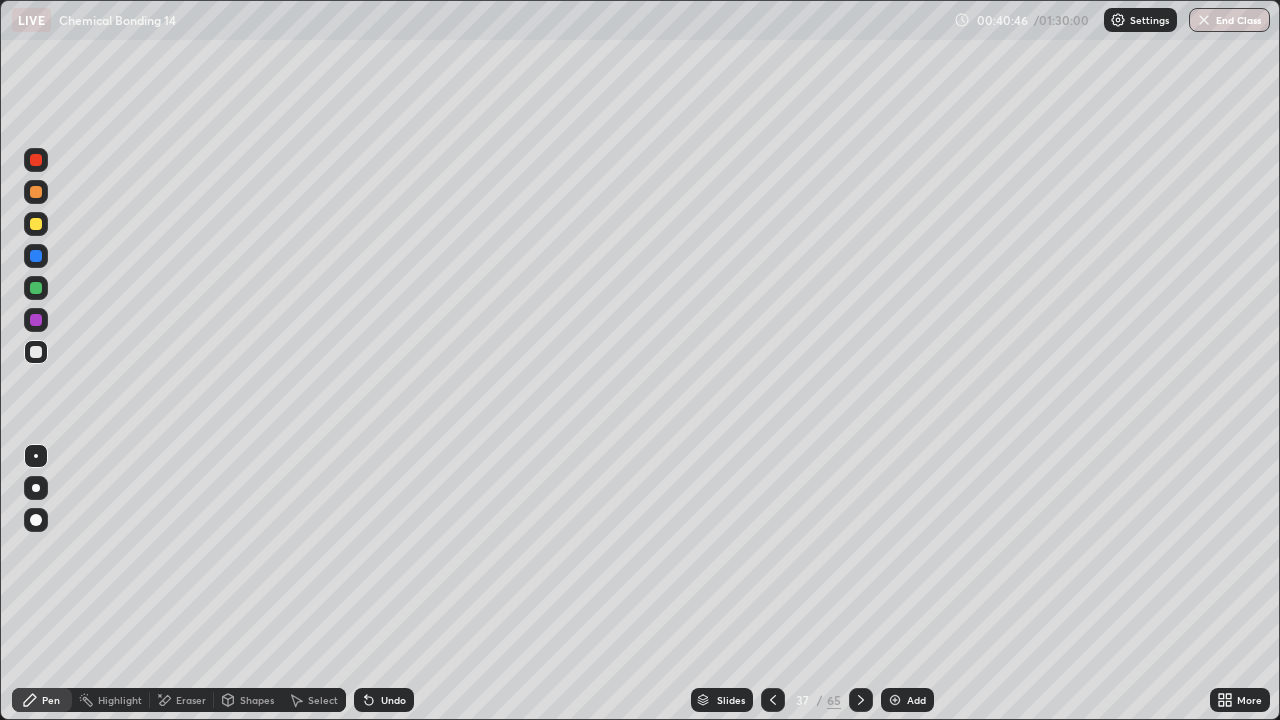 click at bounding box center [36, 224] 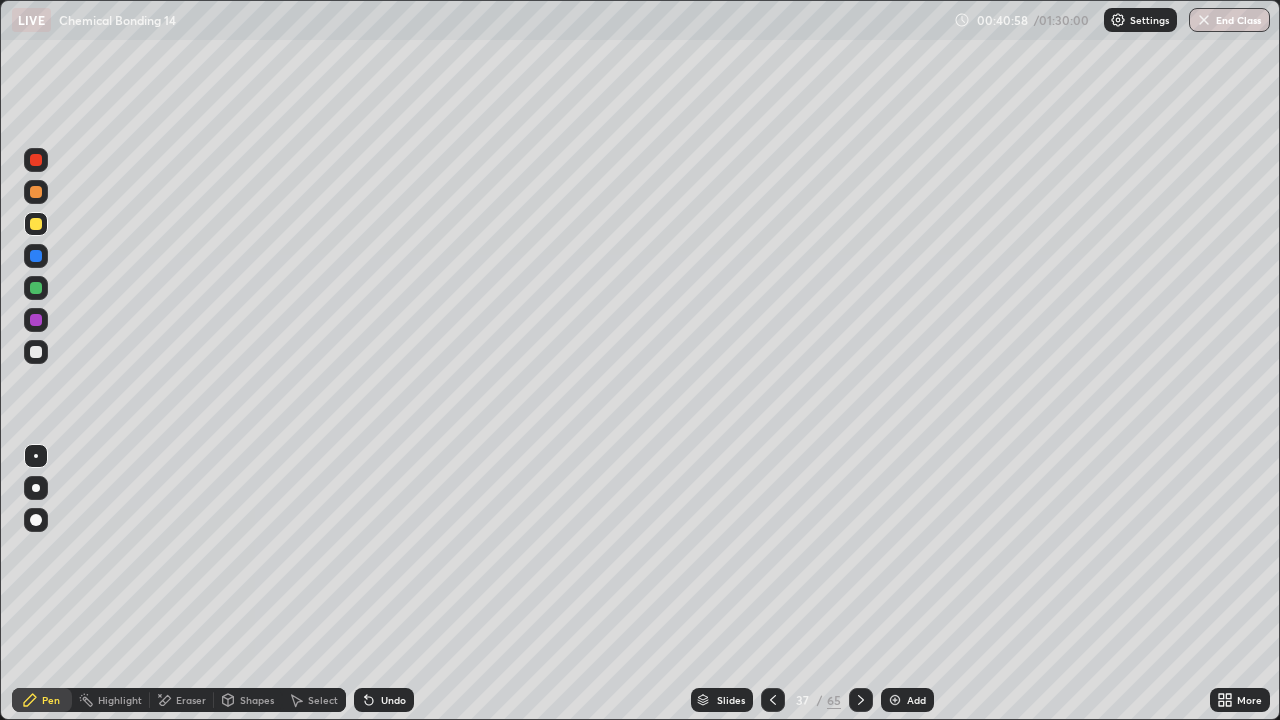 click at bounding box center [36, 352] 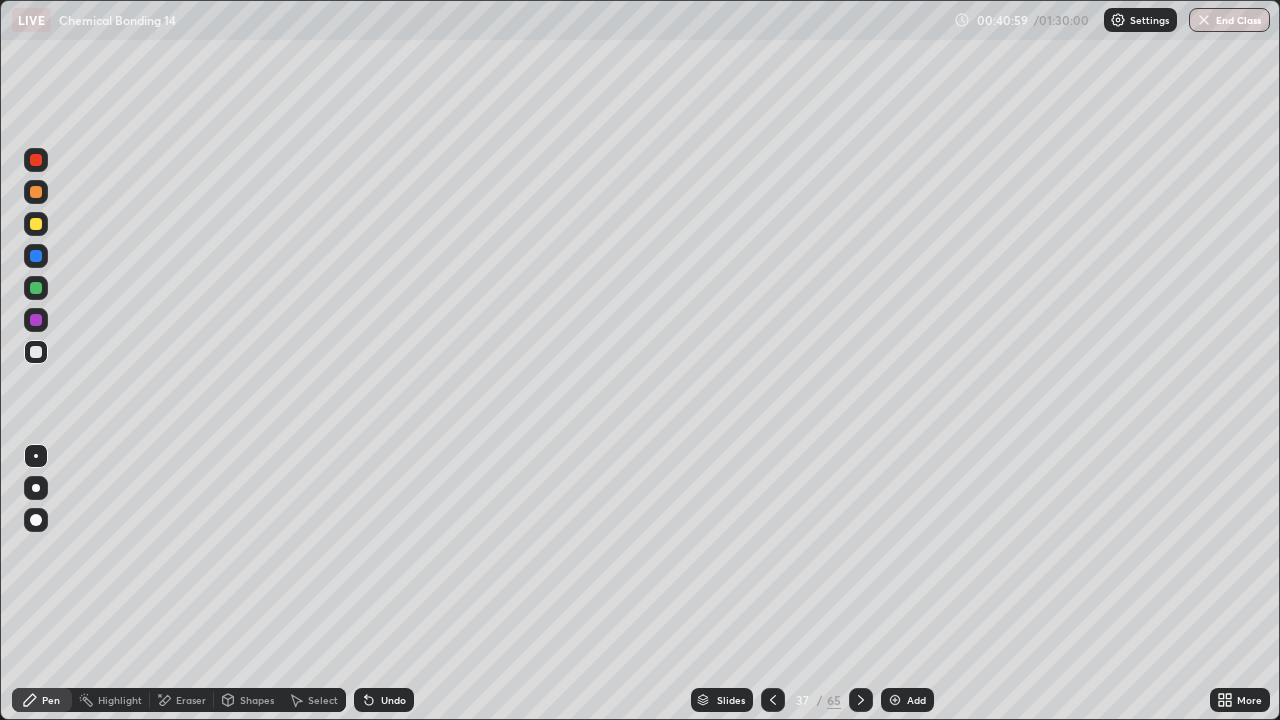 click at bounding box center (36, 224) 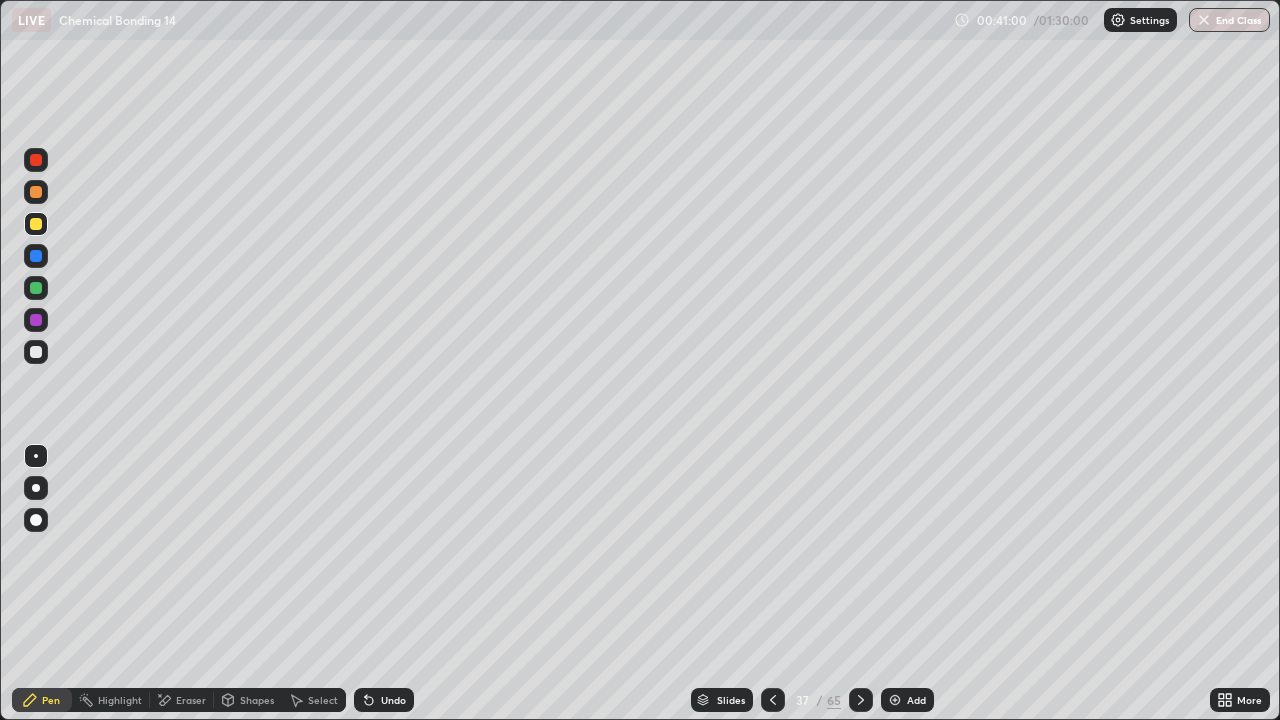 click at bounding box center (36, 192) 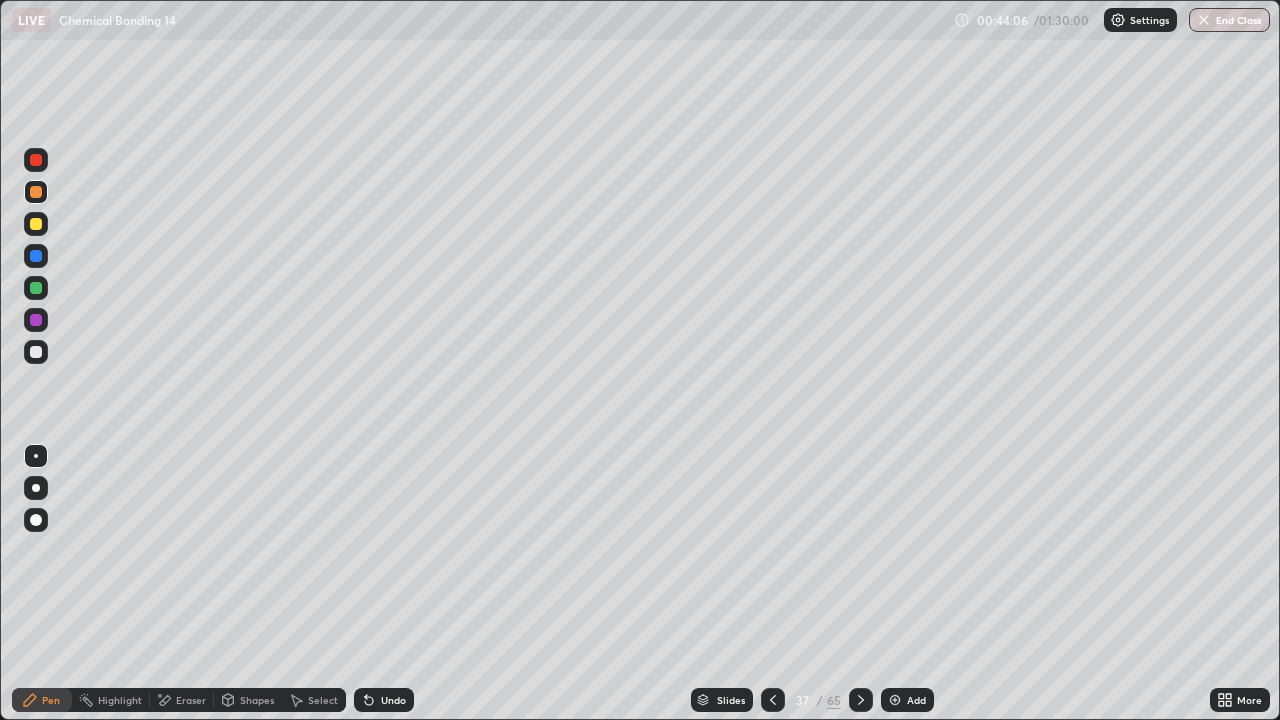 click at bounding box center (36, 192) 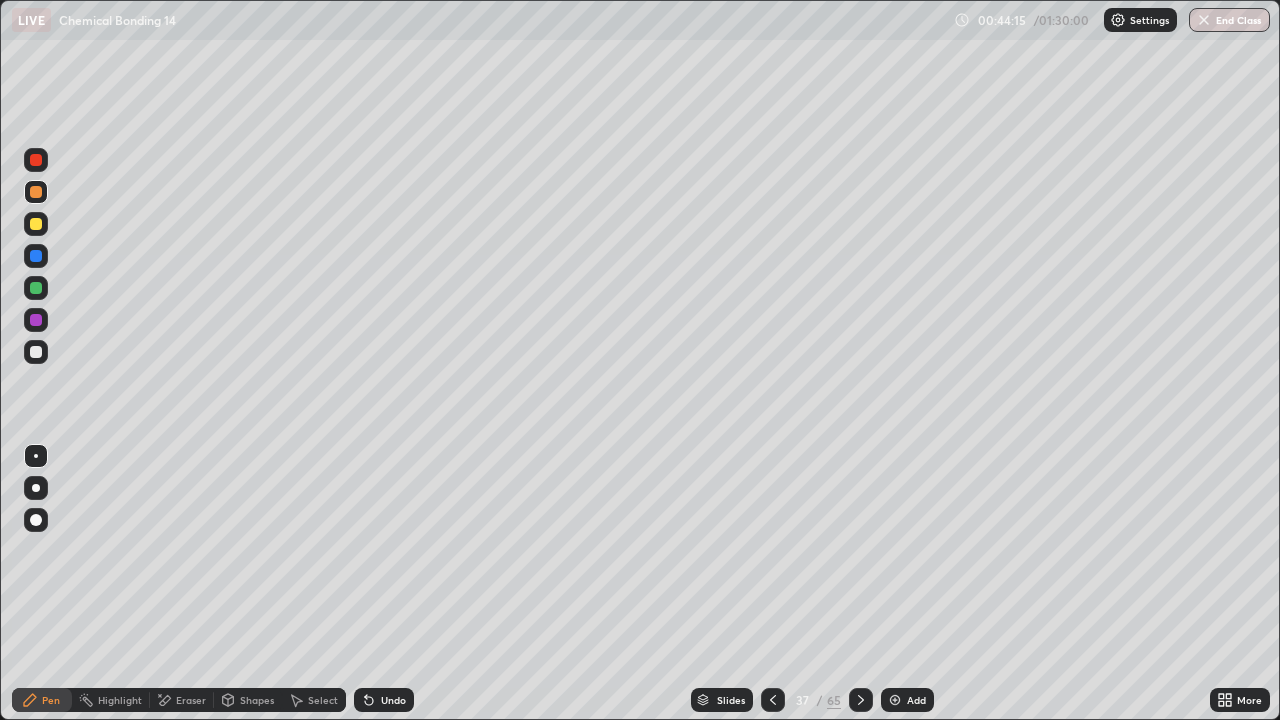 click at bounding box center (36, 288) 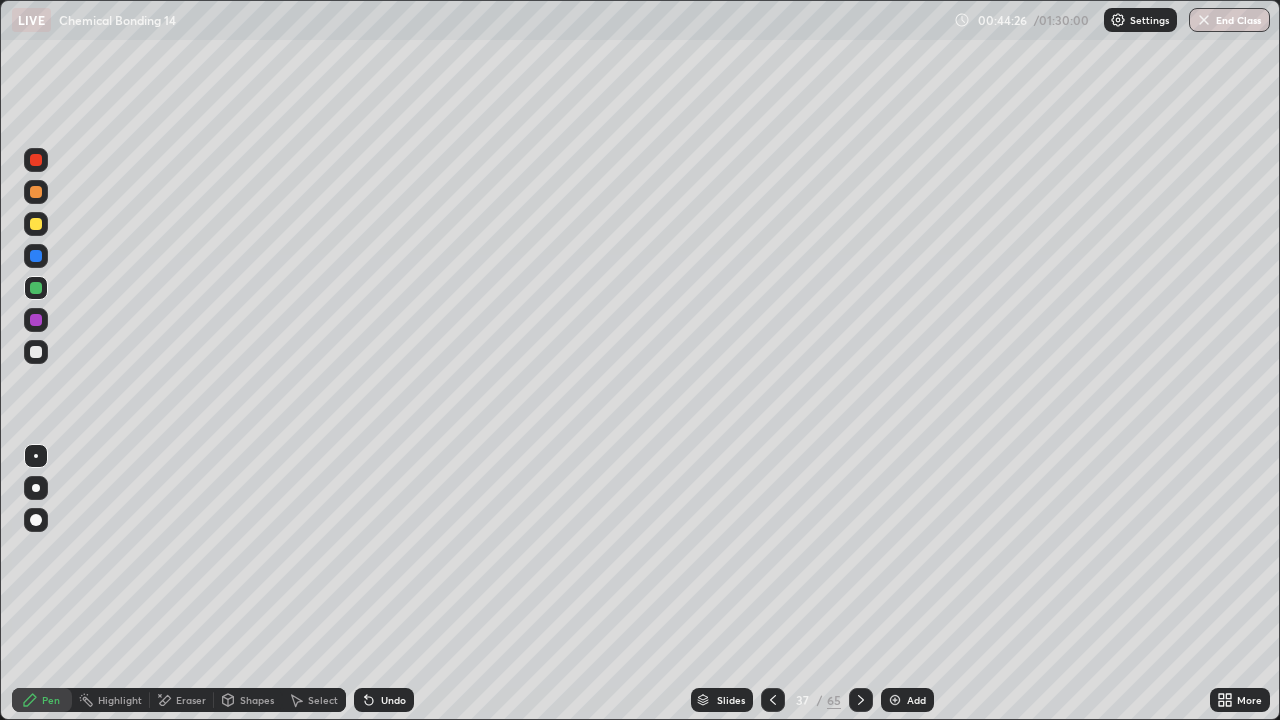 click 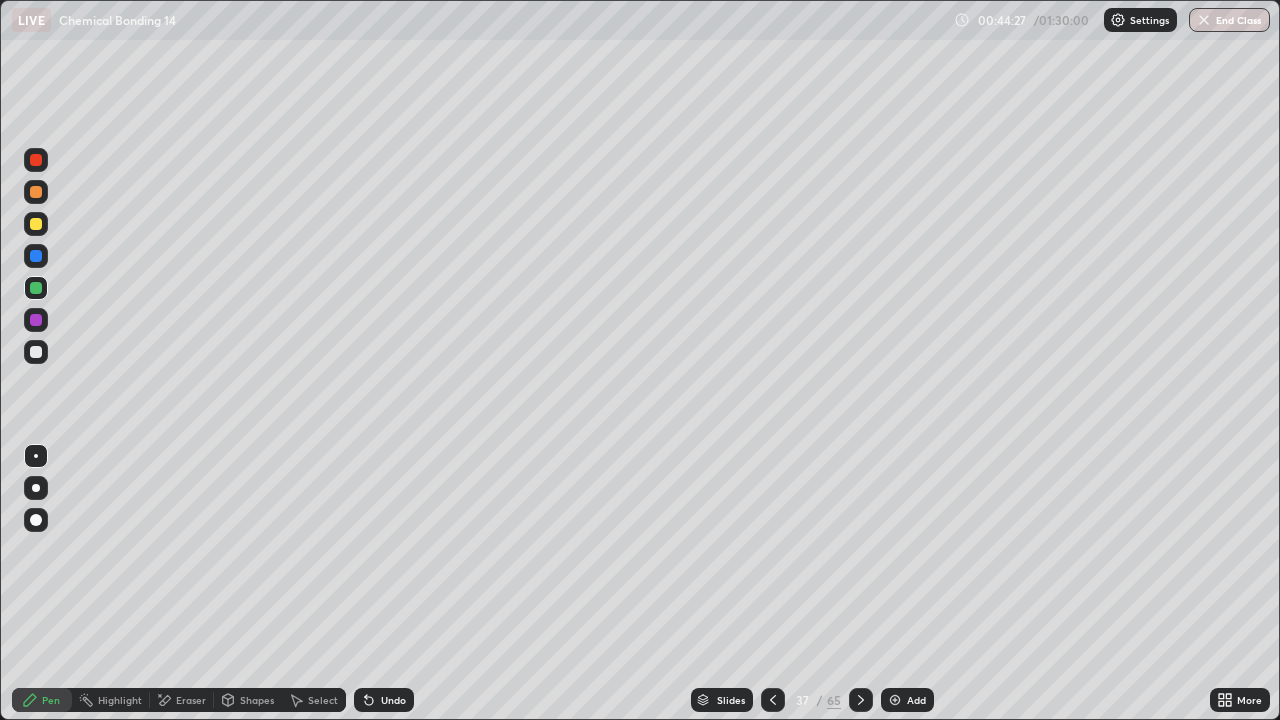 click on "Undo" at bounding box center (384, 700) 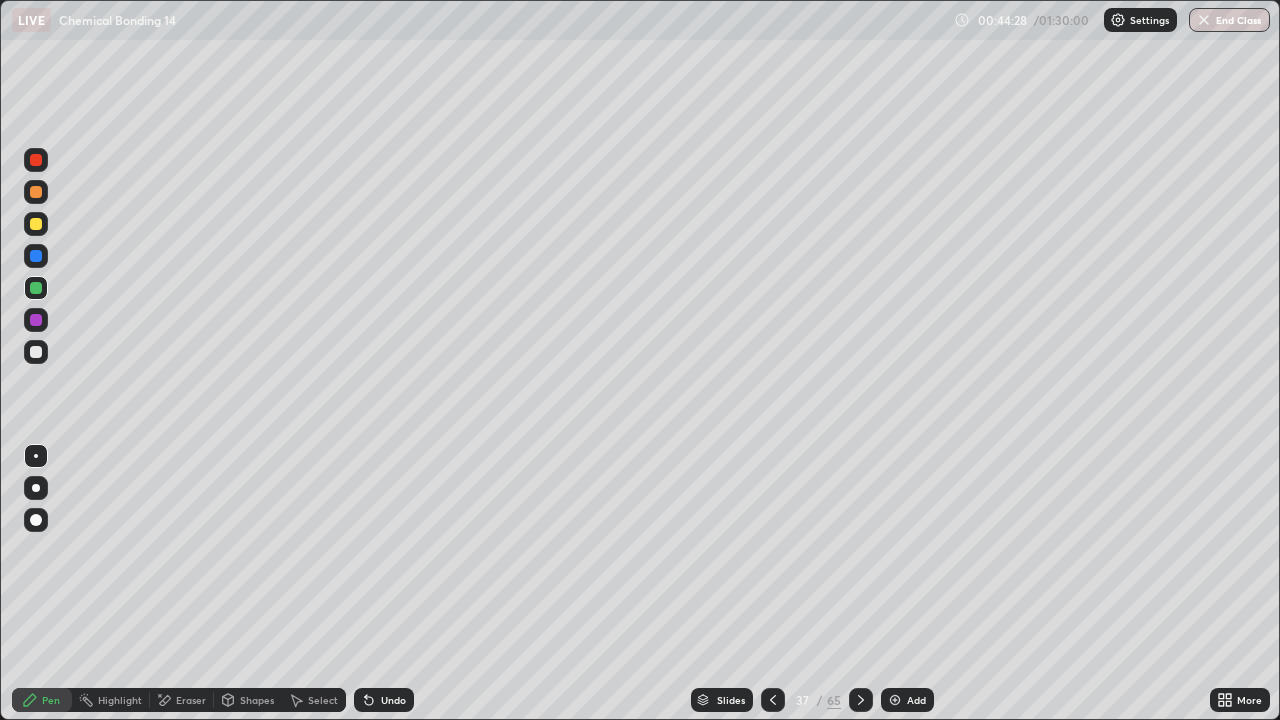 click on "Undo" at bounding box center (384, 700) 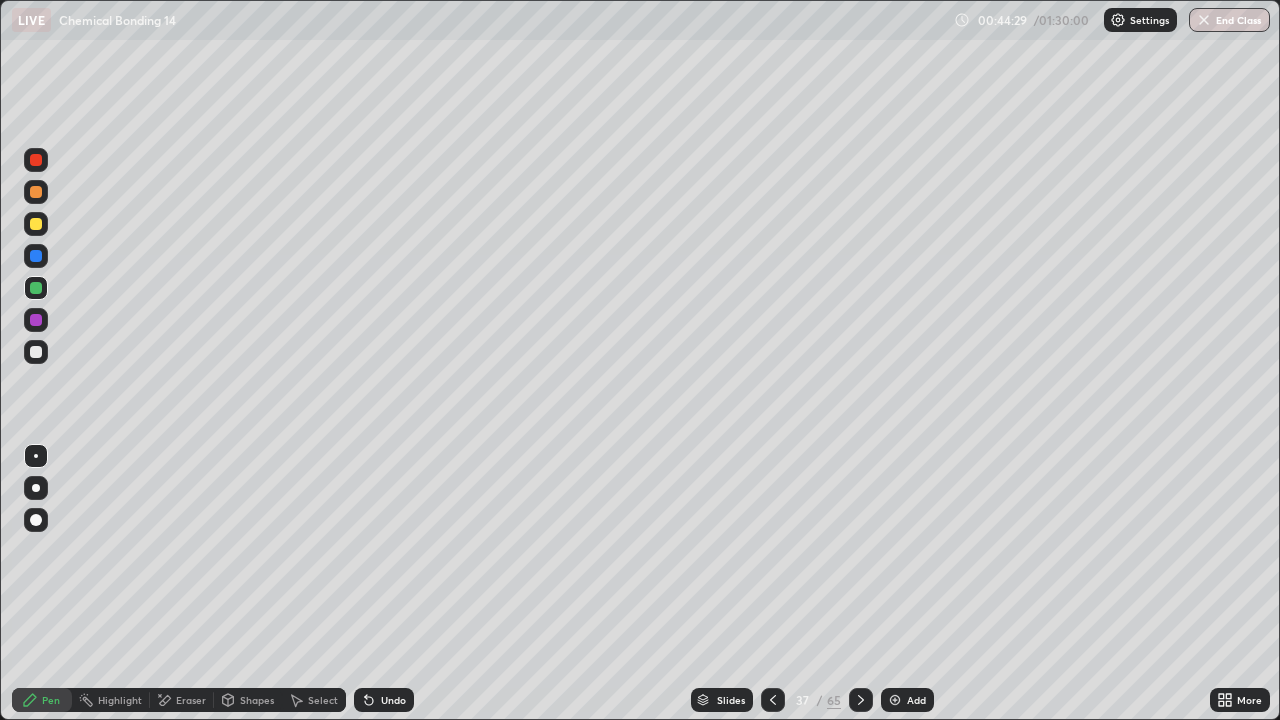 click on "Undo" at bounding box center (384, 700) 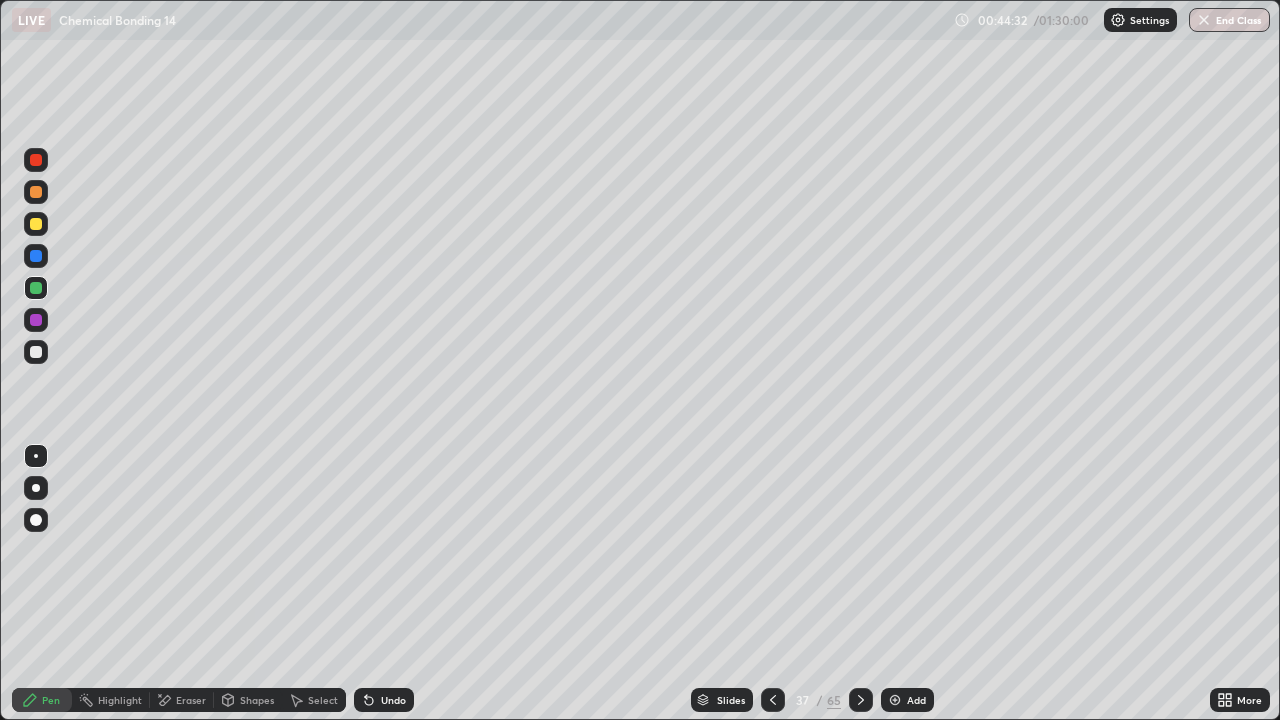click 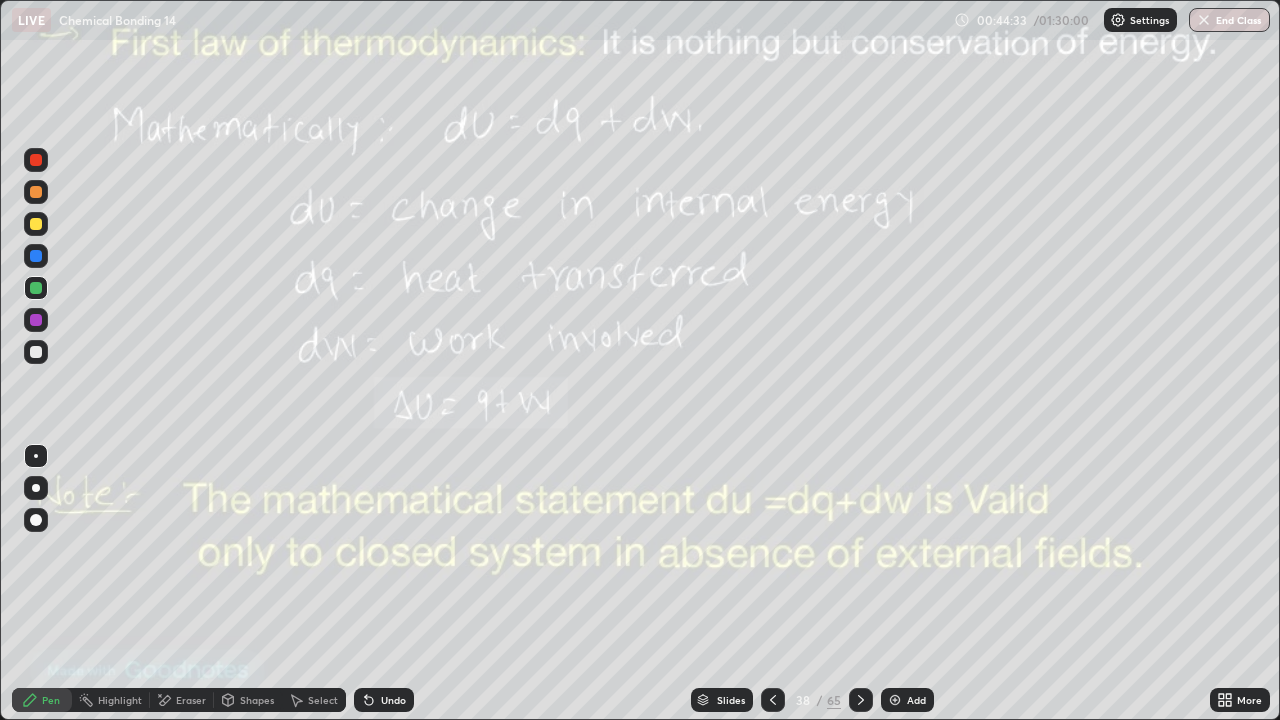 click 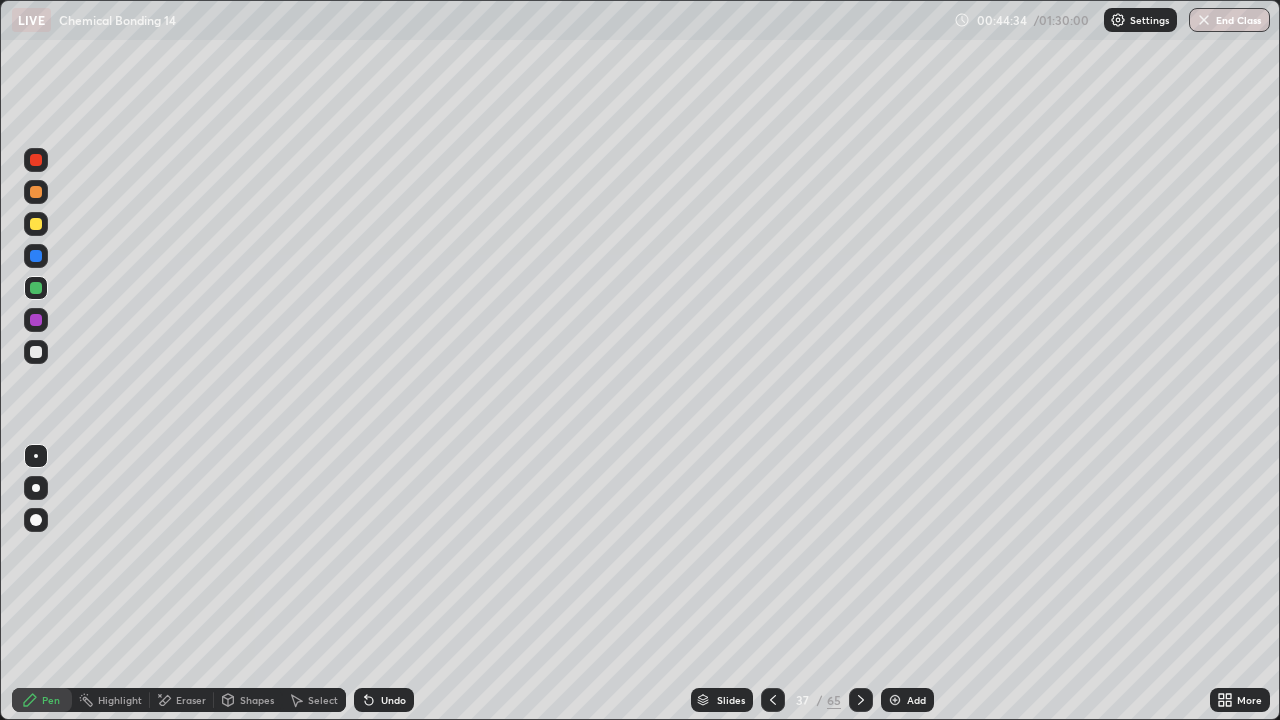 click at bounding box center (773, 700) 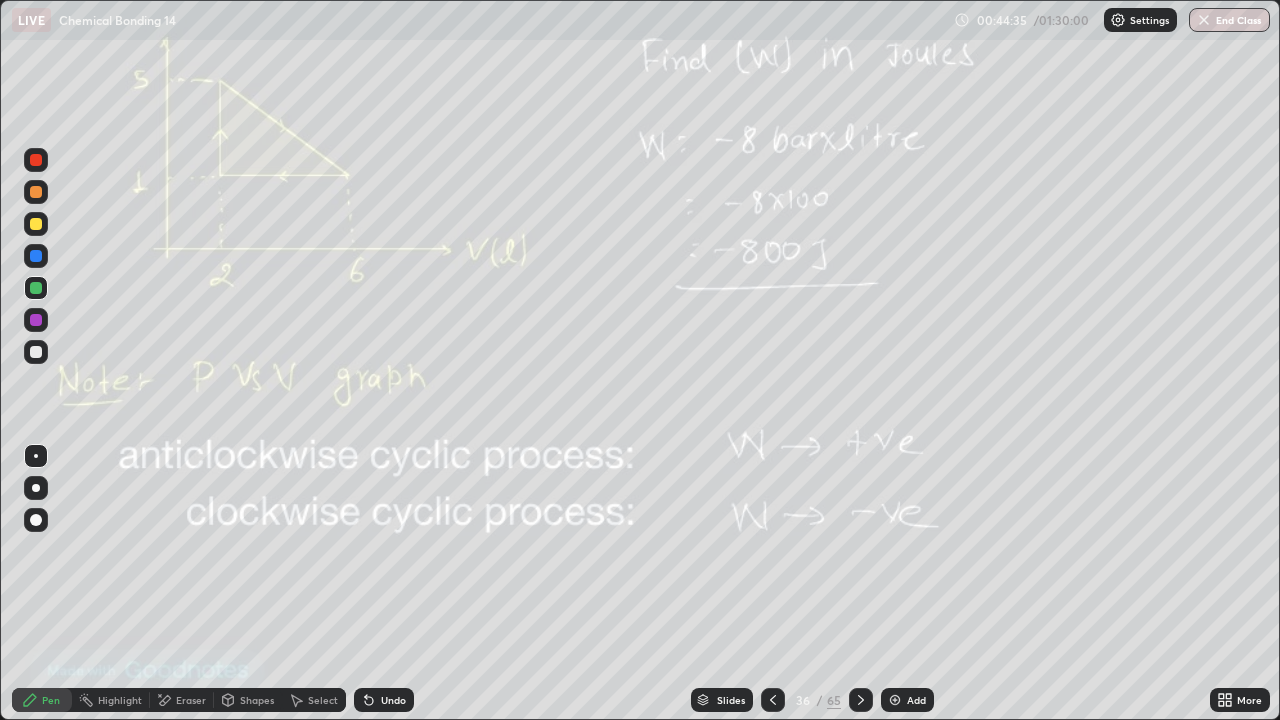 click at bounding box center [861, 700] 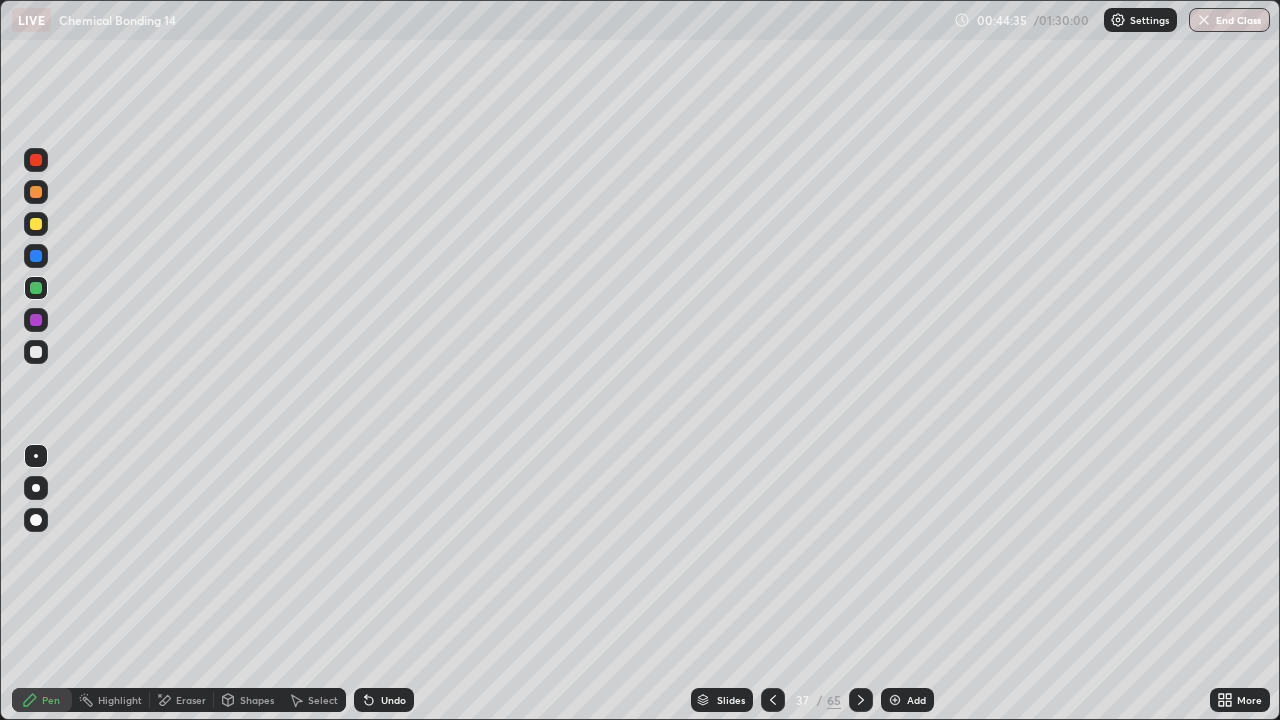 click on "Add" at bounding box center (907, 700) 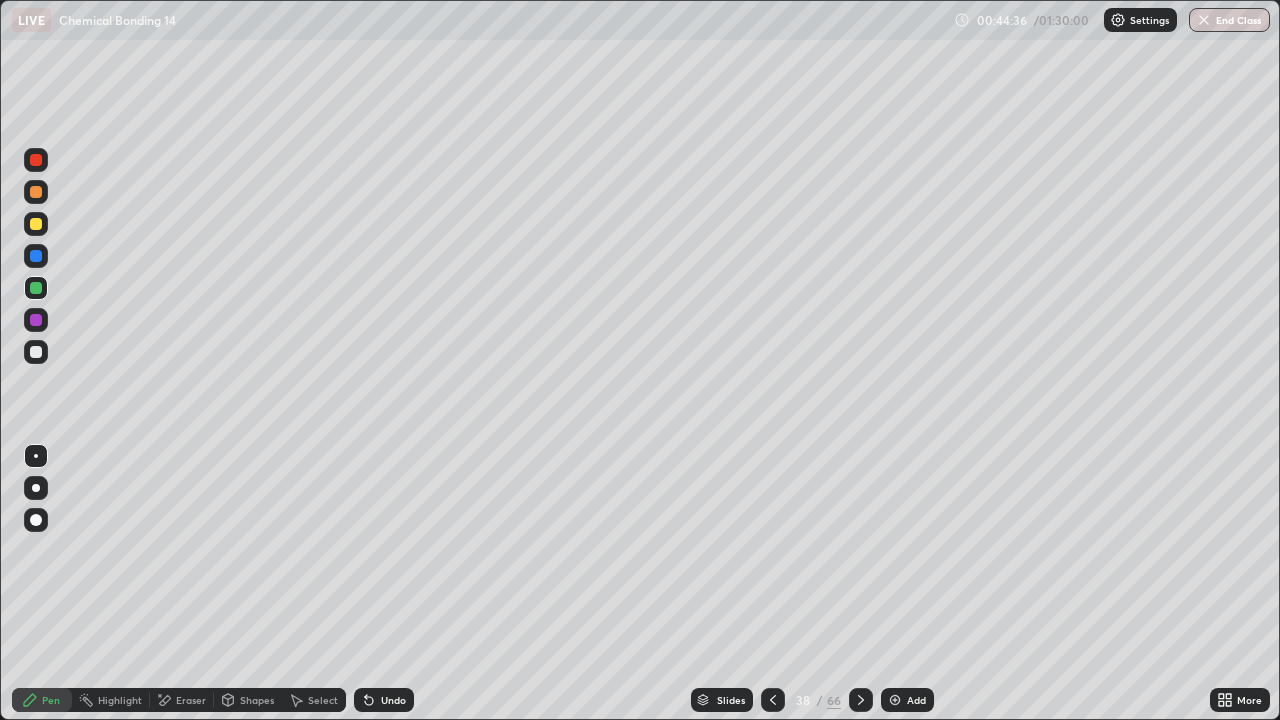 click at bounding box center (861, 700) 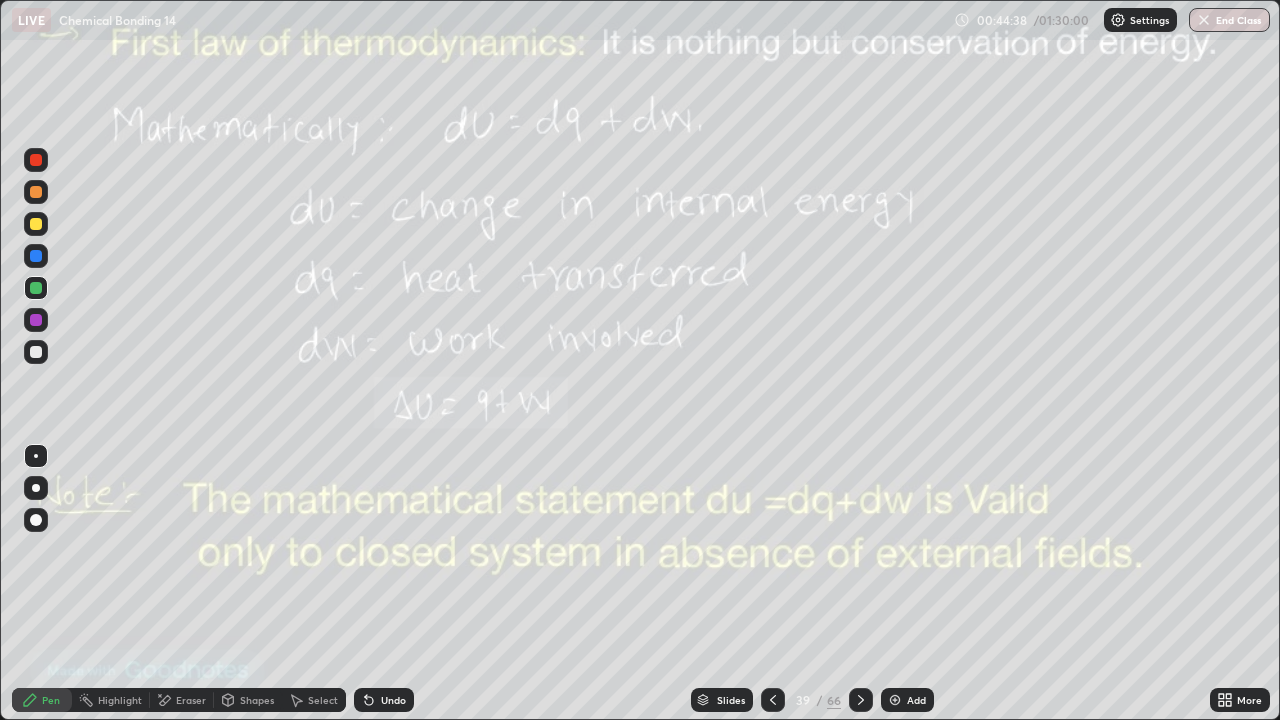 click 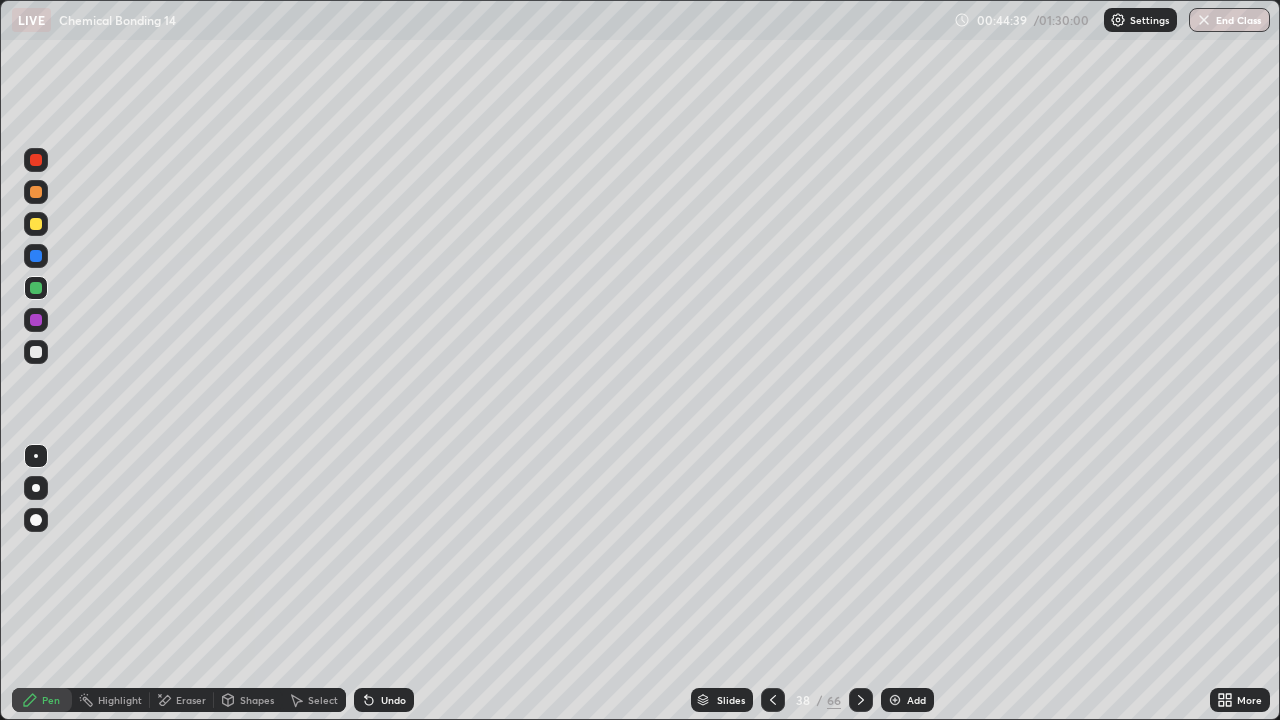 click 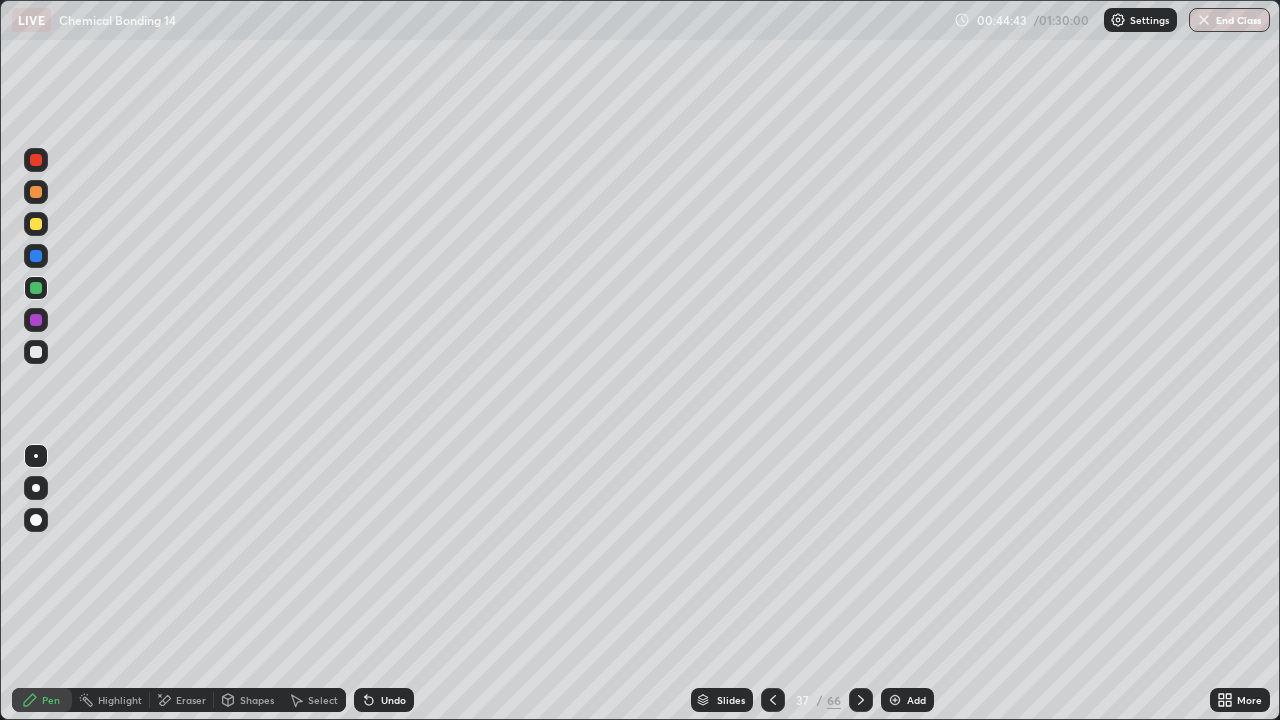 click at bounding box center (36, 352) 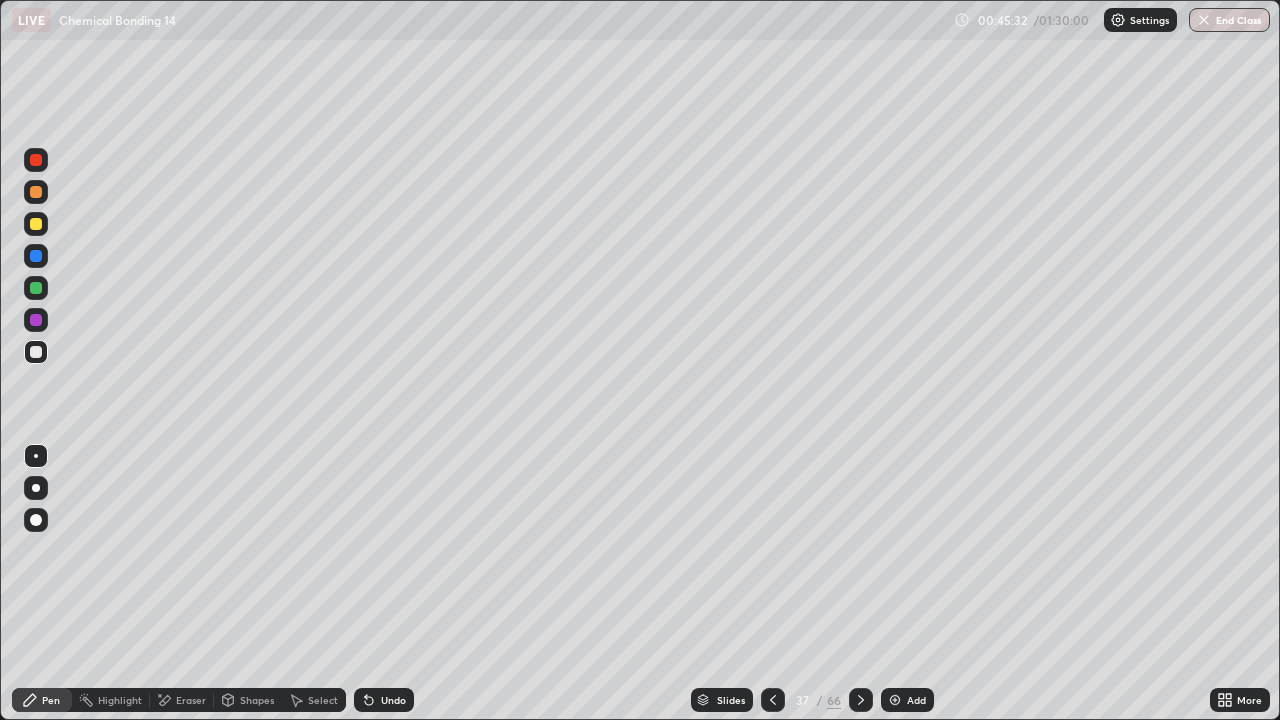 click on "Undo" at bounding box center (393, 700) 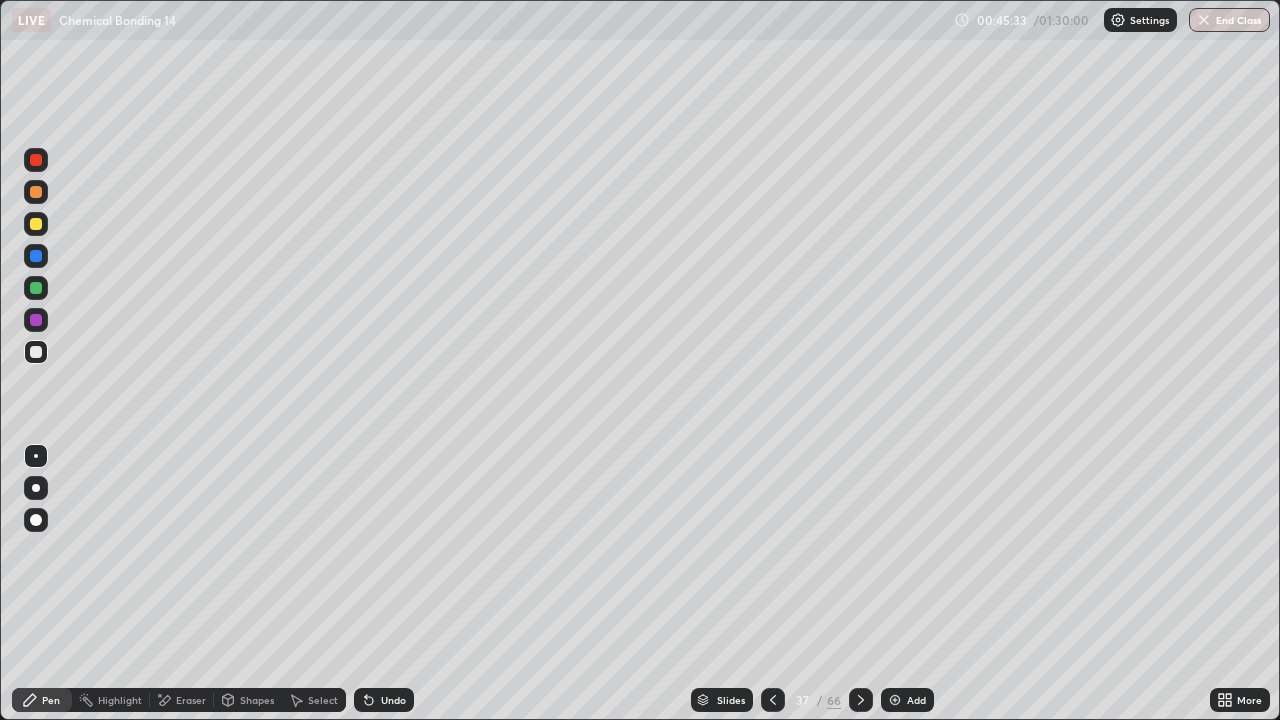 click 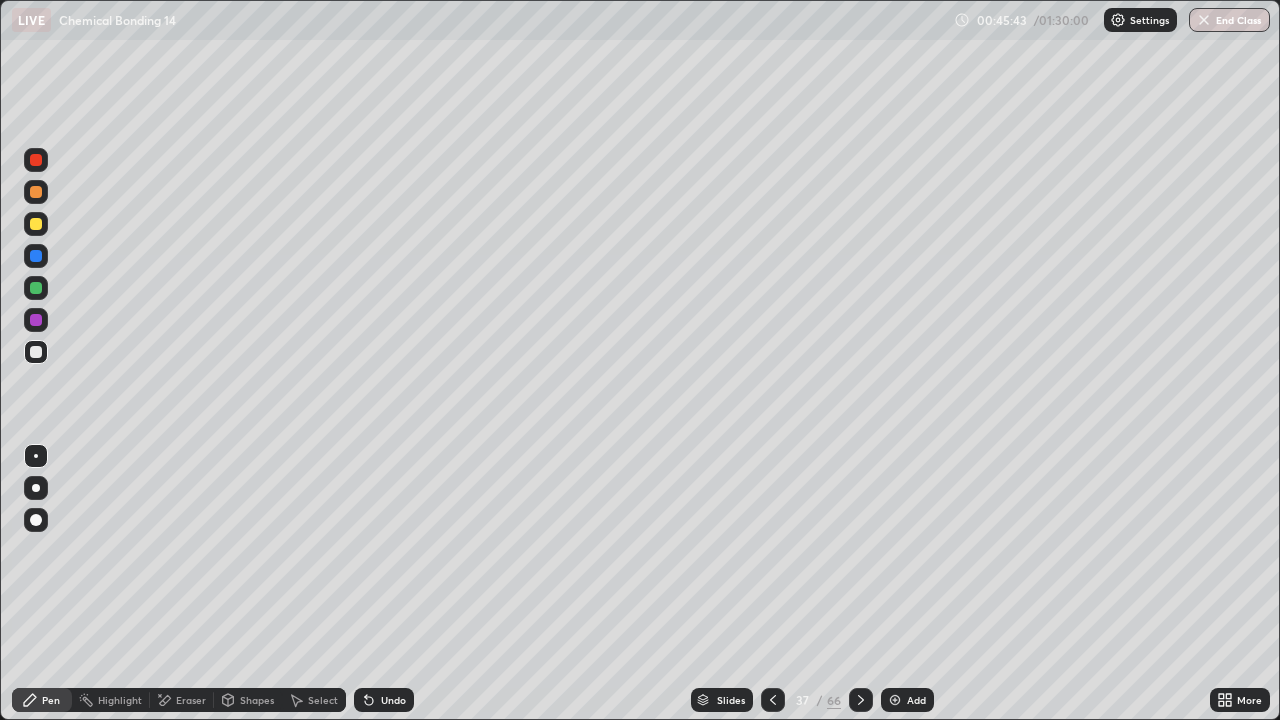 click on "Undo" at bounding box center [384, 700] 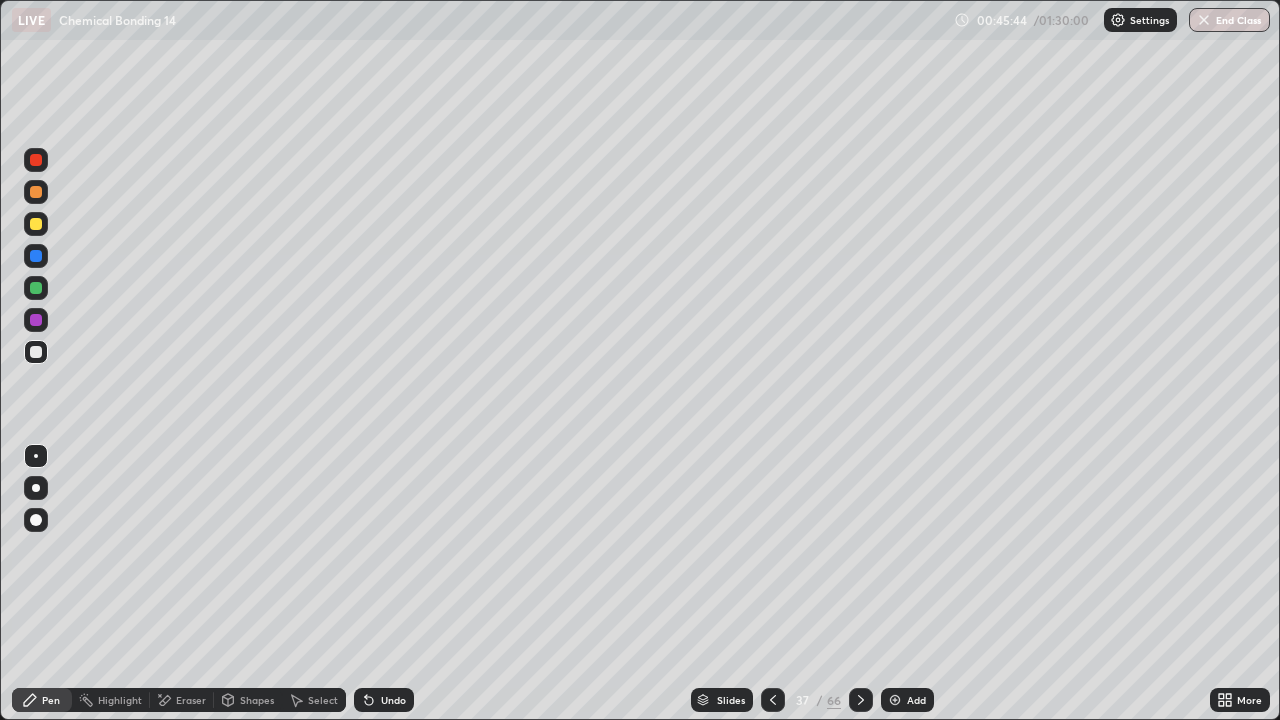 click on "Undo" at bounding box center [384, 700] 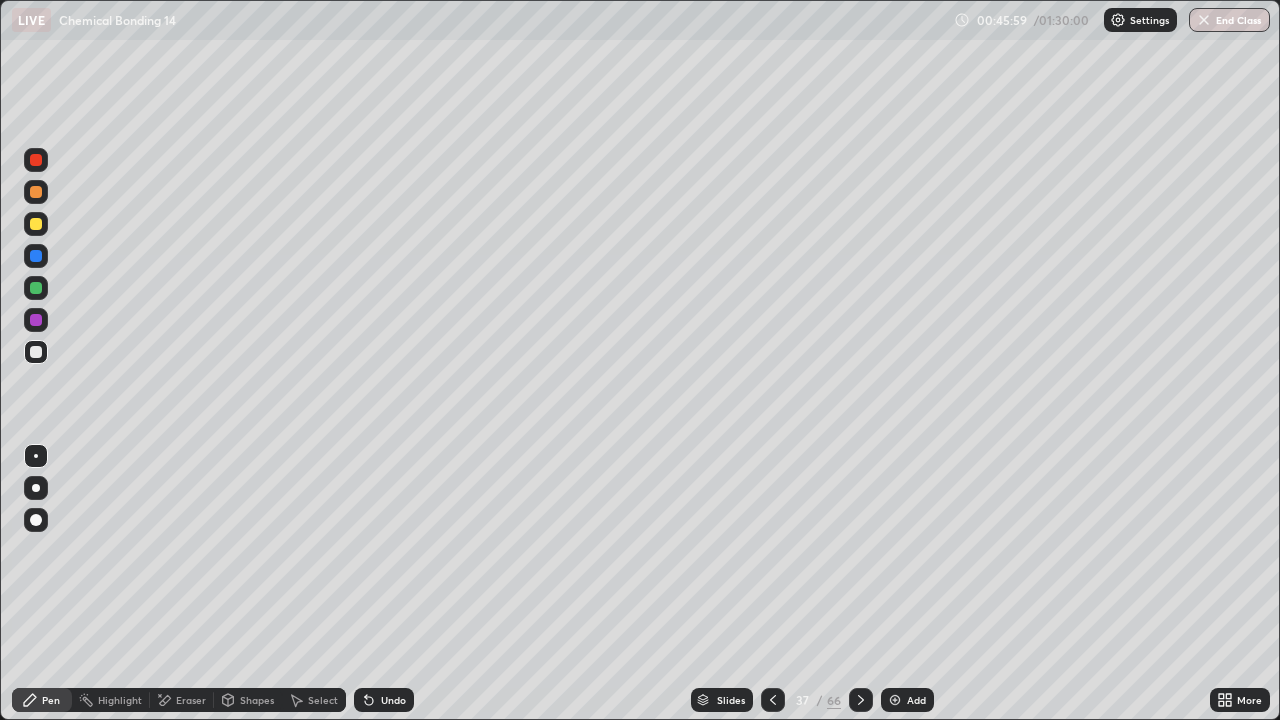 click 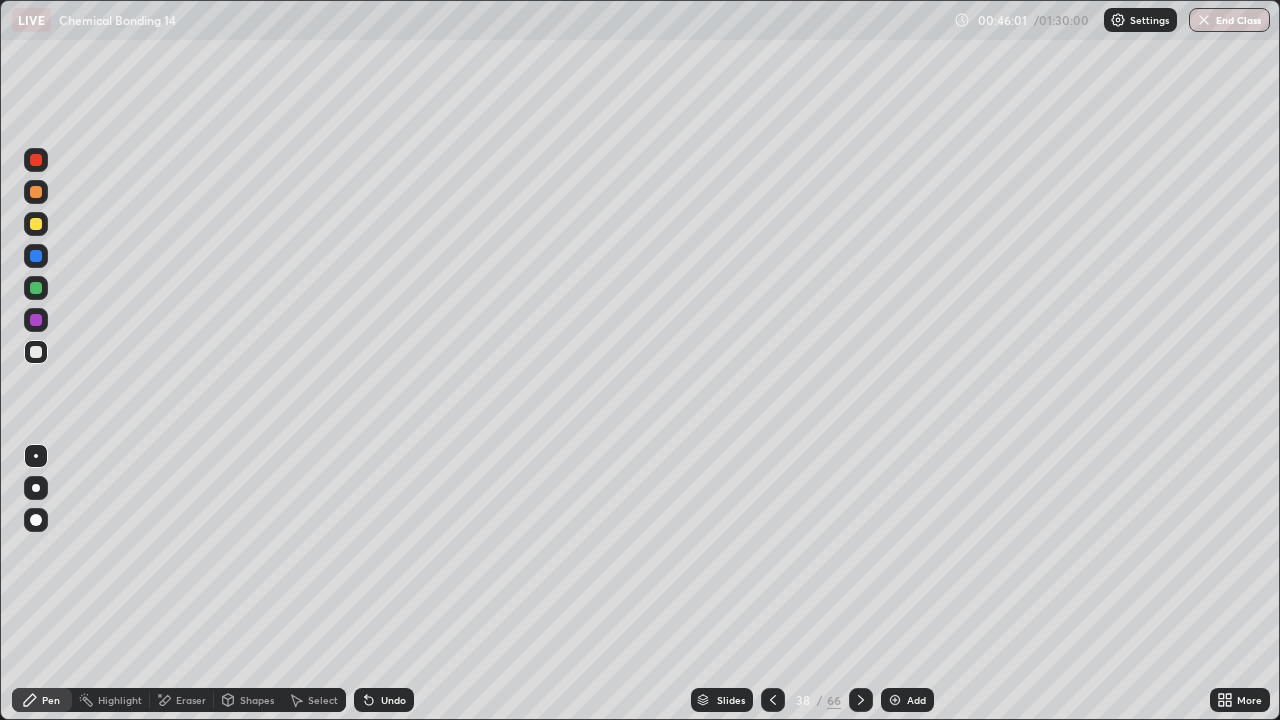 click 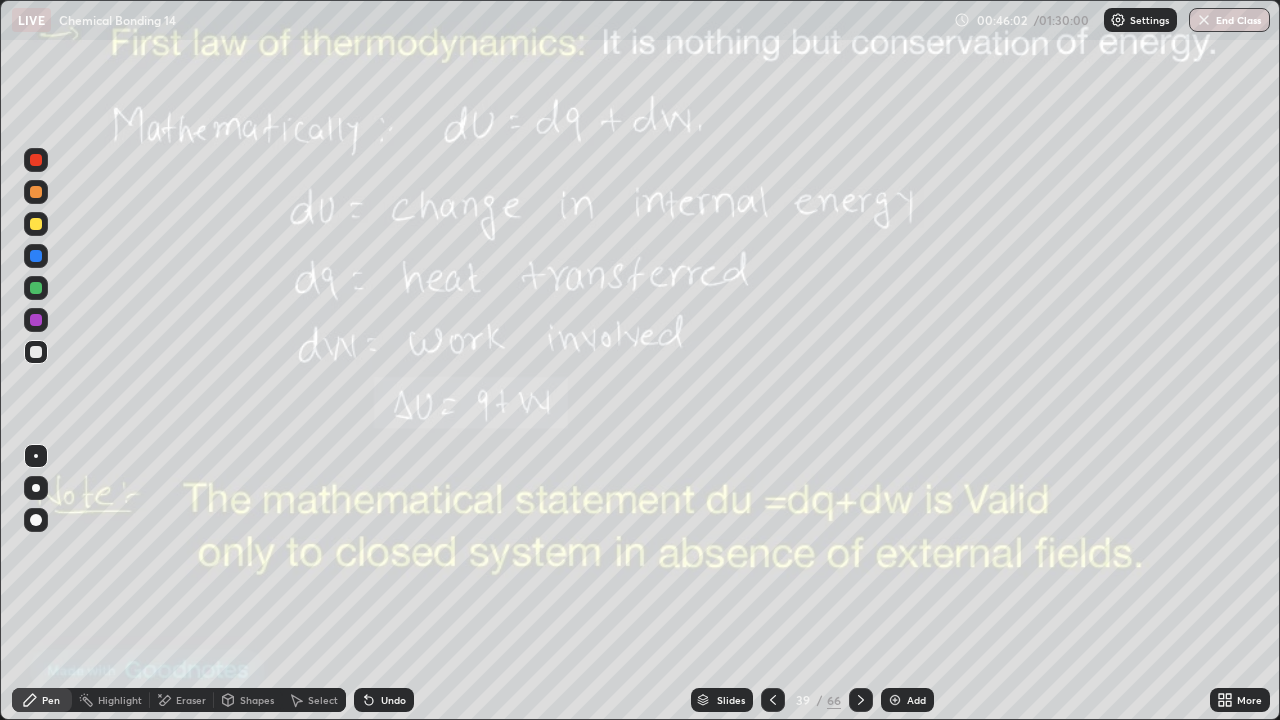click at bounding box center [773, 700] 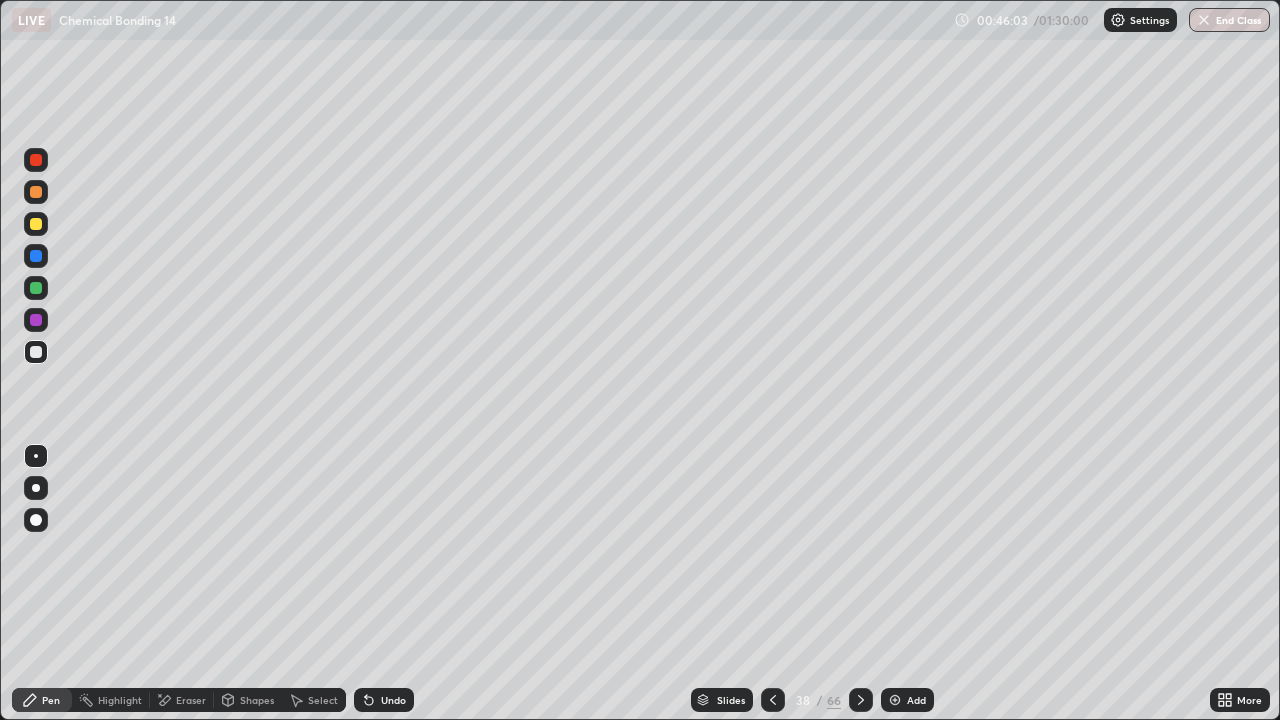click at bounding box center (895, 700) 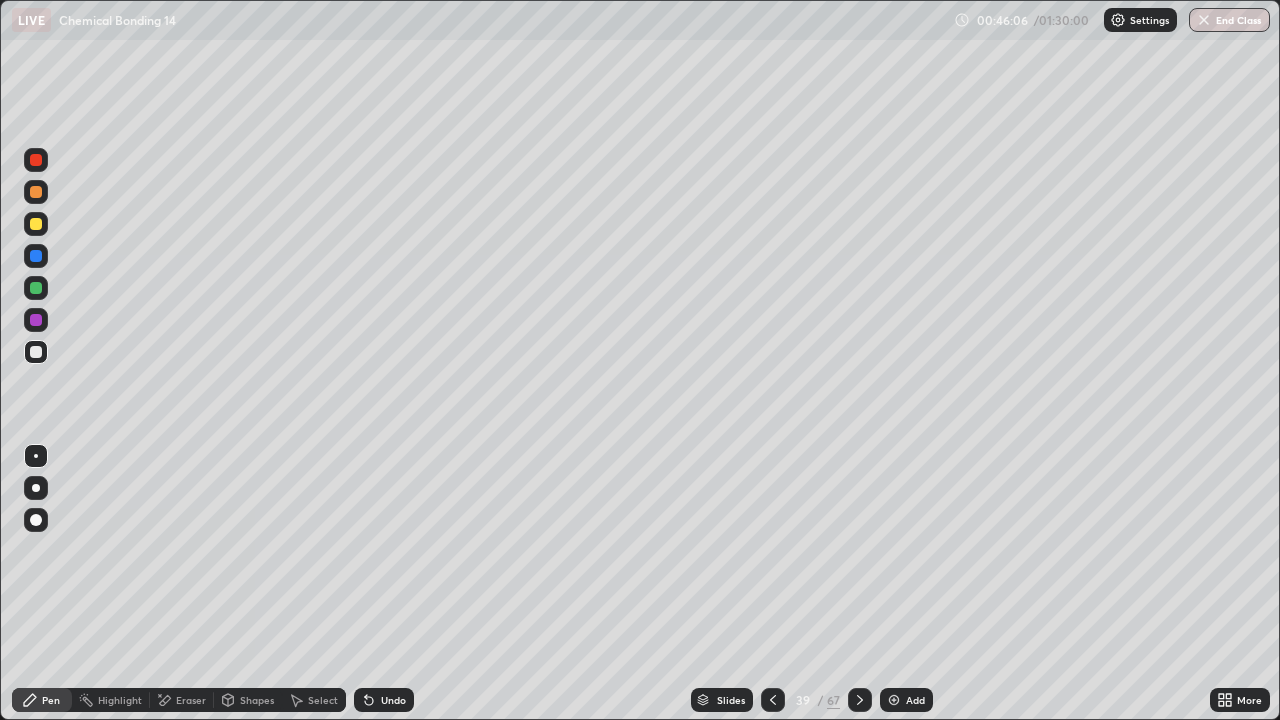 click at bounding box center (36, 288) 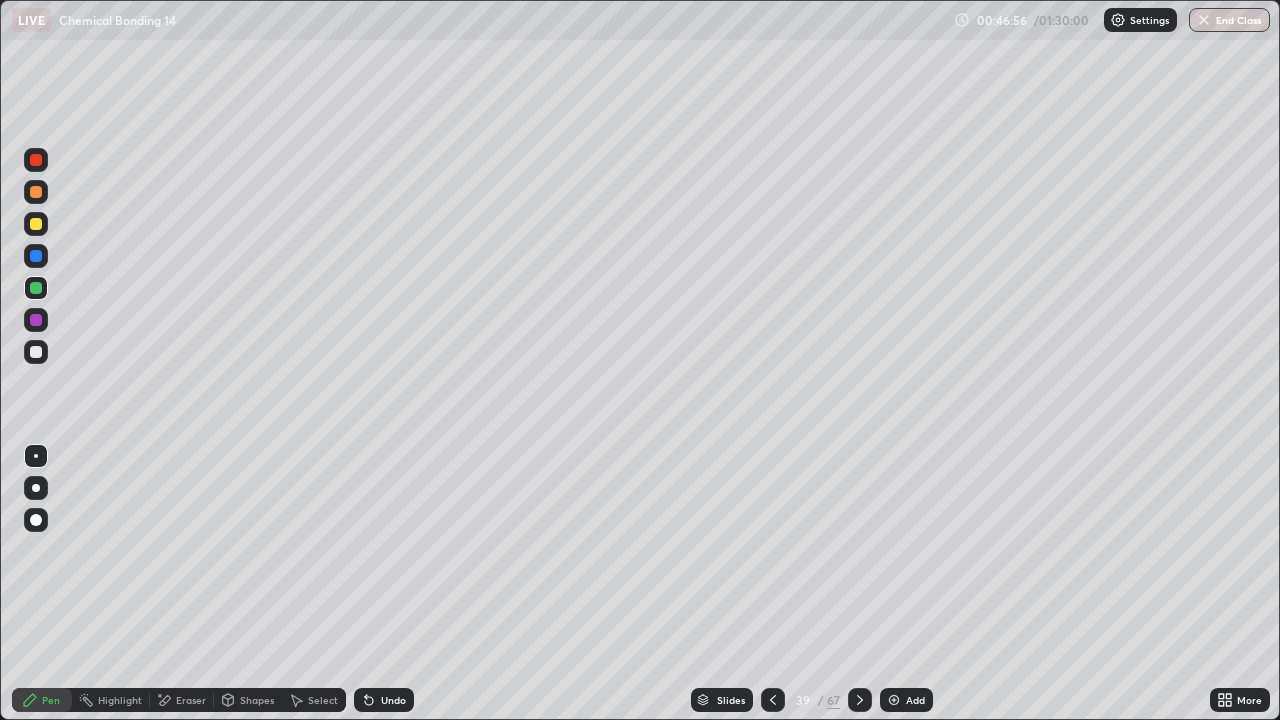 click at bounding box center (36, 352) 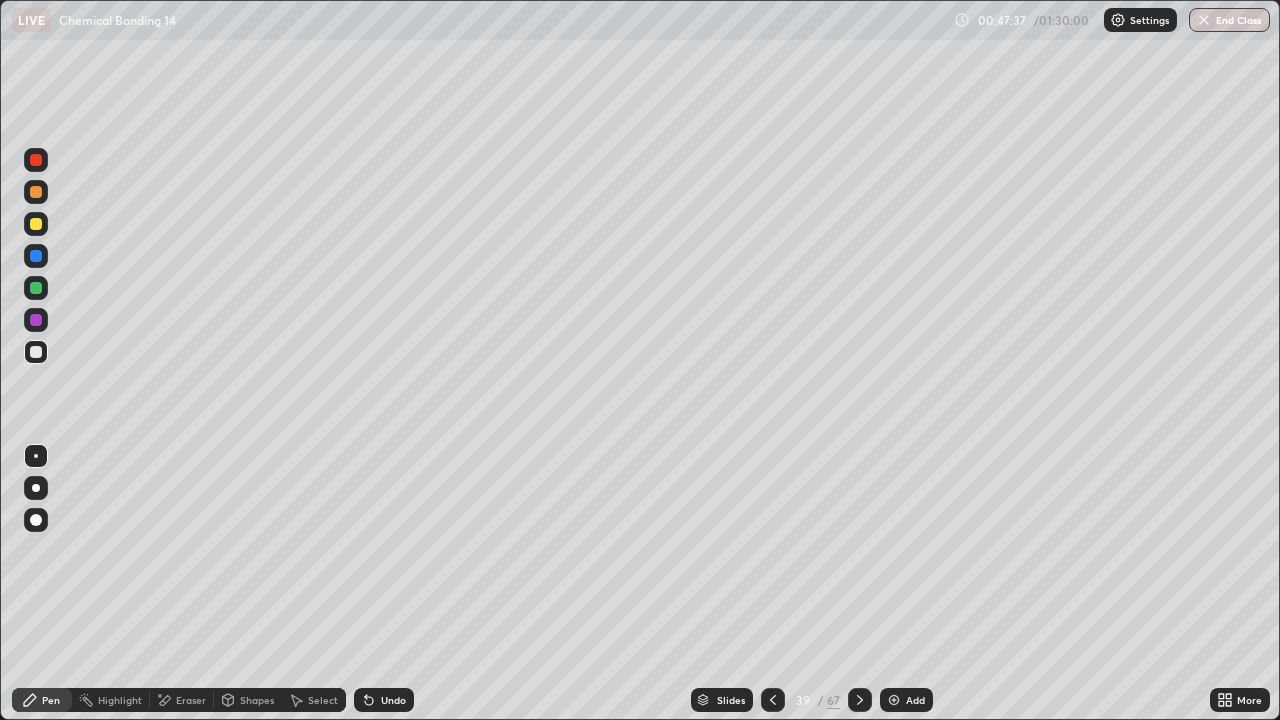 click on "Shapes" at bounding box center [257, 700] 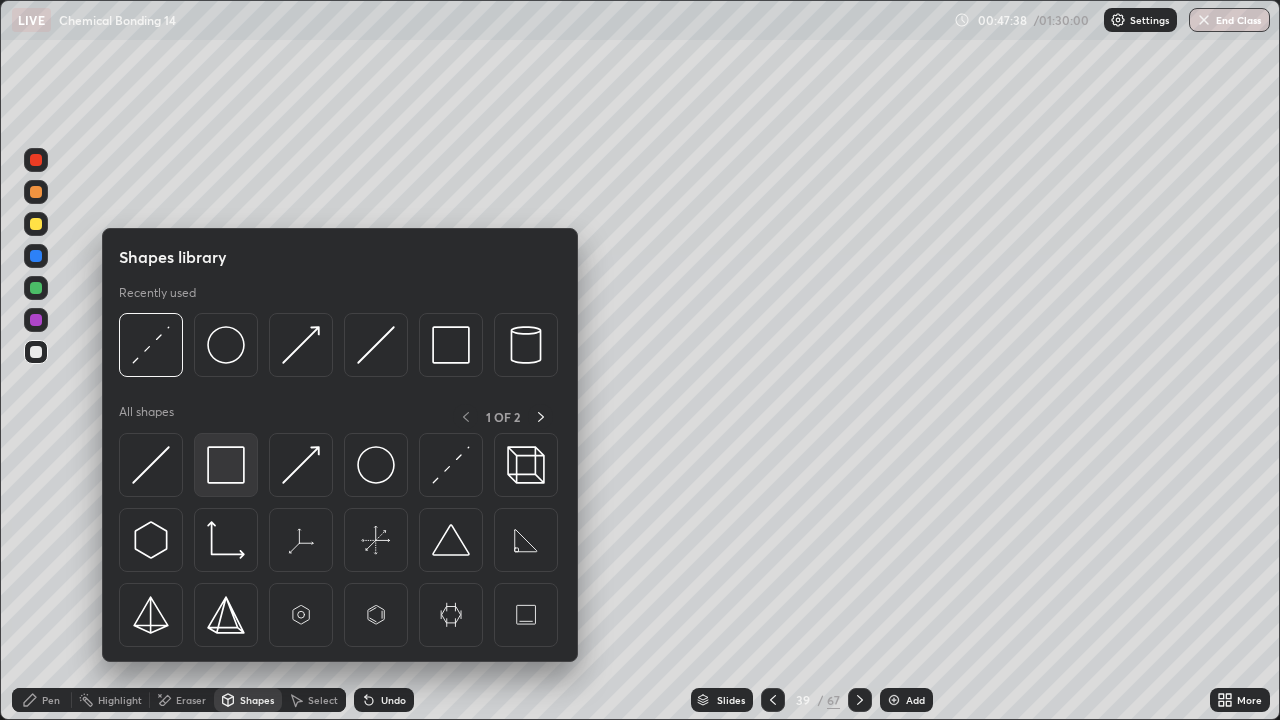 click at bounding box center [226, 465] 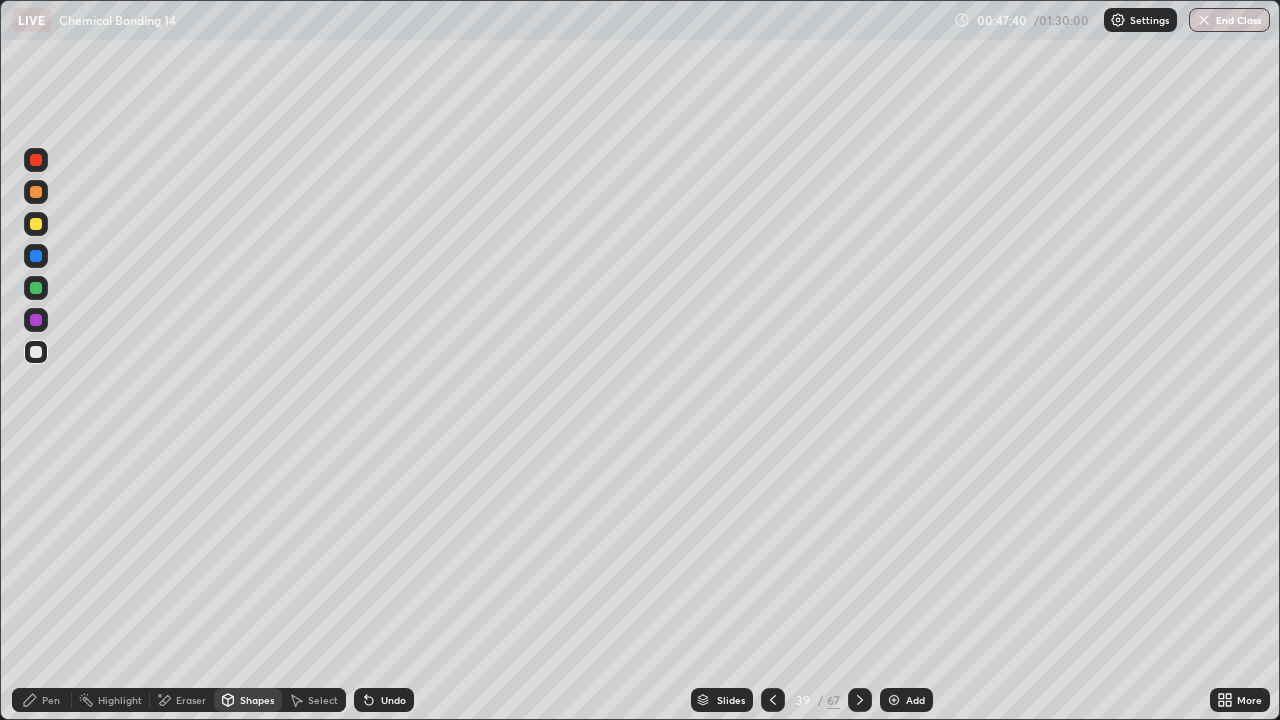 click on "Pen" at bounding box center [51, 700] 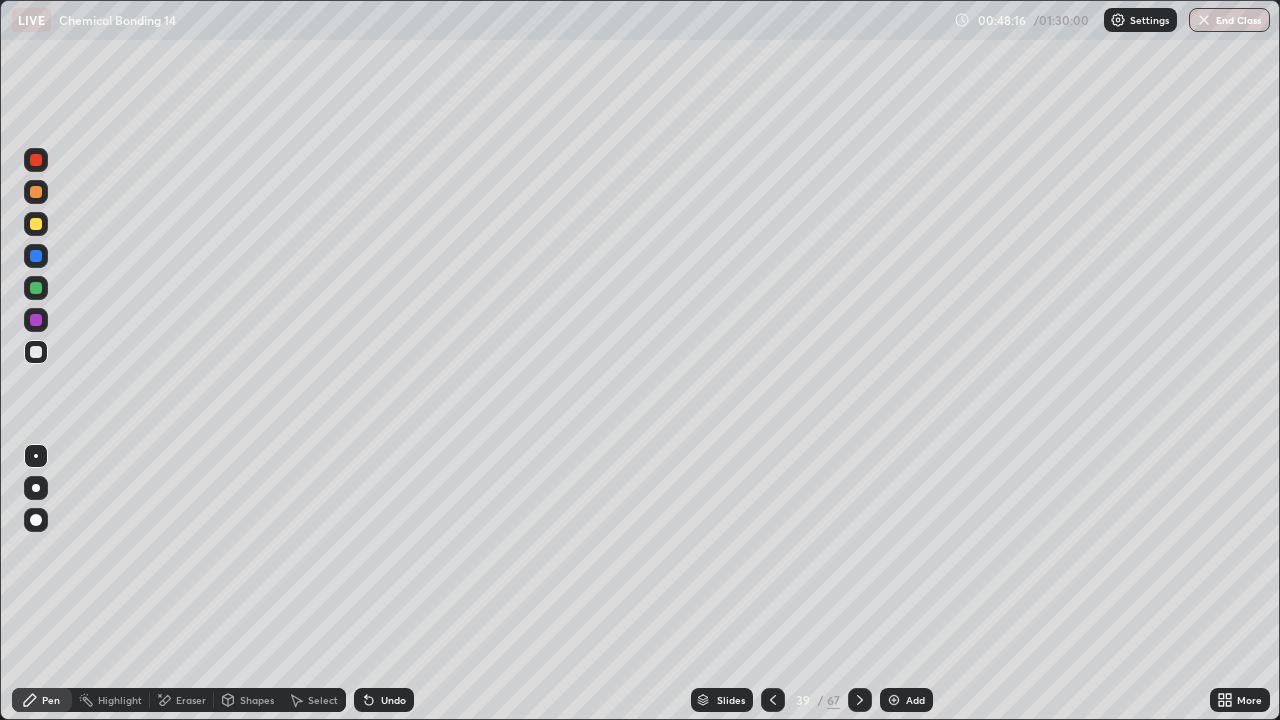 click on "Slides" at bounding box center (722, 700) 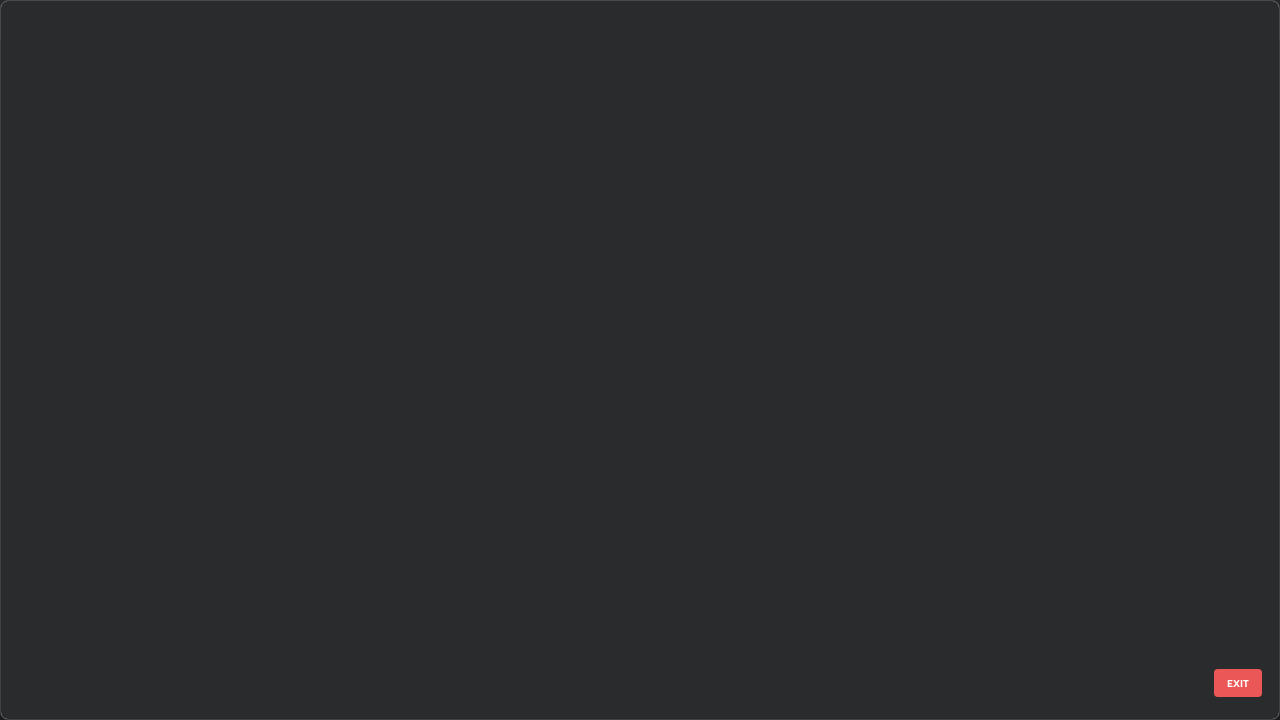 scroll, scrollTop: 2202, scrollLeft: 0, axis: vertical 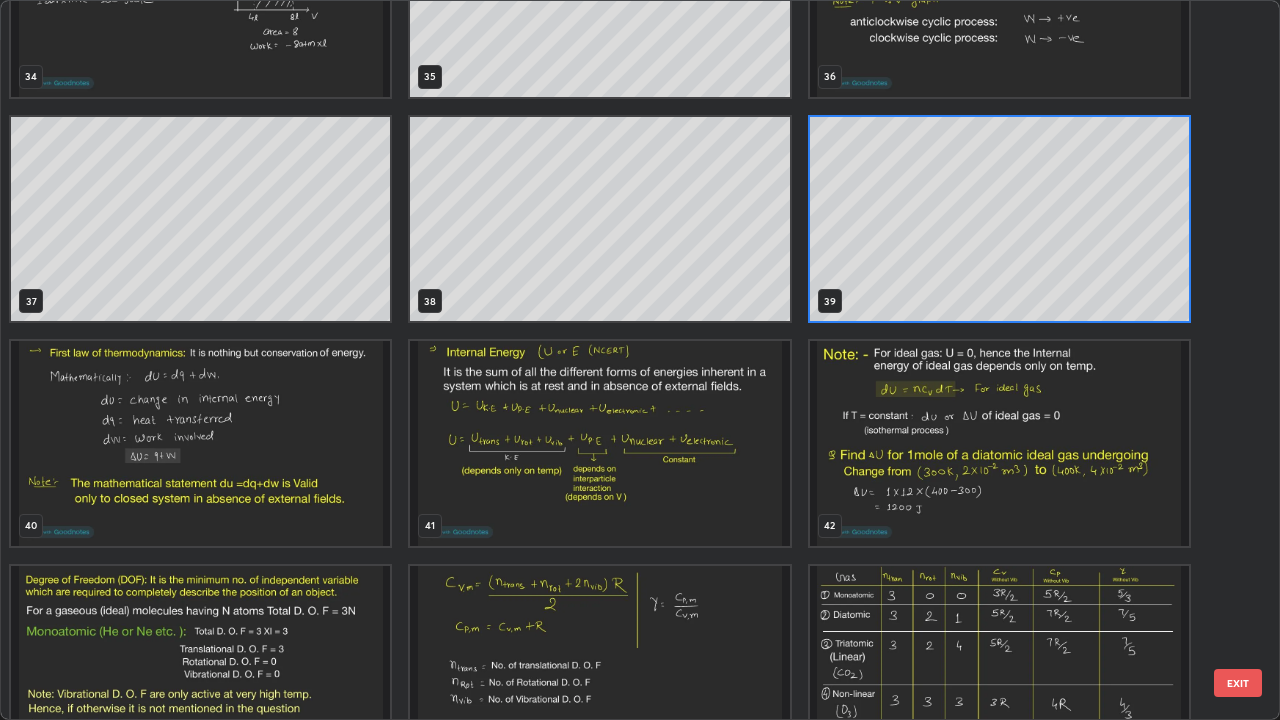 click at bounding box center [599, 443] 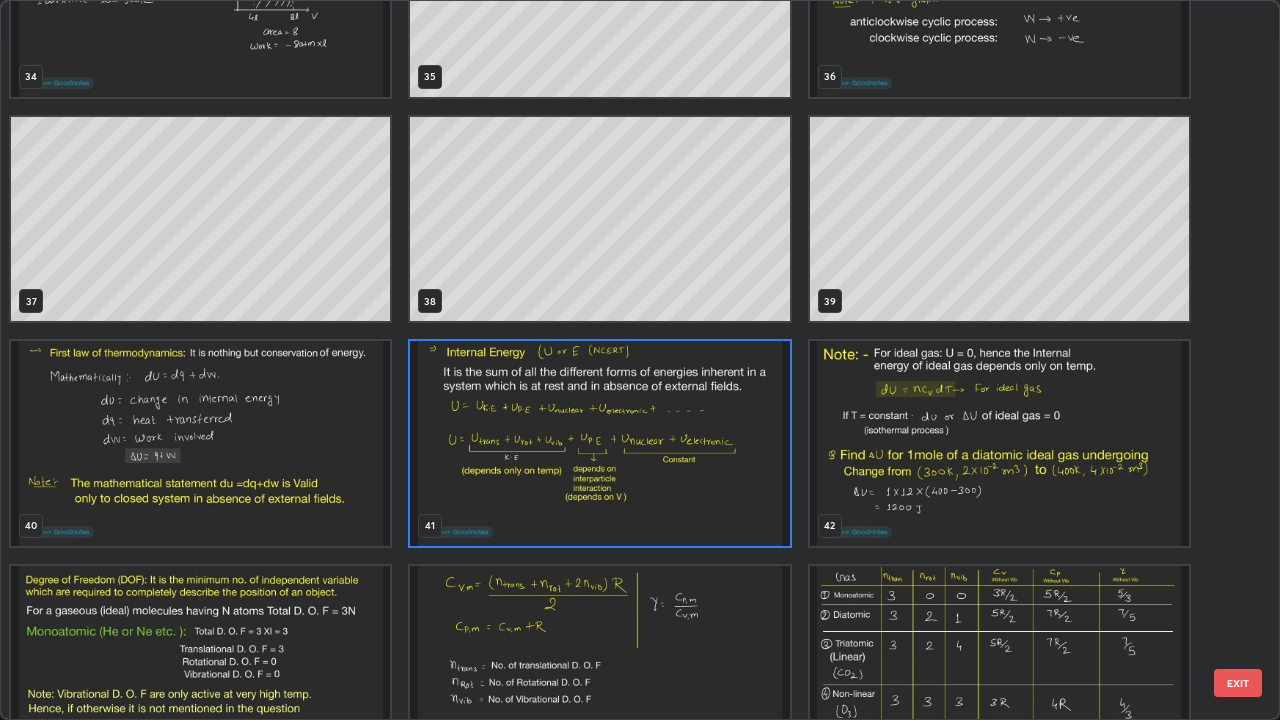 click at bounding box center (599, 443) 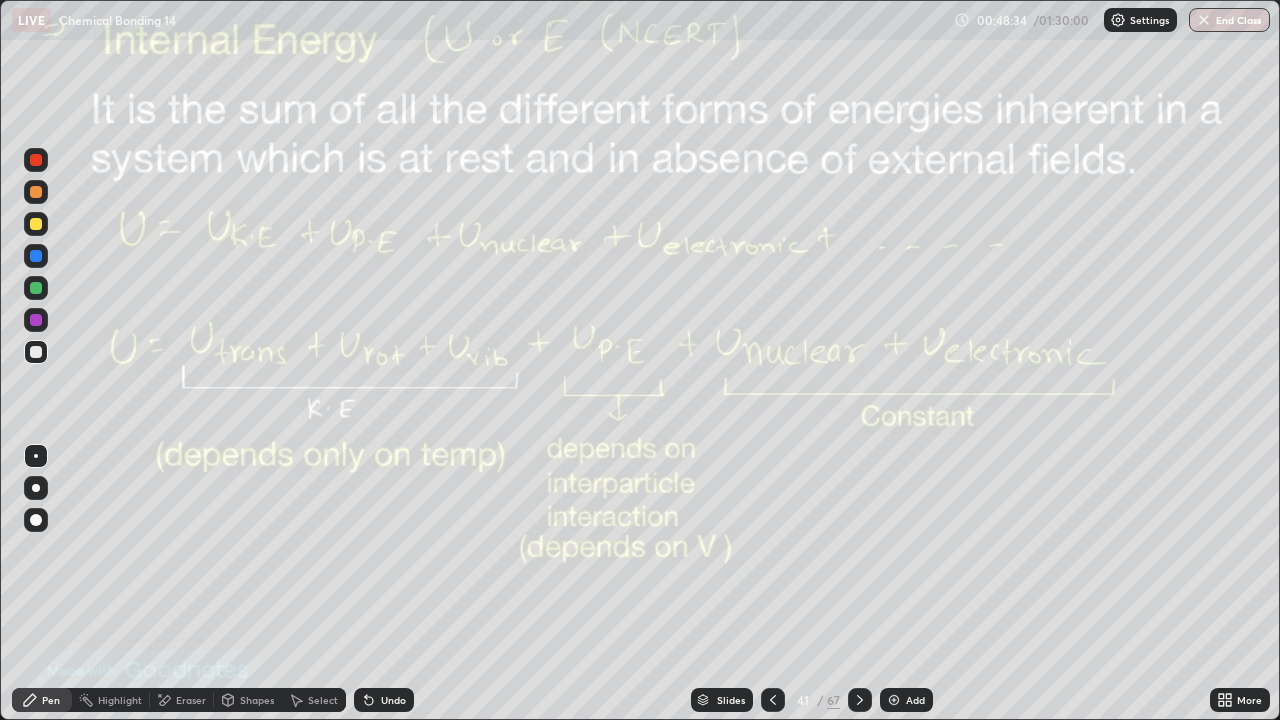 click at bounding box center (36, 352) 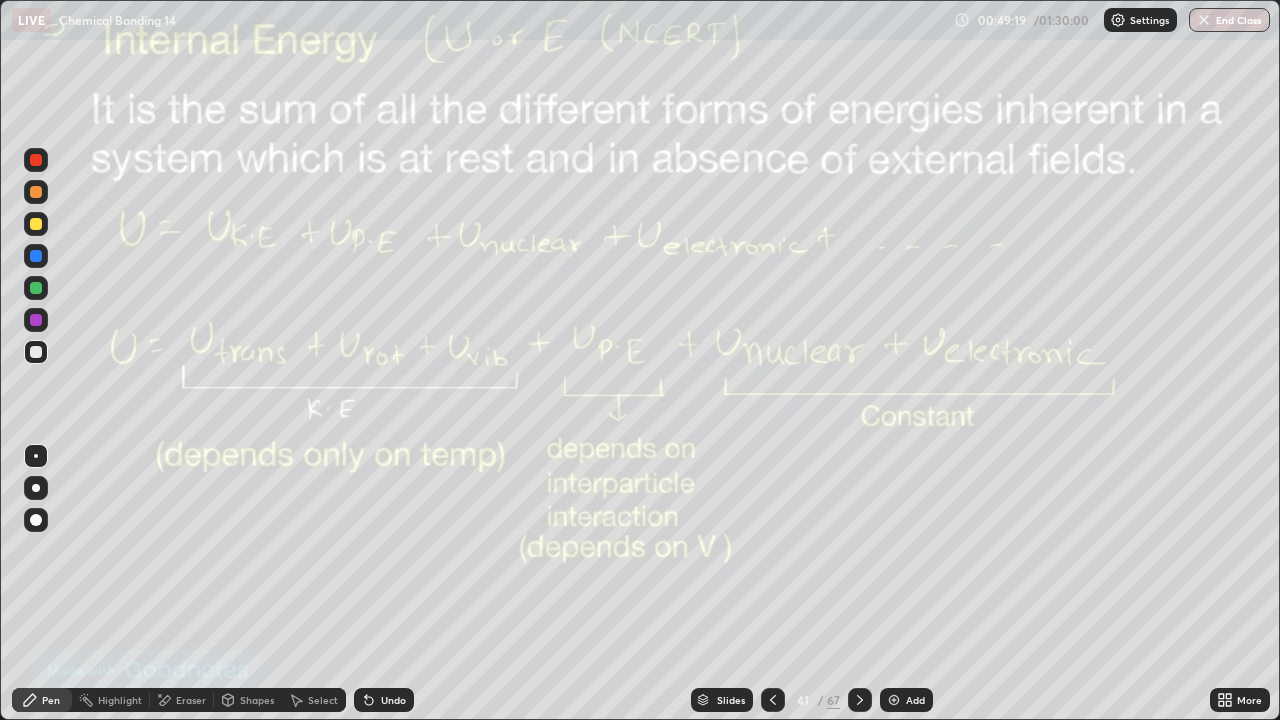 click 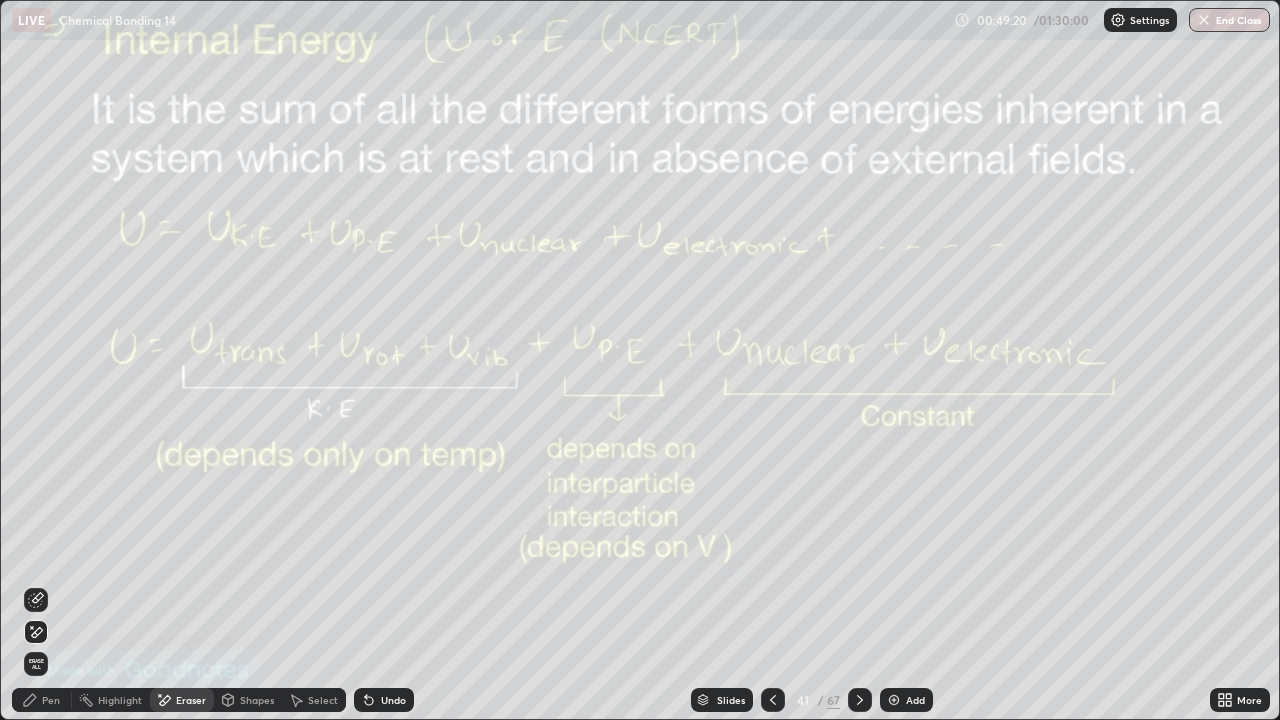 click on "Erase all" at bounding box center (36, 664) 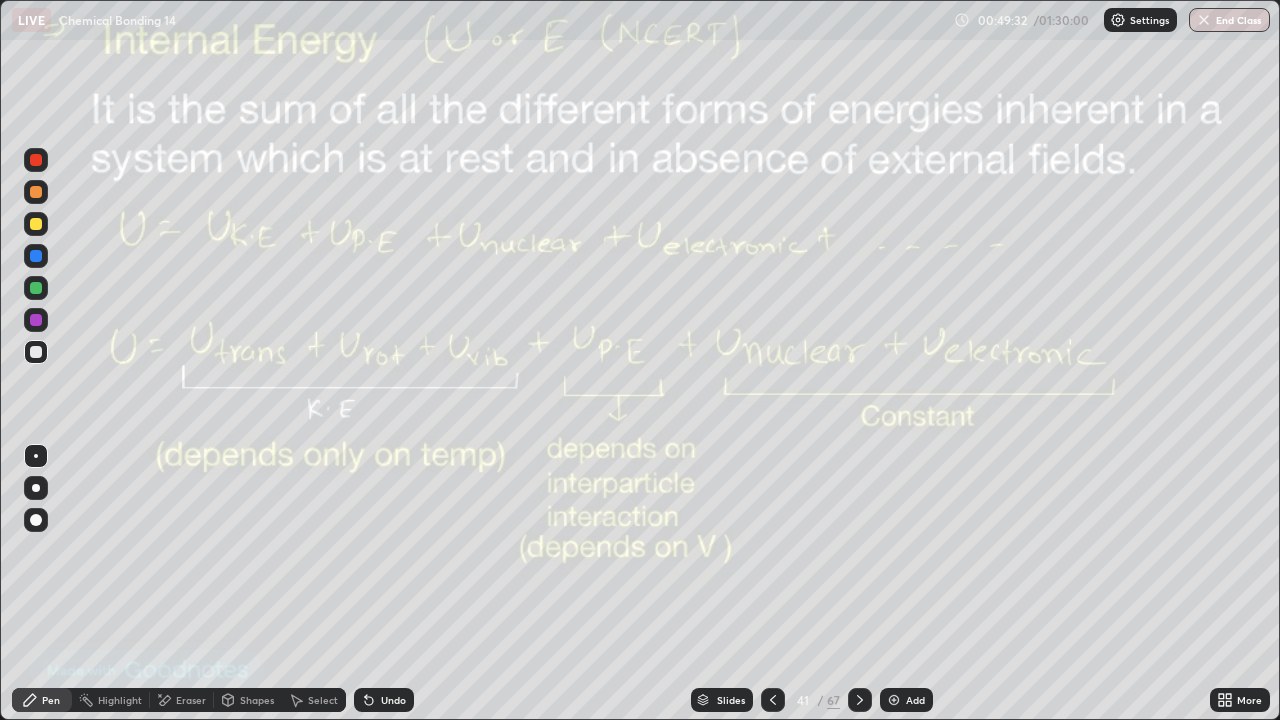 click 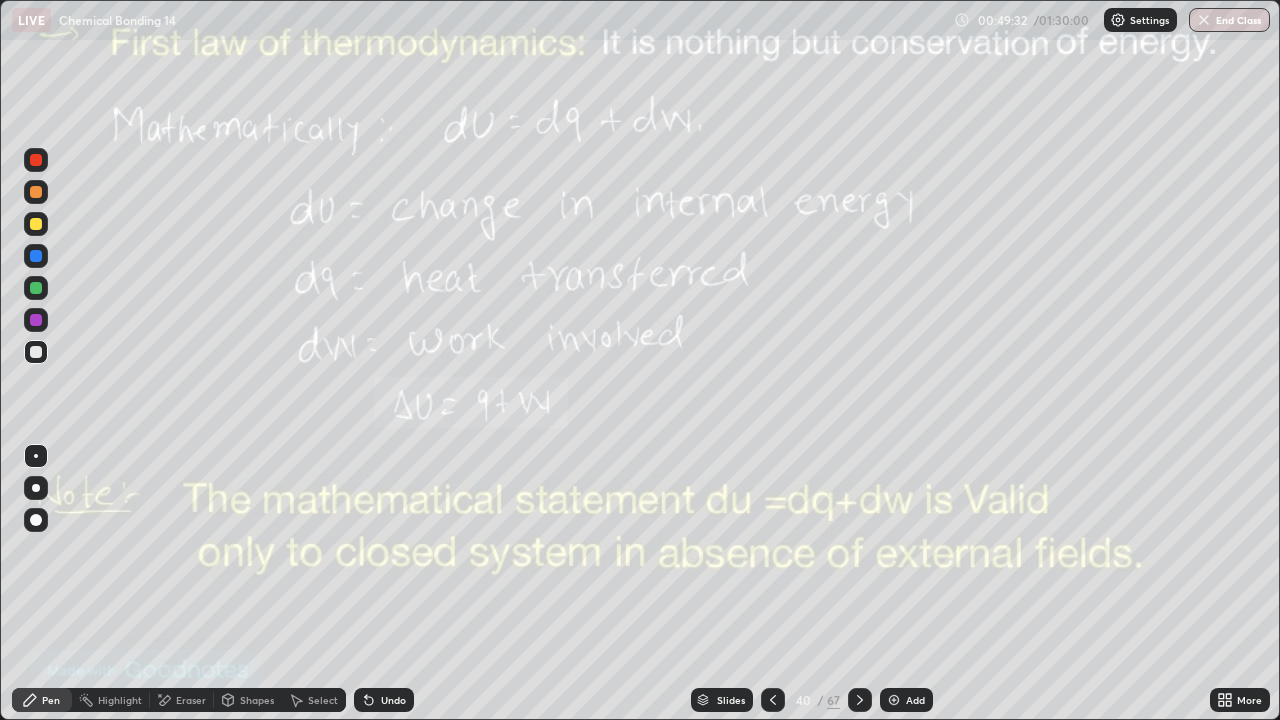 click at bounding box center [773, 700] 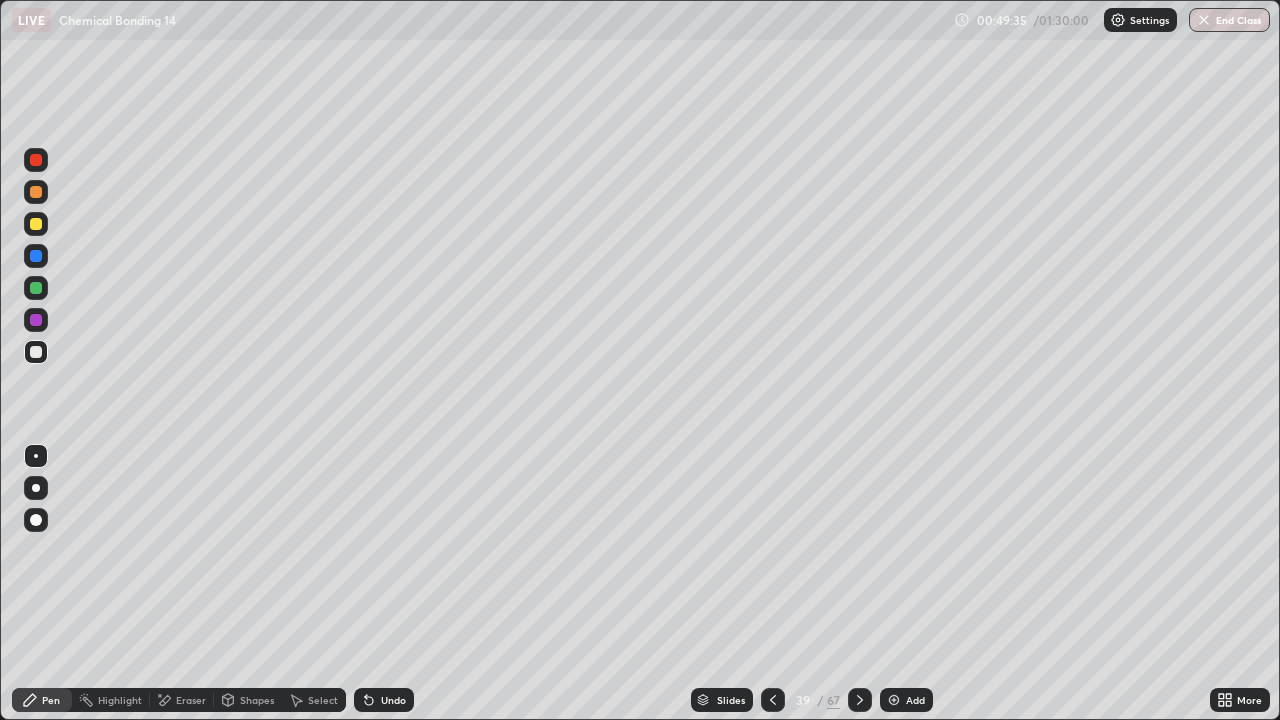 click at bounding box center (36, 288) 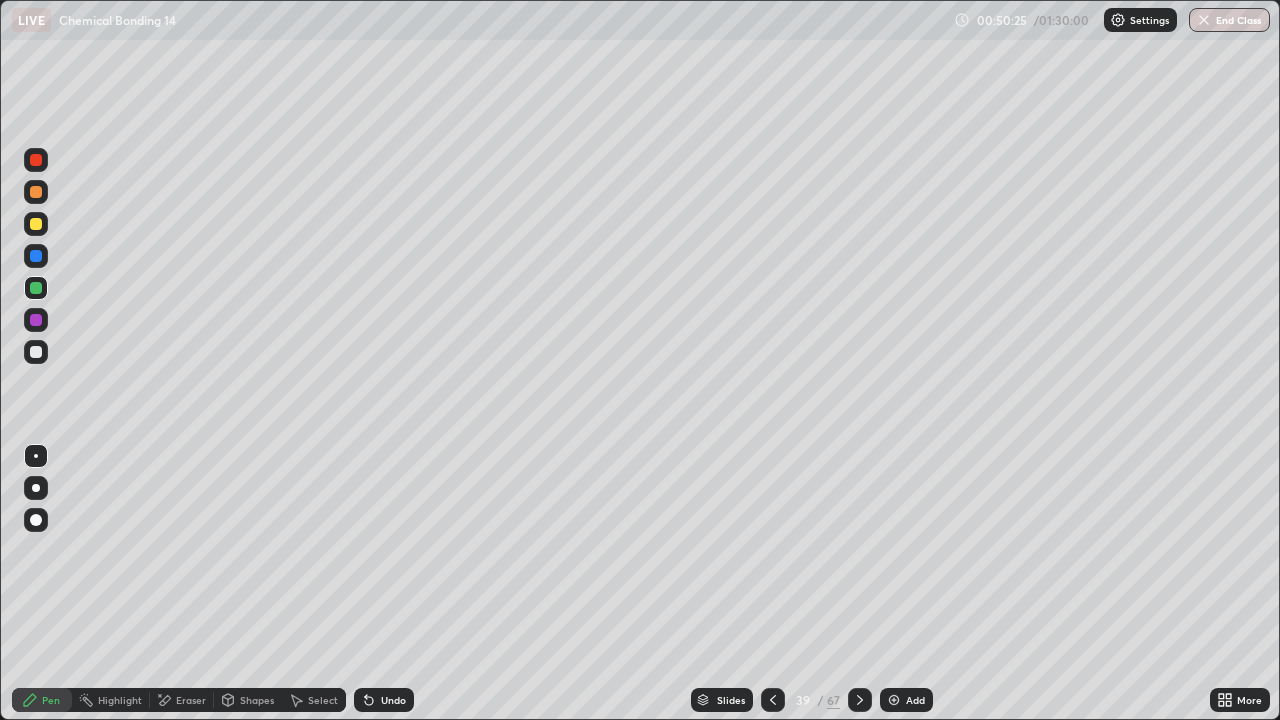 click at bounding box center [773, 700] 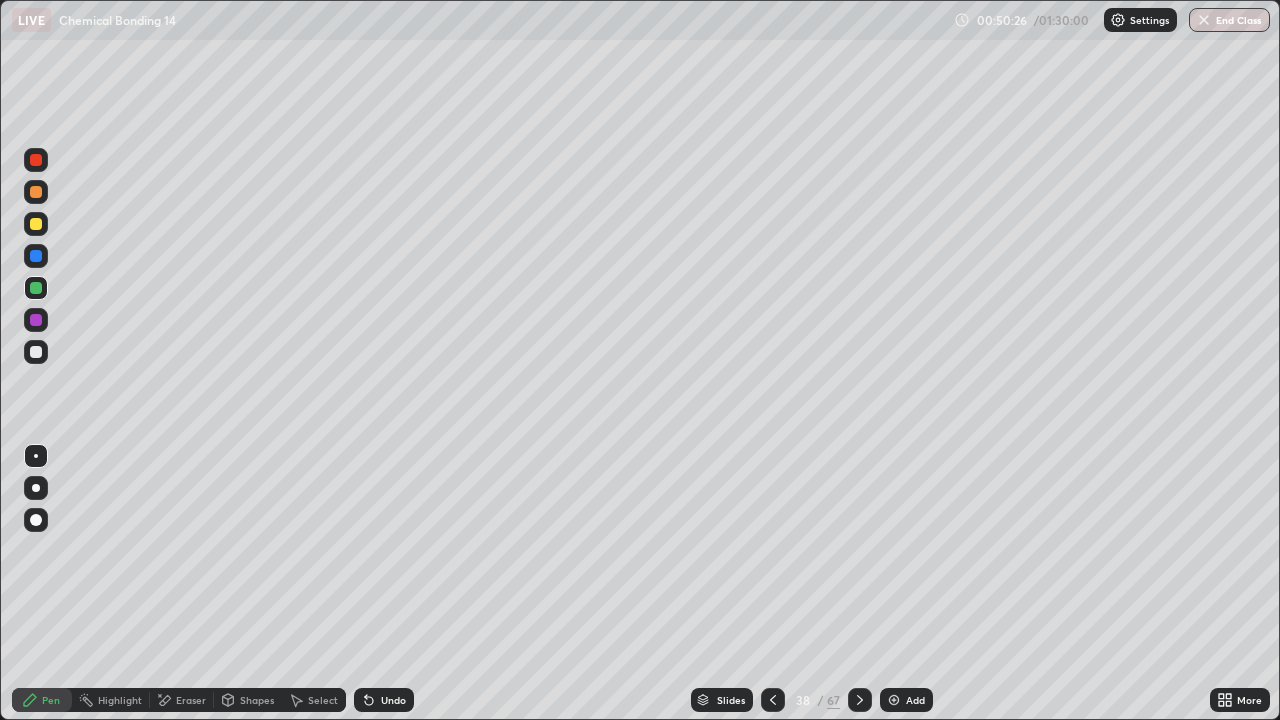 click 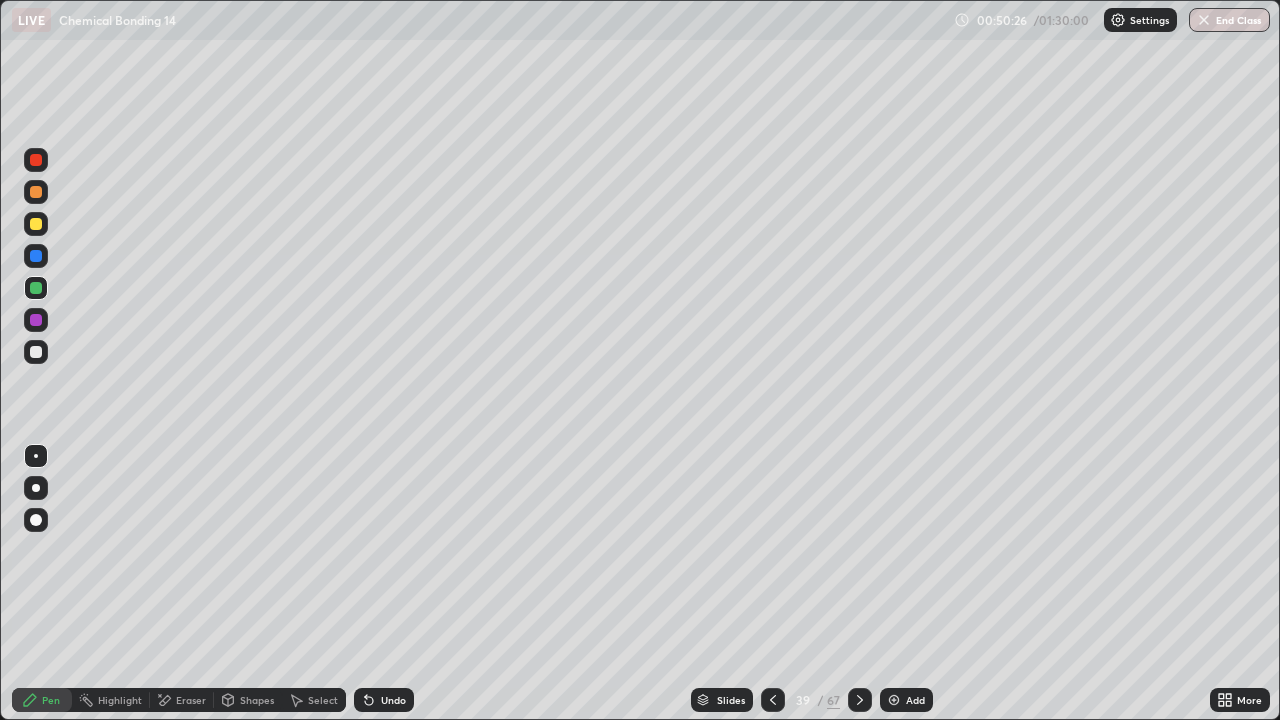 click 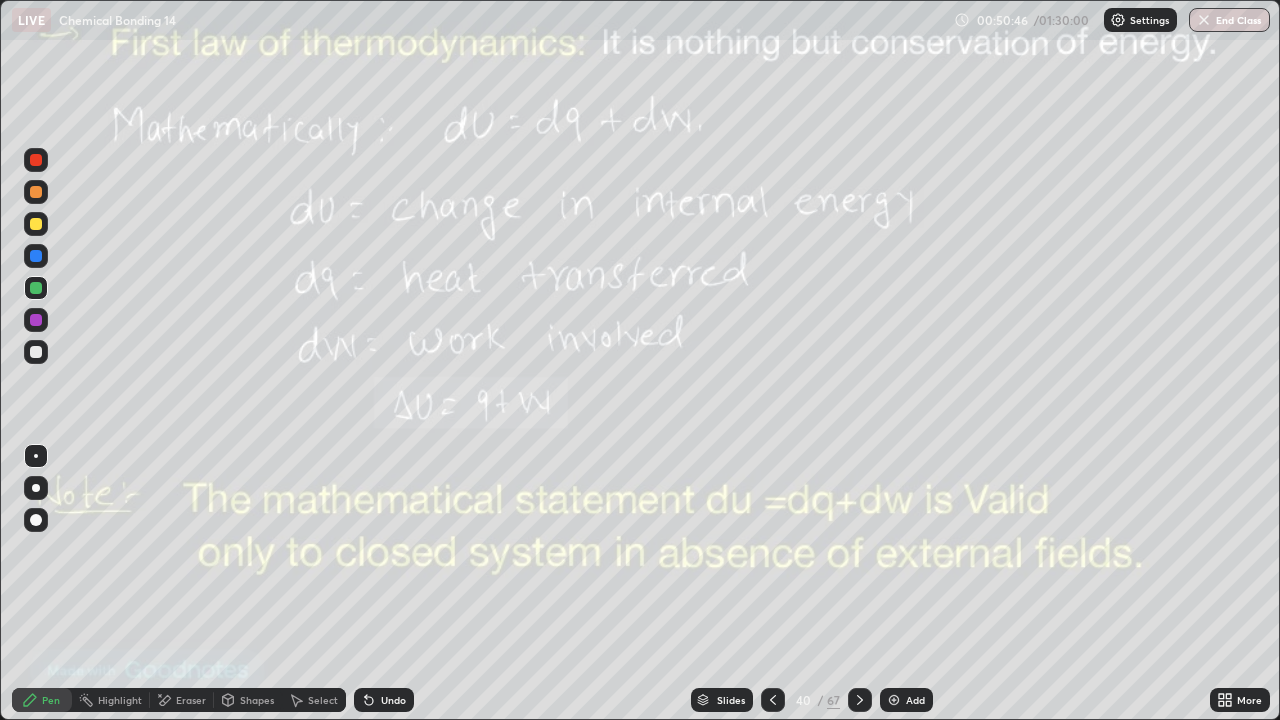 click on "Eraser" at bounding box center (191, 700) 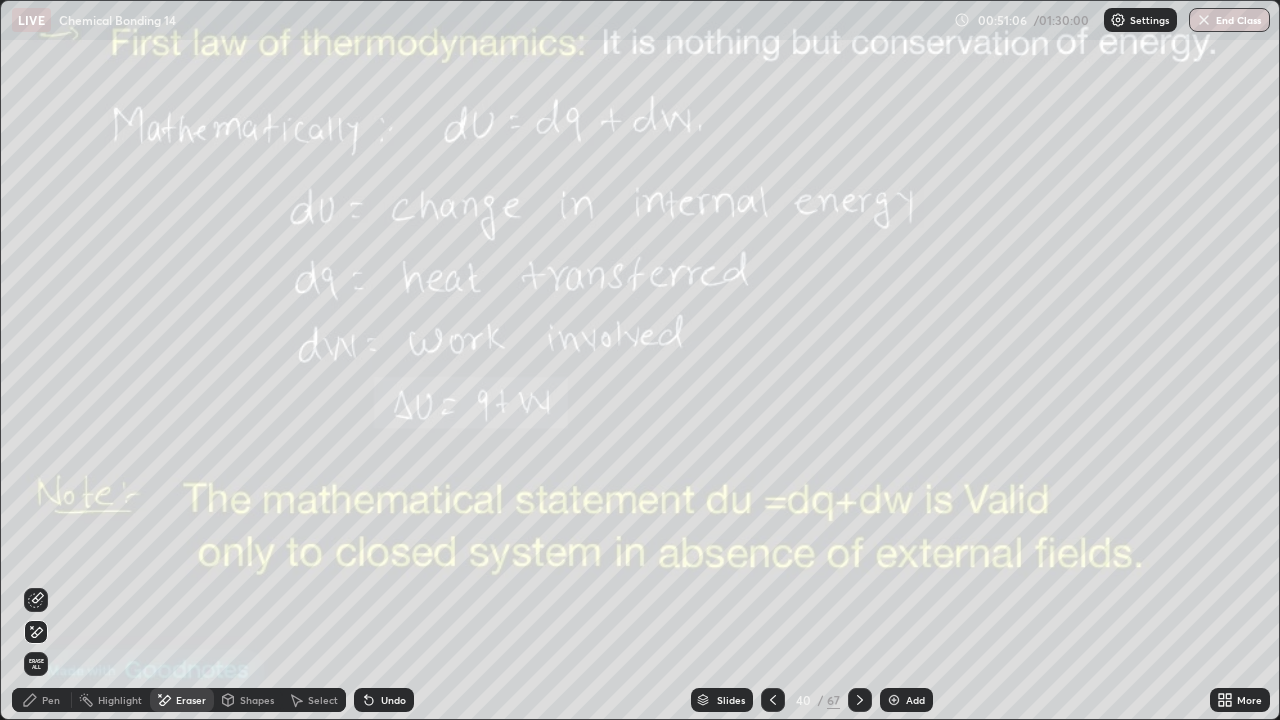 click on "Erase all" at bounding box center [36, 664] 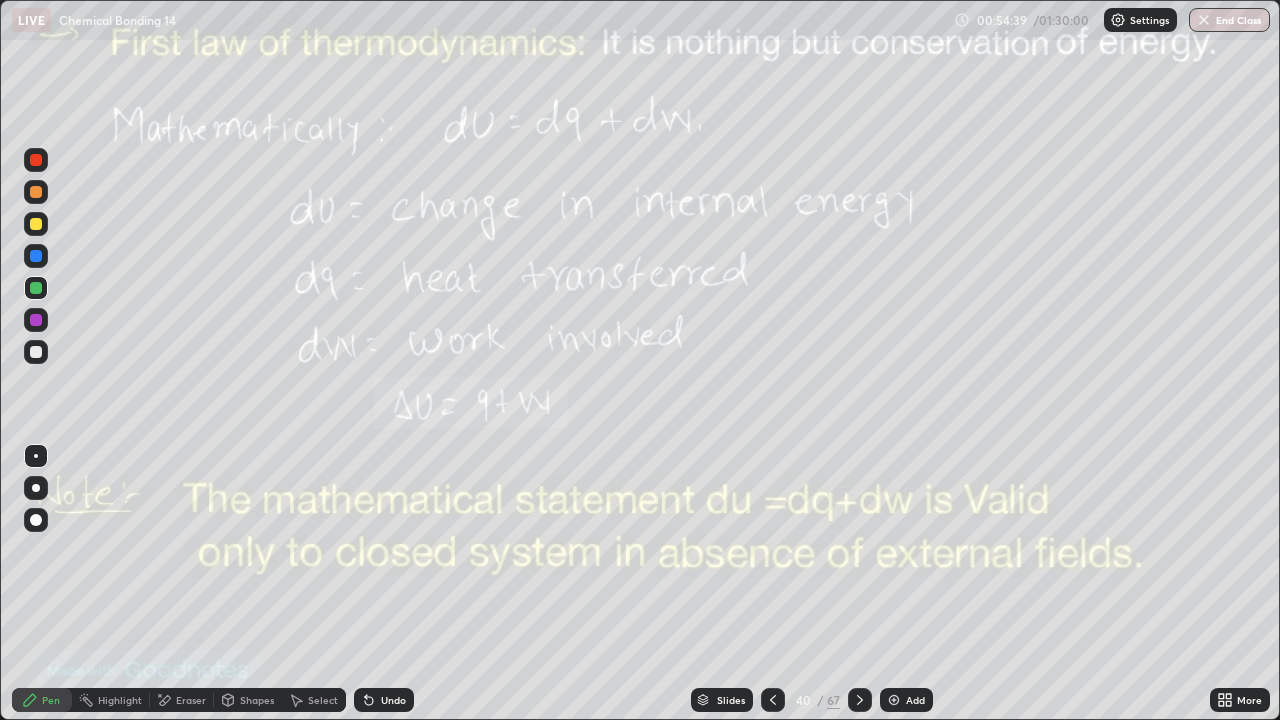 click 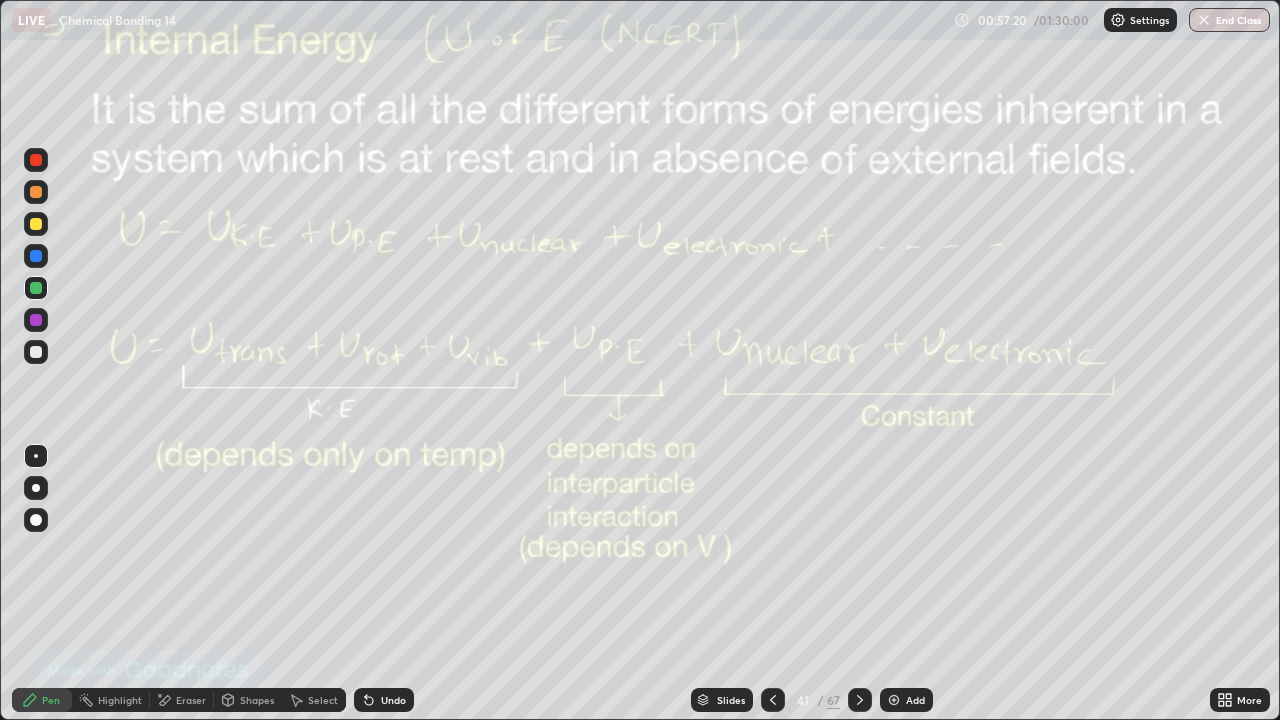 click at bounding box center (36, 352) 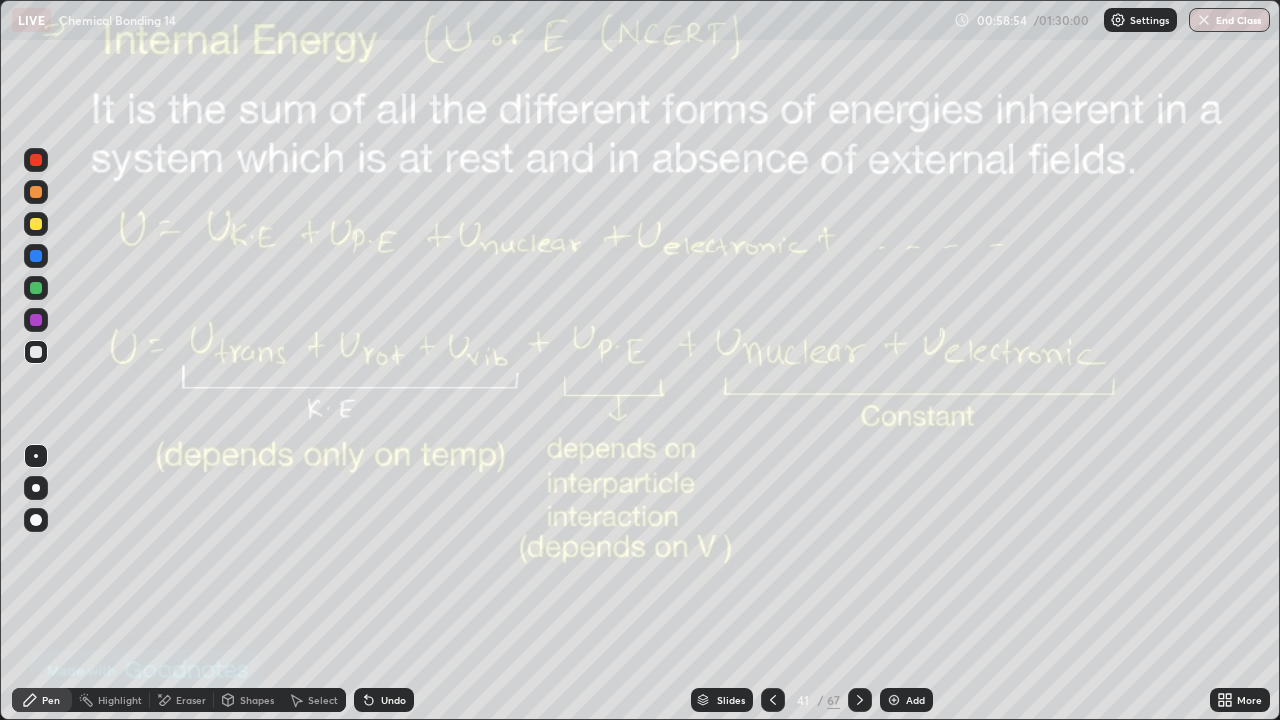 click 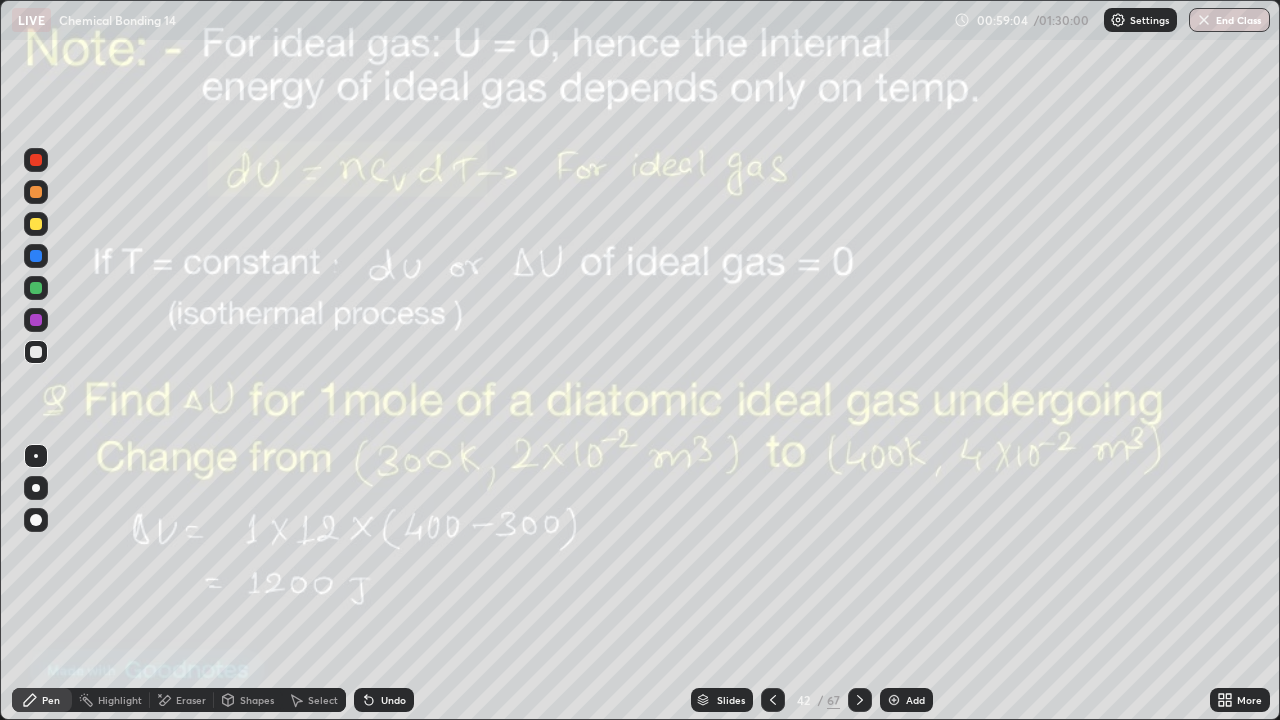 click 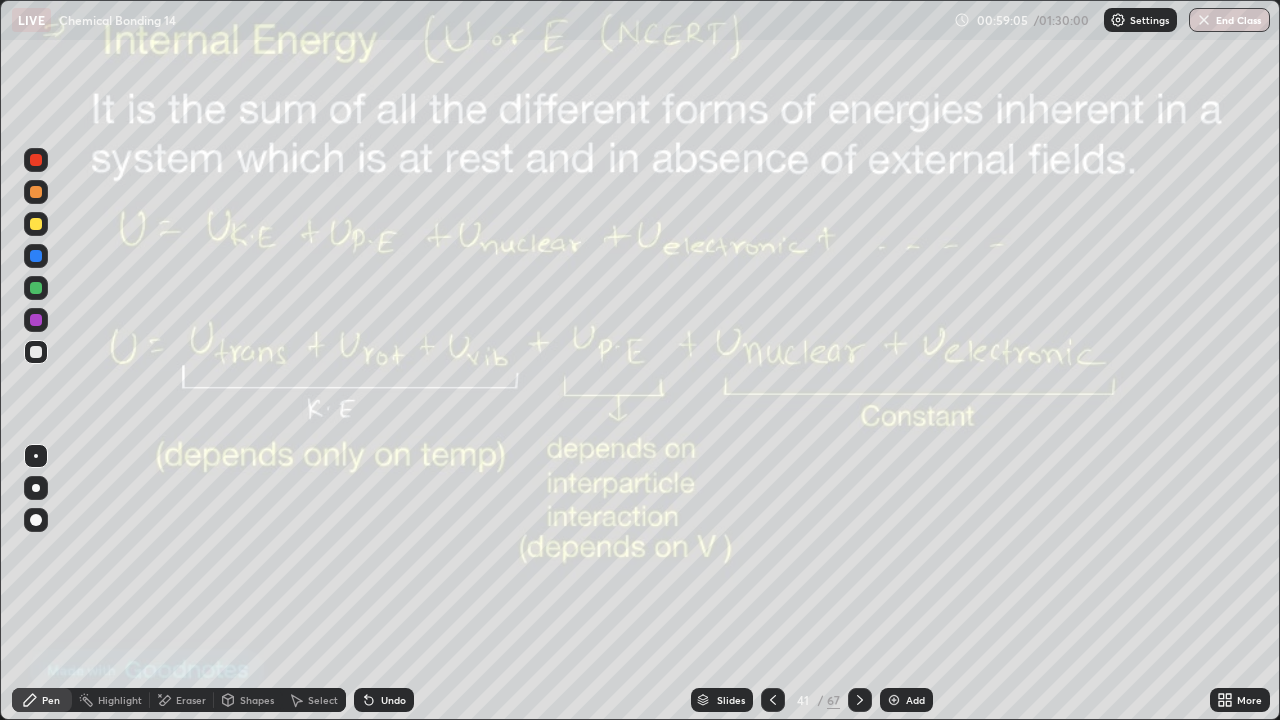 click on "Add" at bounding box center (915, 700) 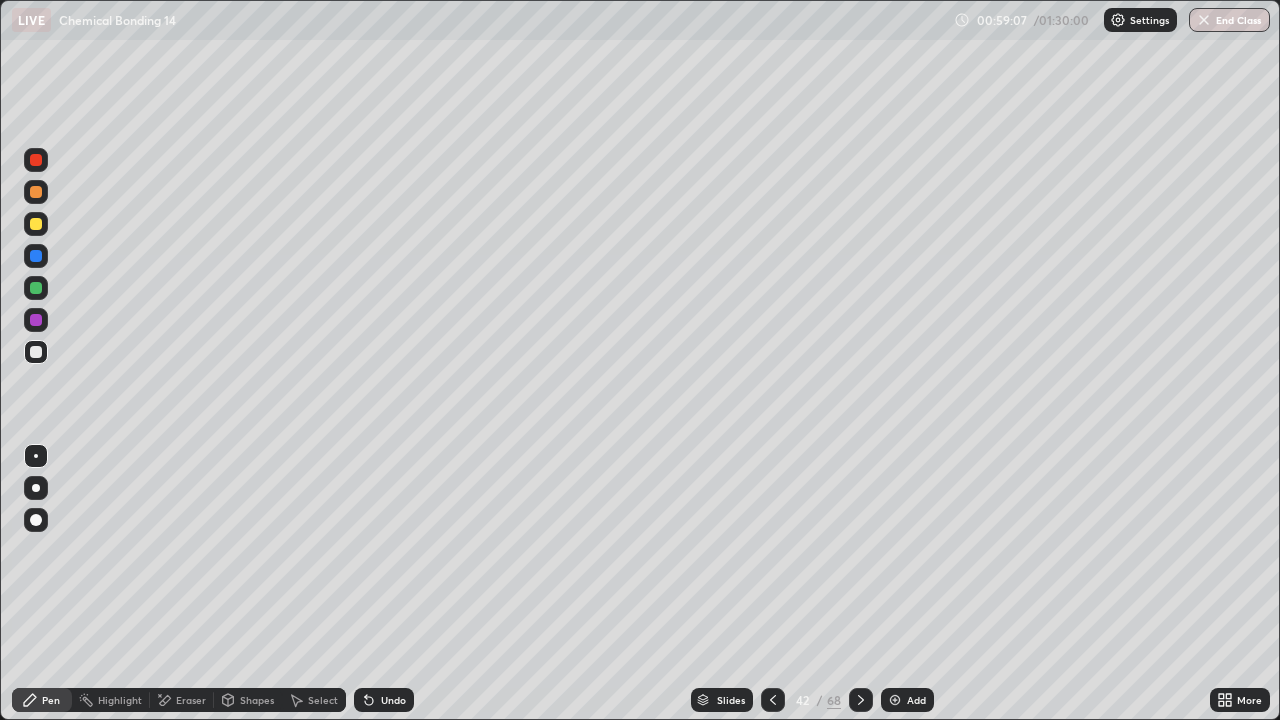 click at bounding box center (36, 192) 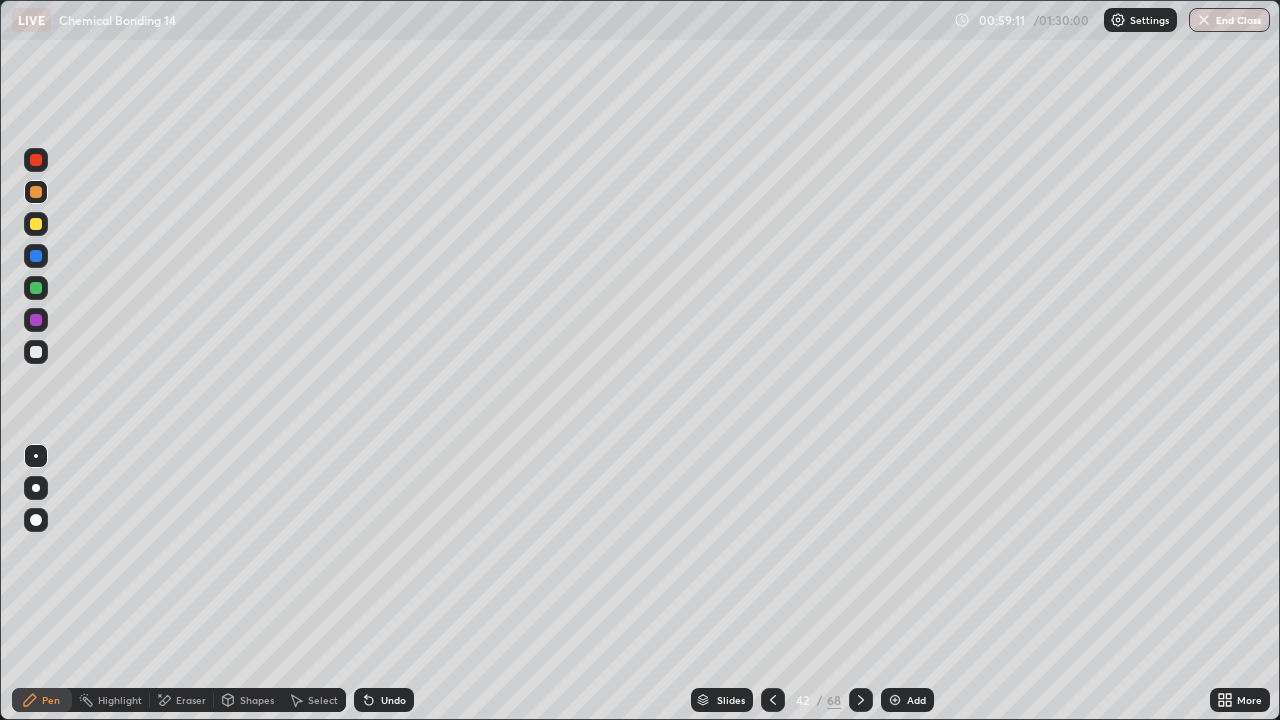 click at bounding box center (36, 192) 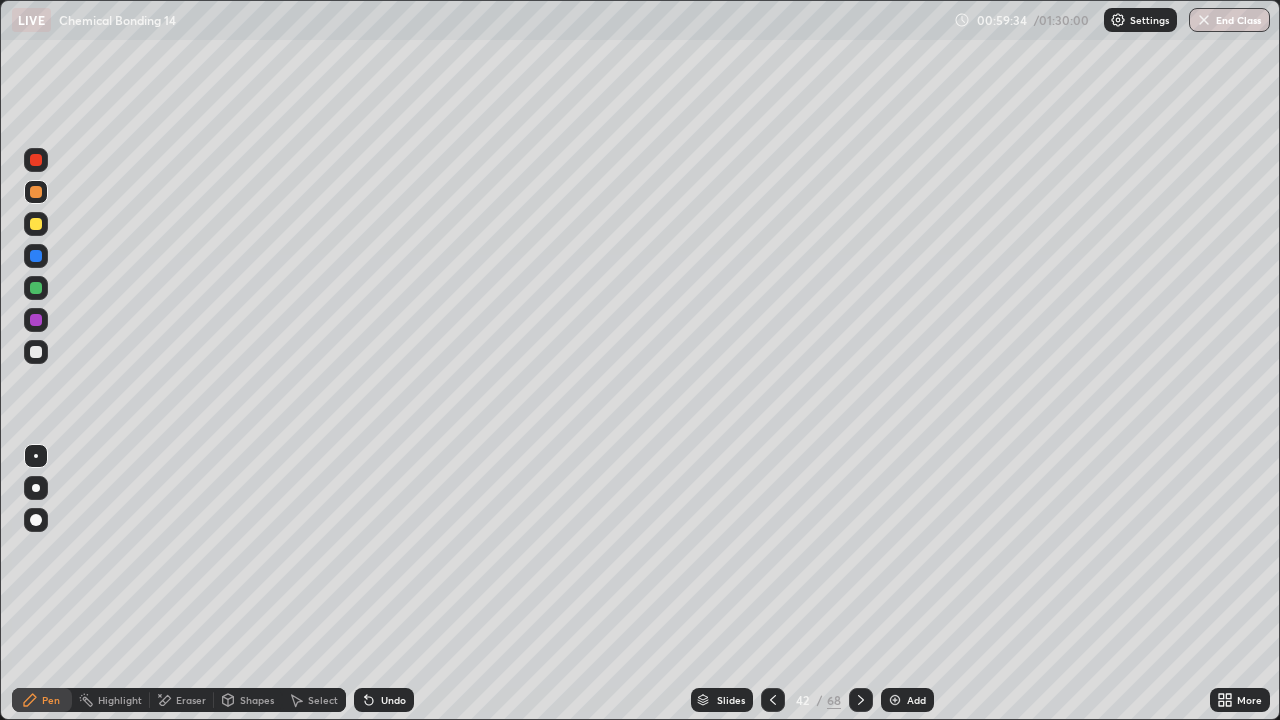 click on "42 / 68" at bounding box center [817, 700] 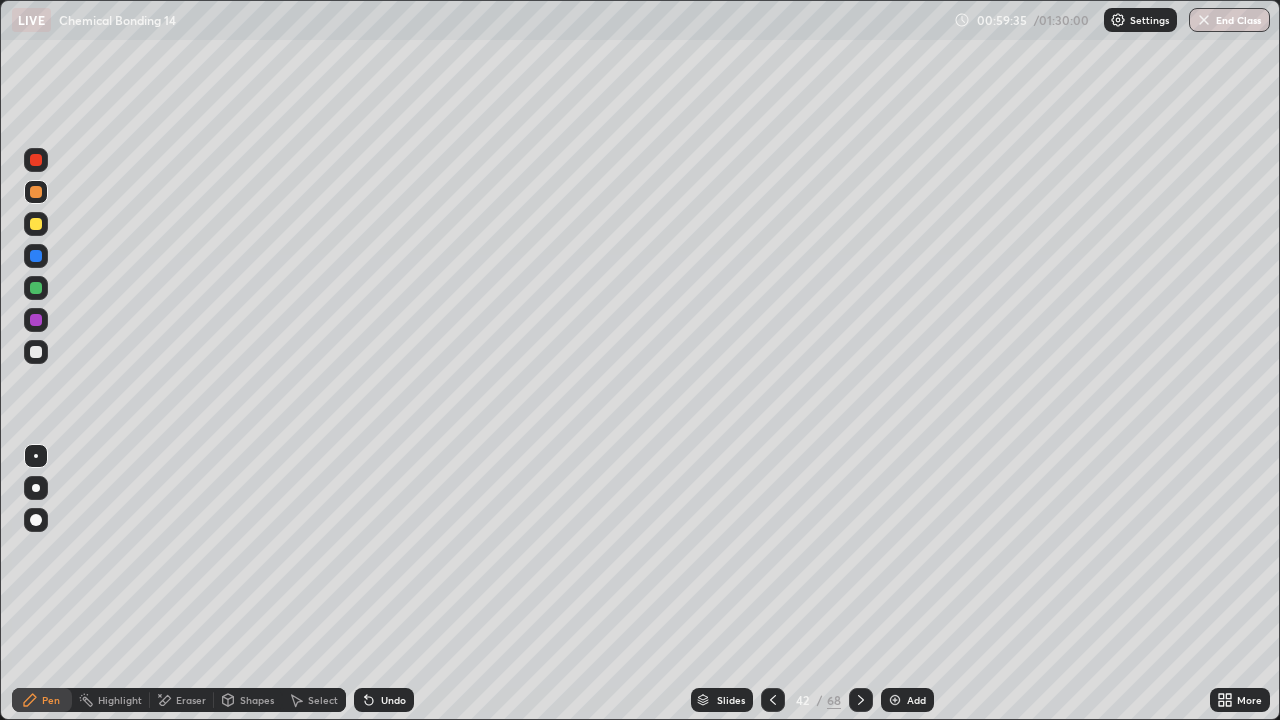 click 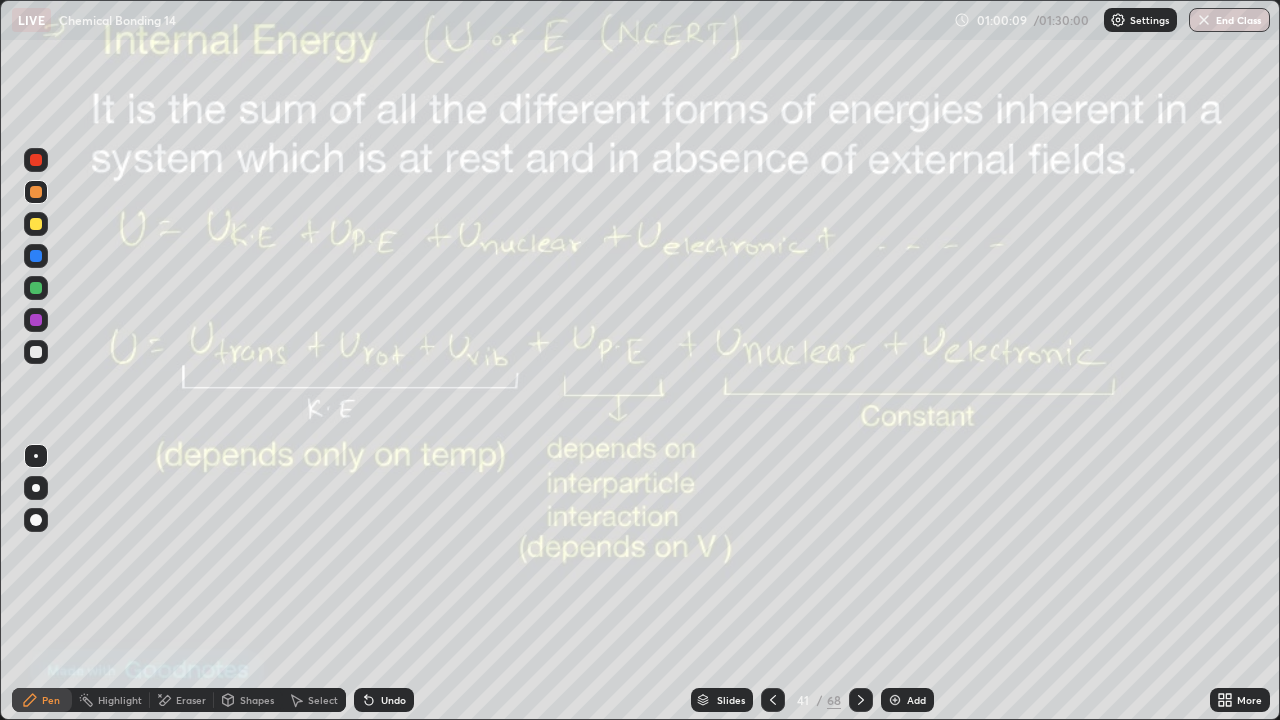 click 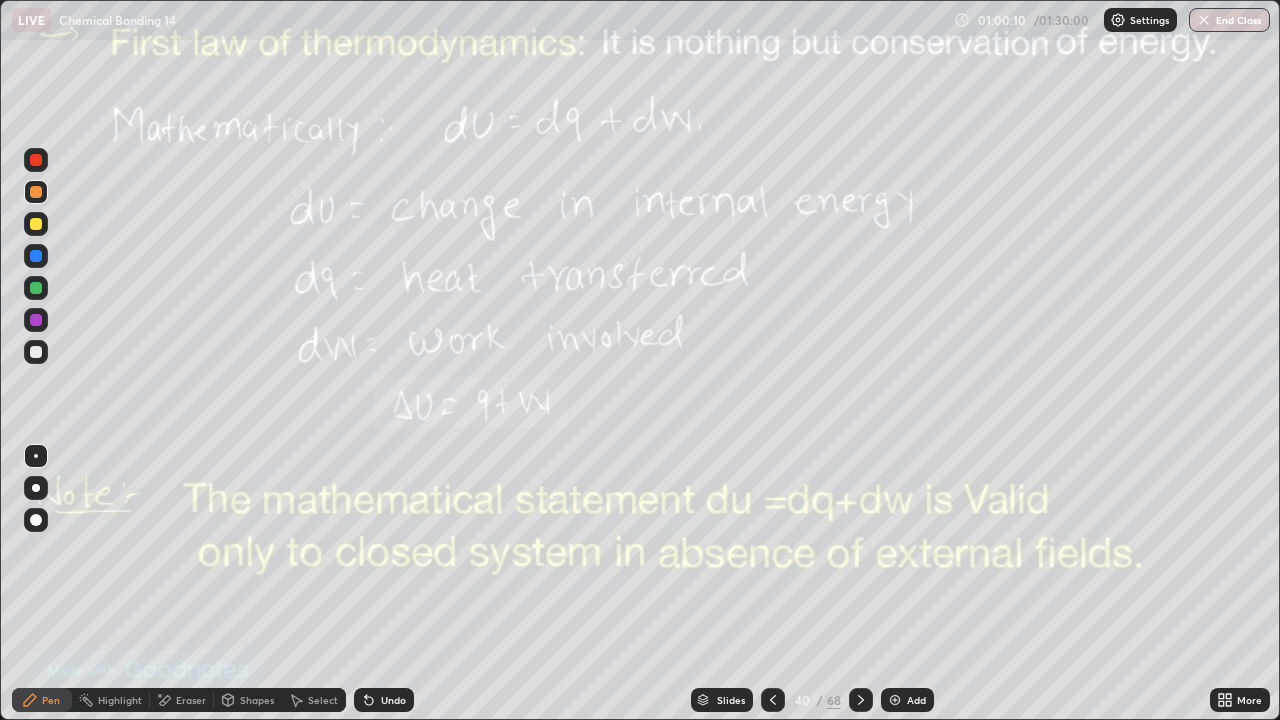 click 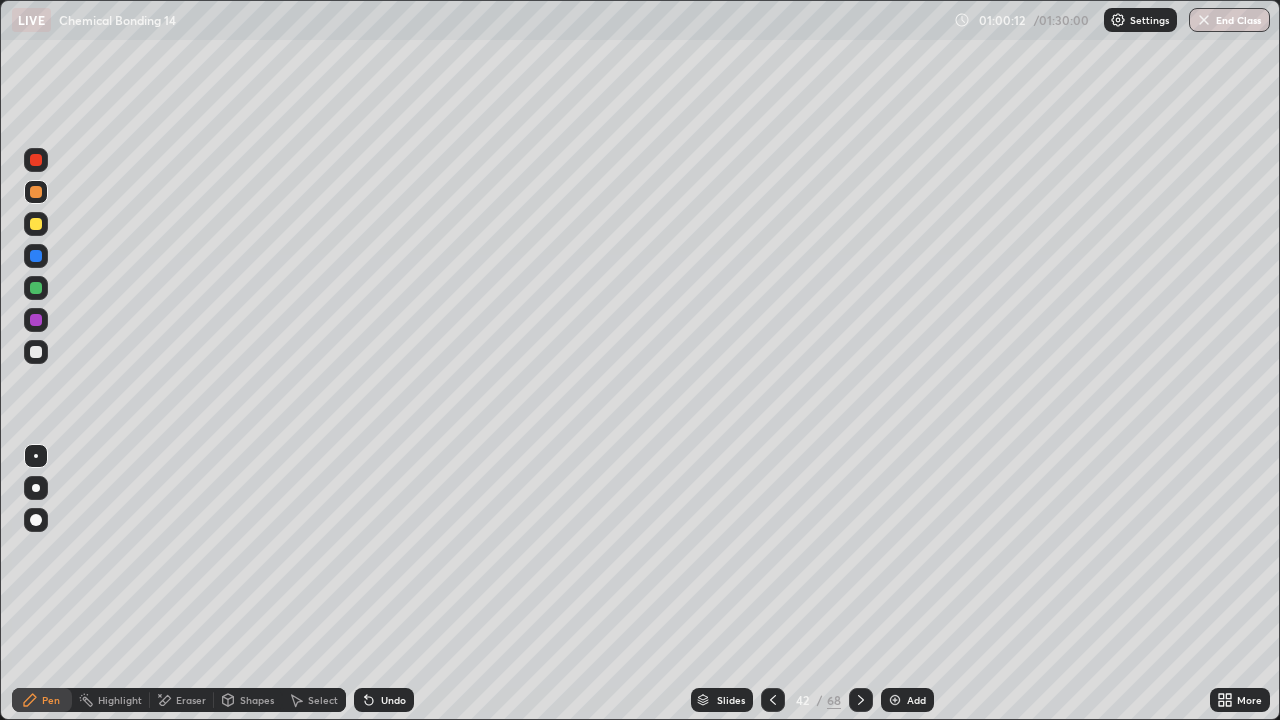 click at bounding box center [861, 700] 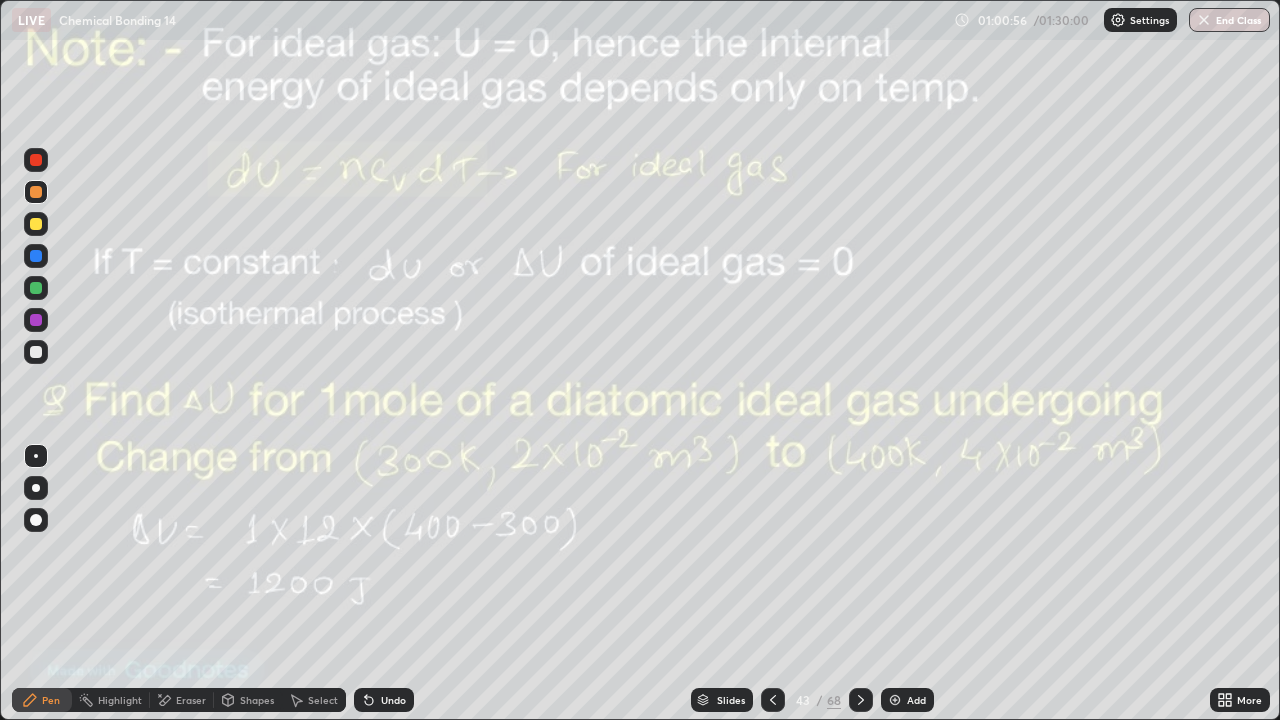 click 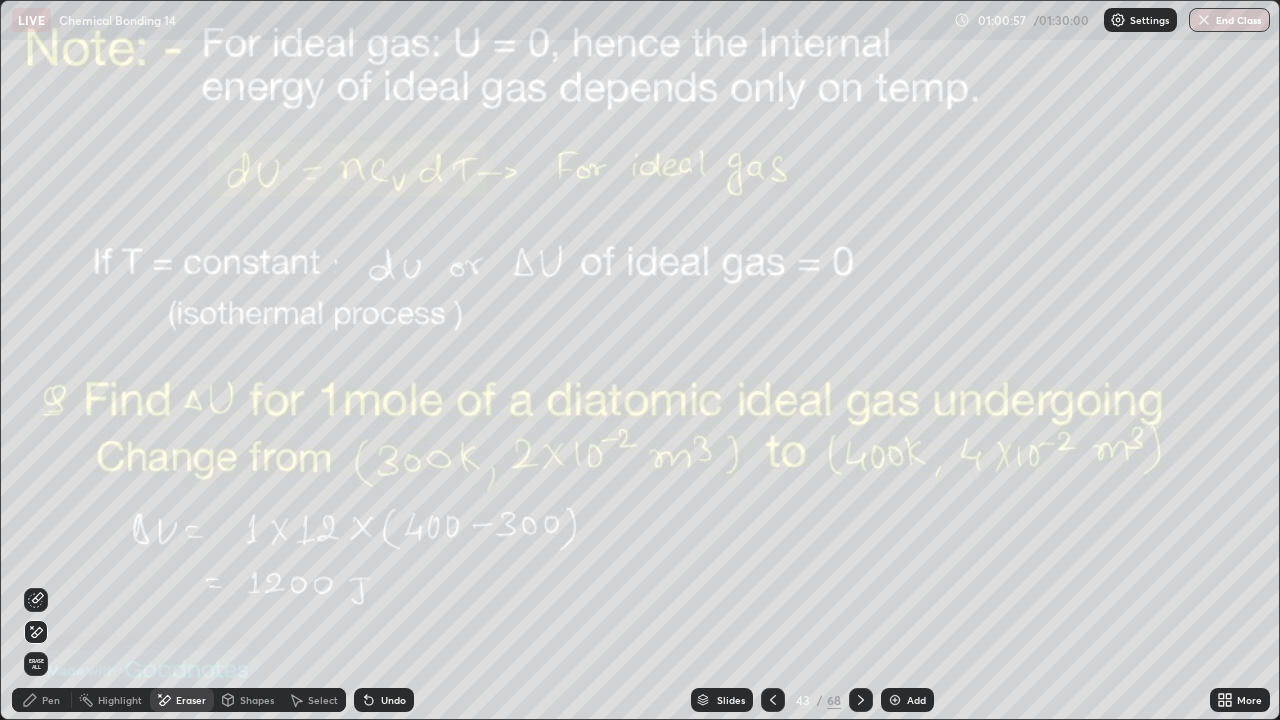 click on "Erase all" at bounding box center (36, 664) 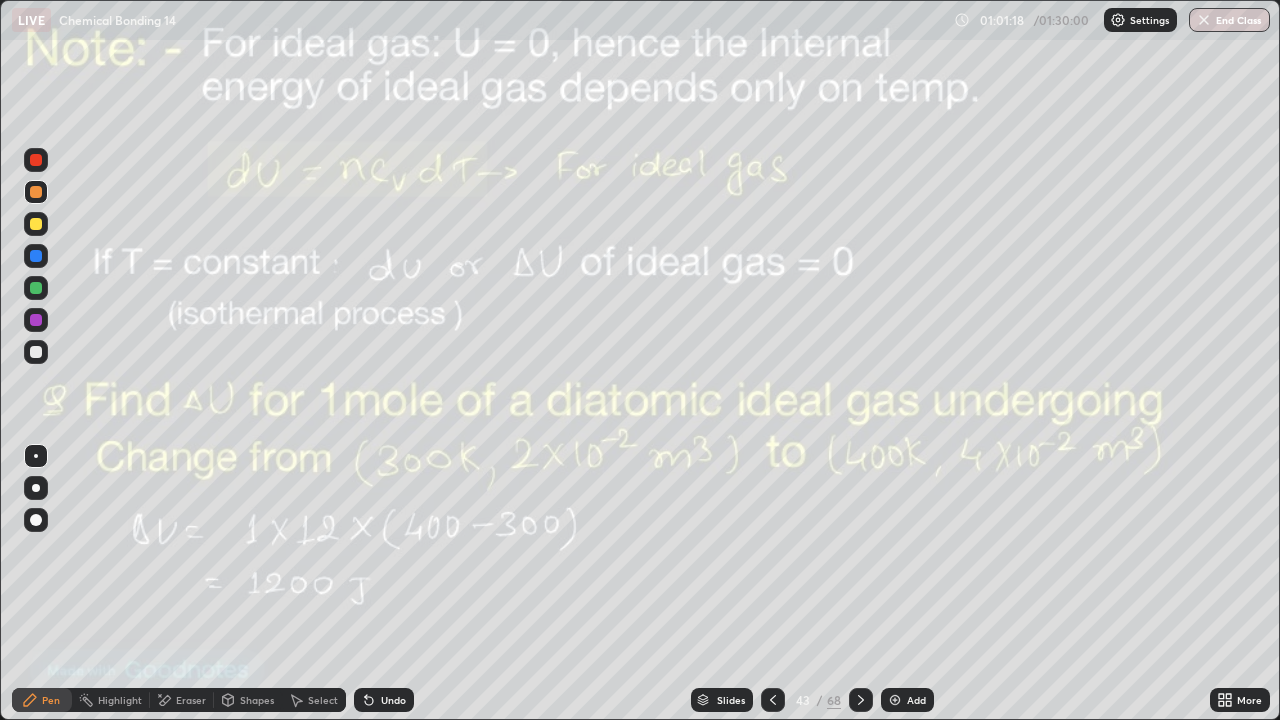 click on "Eraser" at bounding box center (191, 700) 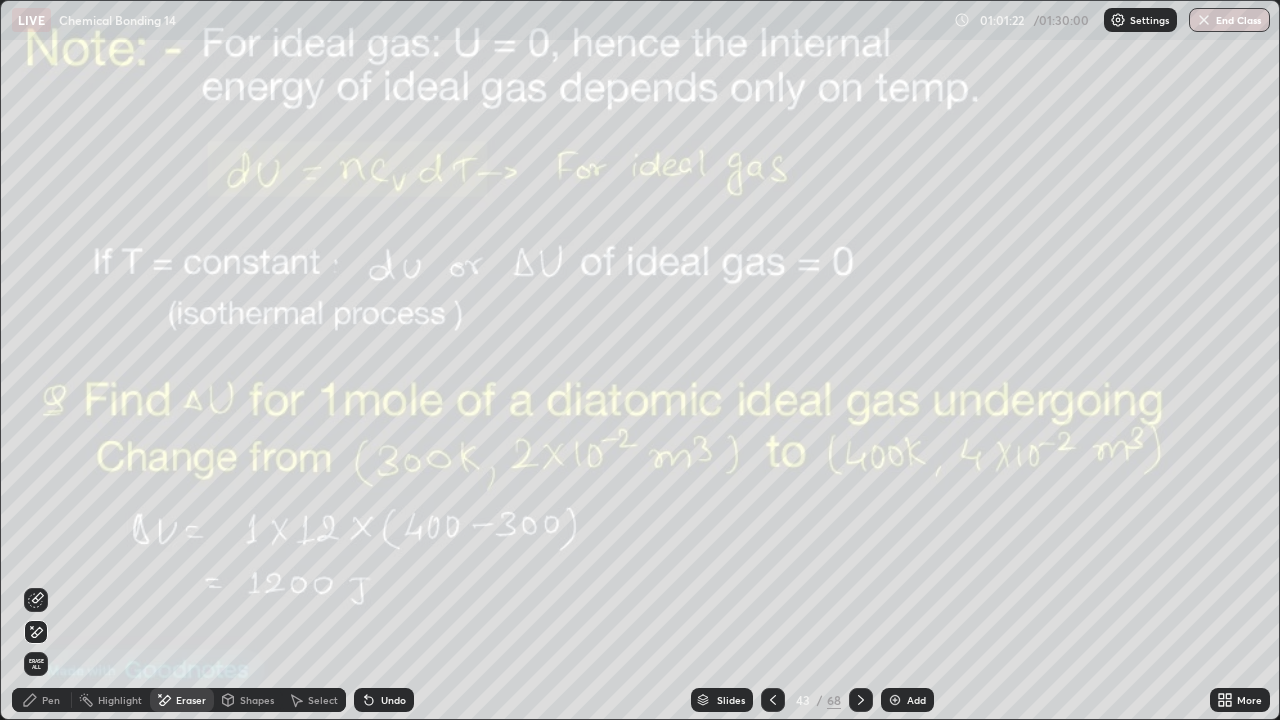 click on "Pen" at bounding box center [51, 700] 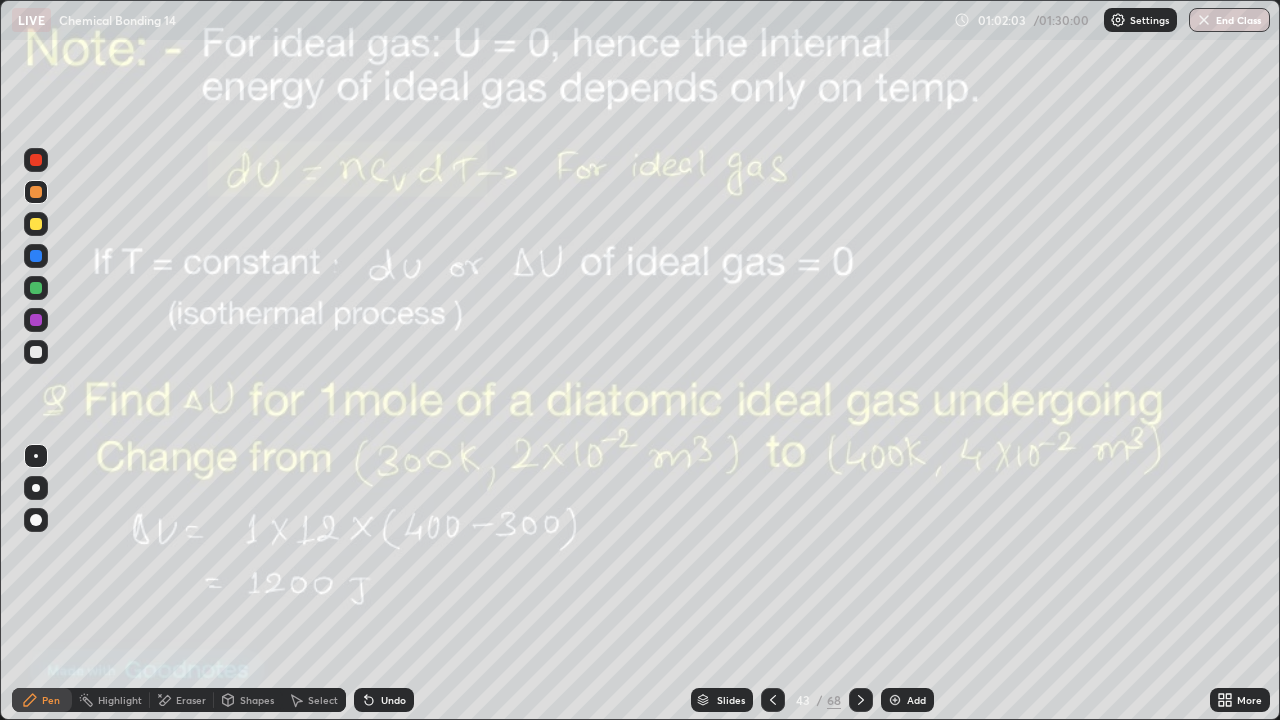 click on "Add" at bounding box center (916, 700) 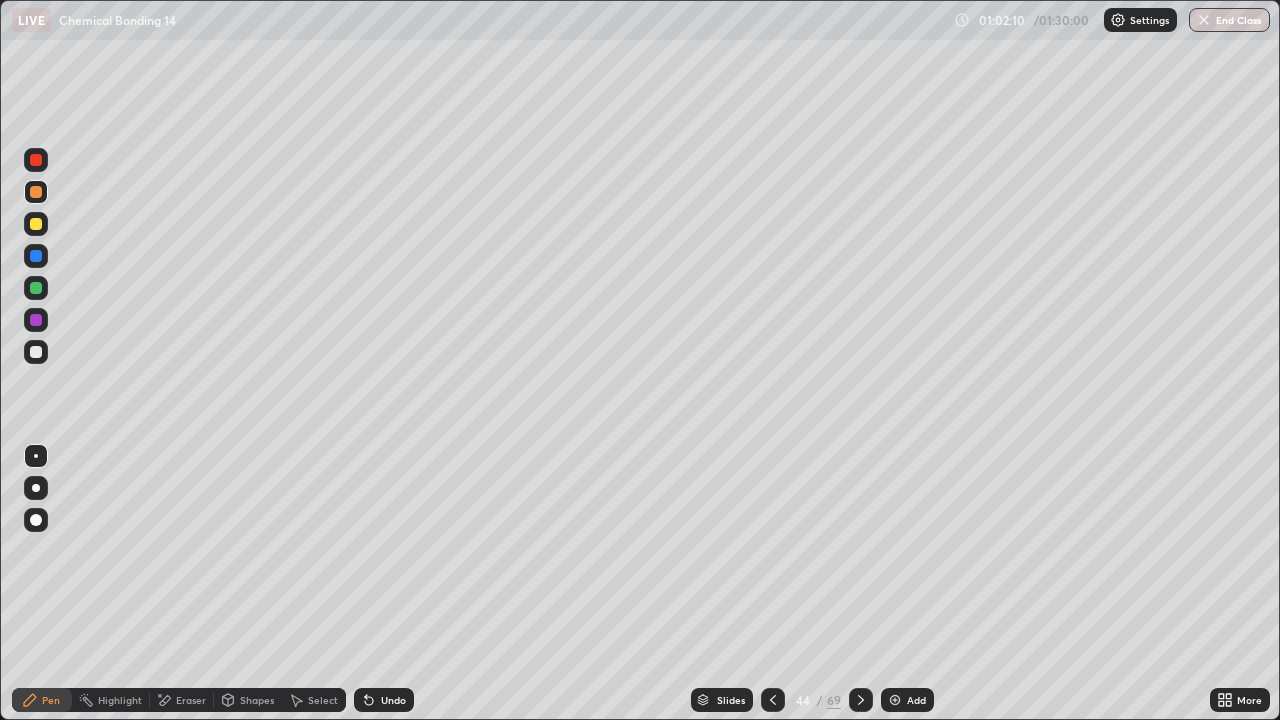 click on "Undo" at bounding box center [384, 700] 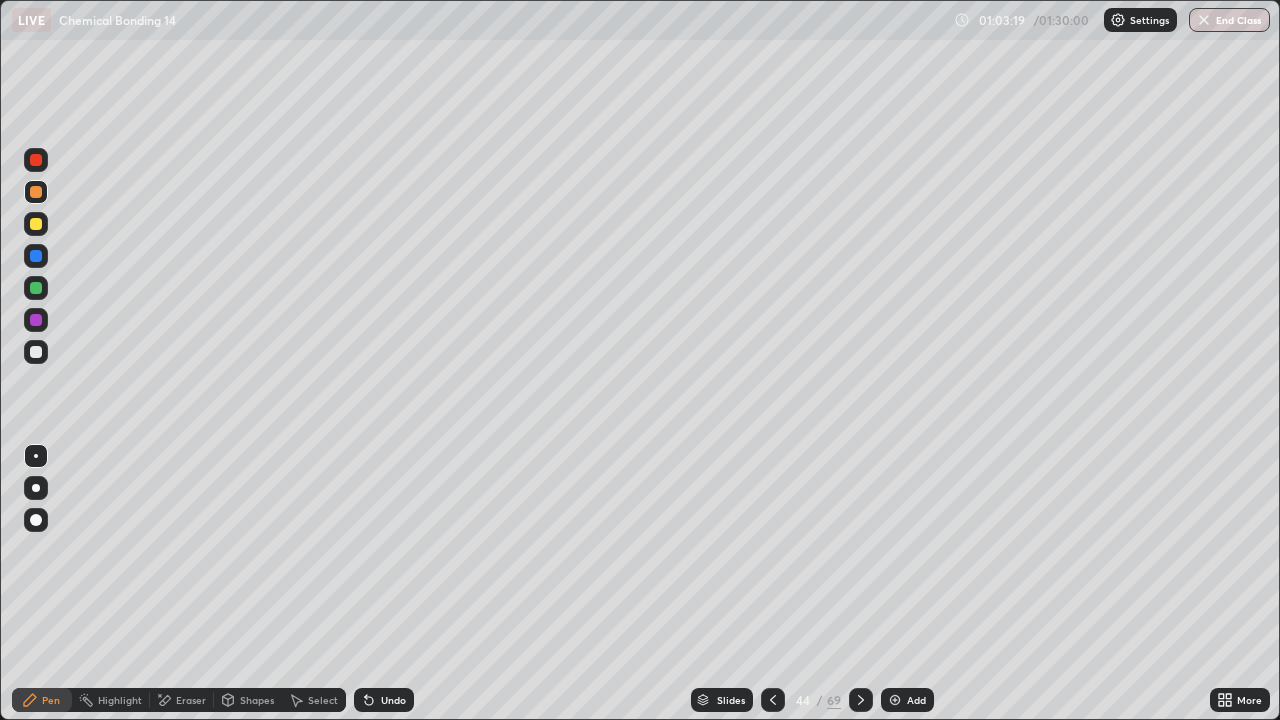 click at bounding box center (36, 352) 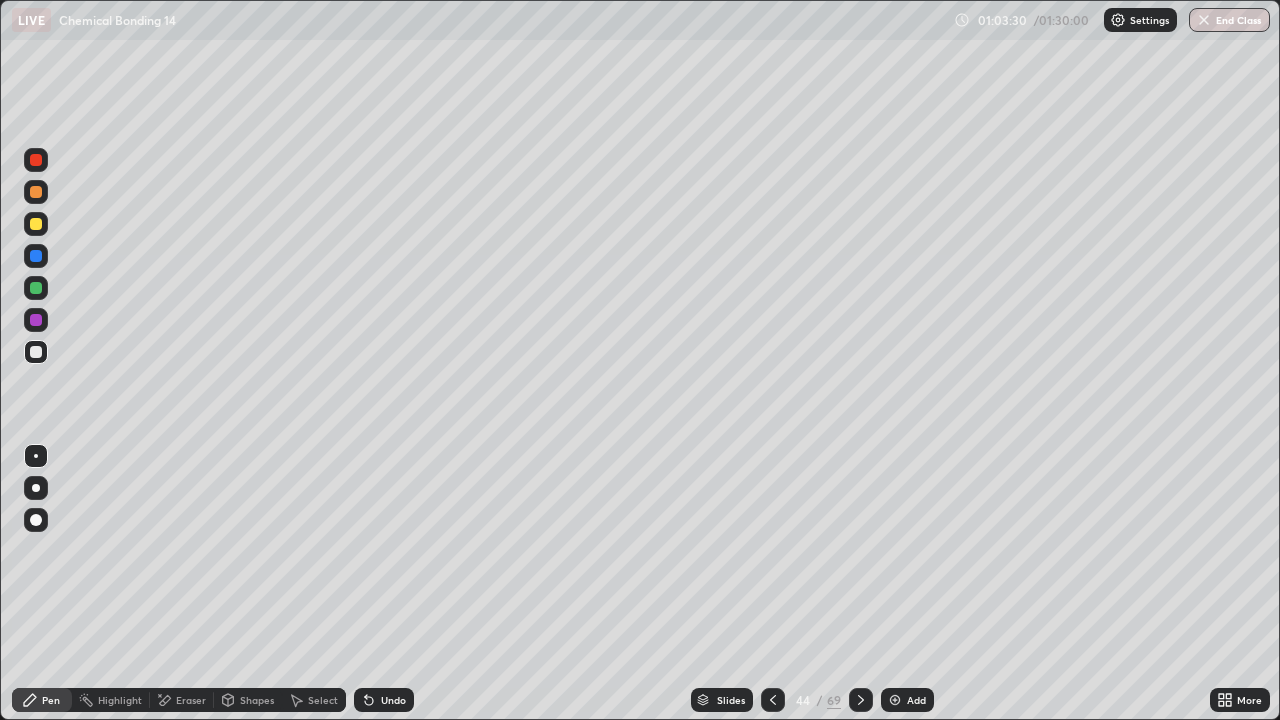 click 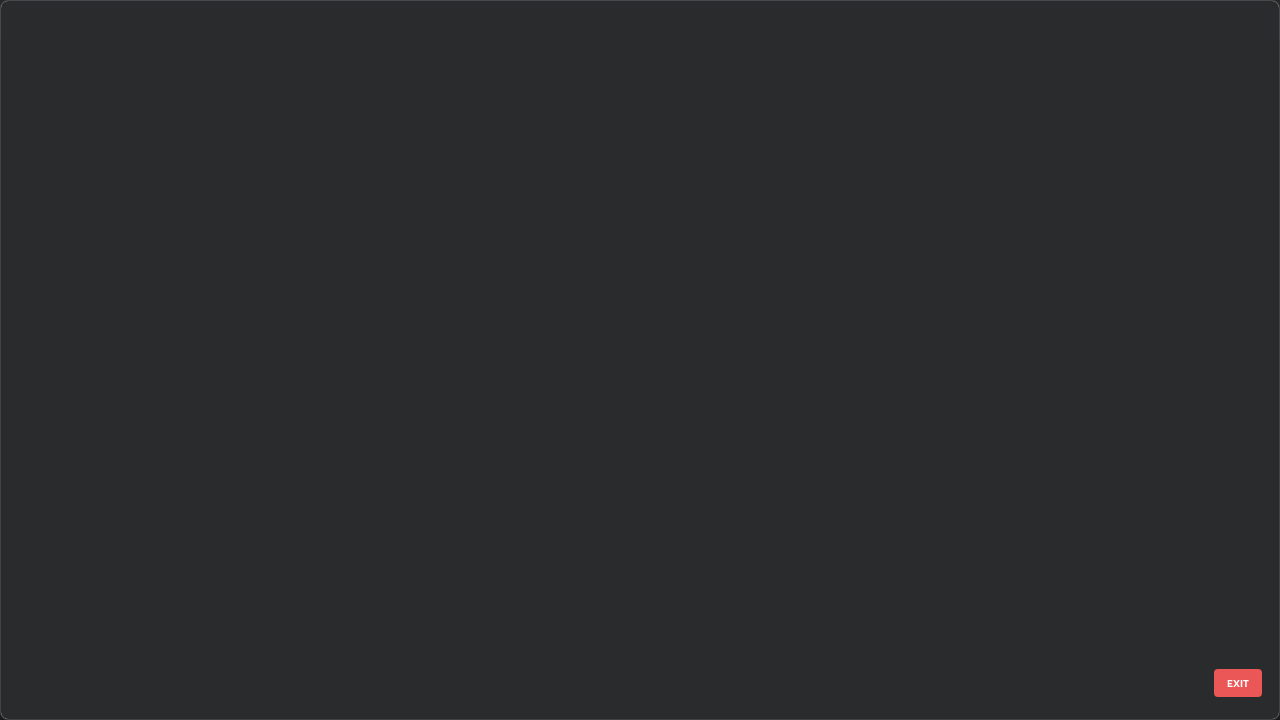 scroll, scrollTop: 2651, scrollLeft: 0, axis: vertical 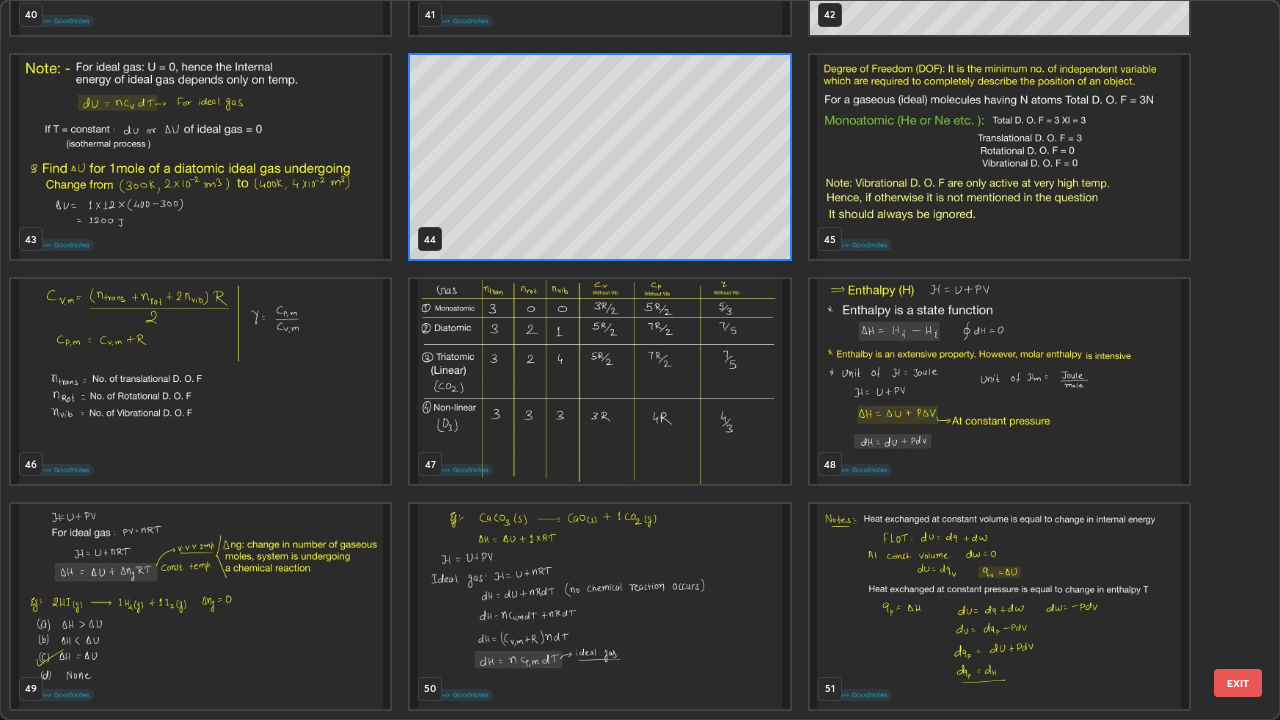 click at bounding box center [599, 381] 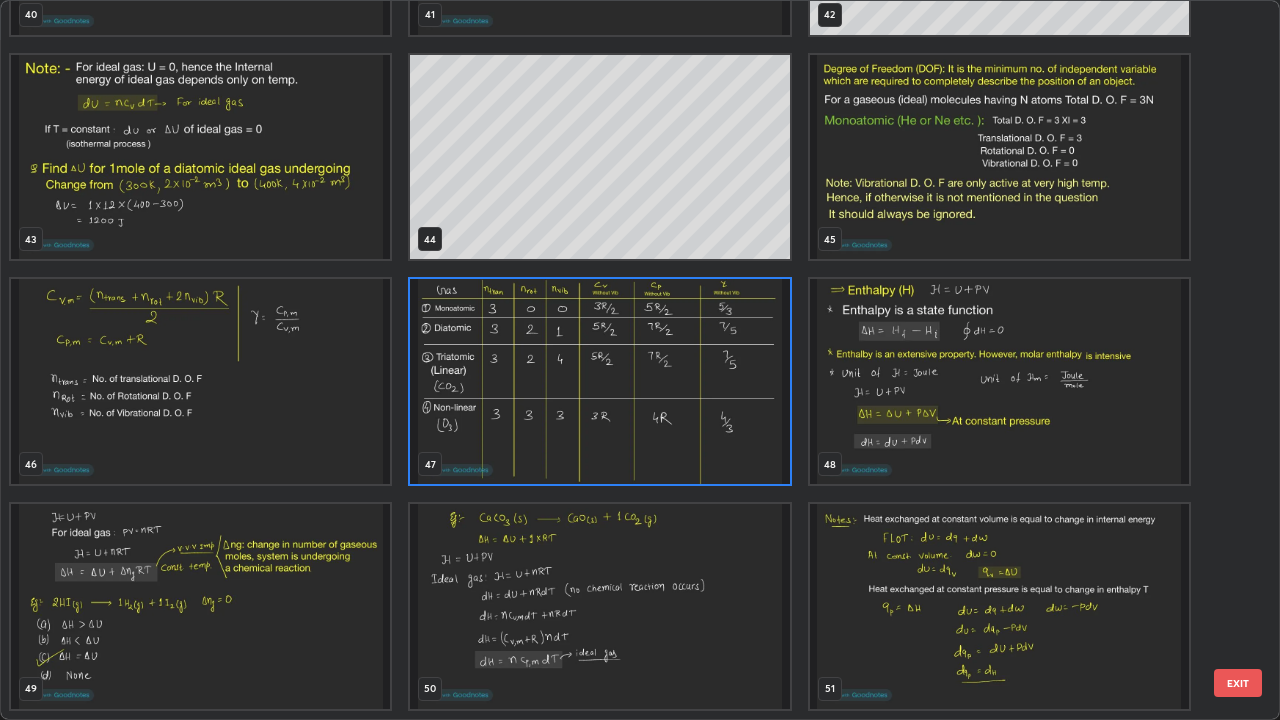 click at bounding box center (599, 381) 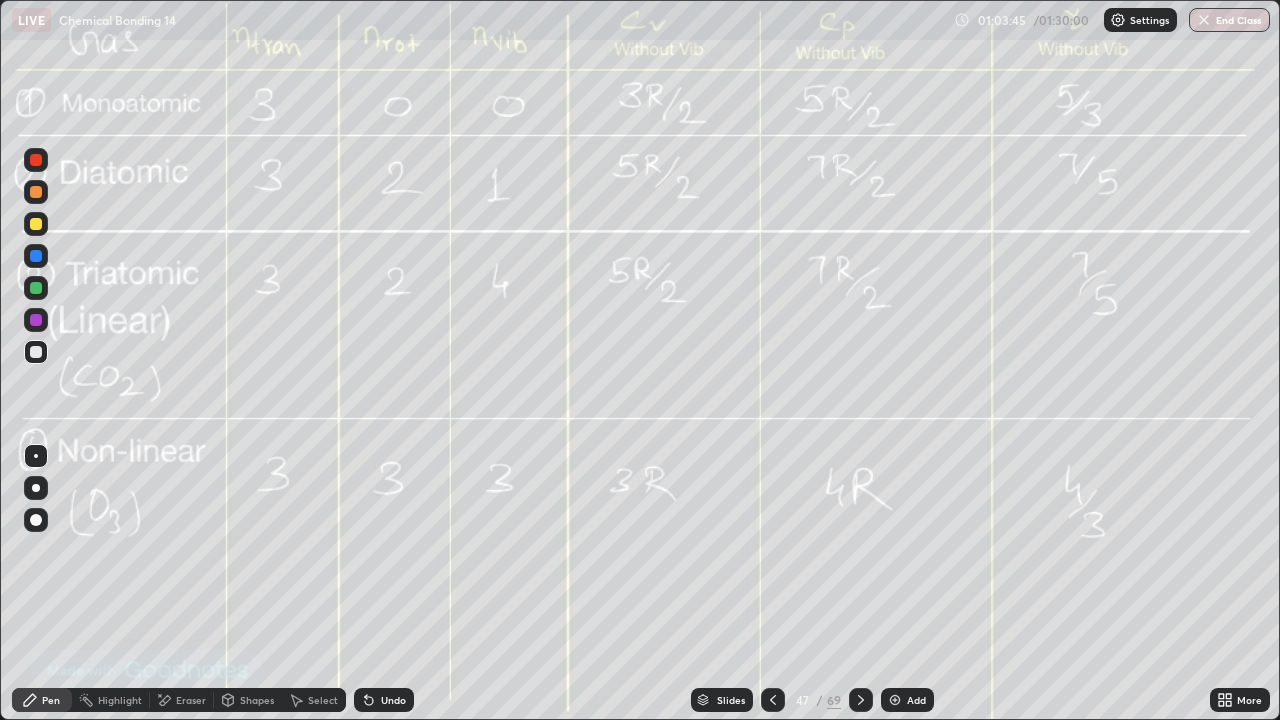 click on "Slides" at bounding box center (722, 700) 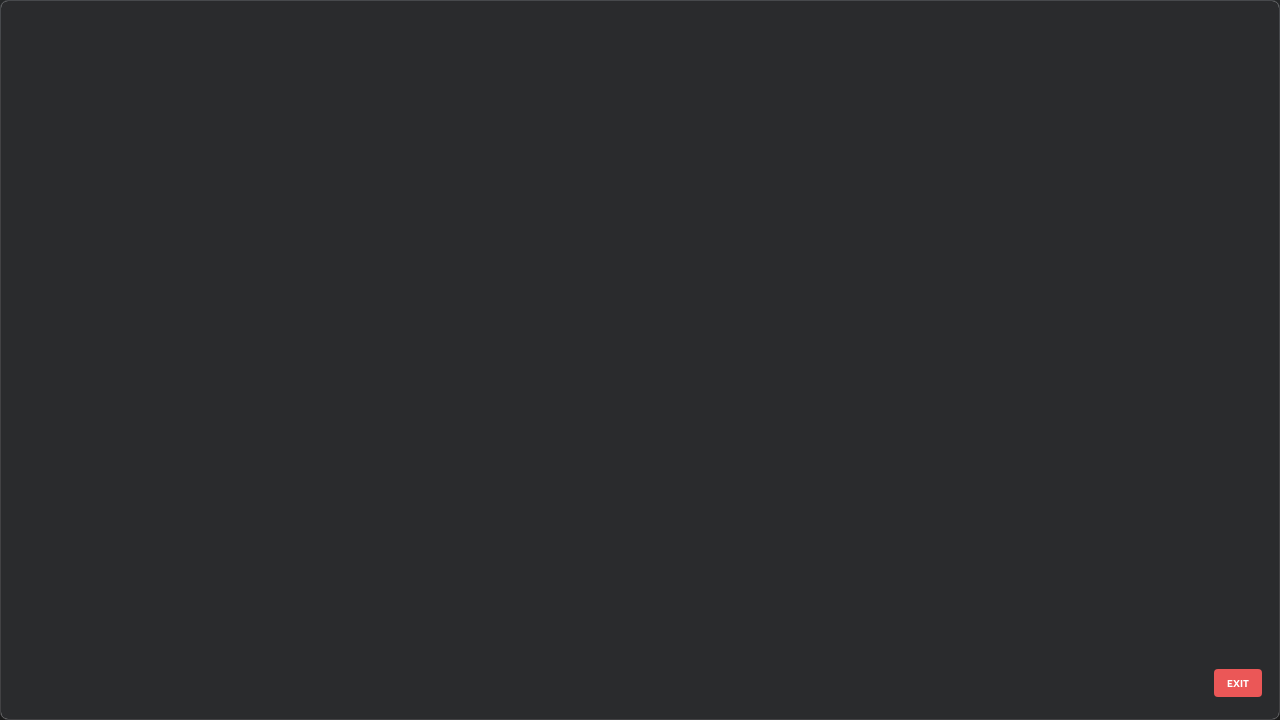 scroll, scrollTop: 2876, scrollLeft: 0, axis: vertical 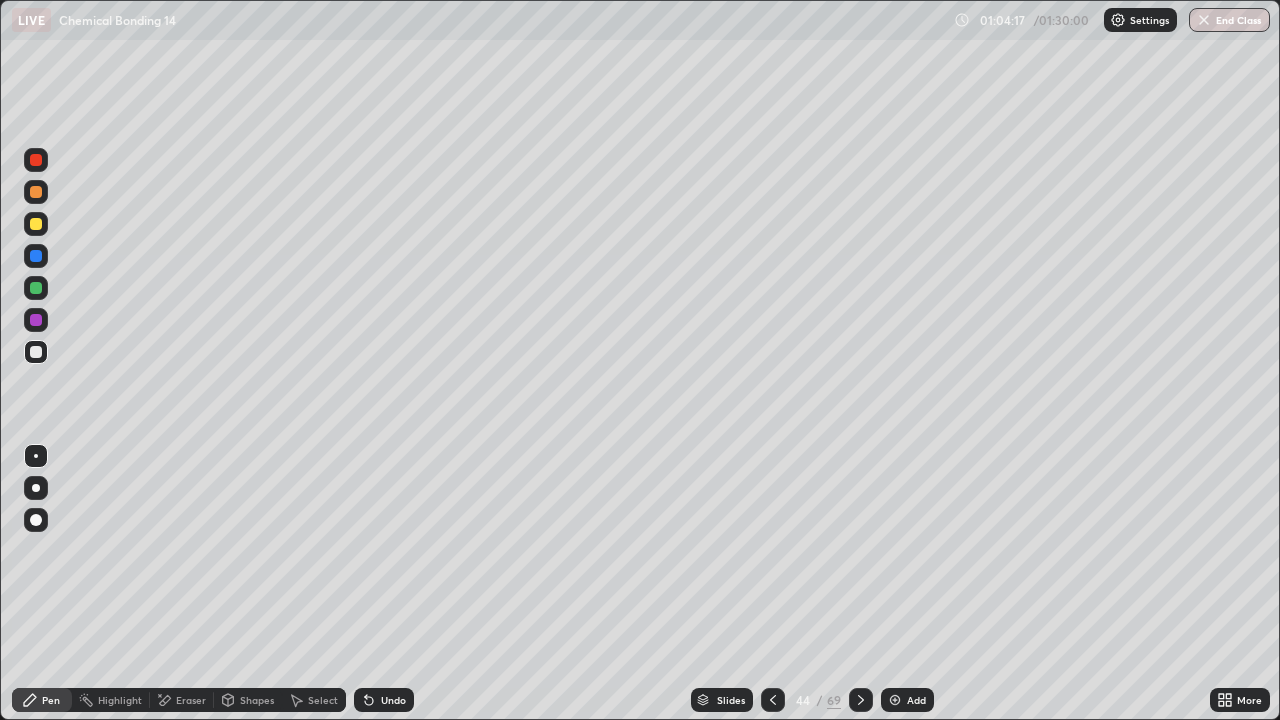 click at bounding box center (773, 700) 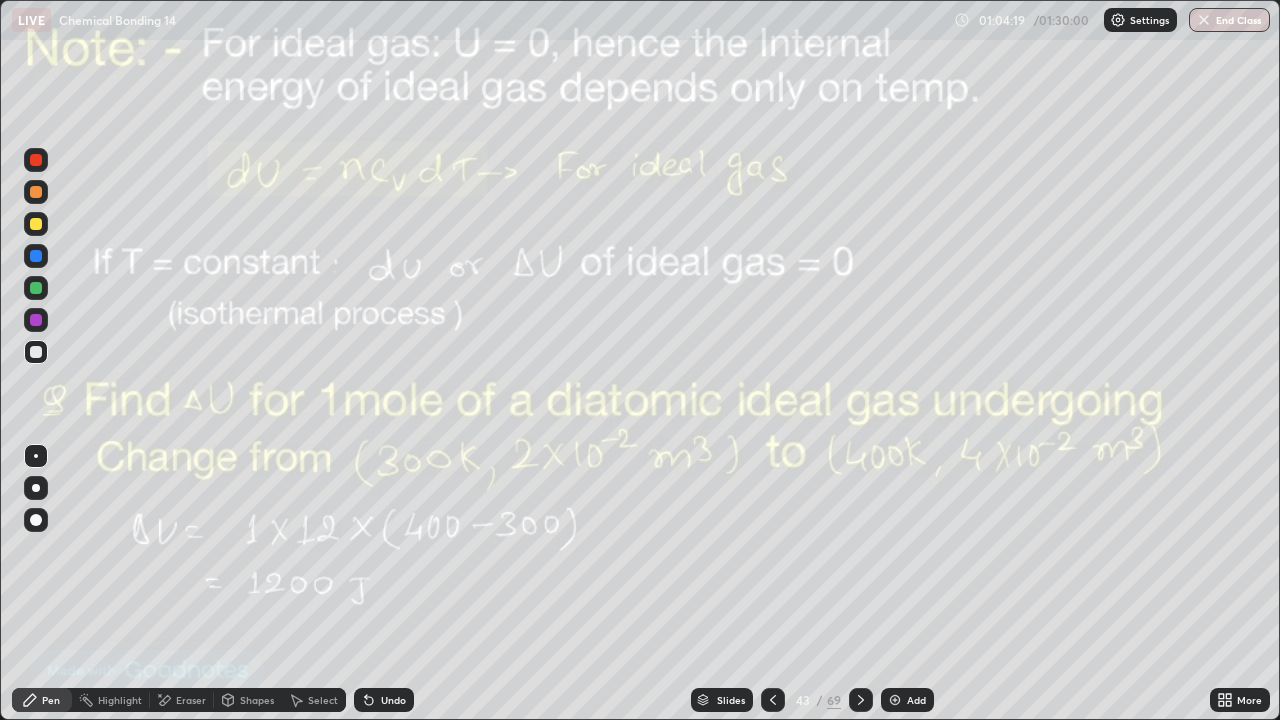 click 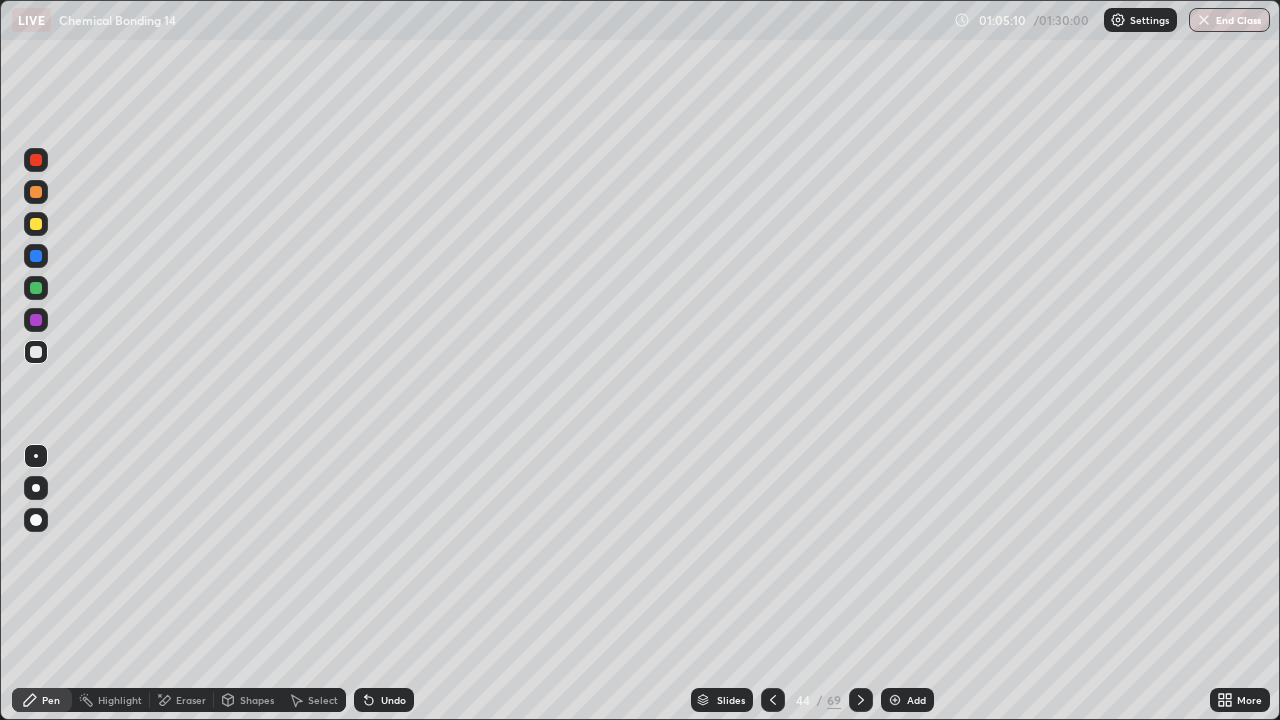 click at bounding box center [773, 700] 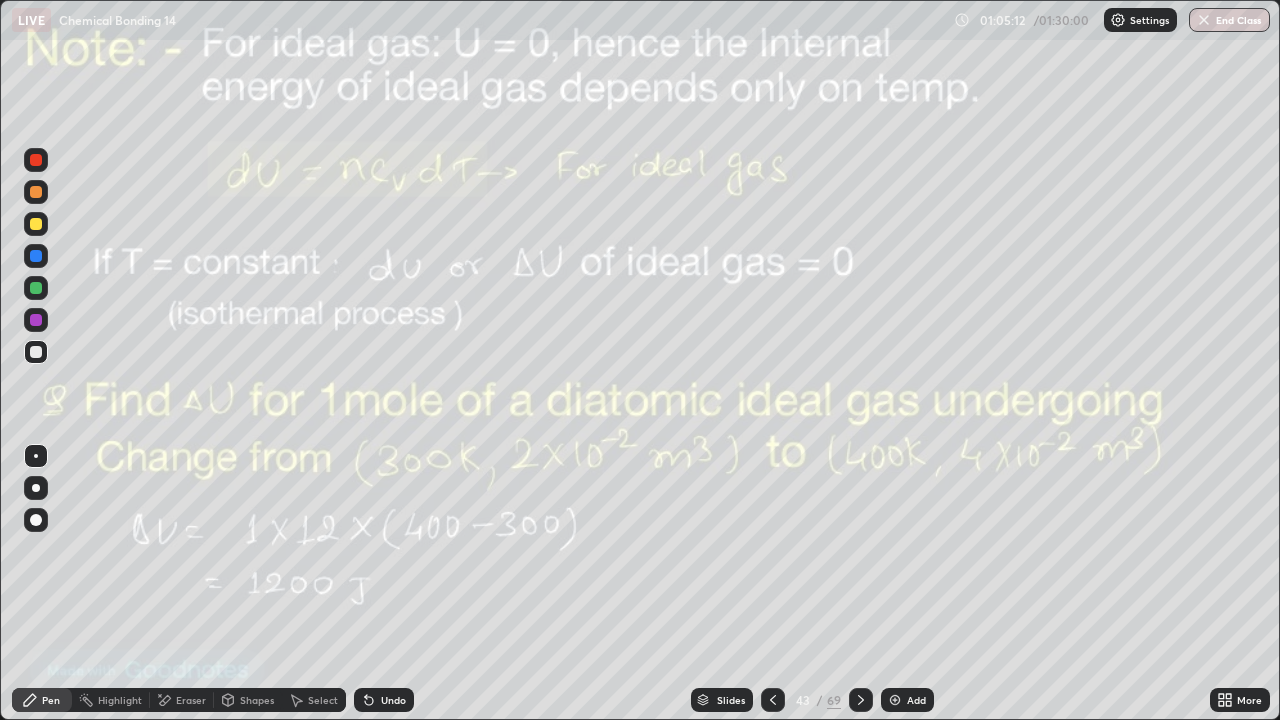 click 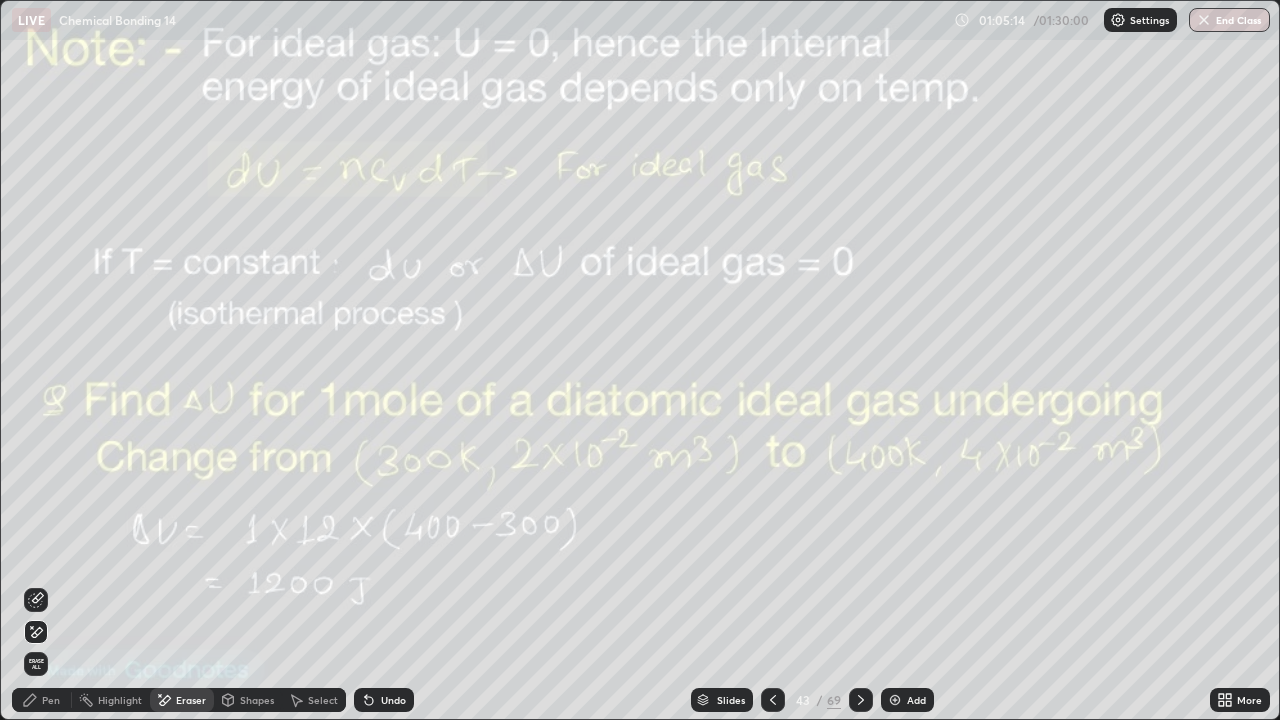 click on "Erase all" at bounding box center (36, 664) 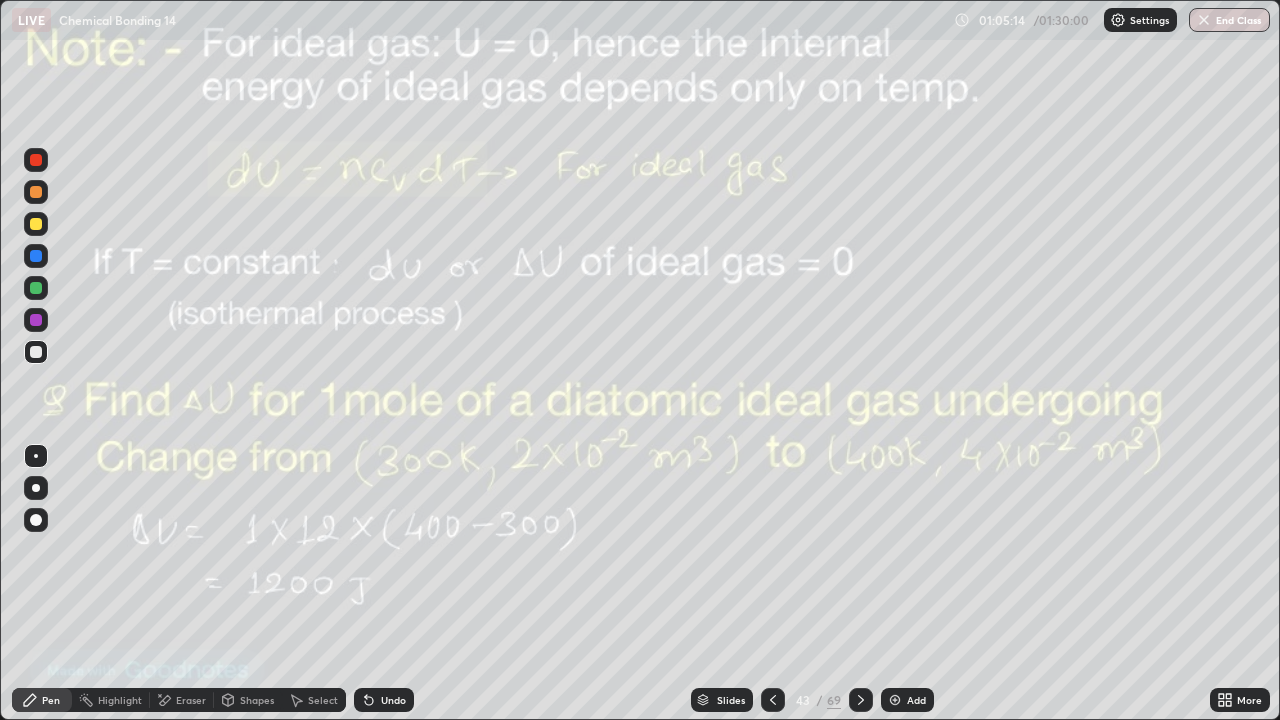 click on "Pen" at bounding box center [51, 700] 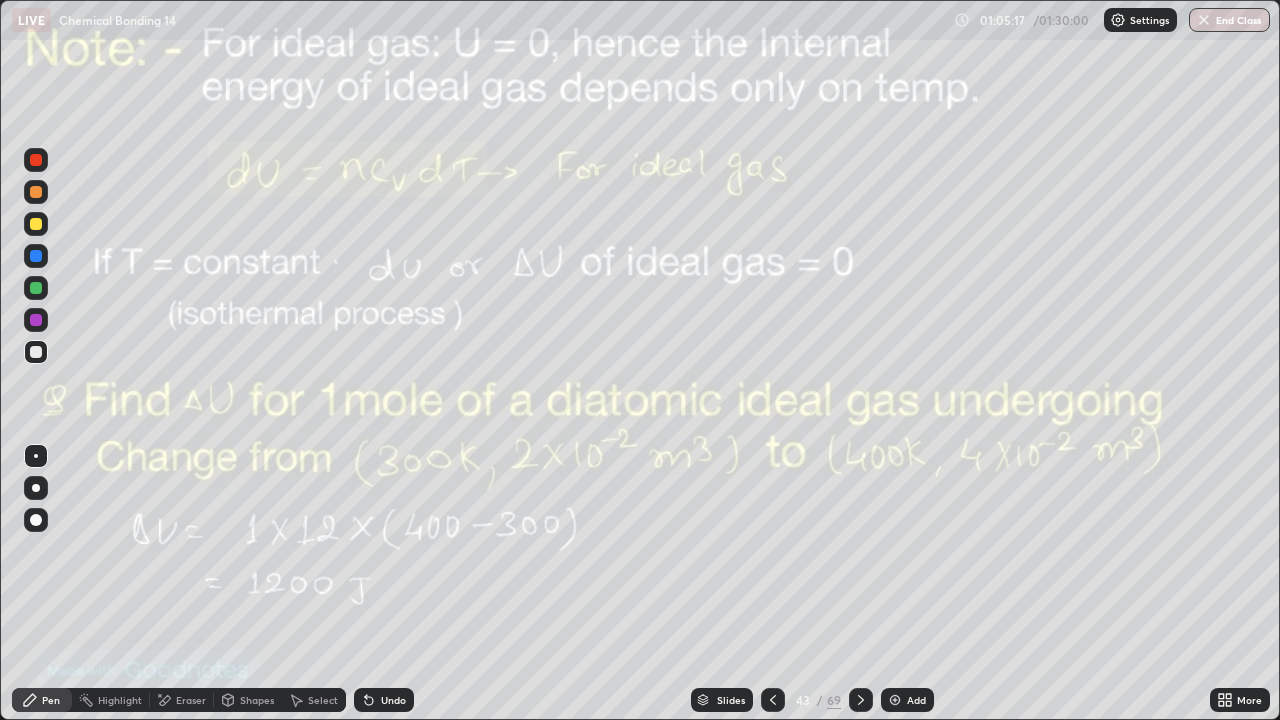 click at bounding box center (36, 224) 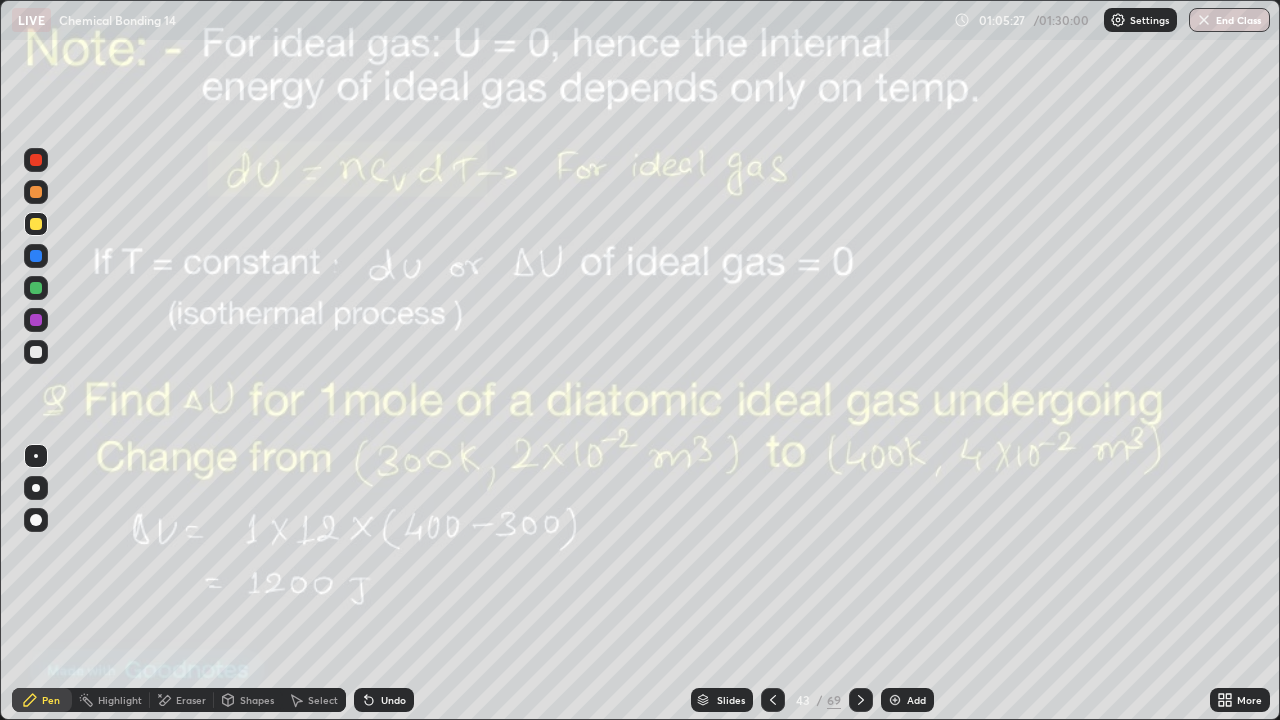 click on "Undo" at bounding box center [393, 700] 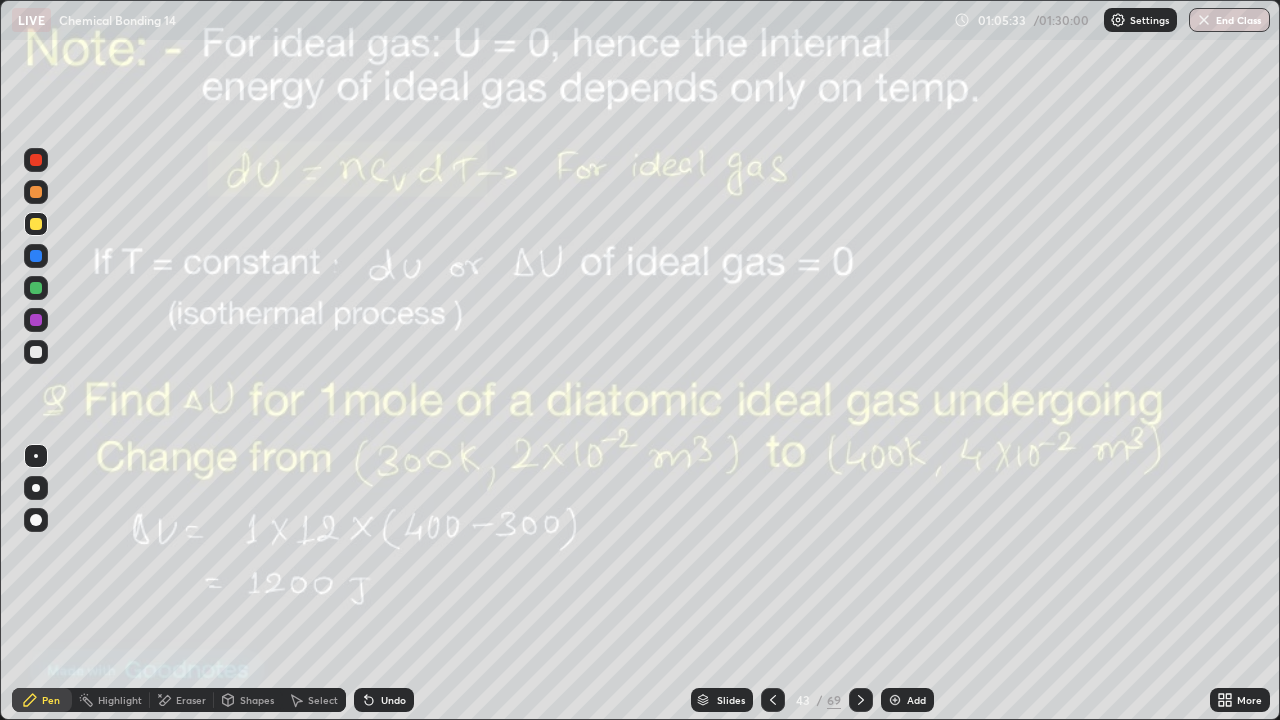 click at bounding box center (773, 700) 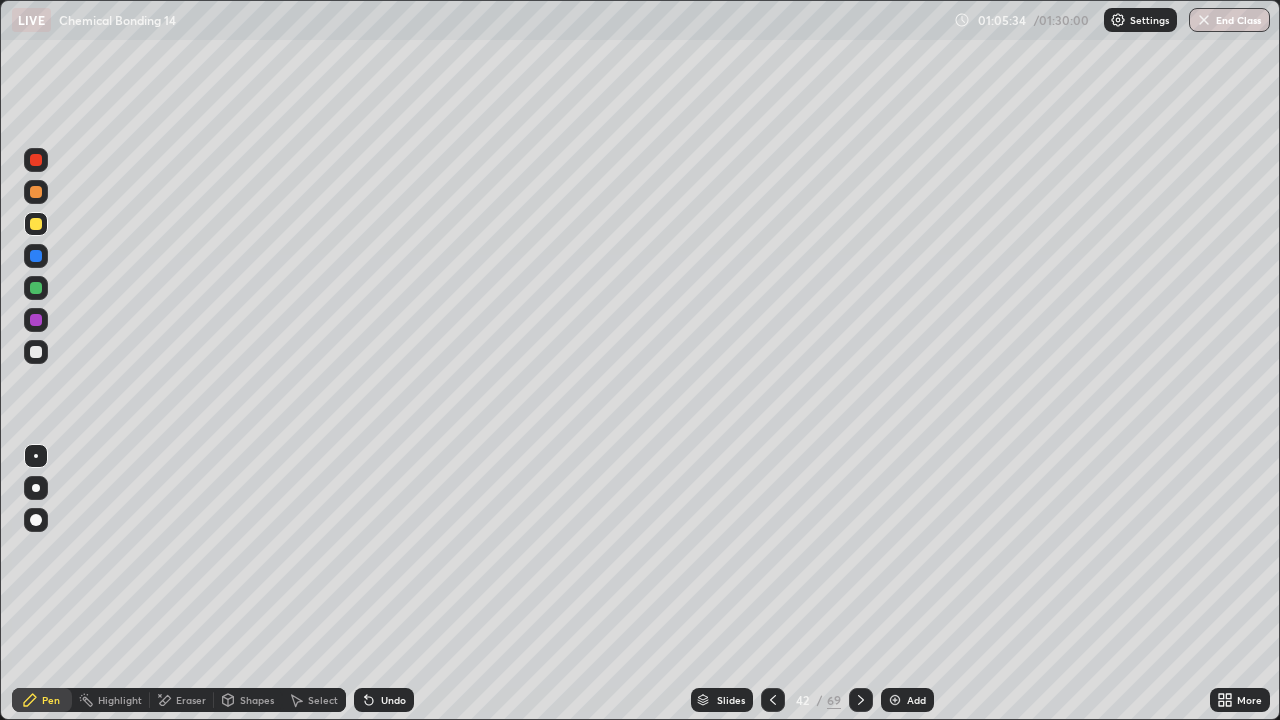 click at bounding box center (773, 700) 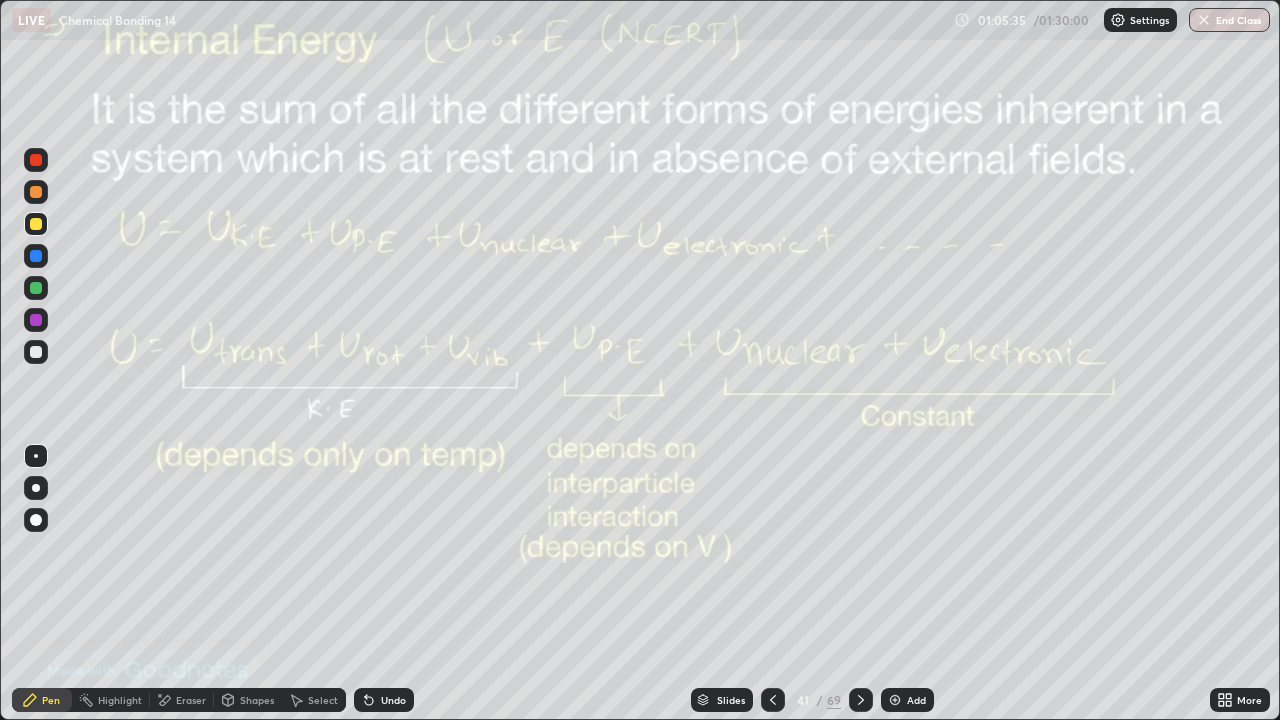 click at bounding box center [861, 700] 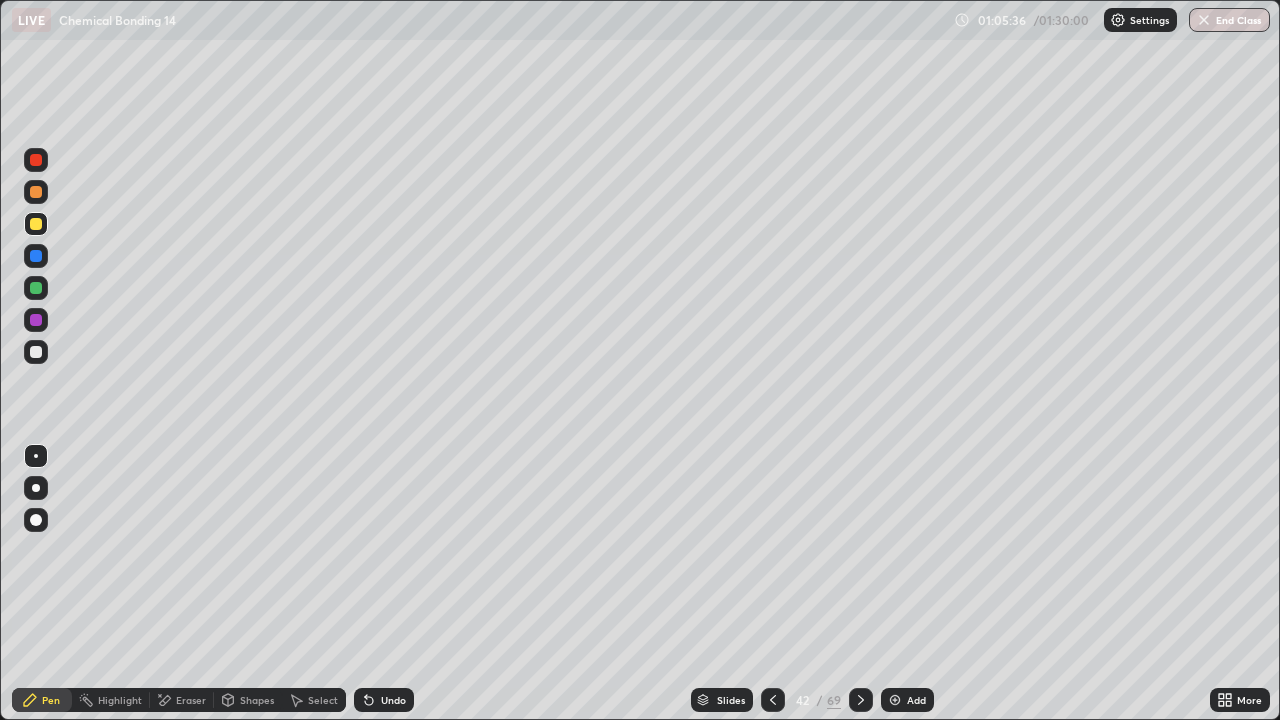 click at bounding box center (861, 700) 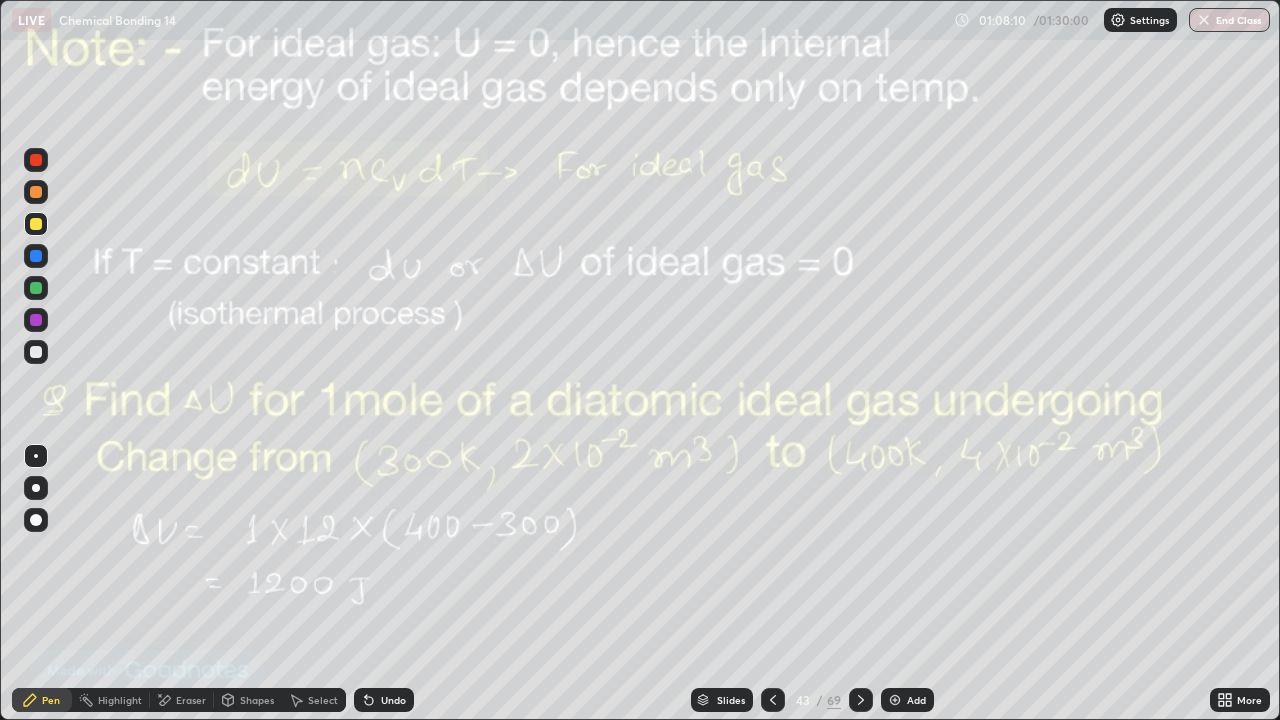 click 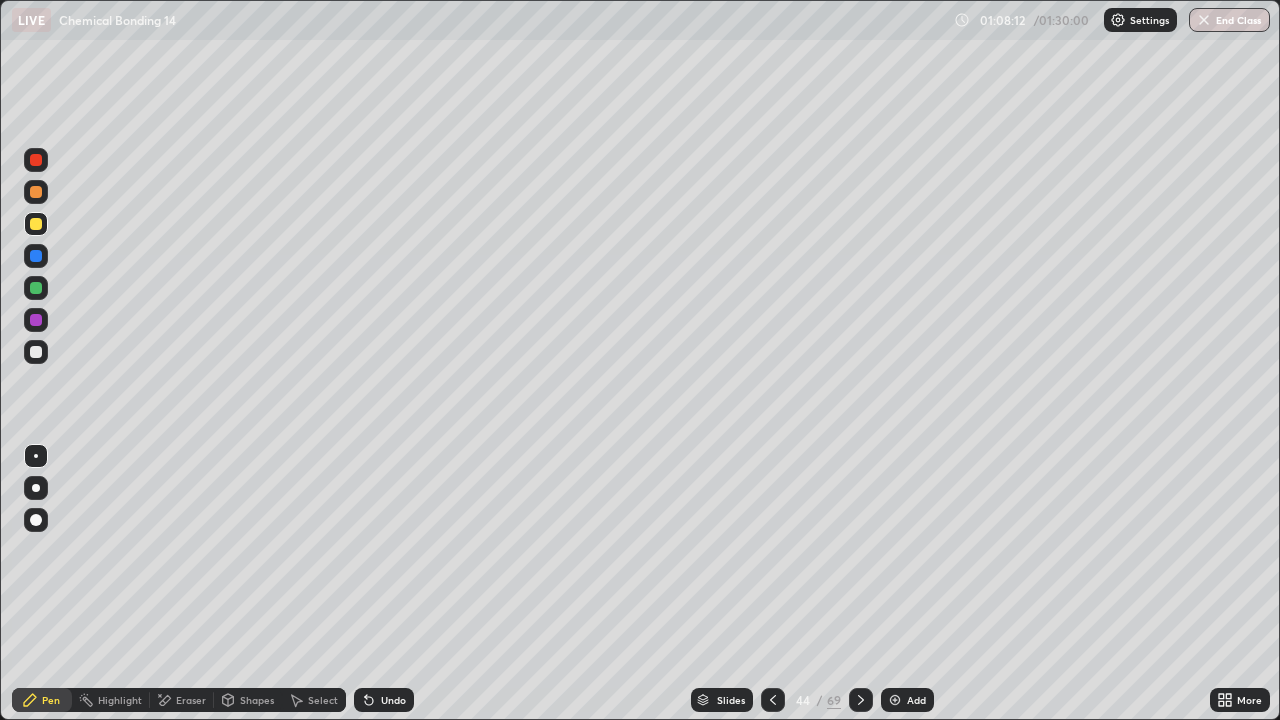 click at bounding box center (861, 700) 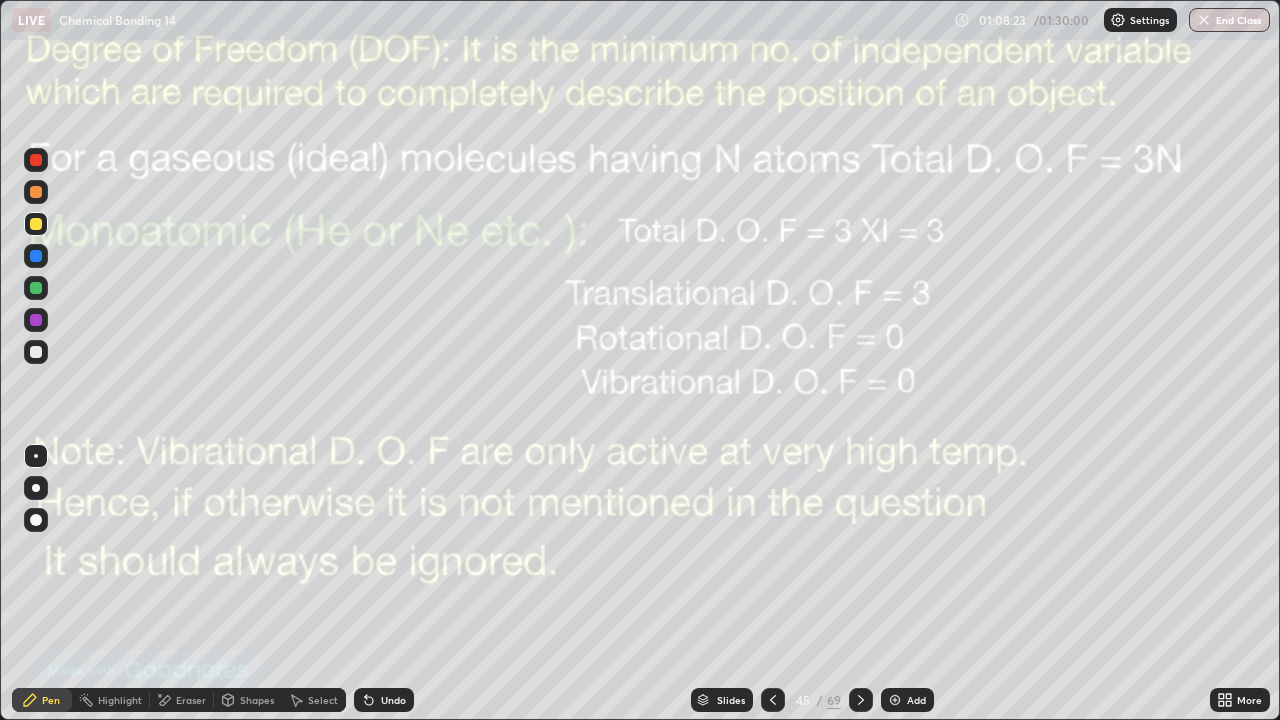 click 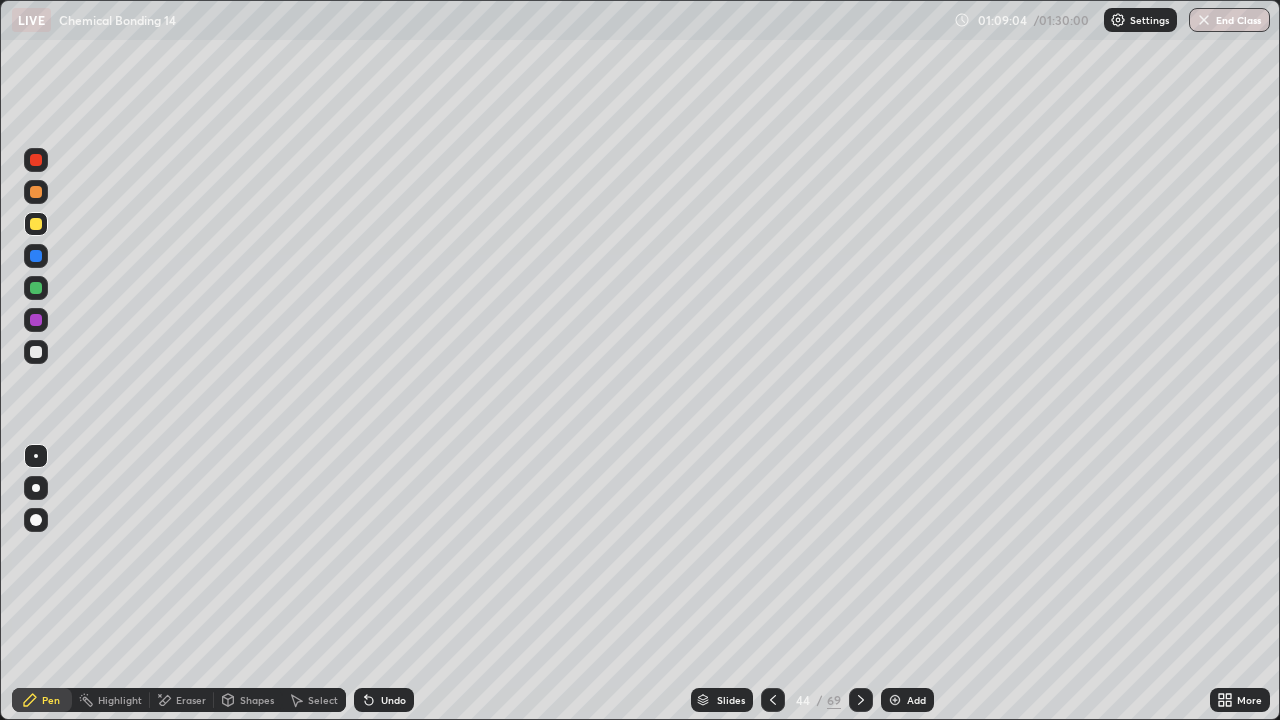 click 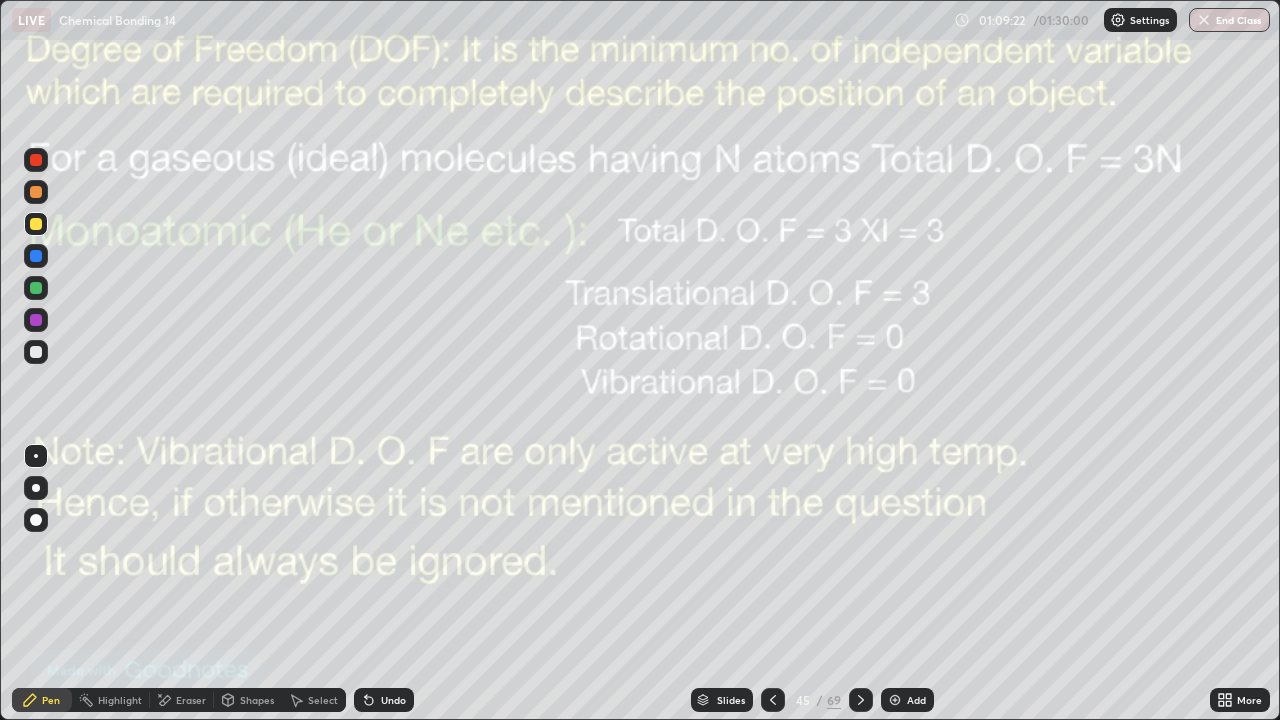 click at bounding box center [861, 700] 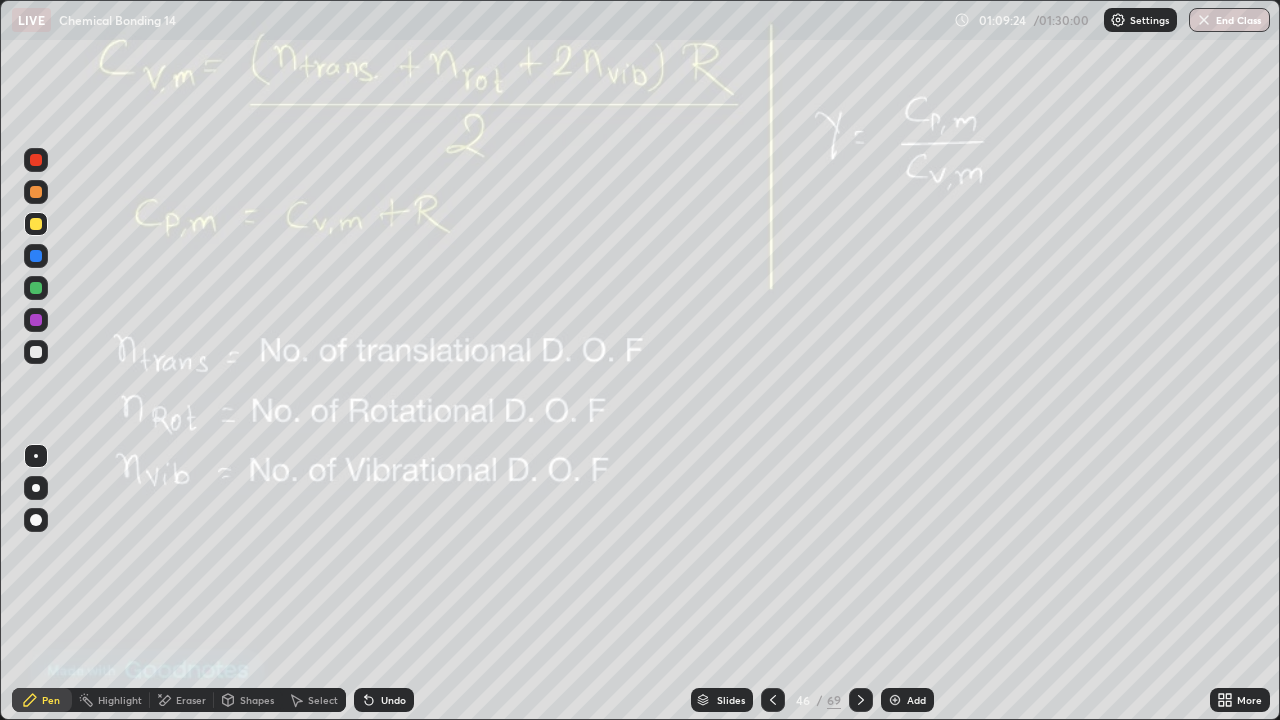 click 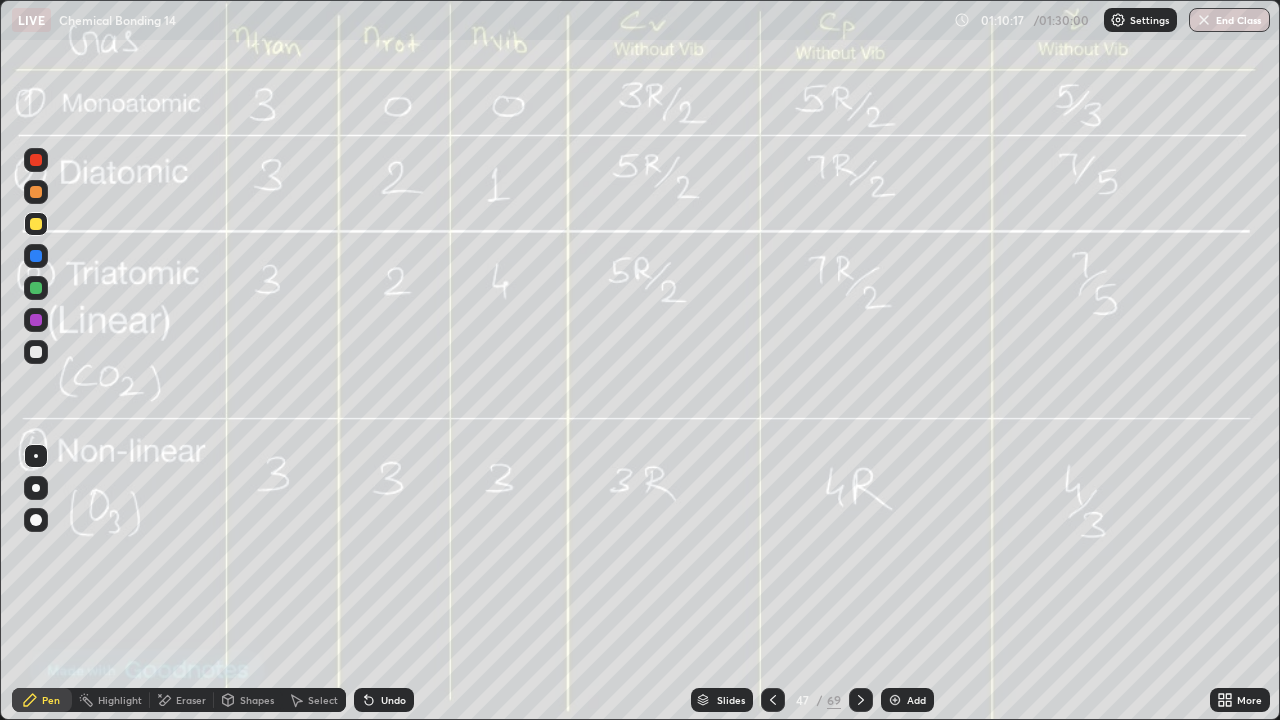 click 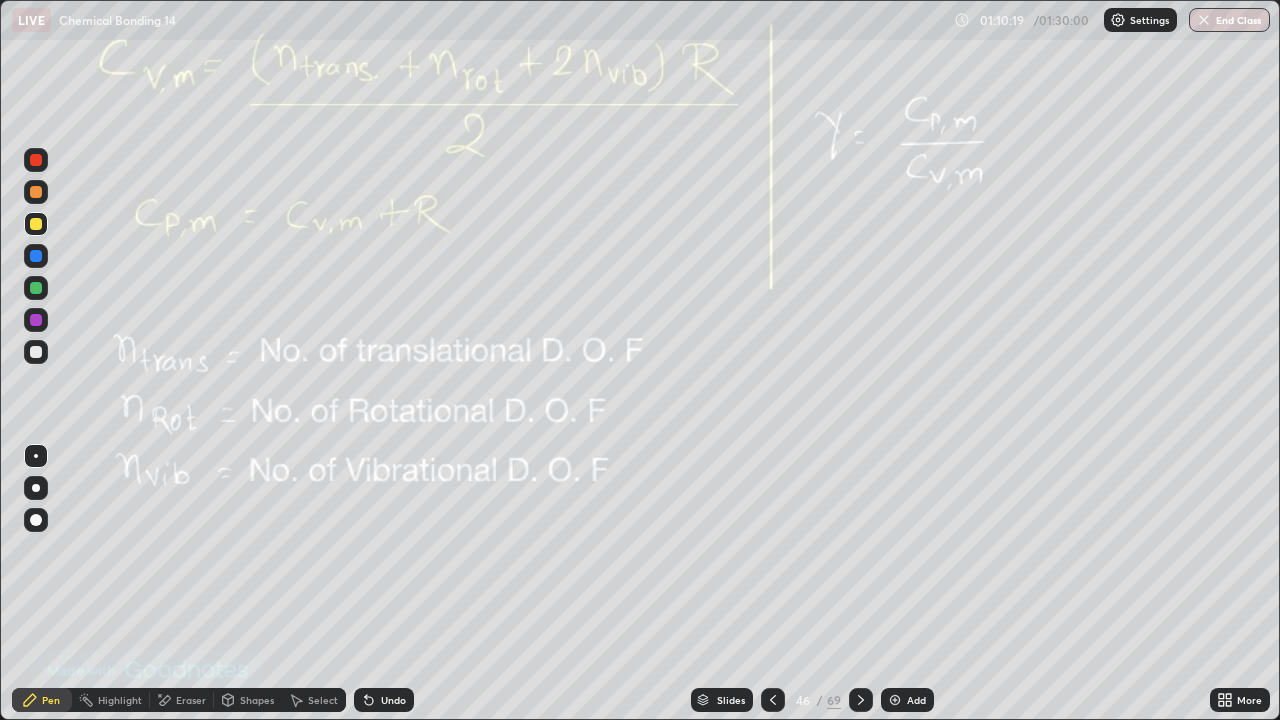 click 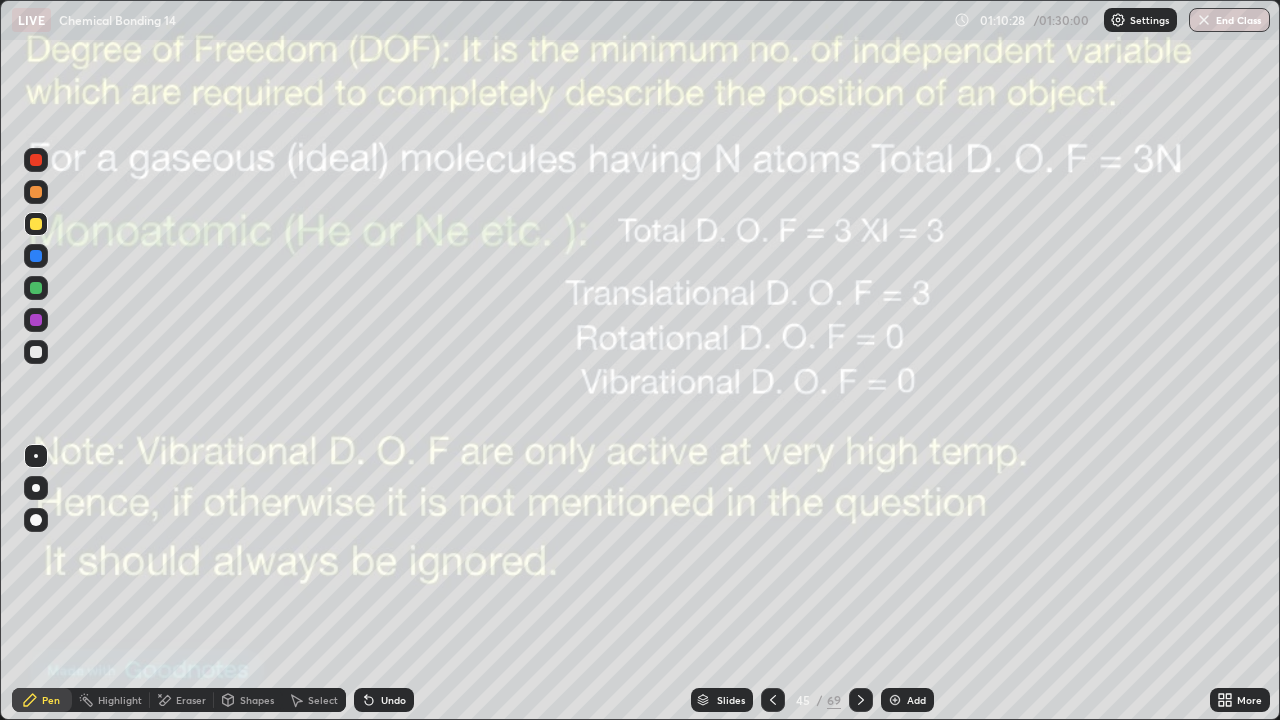 click on "Add" at bounding box center (907, 700) 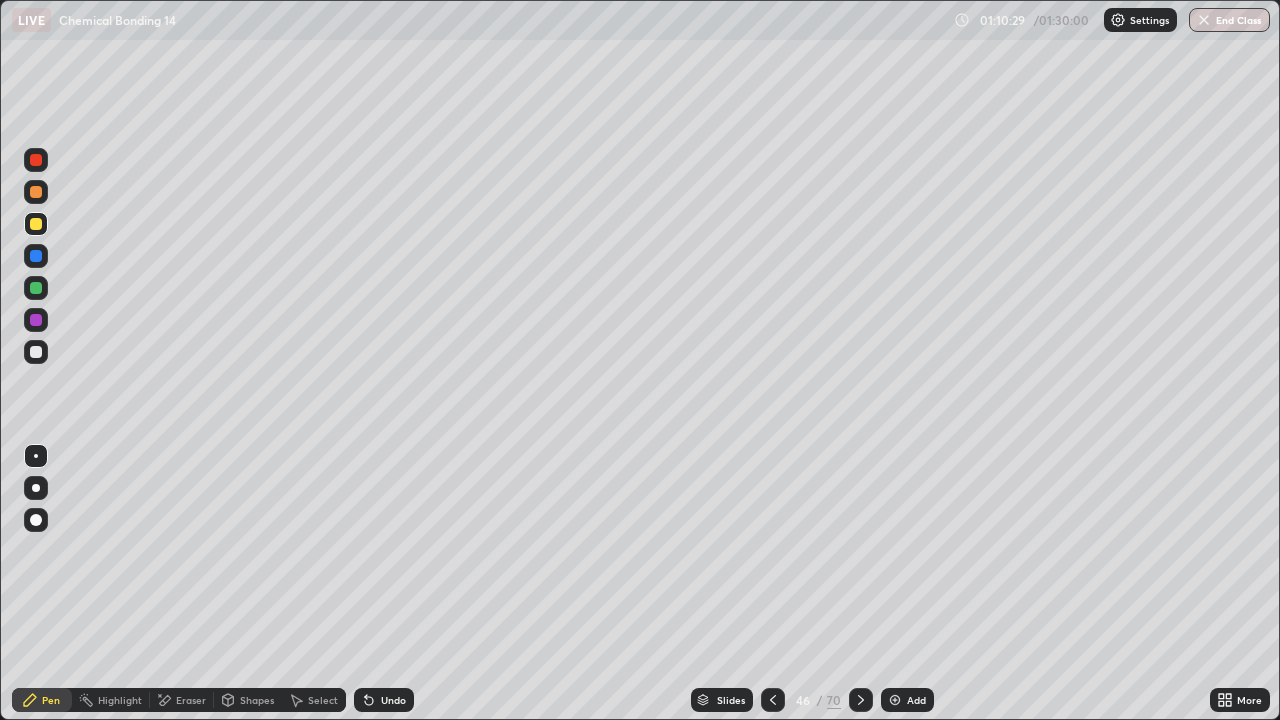 click at bounding box center [36, 192] 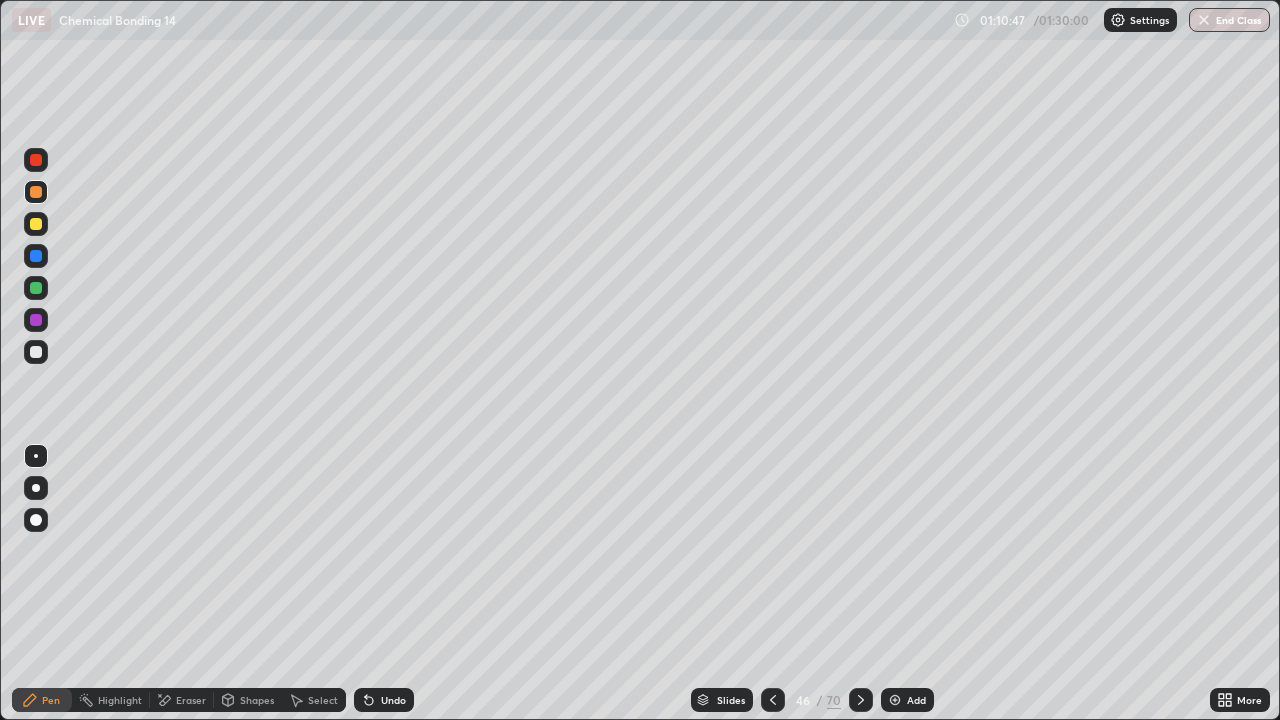 click on "Eraser" at bounding box center [191, 700] 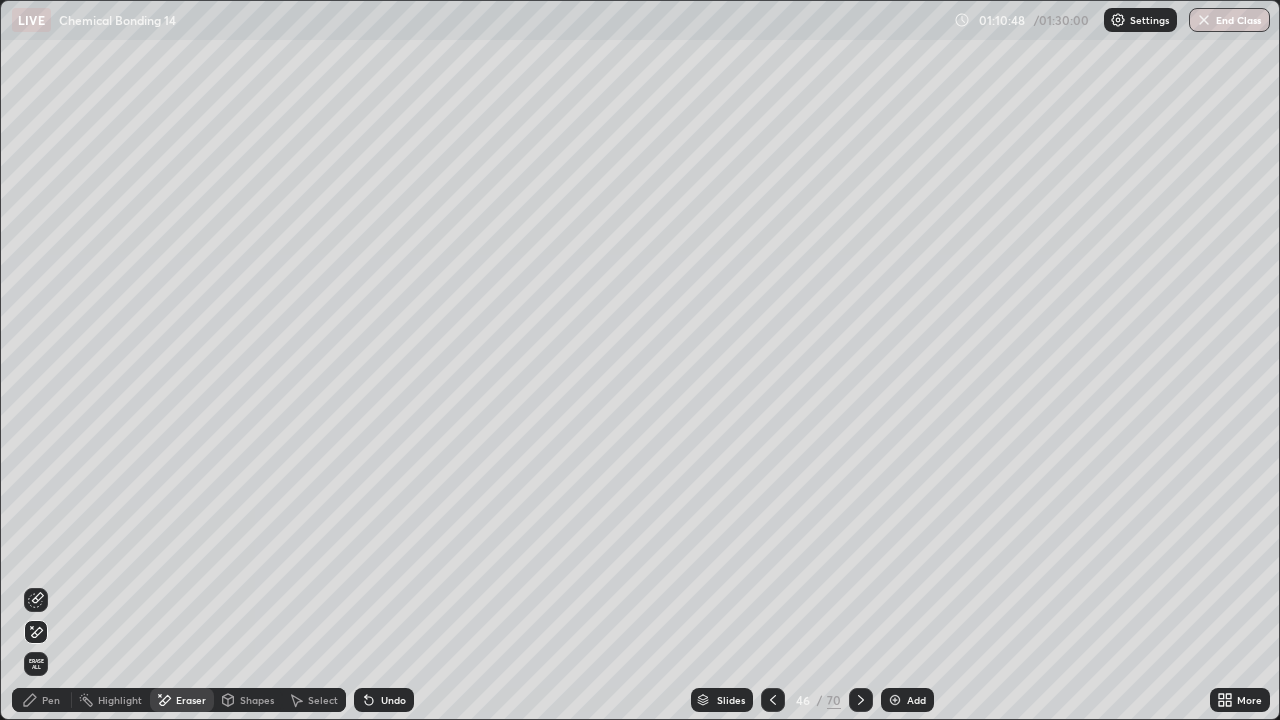 click on "Pen" at bounding box center (42, 700) 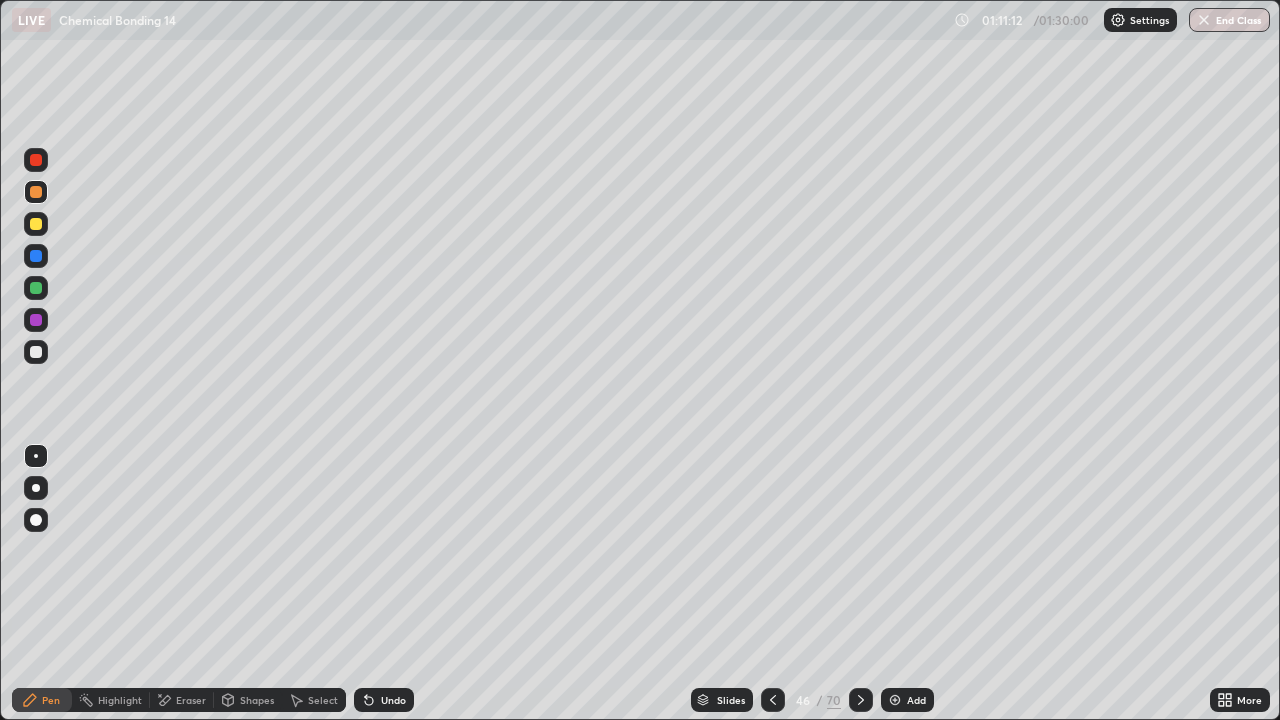 click at bounding box center [773, 700] 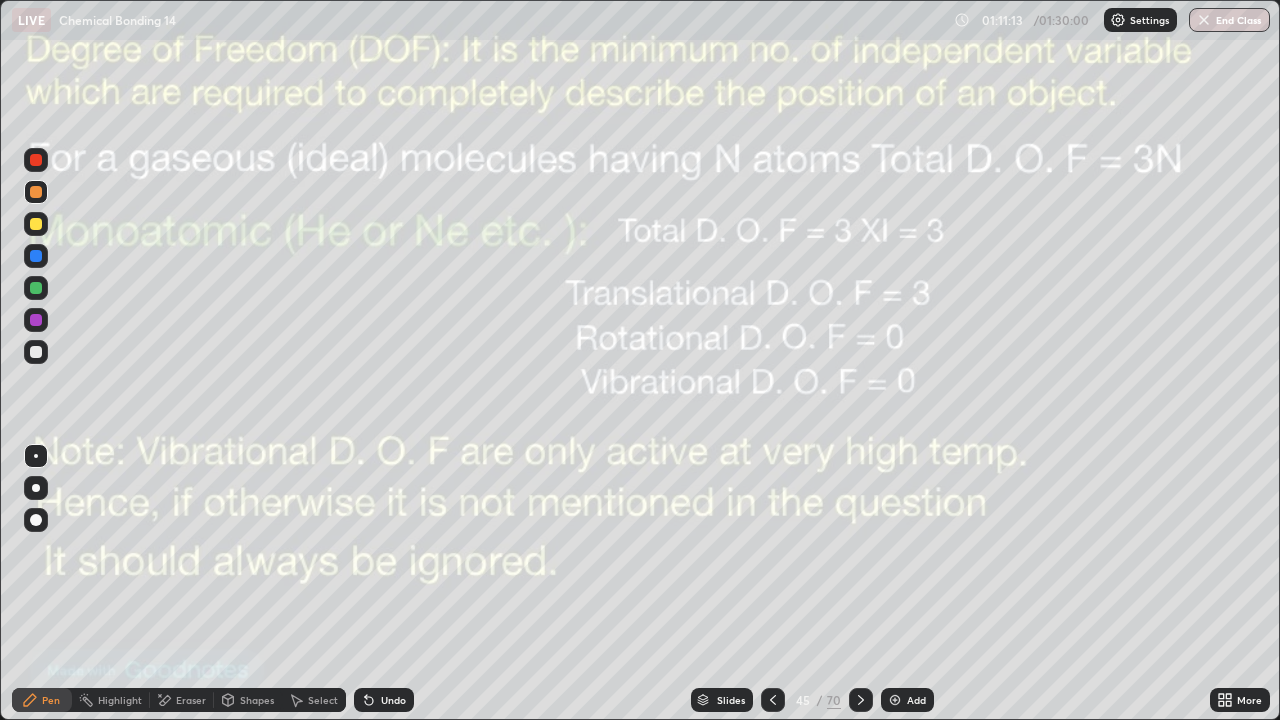 click 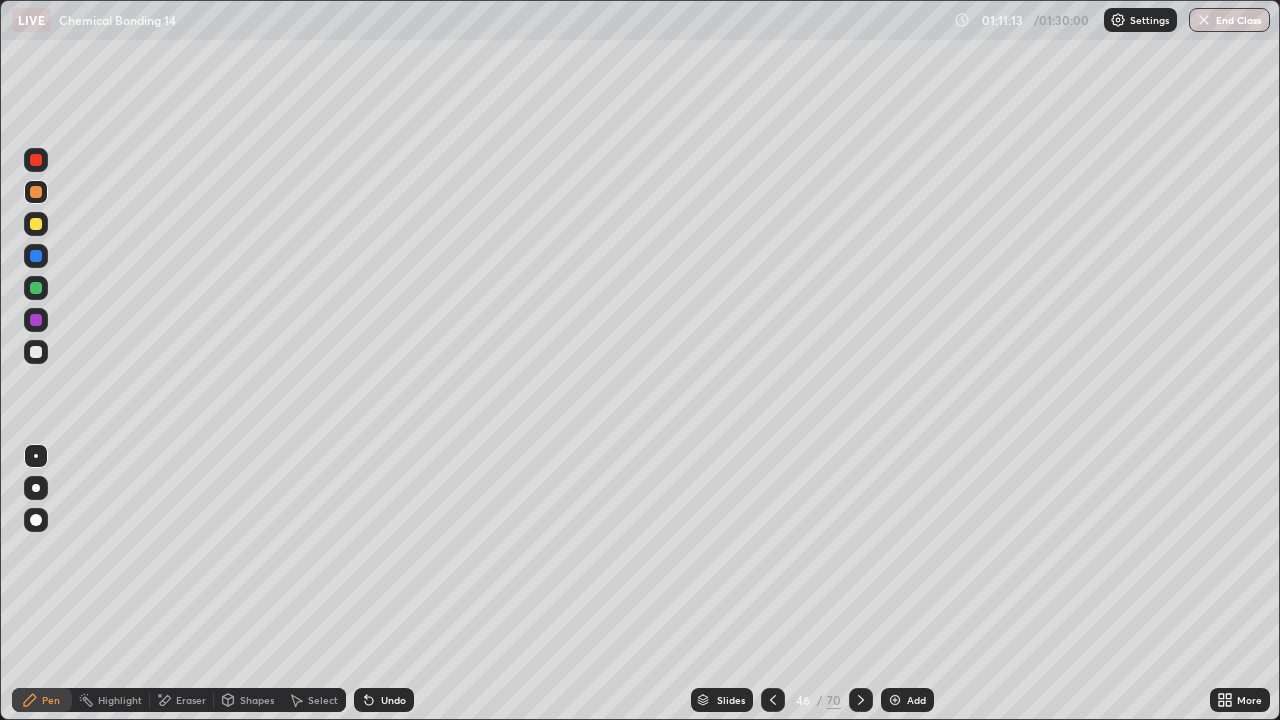 click 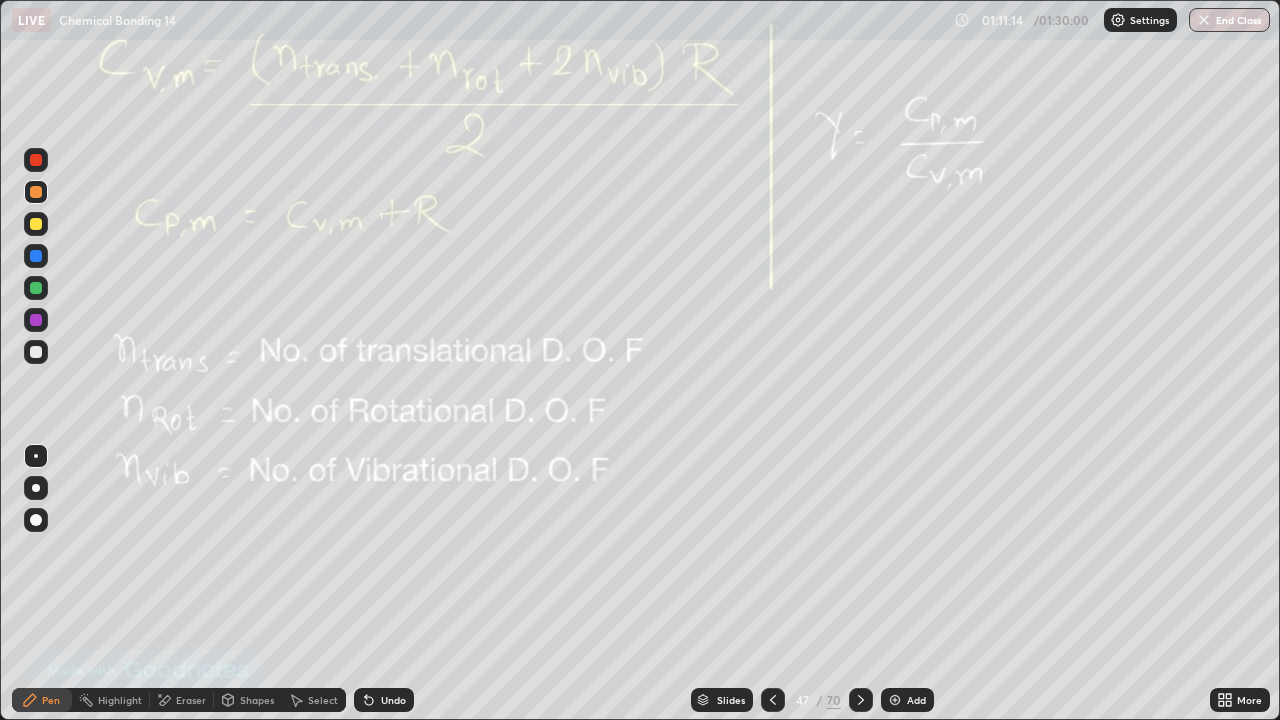 click 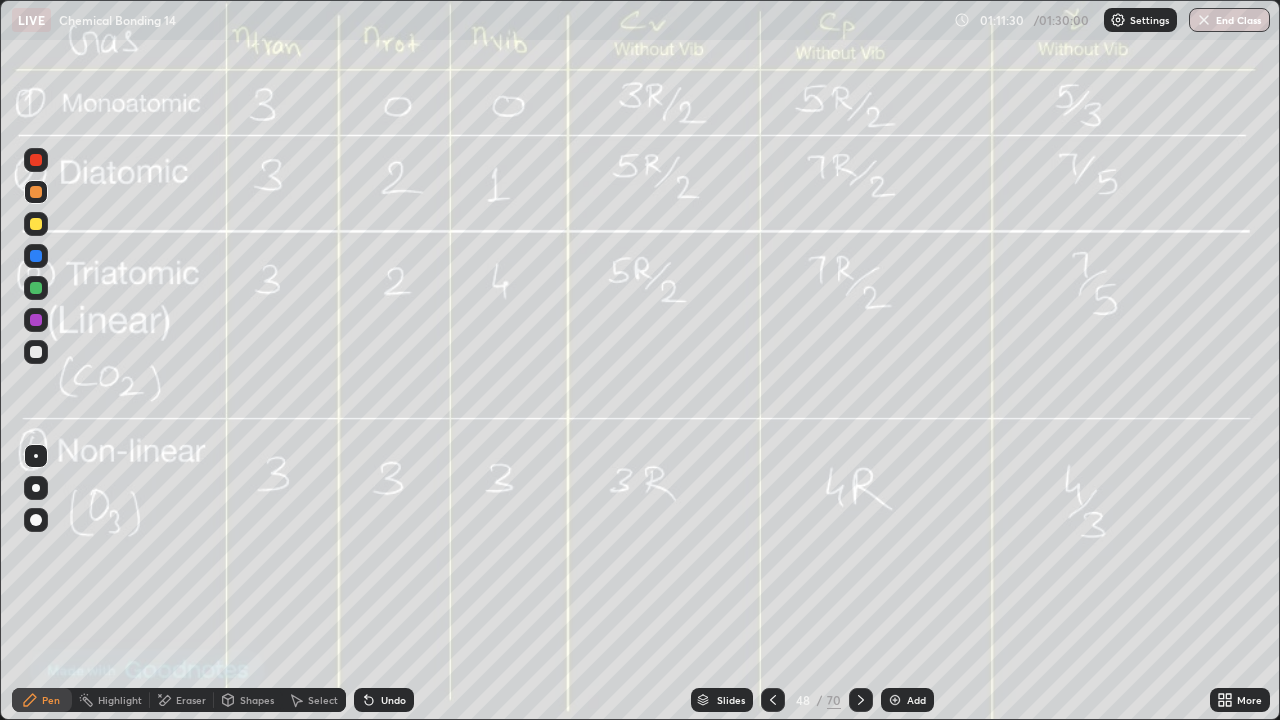 click 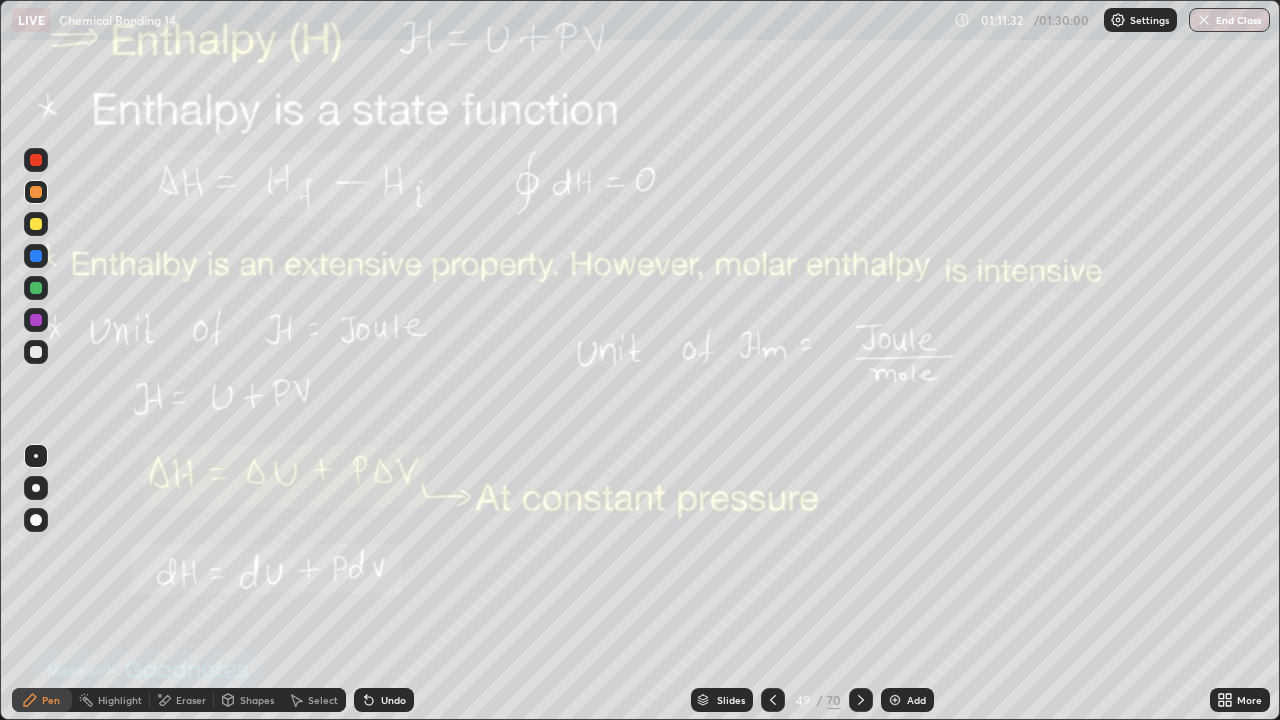 click 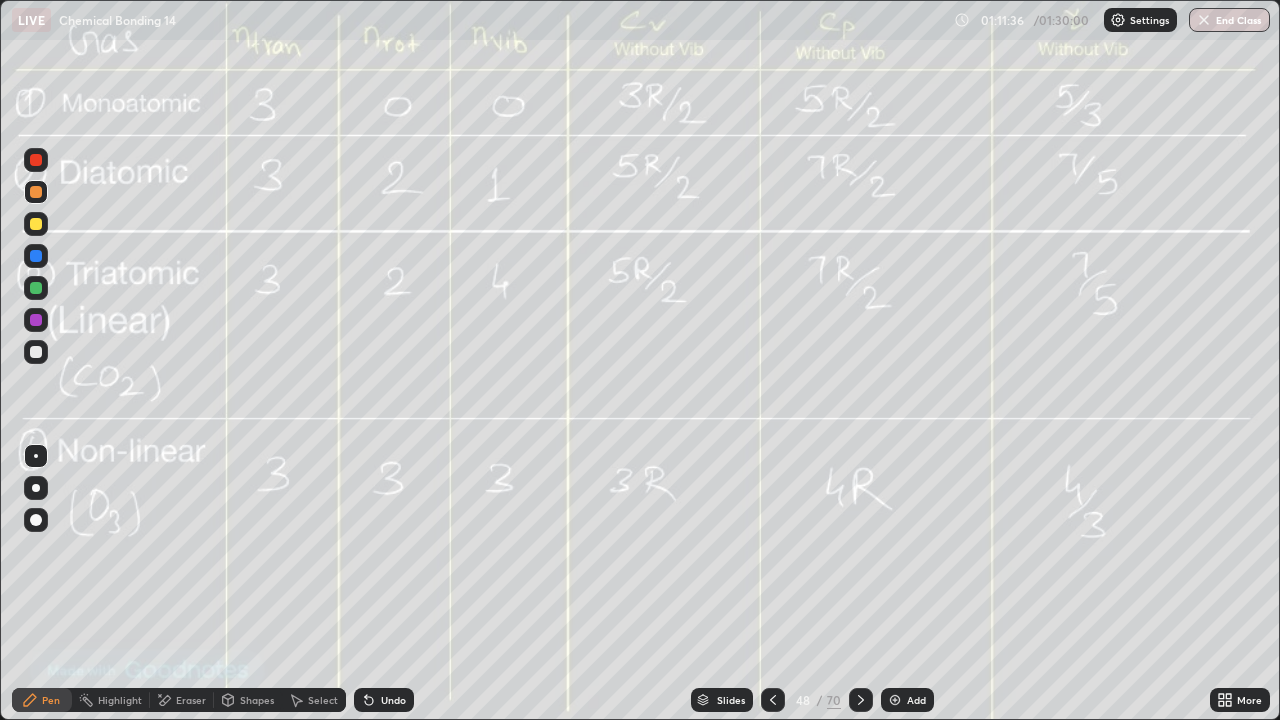 click 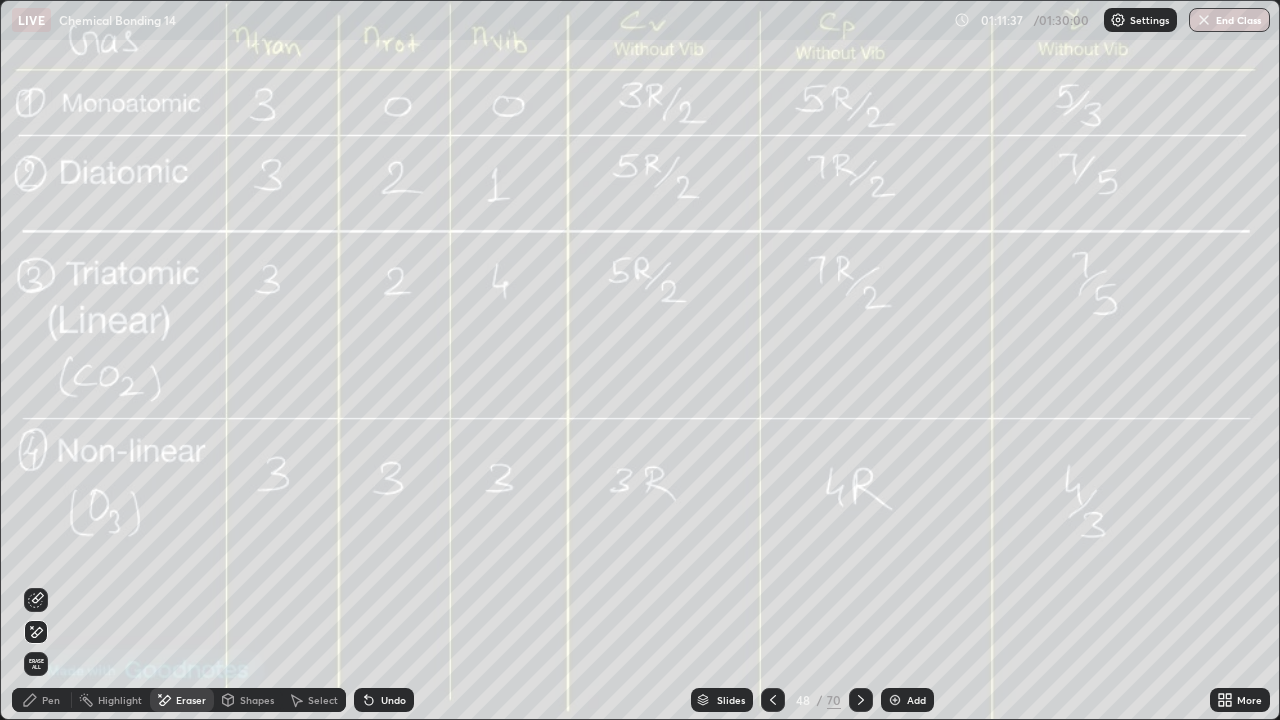 click on "Erase all" at bounding box center (36, 664) 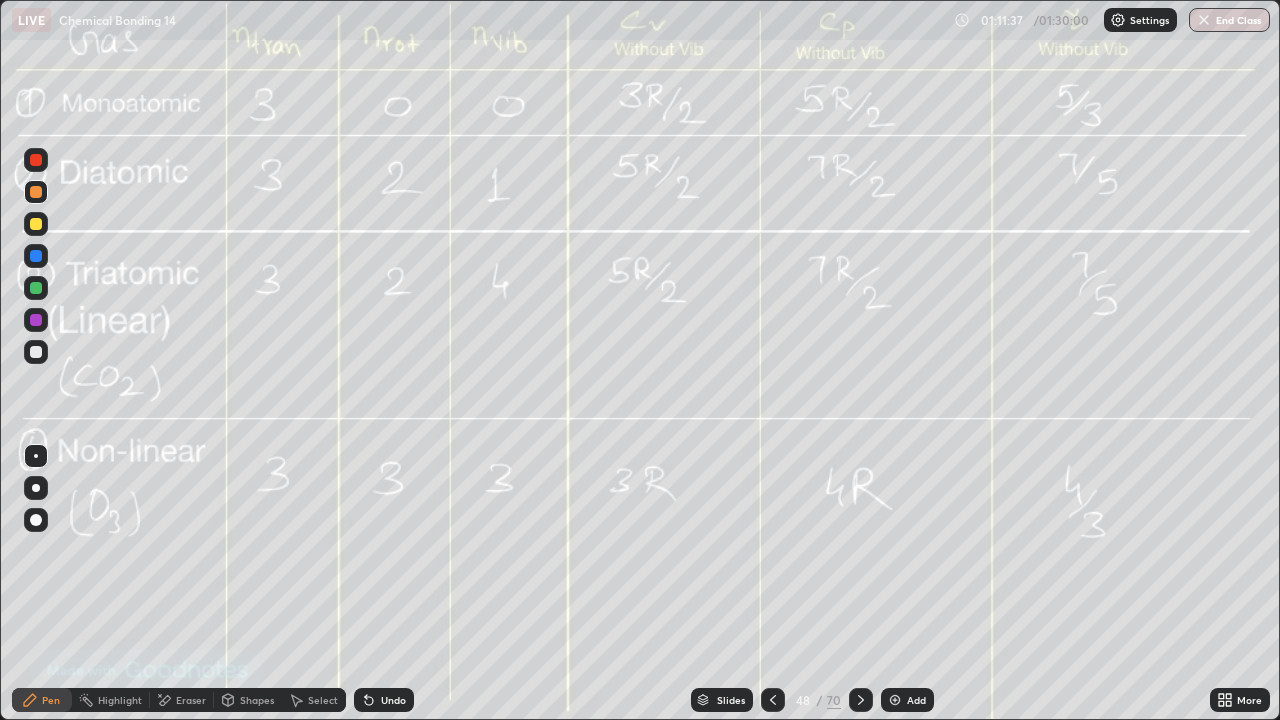 click at bounding box center (36, 560) 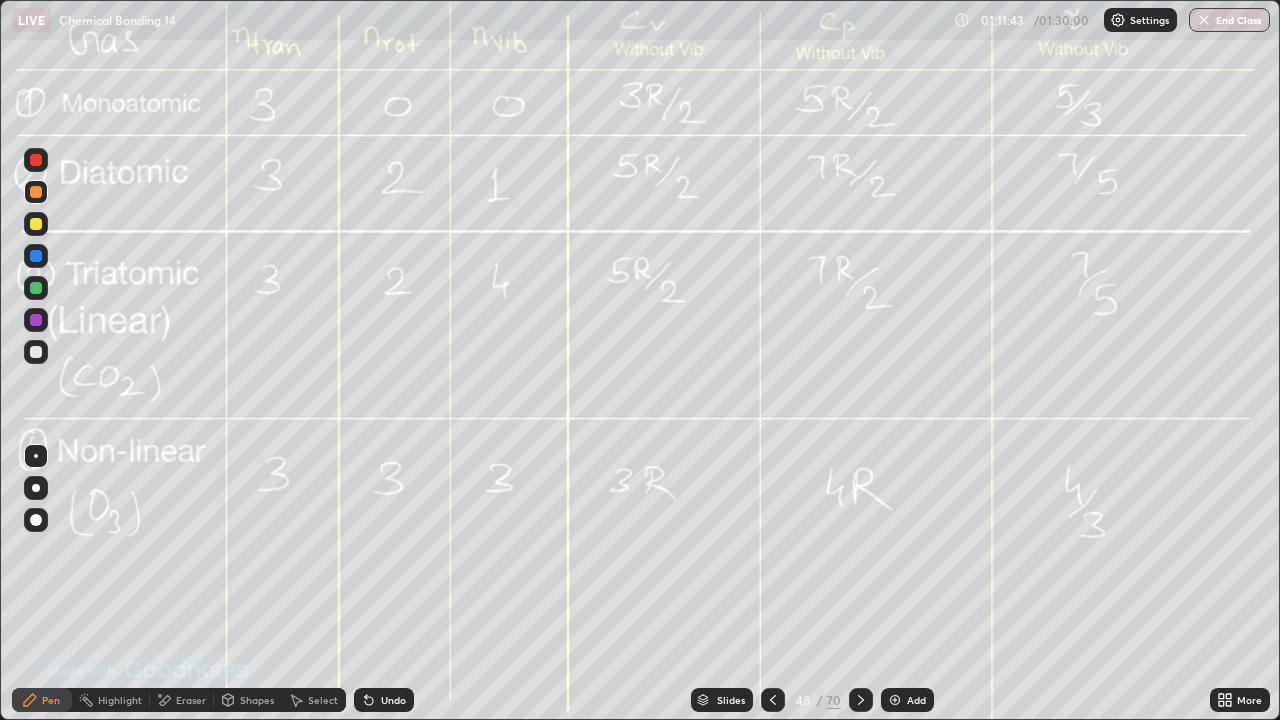click 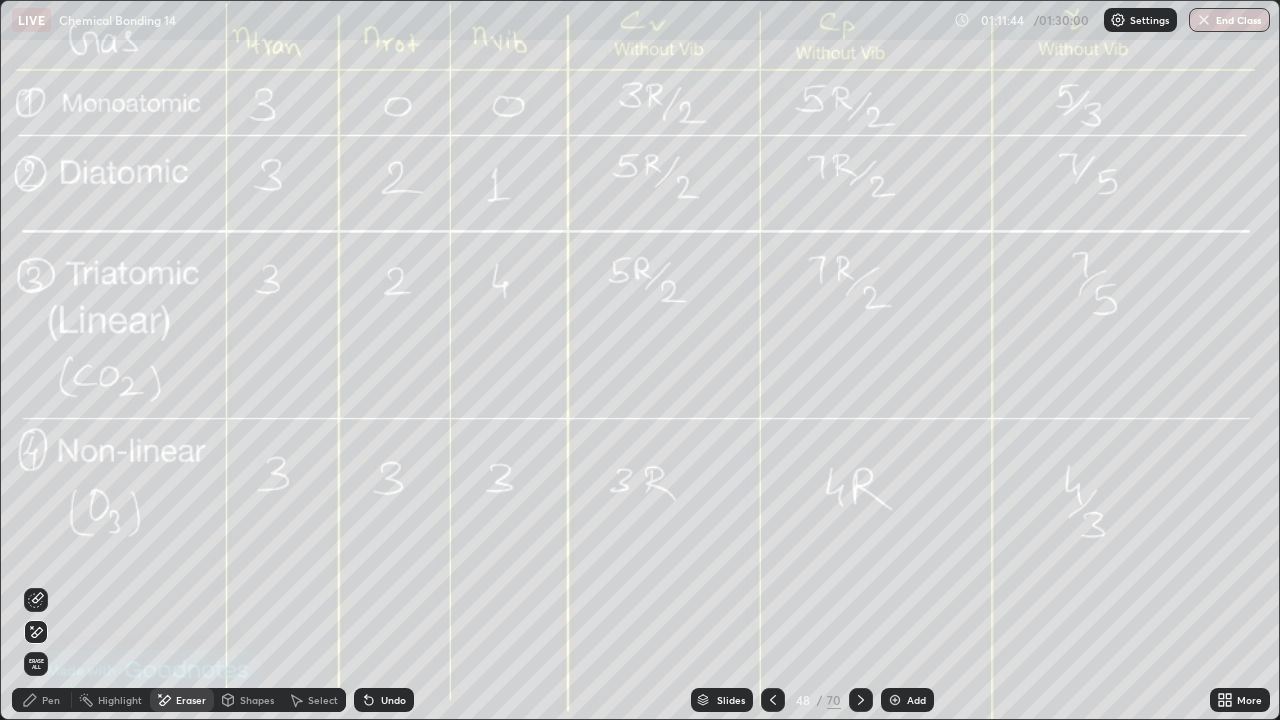 click on "Erase all" at bounding box center [36, 664] 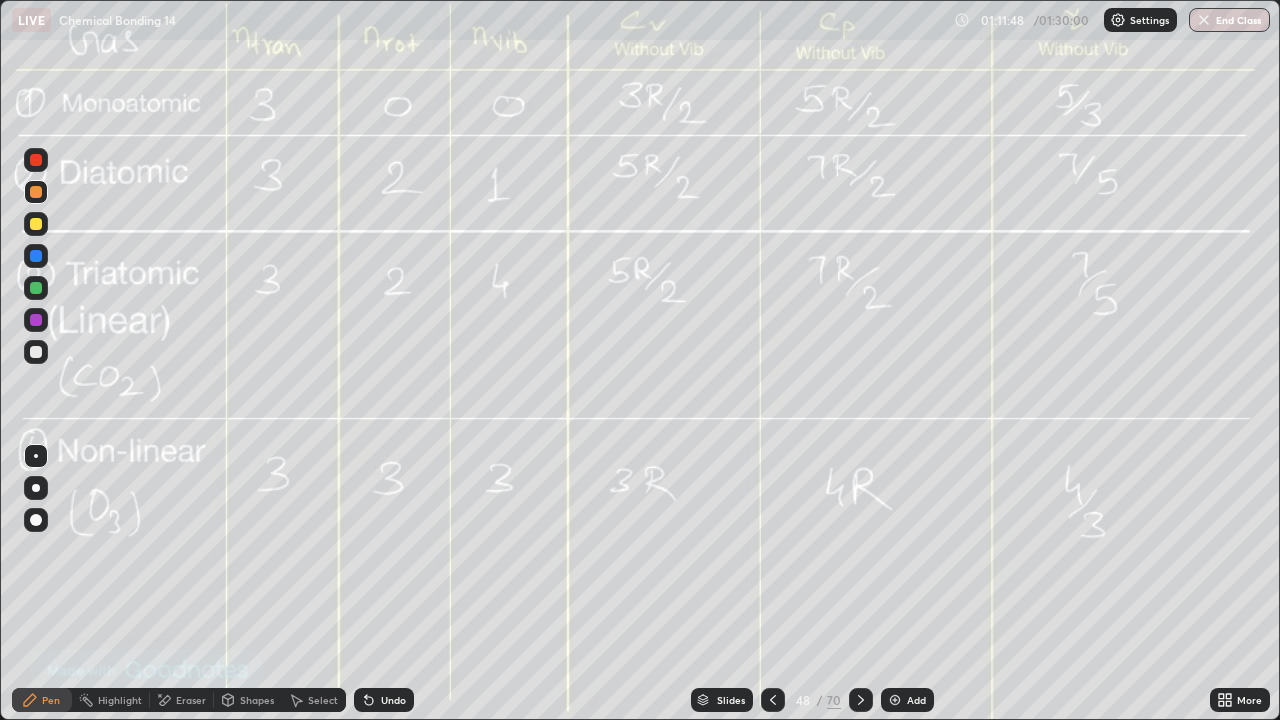 click at bounding box center [895, 700] 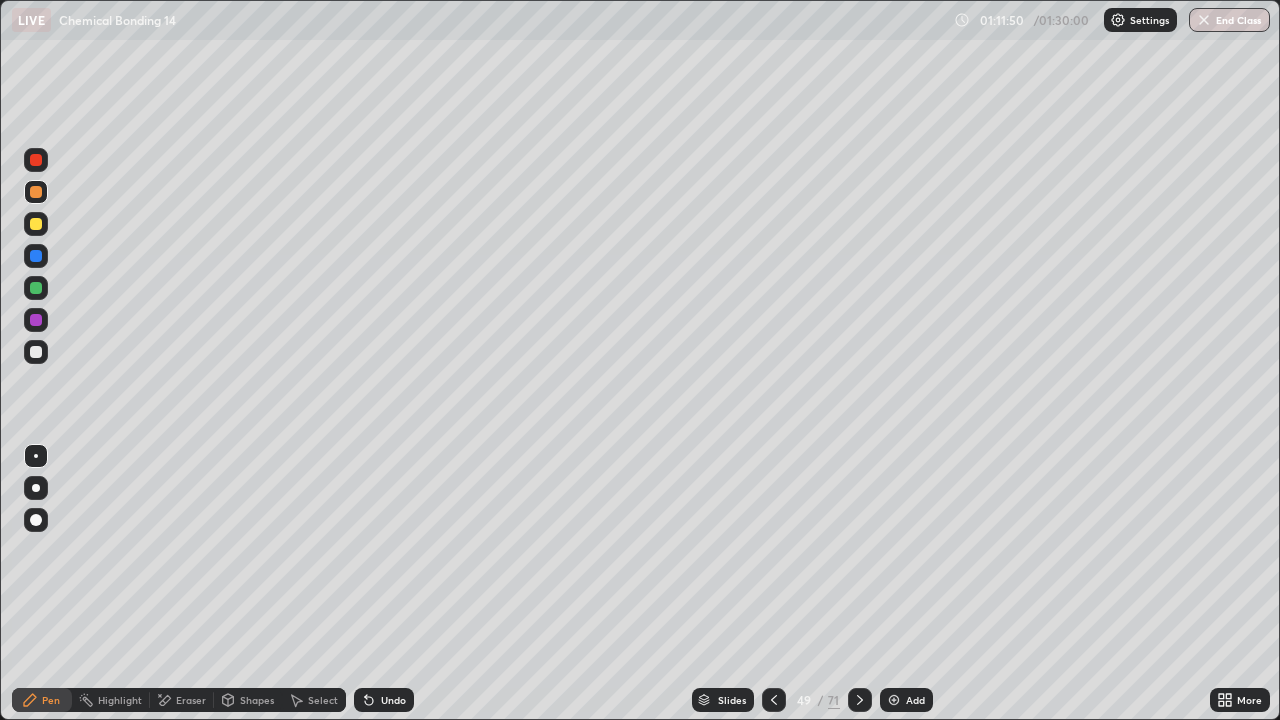 click at bounding box center (36, 192) 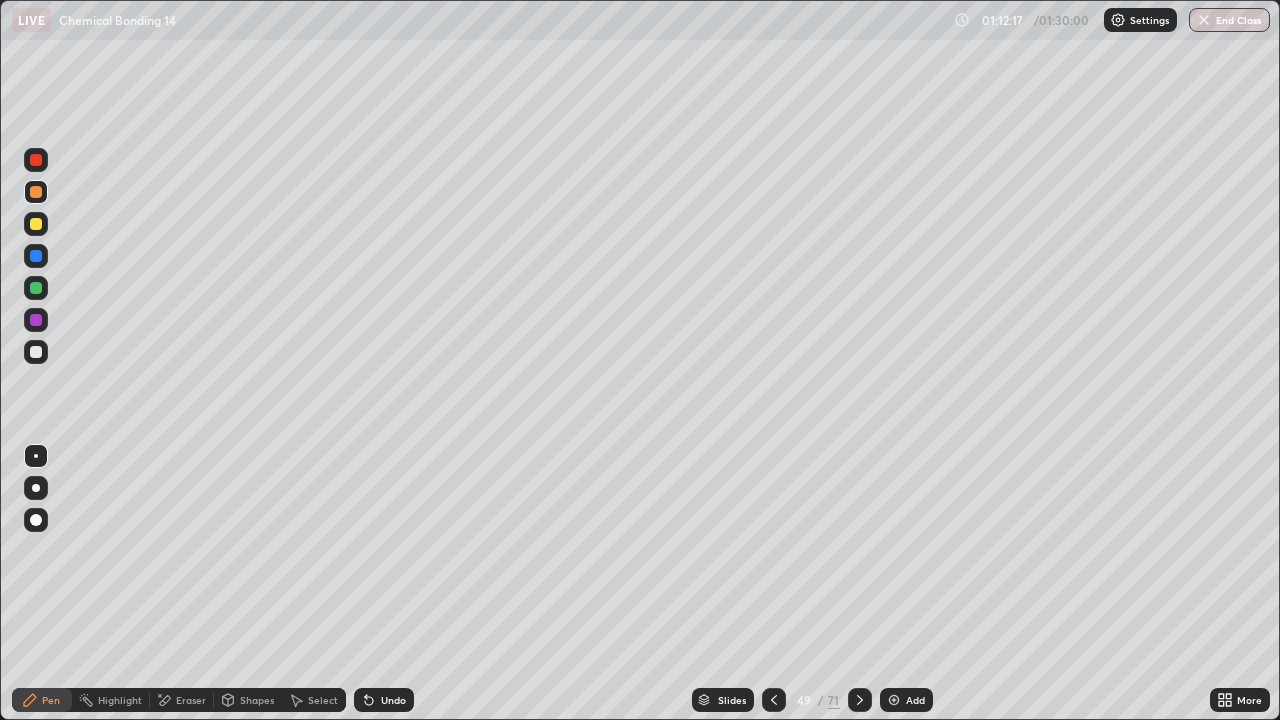 click on "Select" at bounding box center (323, 700) 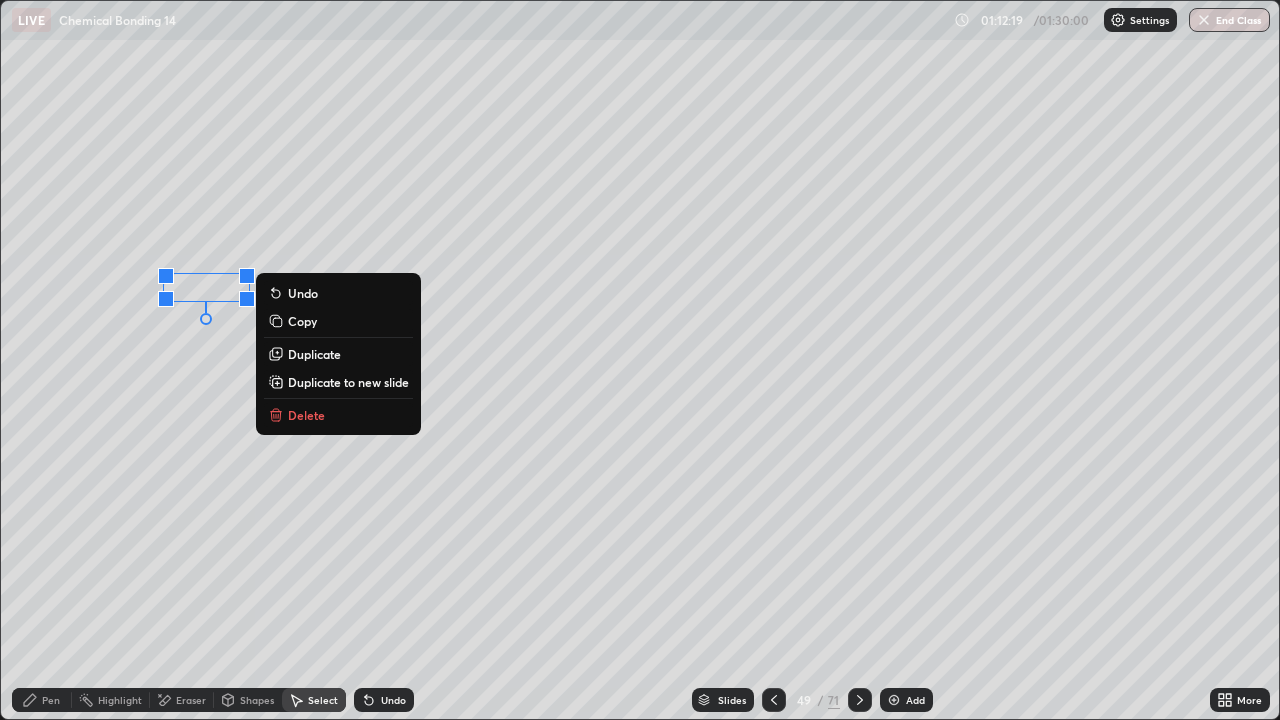 click on "Pen" at bounding box center (42, 700) 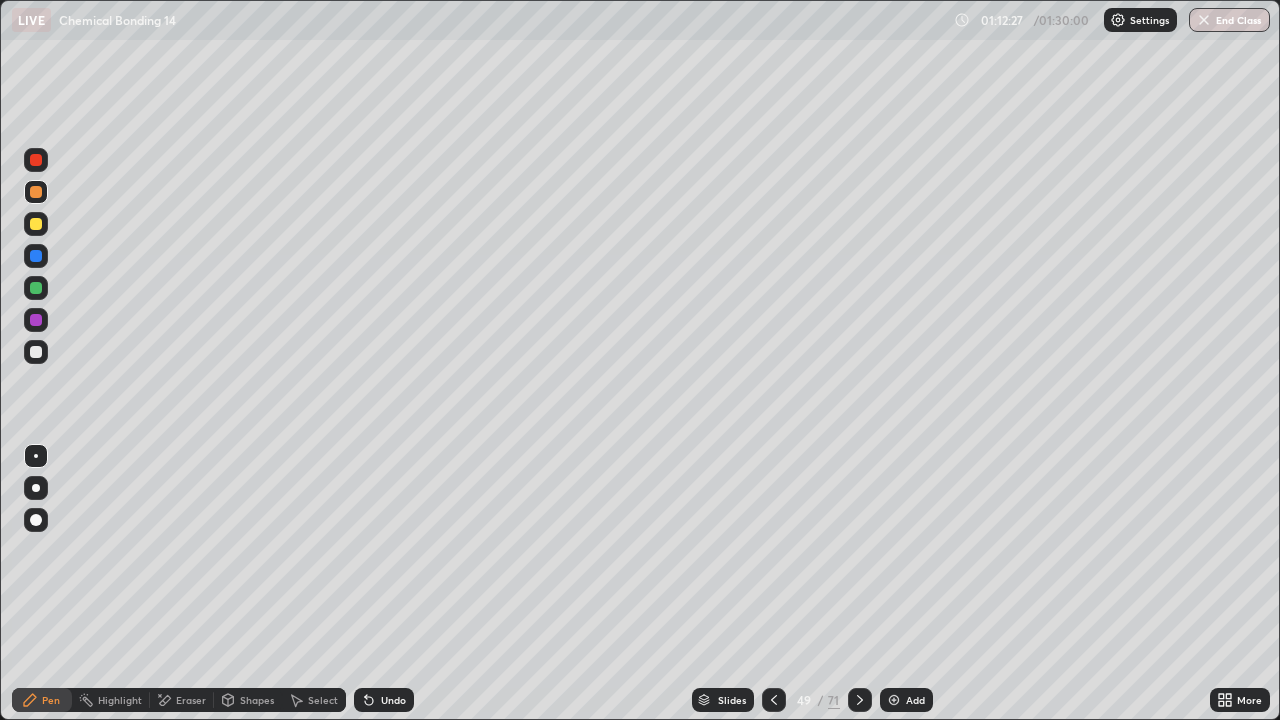 click on "Eraser" at bounding box center [182, 700] 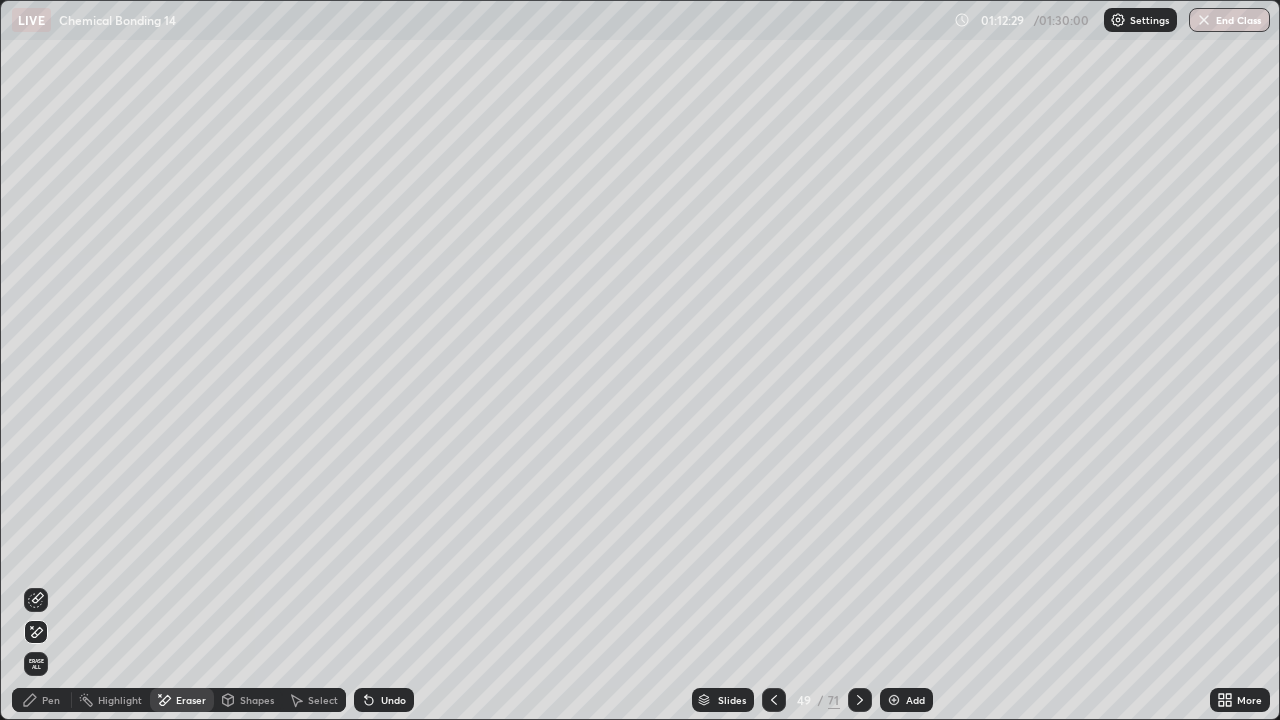 click on "Pen" at bounding box center [51, 700] 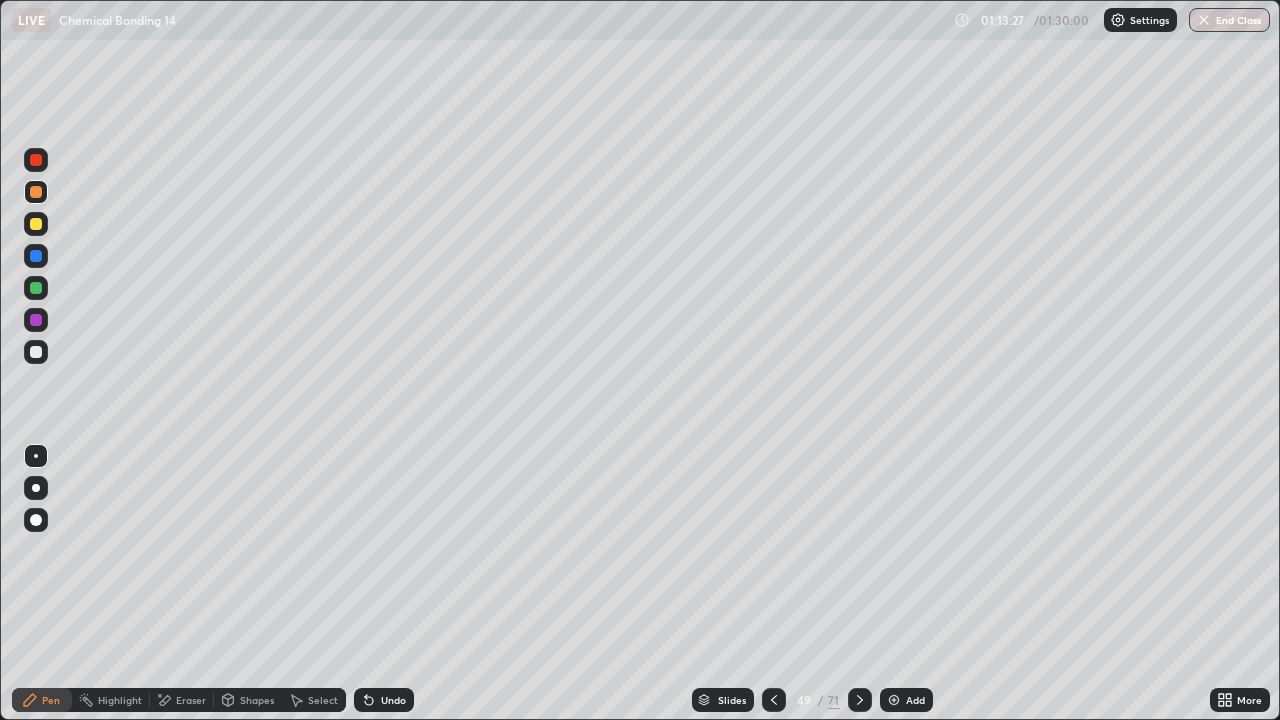 click on "Select" at bounding box center [323, 700] 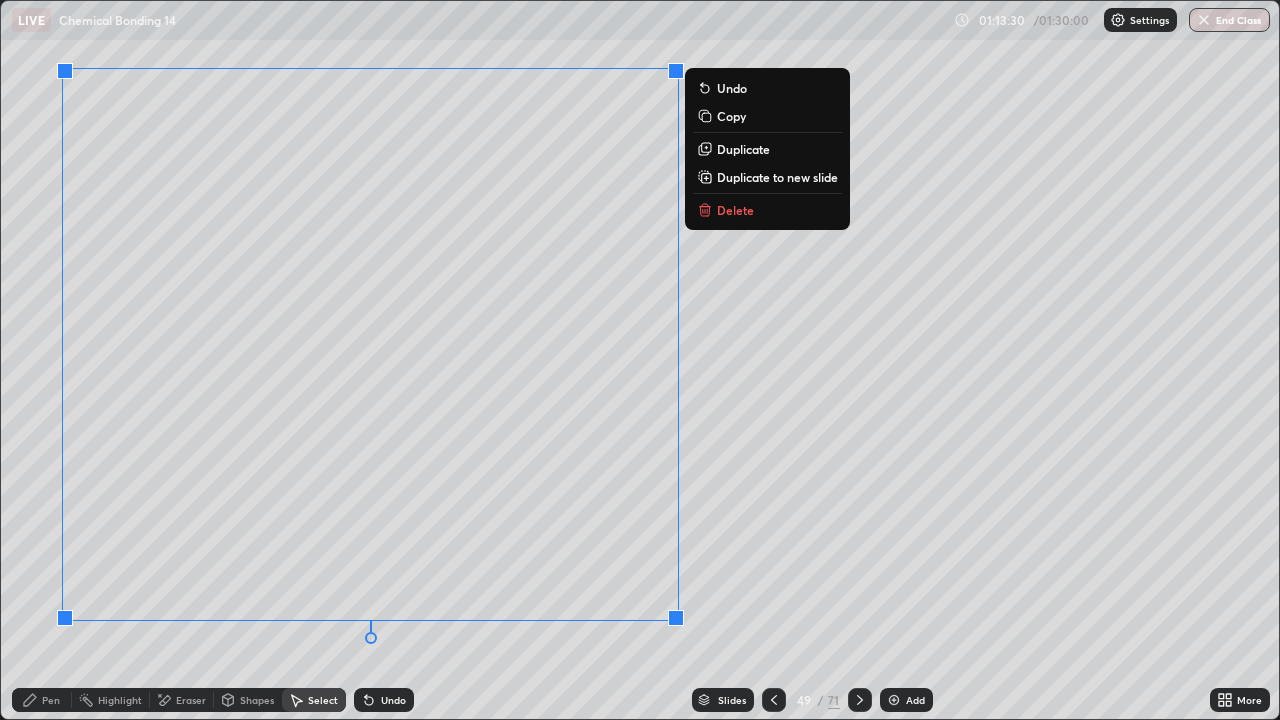 click on "Delete" at bounding box center [735, 210] 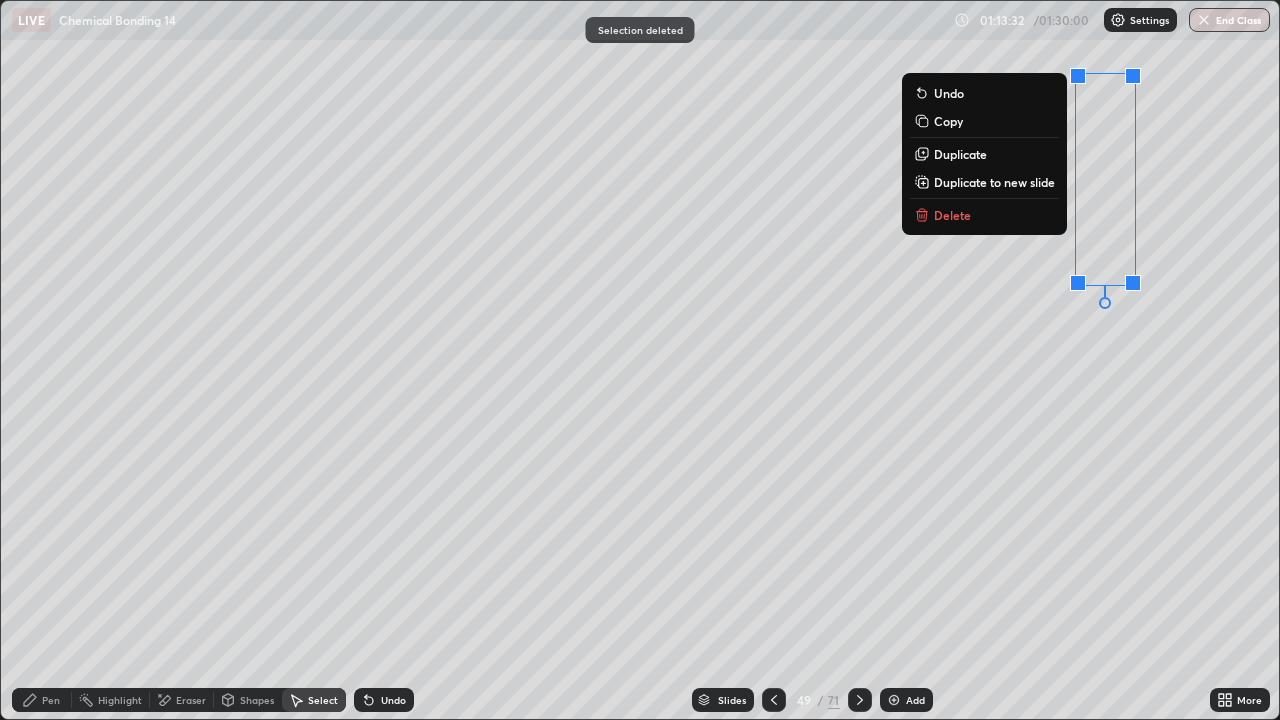 click on "Delete" at bounding box center (952, 215) 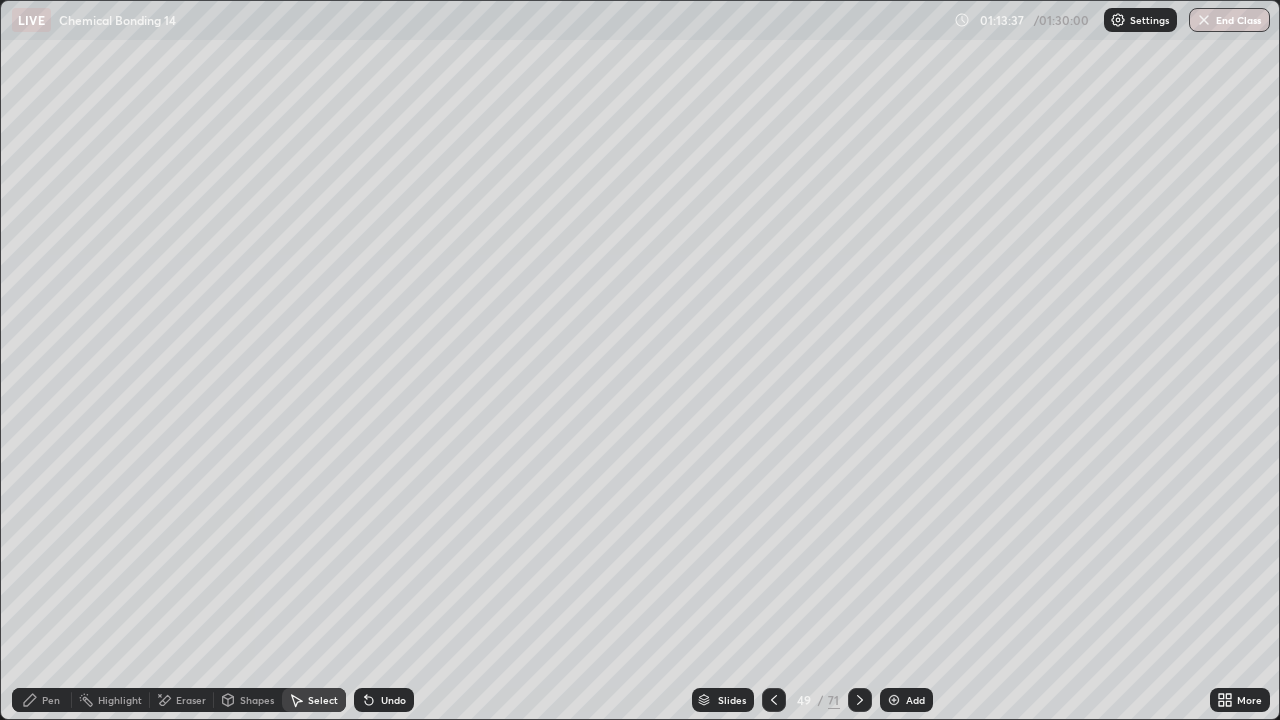 click on "Pen" at bounding box center [51, 700] 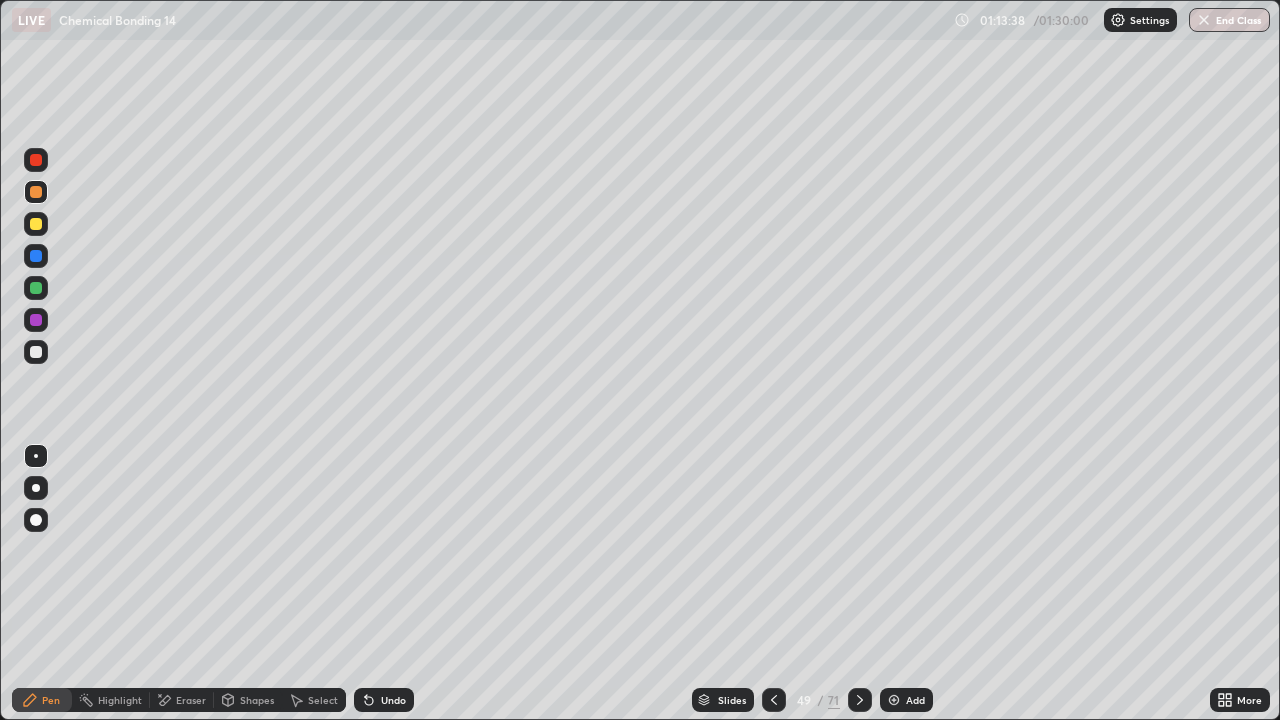 click at bounding box center [36, 224] 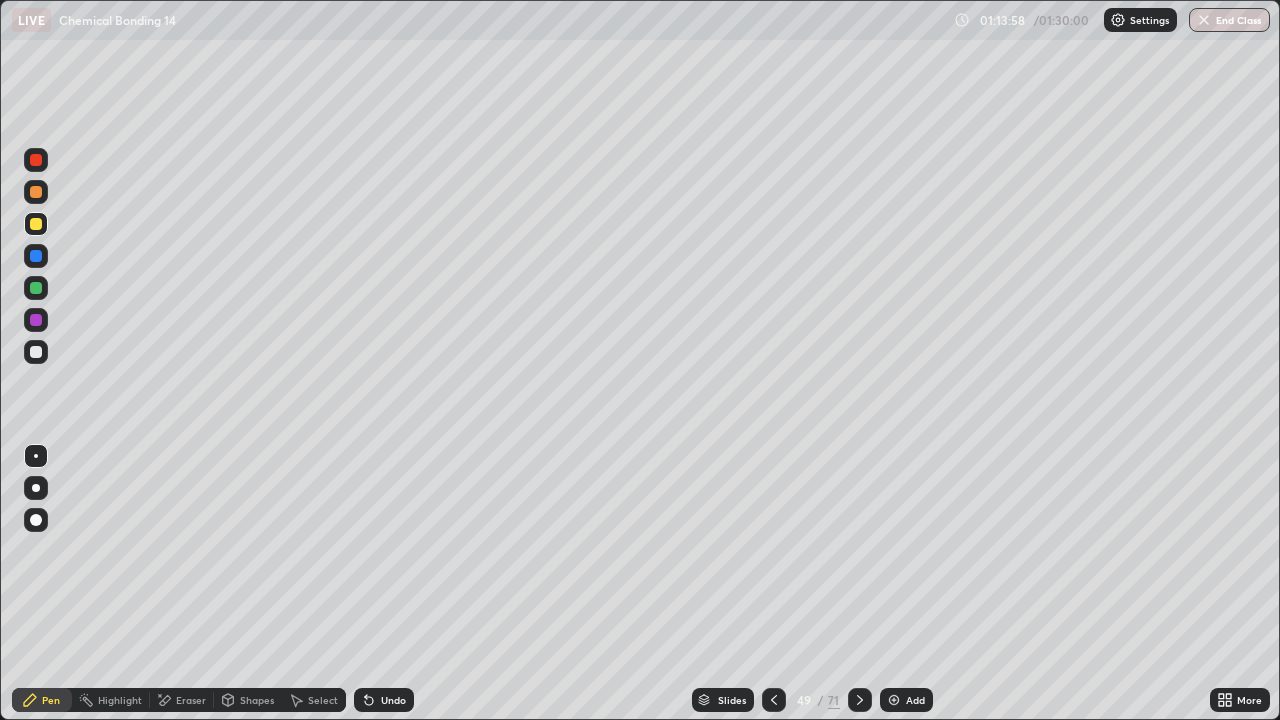 click on "Eraser" at bounding box center [191, 700] 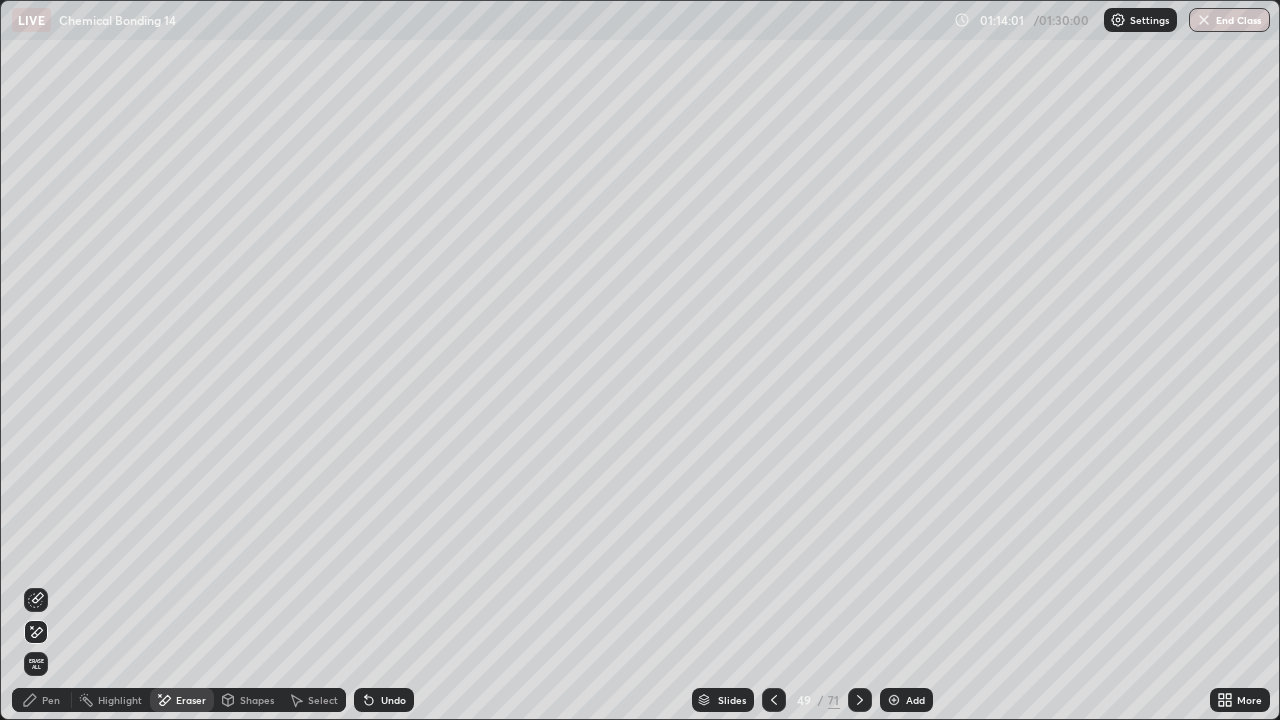 click 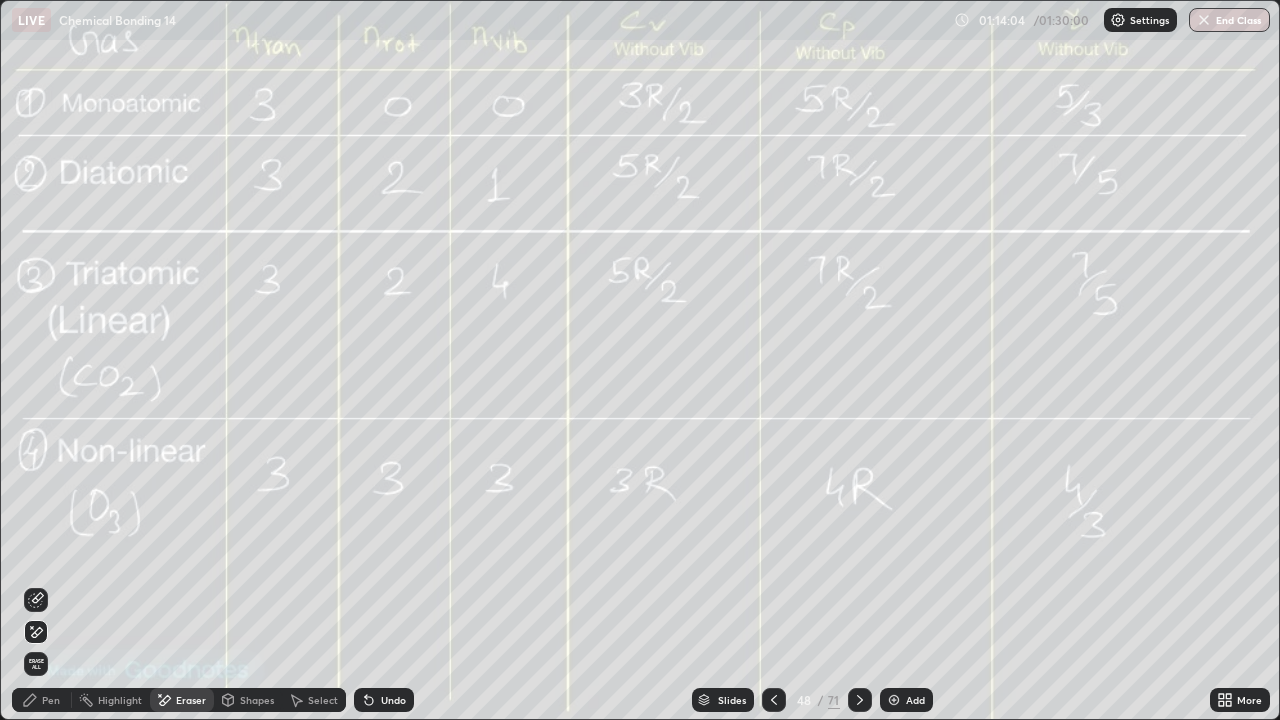 click 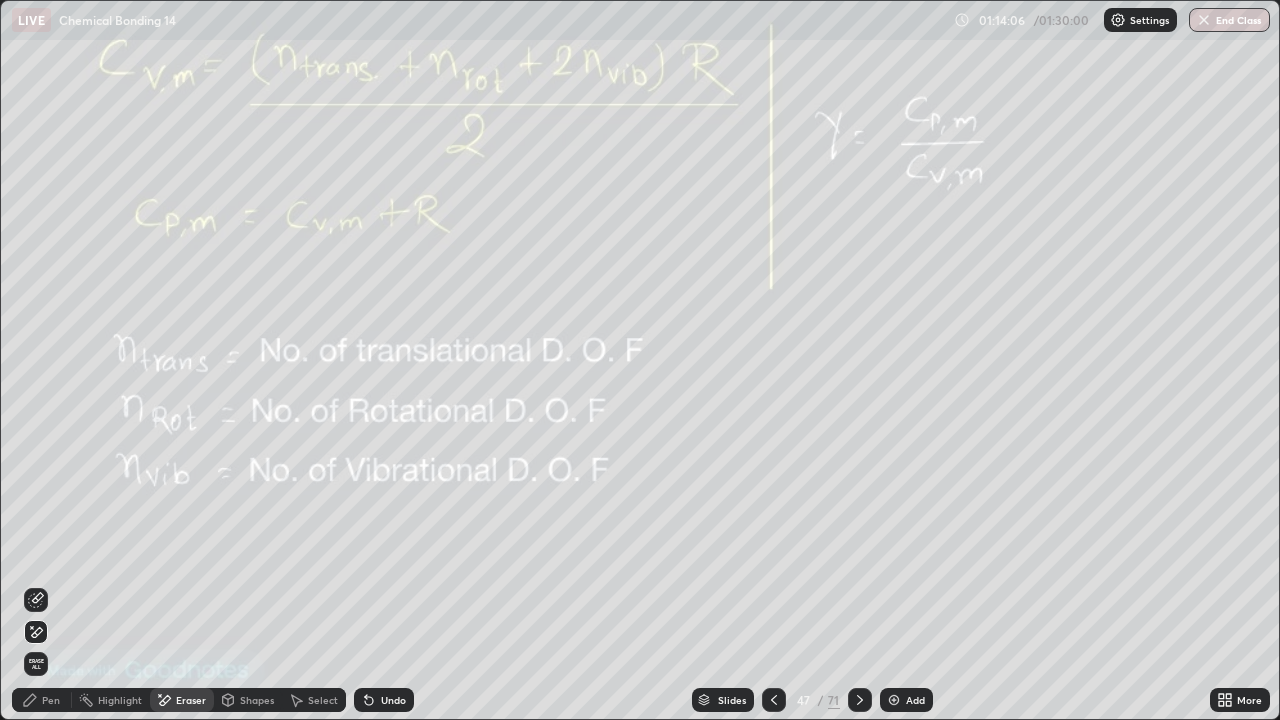 click at bounding box center (774, 700) 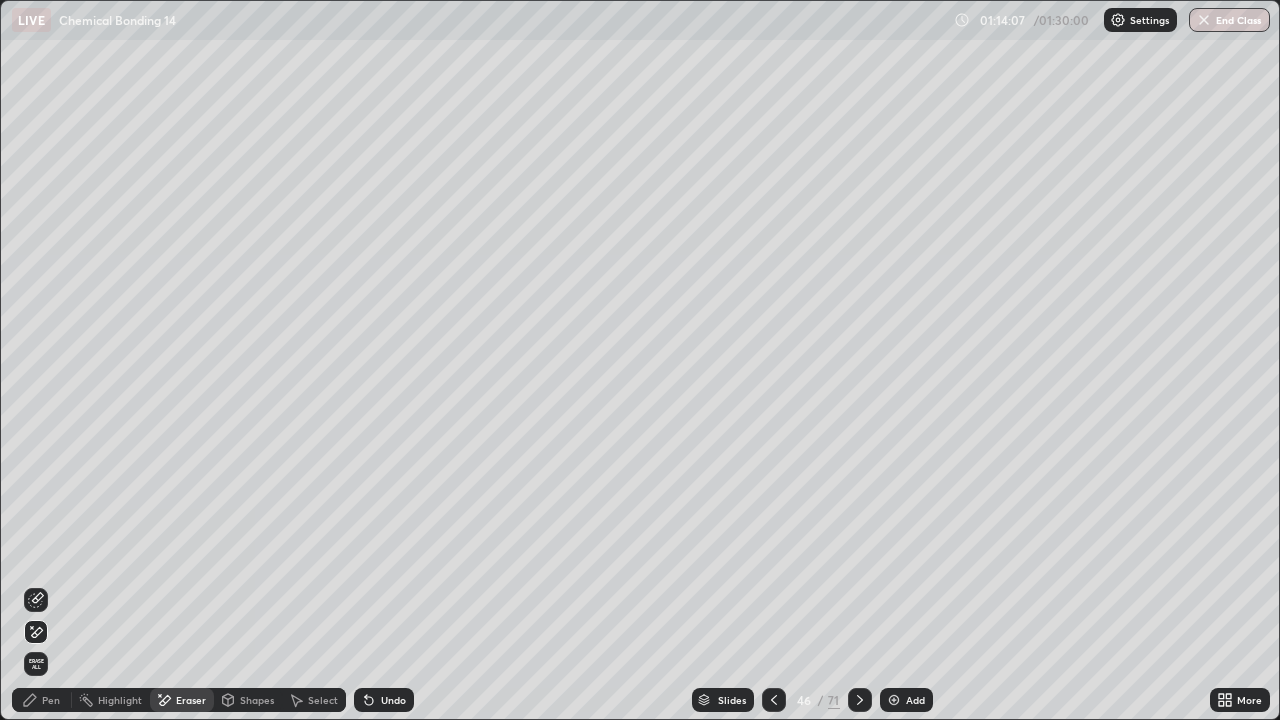 click at bounding box center [774, 700] 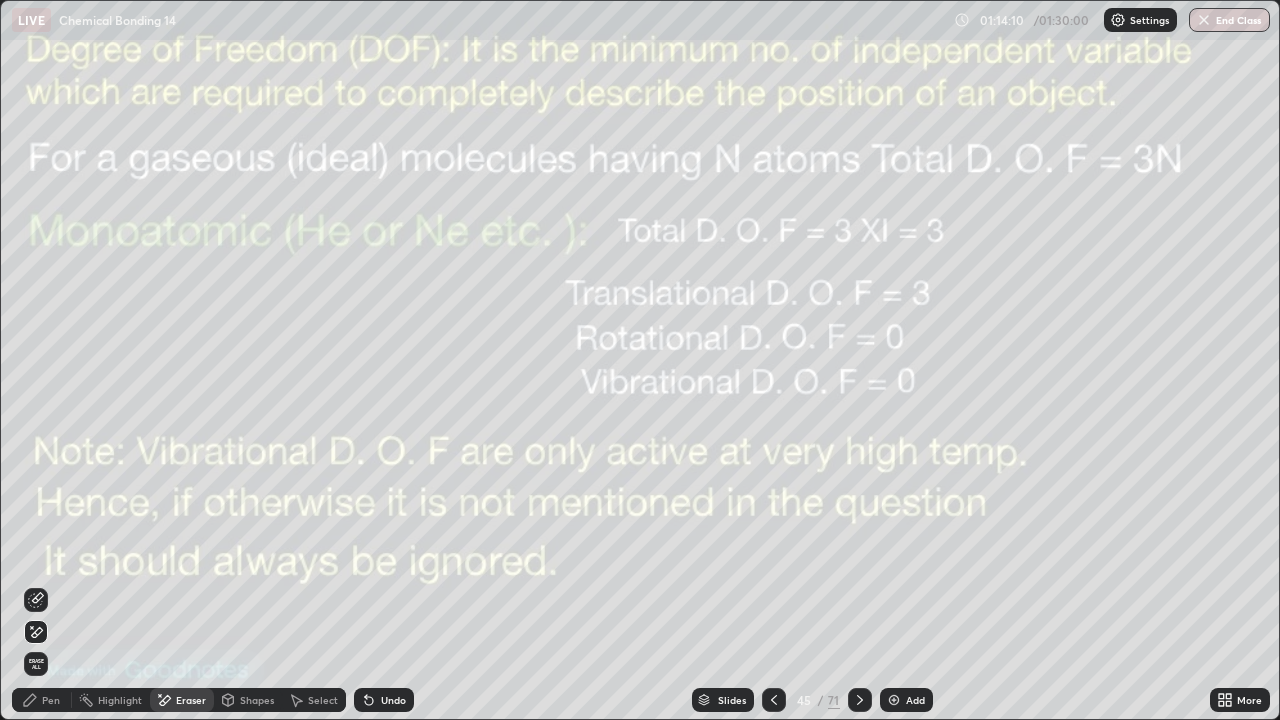 click on "Eraser" at bounding box center (191, 700) 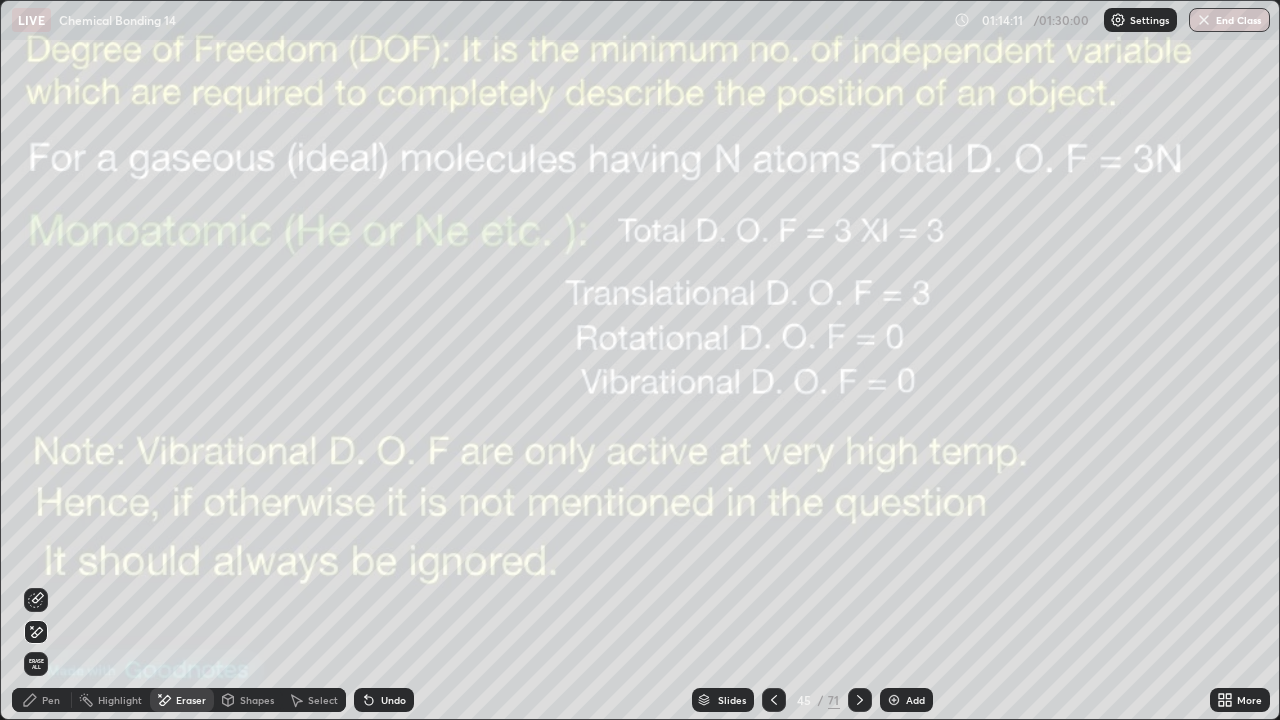 click on "Erase all" at bounding box center (36, 664) 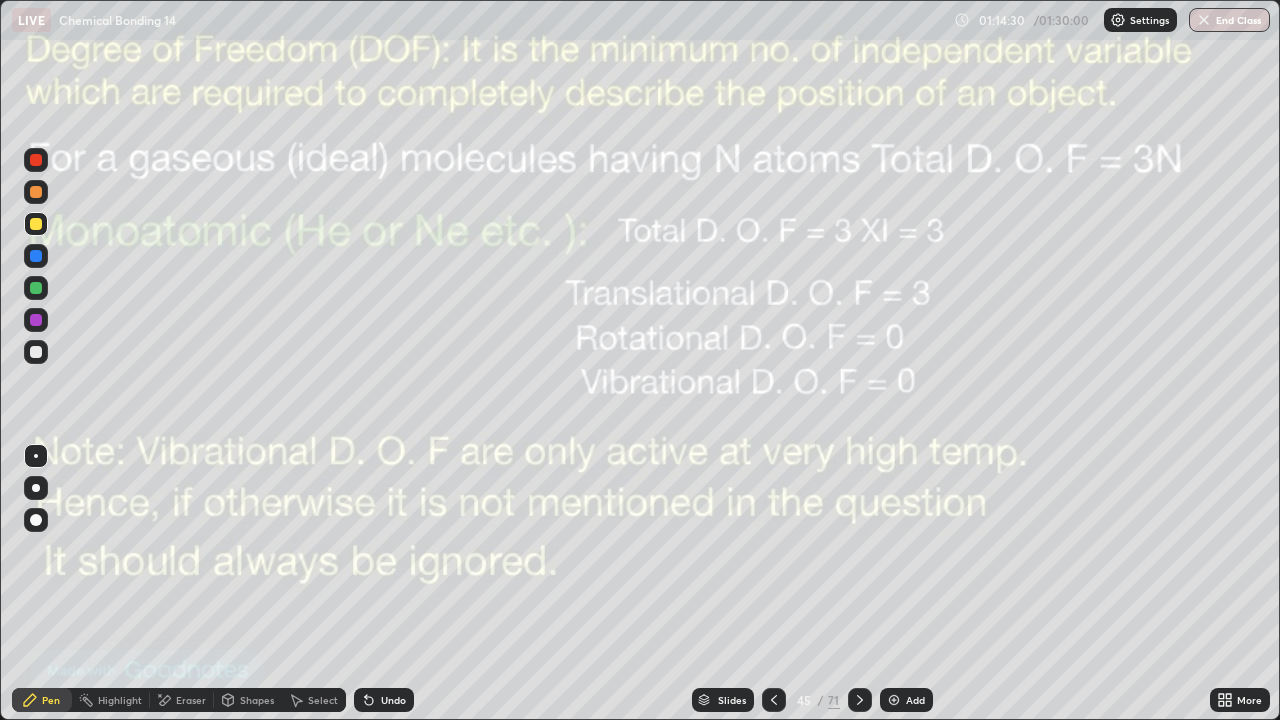 click on "Eraser" at bounding box center [182, 700] 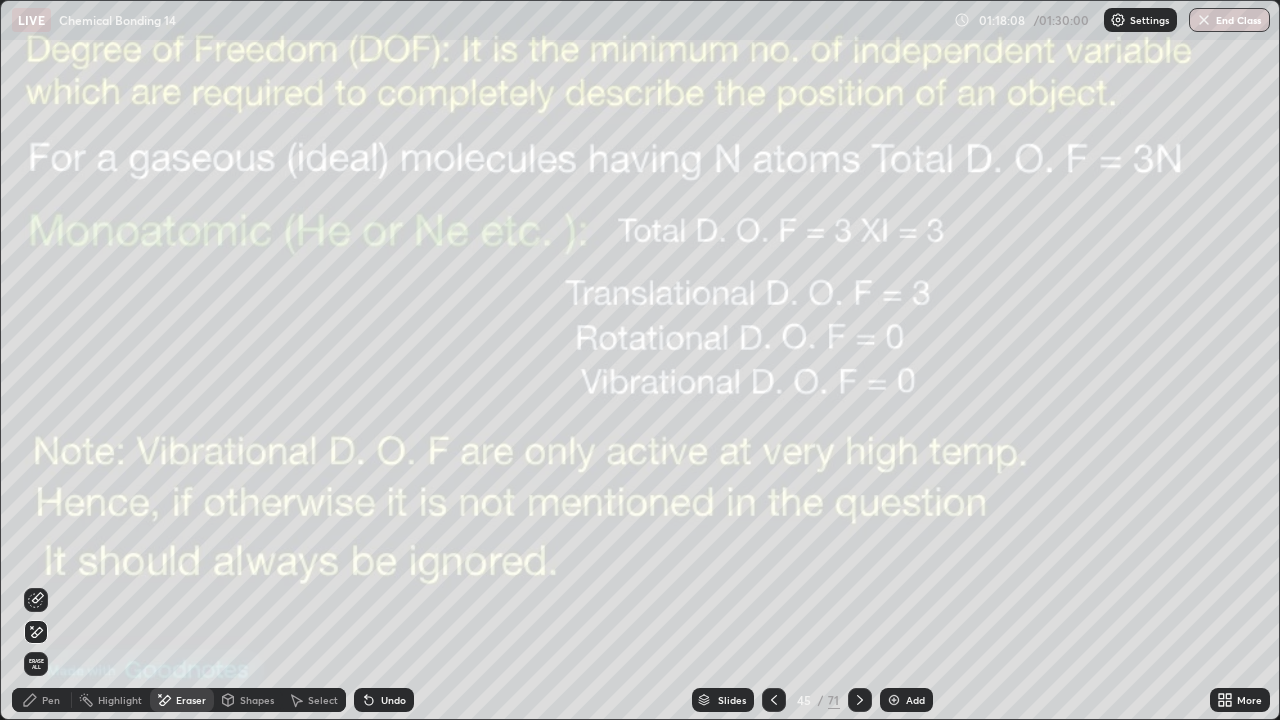 click 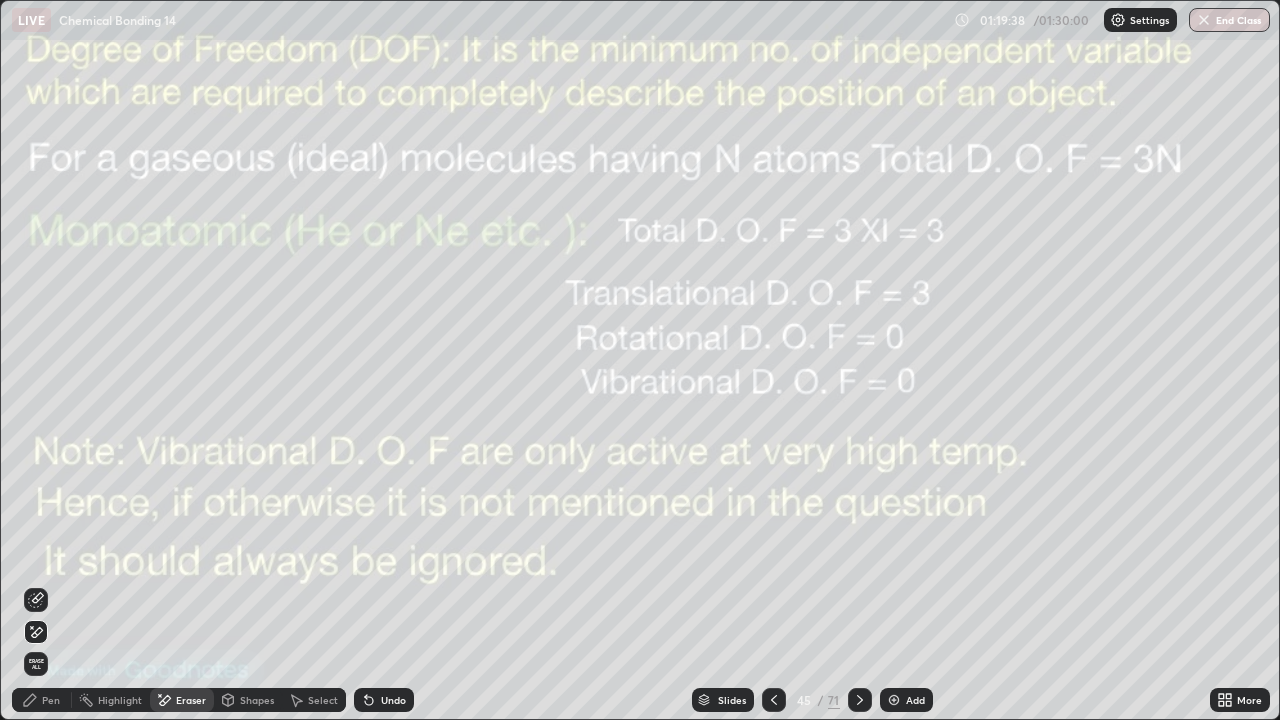 click on "End Class" at bounding box center (1229, 20) 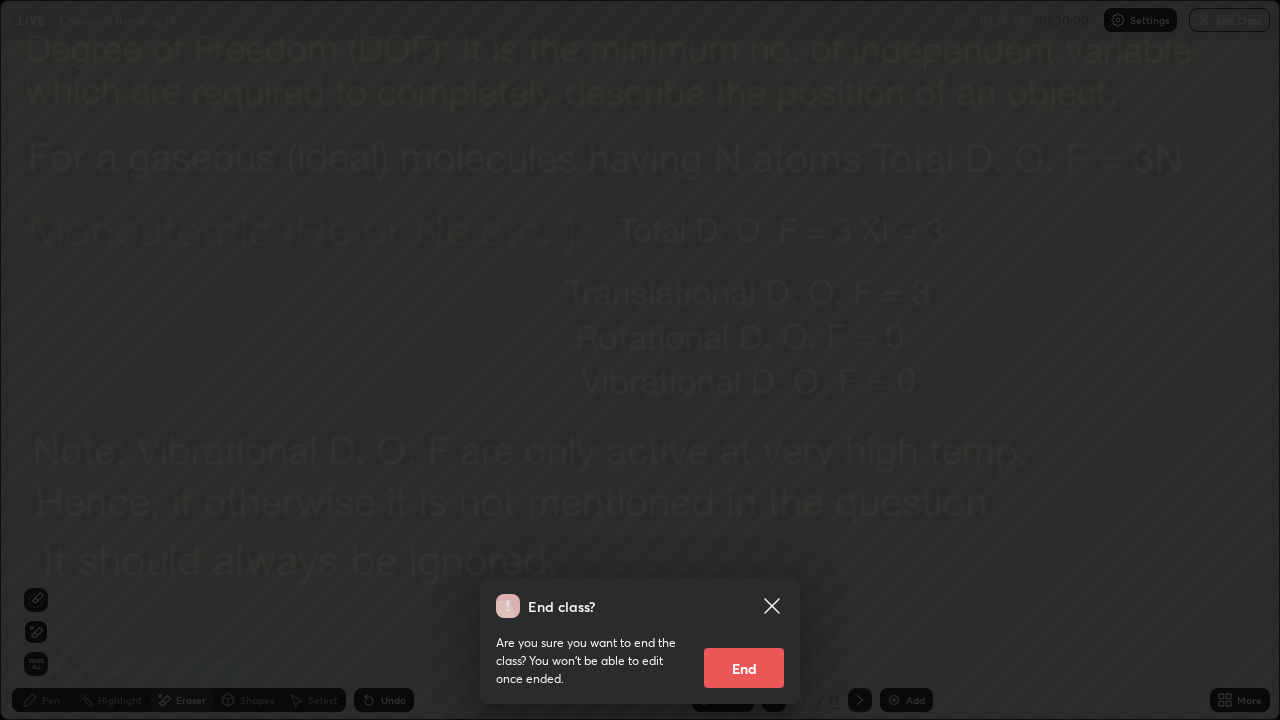 click on "End" at bounding box center (744, 668) 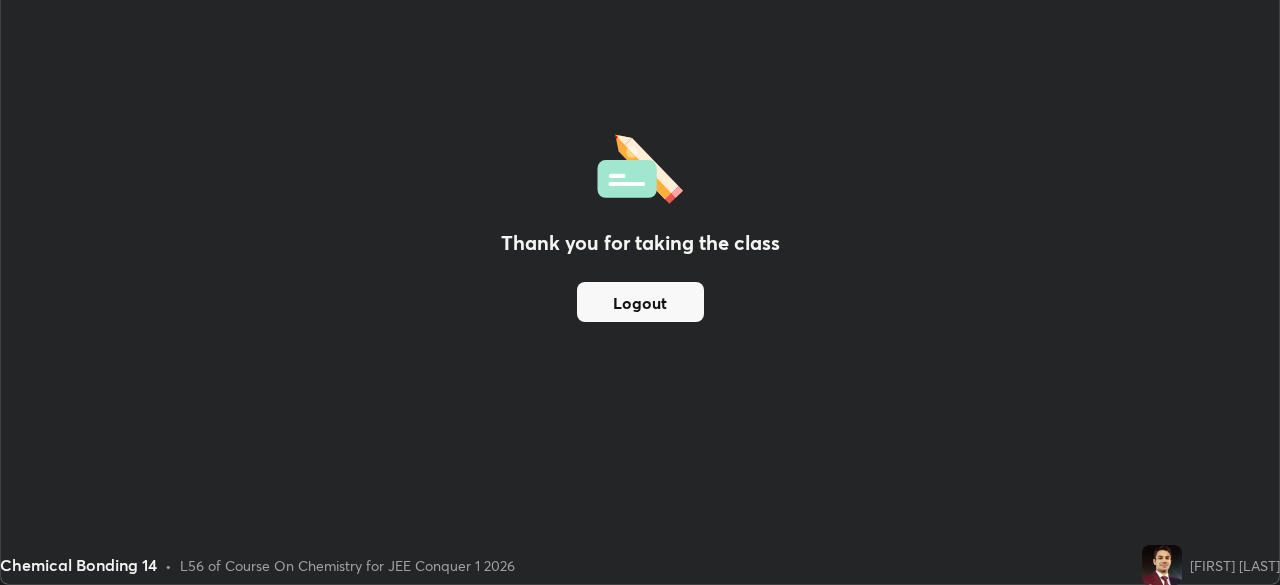 scroll, scrollTop: 585, scrollLeft: 1280, axis: both 